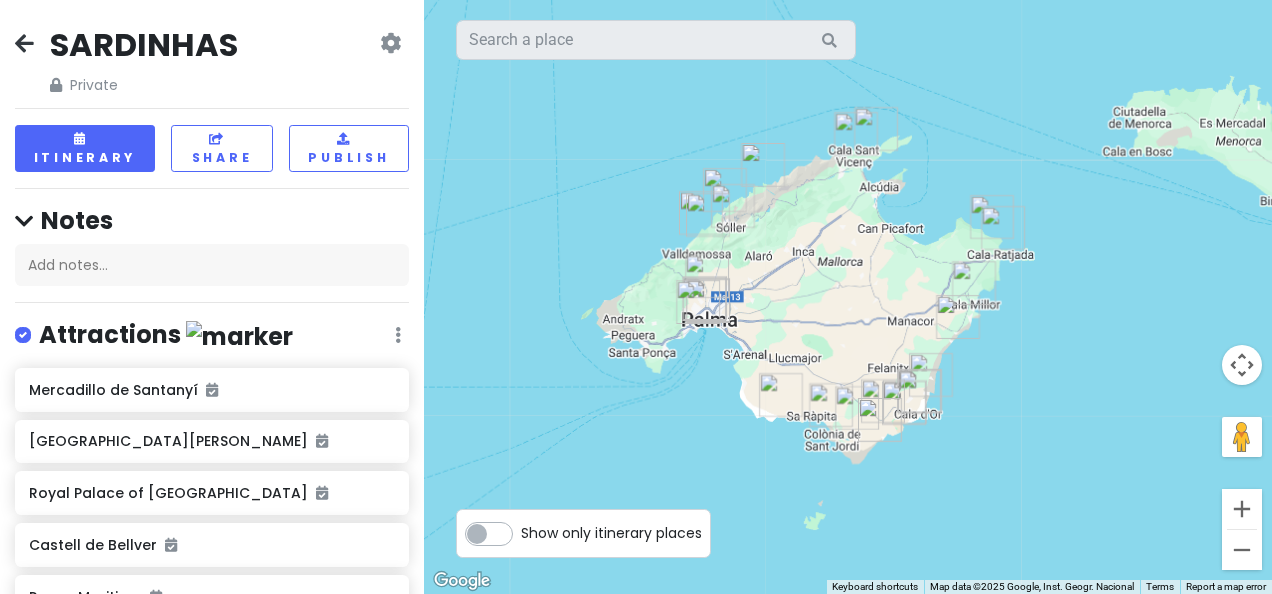 scroll, scrollTop: 0, scrollLeft: 0, axis: both 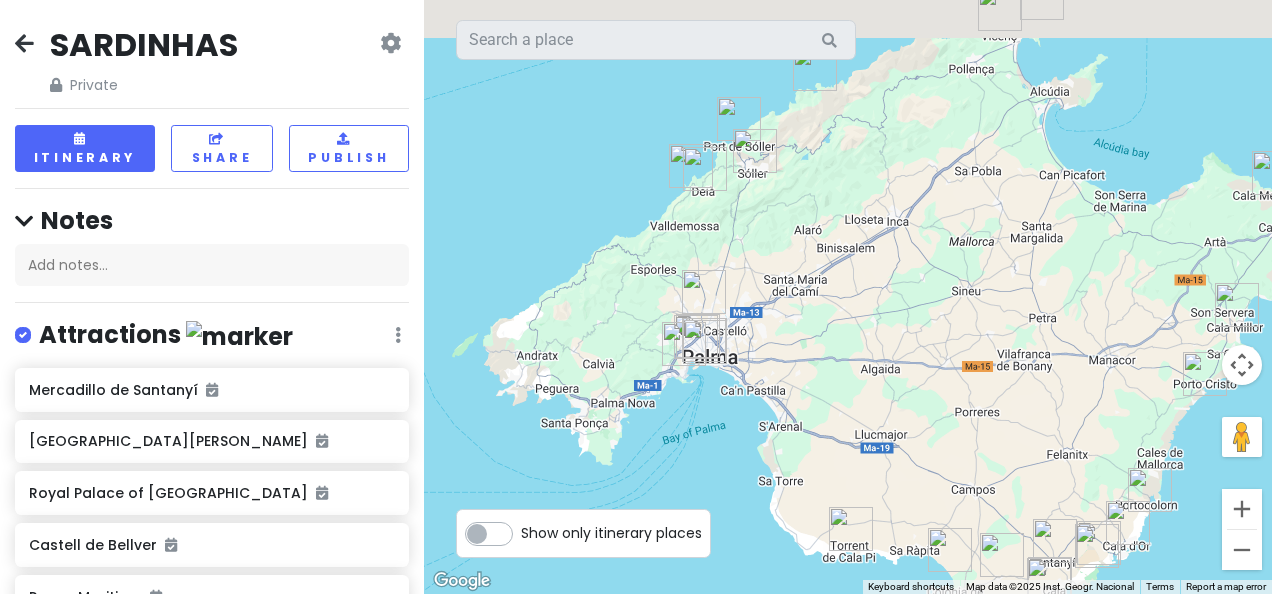 drag, startPoint x: 690, startPoint y: 247, endPoint x: 838, endPoint y: 416, distance: 224.64417 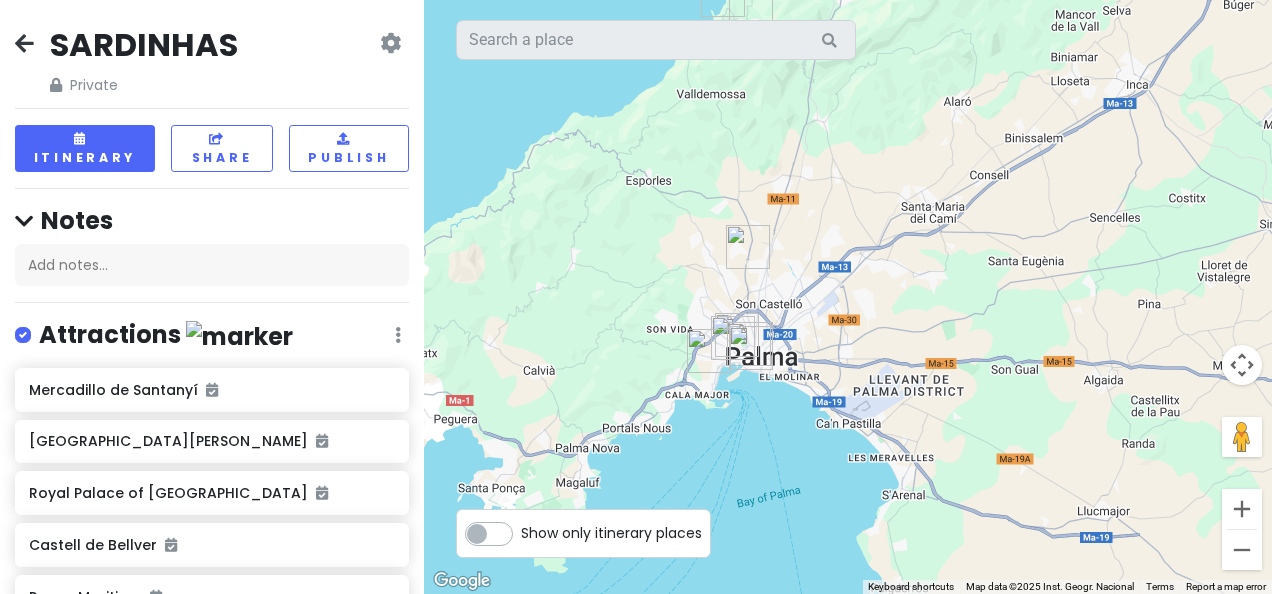 drag, startPoint x: 714, startPoint y: 361, endPoint x: 789, endPoint y: 374, distance: 76.11833 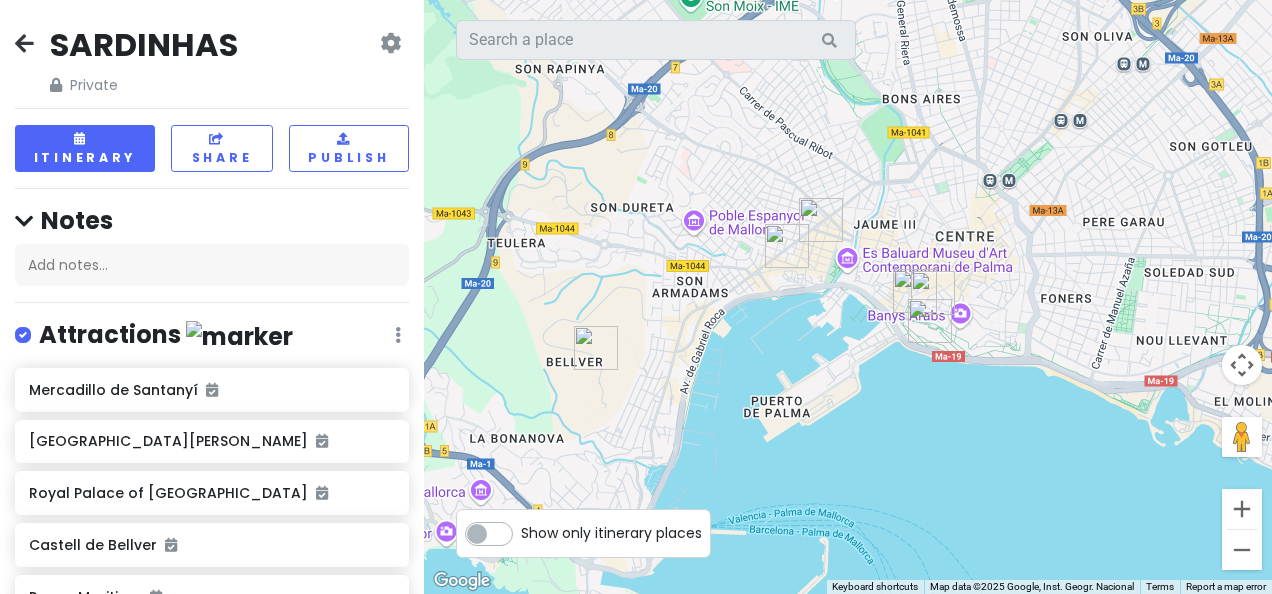 drag, startPoint x: 983, startPoint y: 394, endPoint x: 826, endPoint y: 348, distance: 163.60013 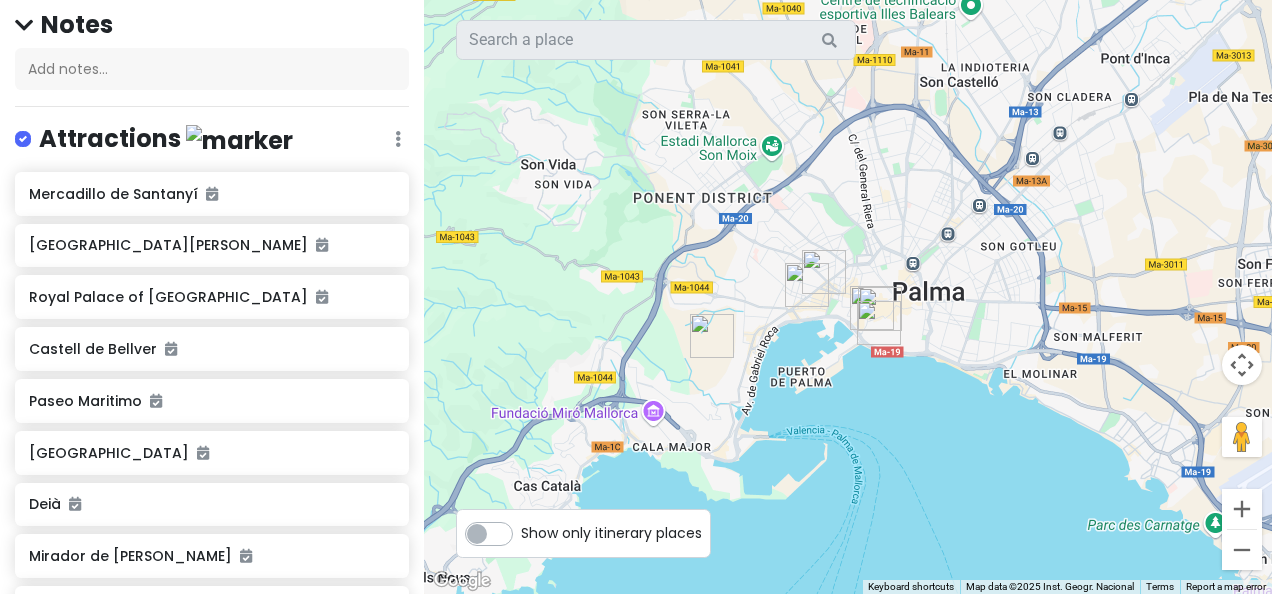 scroll, scrollTop: 300, scrollLeft: 0, axis: vertical 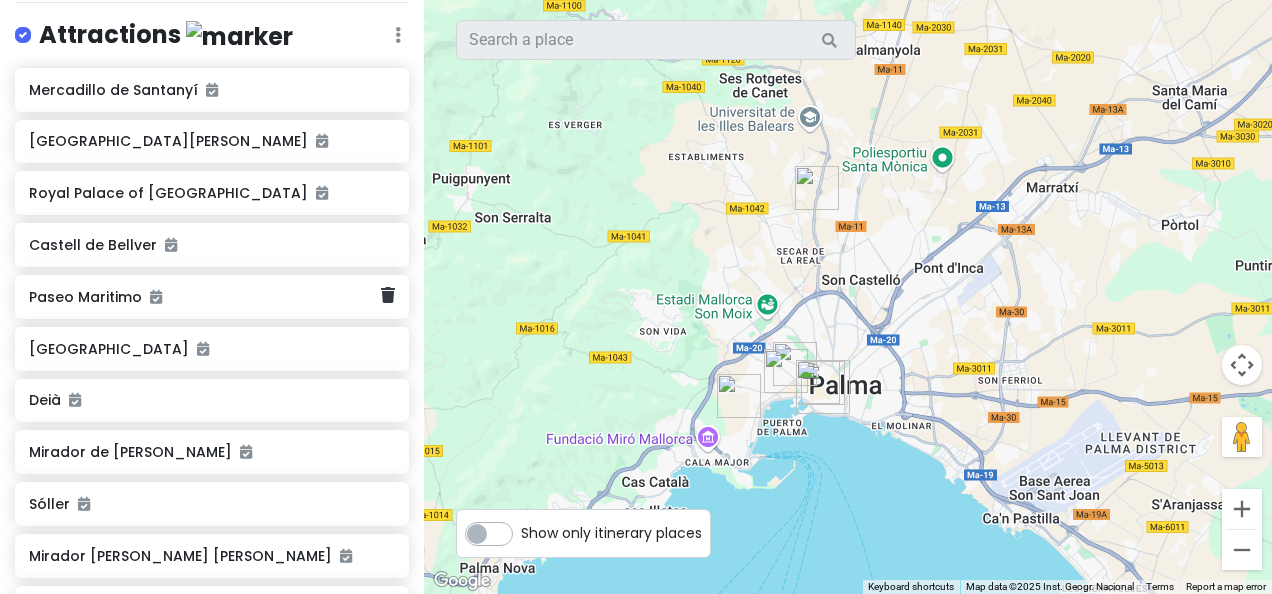 click on "Paseo Maritimo" 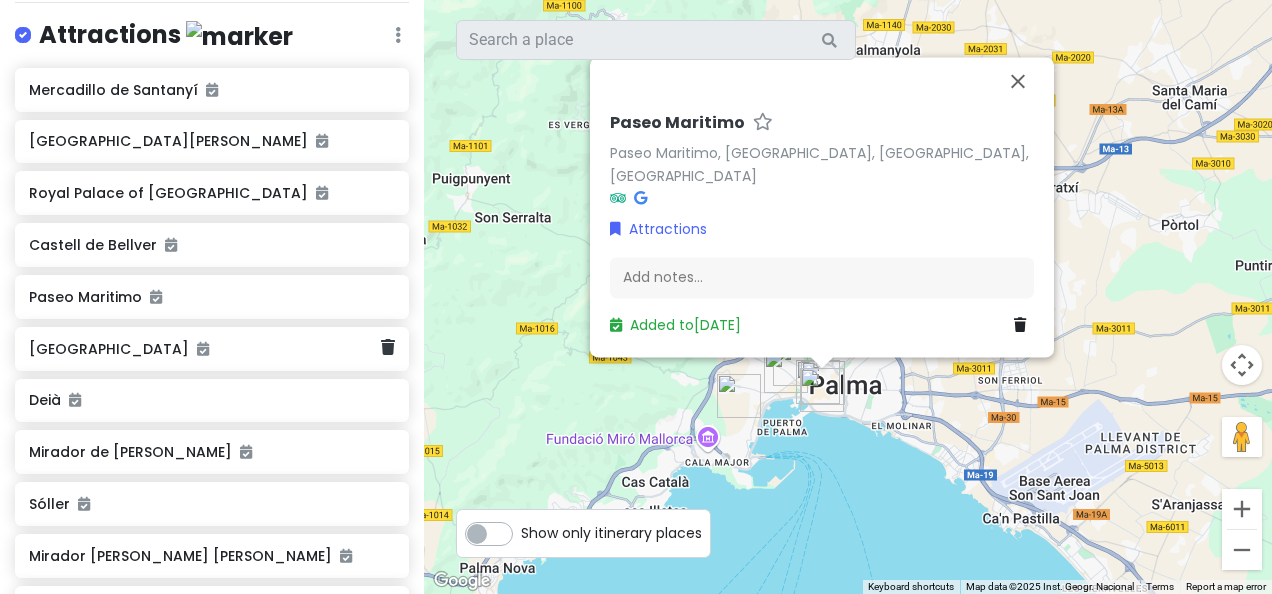 click on "[GEOGRAPHIC_DATA]" at bounding box center (204, 349) 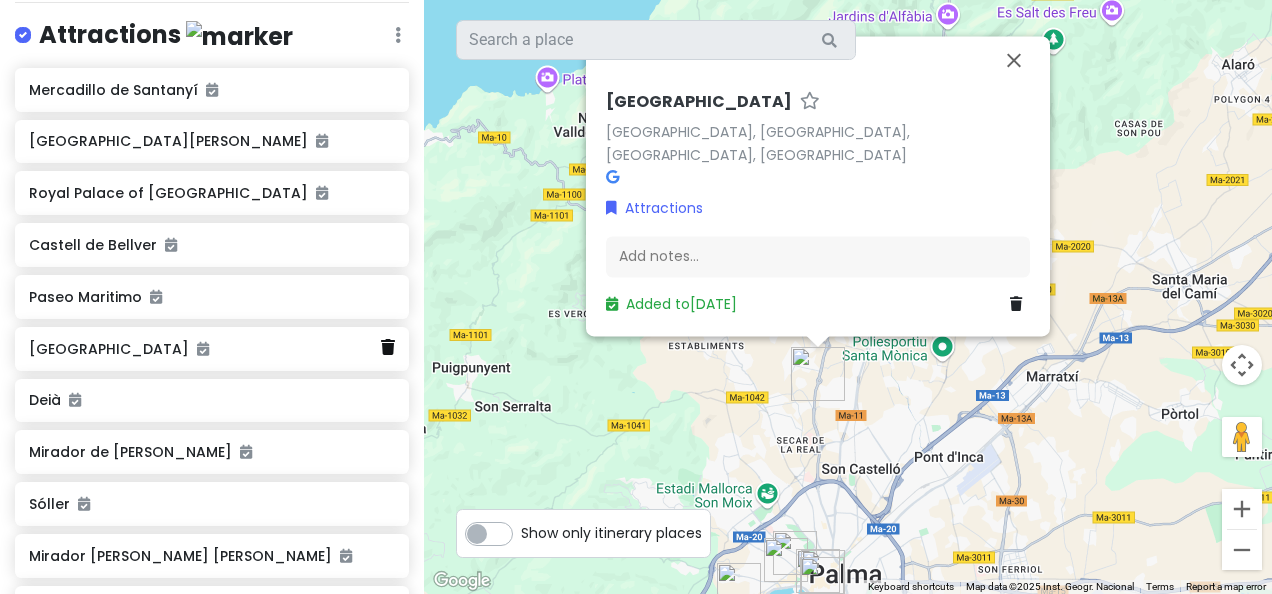 click at bounding box center [388, 347] 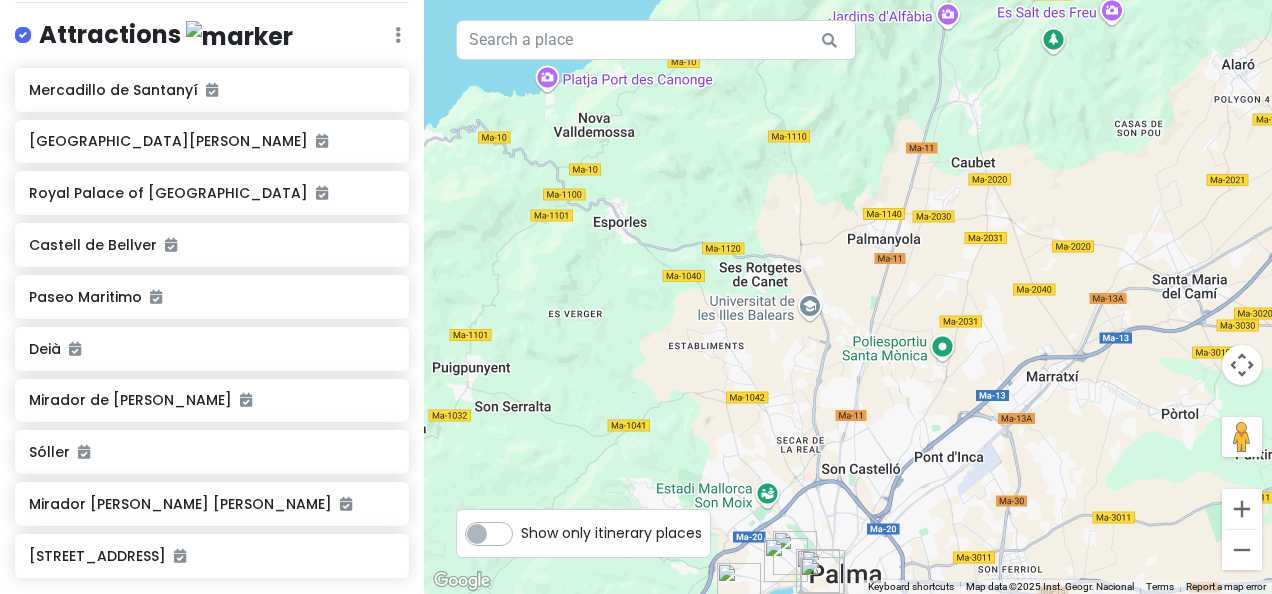 click on "Deià" at bounding box center (212, 349) 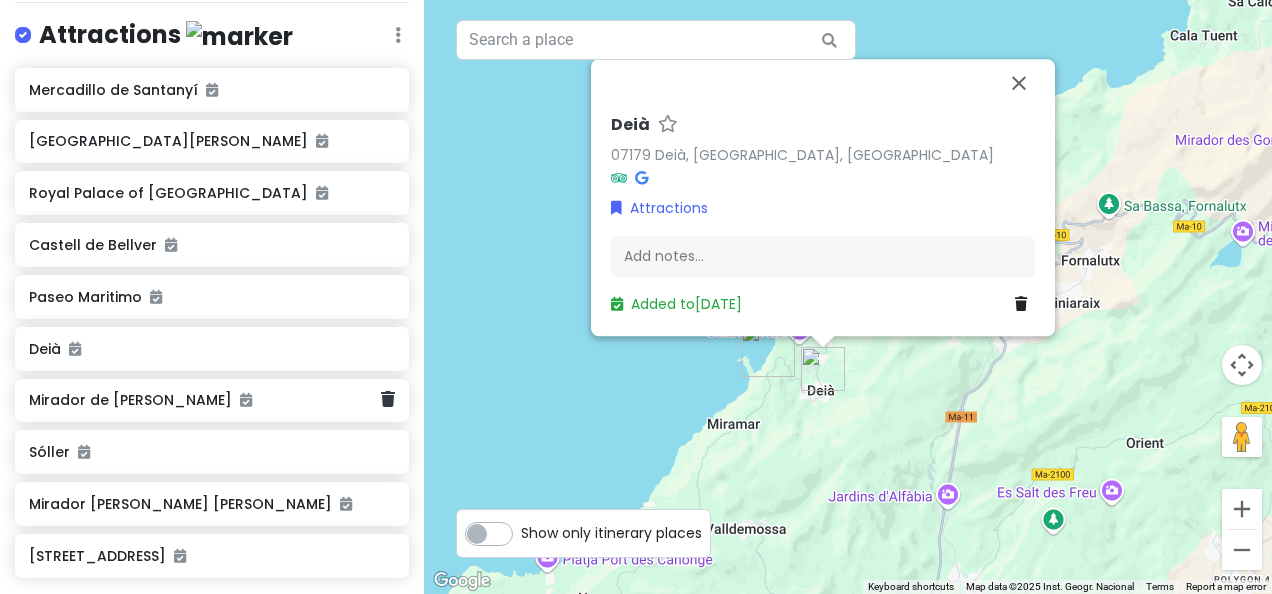 click at bounding box center [246, 400] 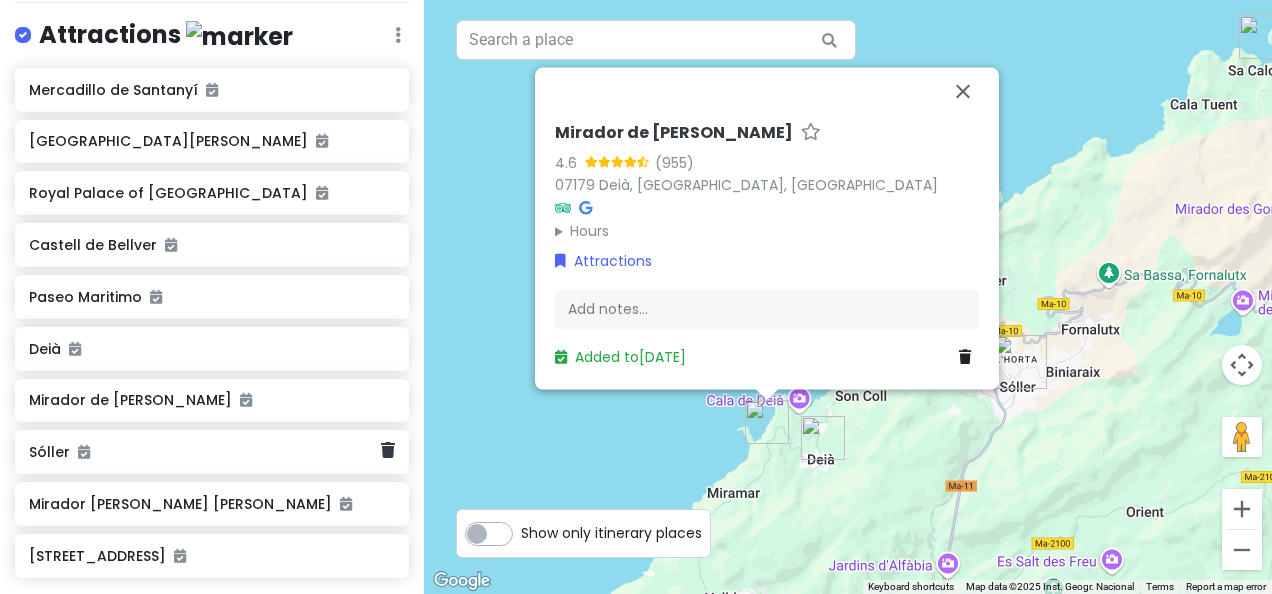 click on "Sóller" at bounding box center [204, 452] 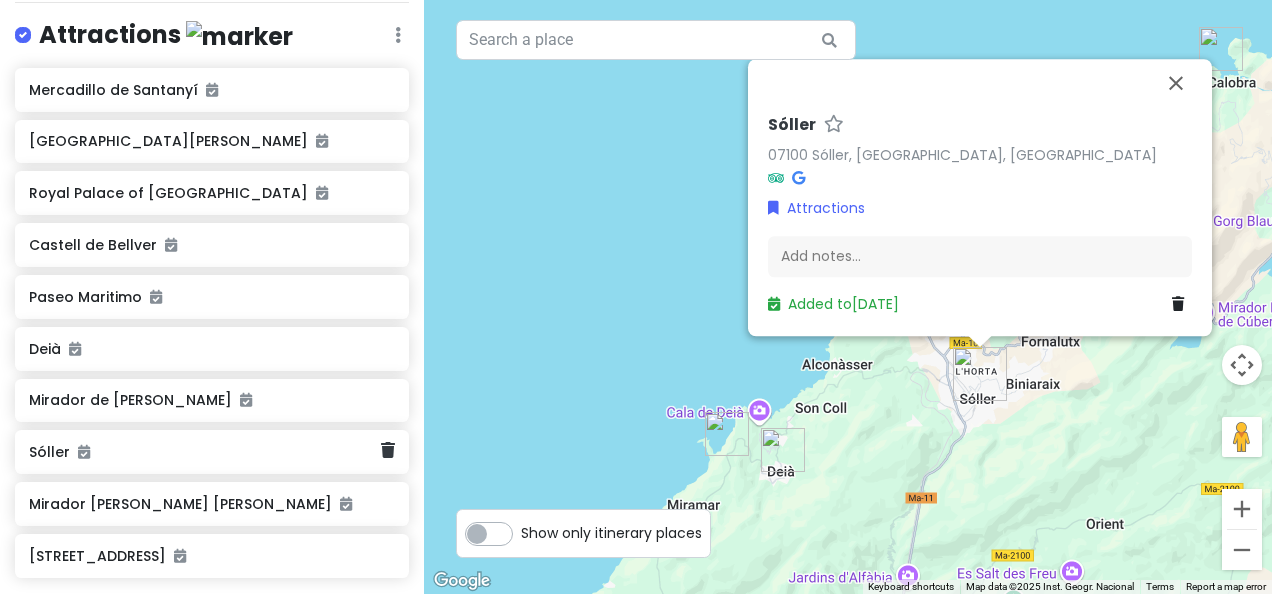scroll, scrollTop: 400, scrollLeft: 0, axis: vertical 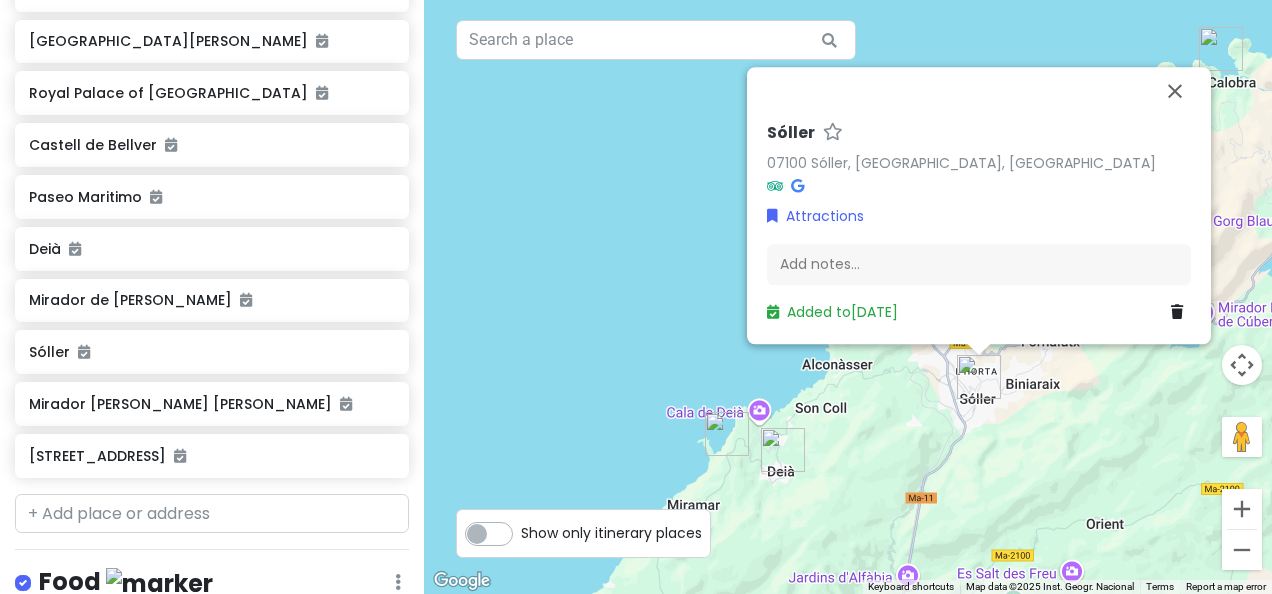 click on "Mirador [PERSON_NAME] [PERSON_NAME]" 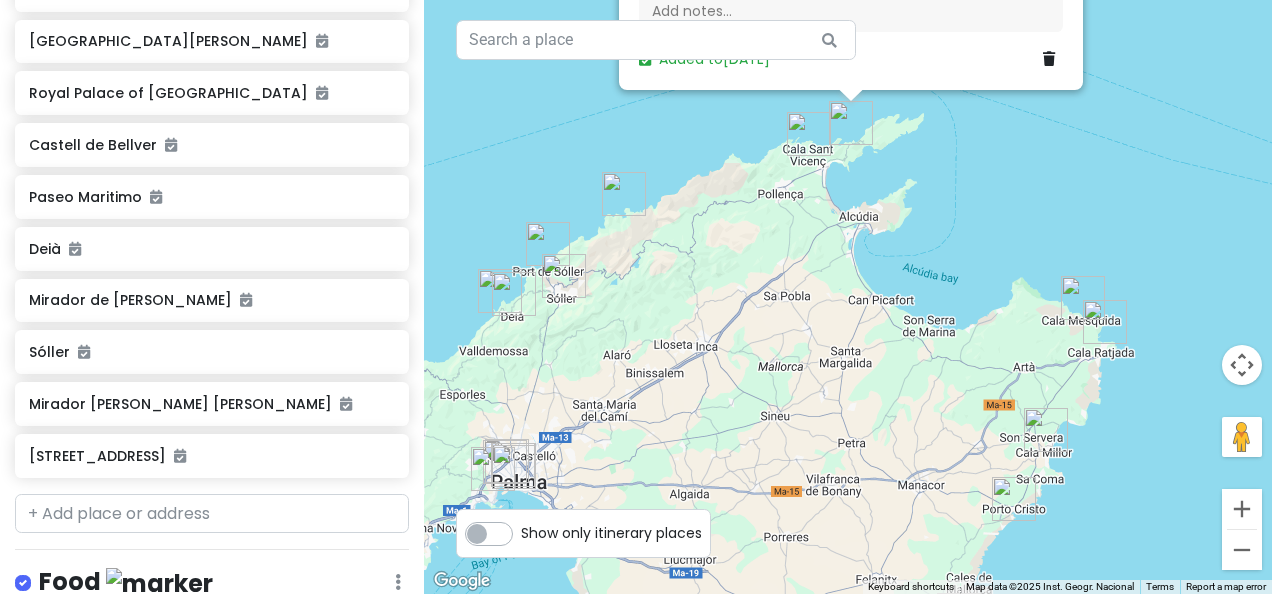 drag, startPoint x: 830, startPoint y: 474, endPoint x: 940, endPoint y: 196, distance: 298.97156 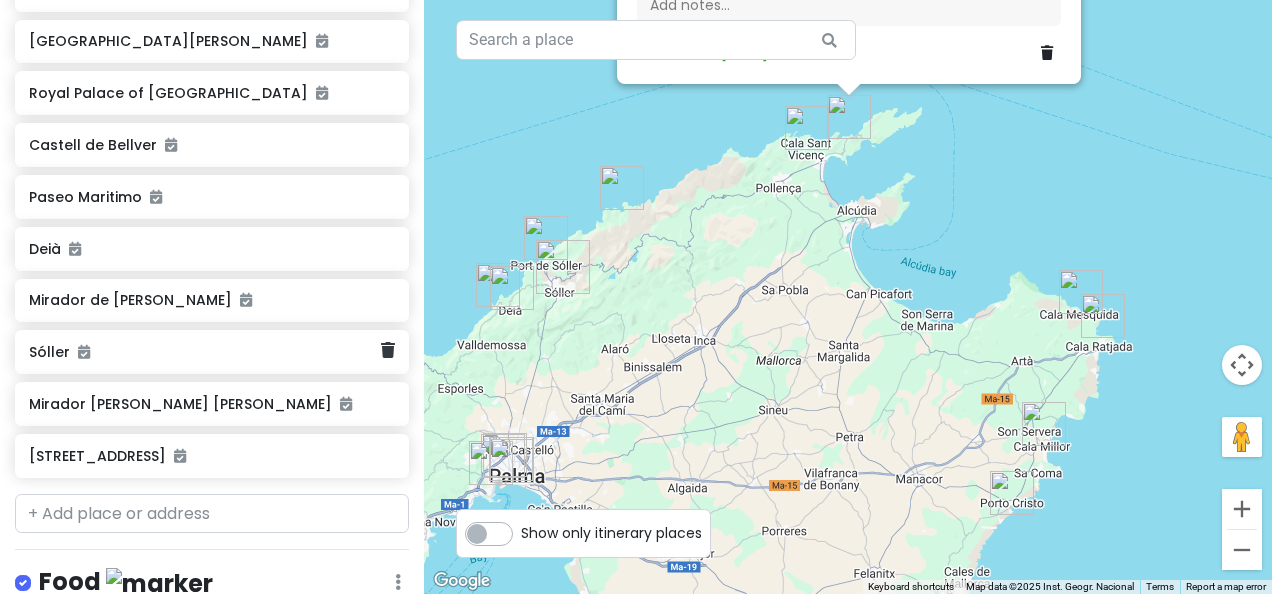 click on "Sóller" at bounding box center (212, 352) 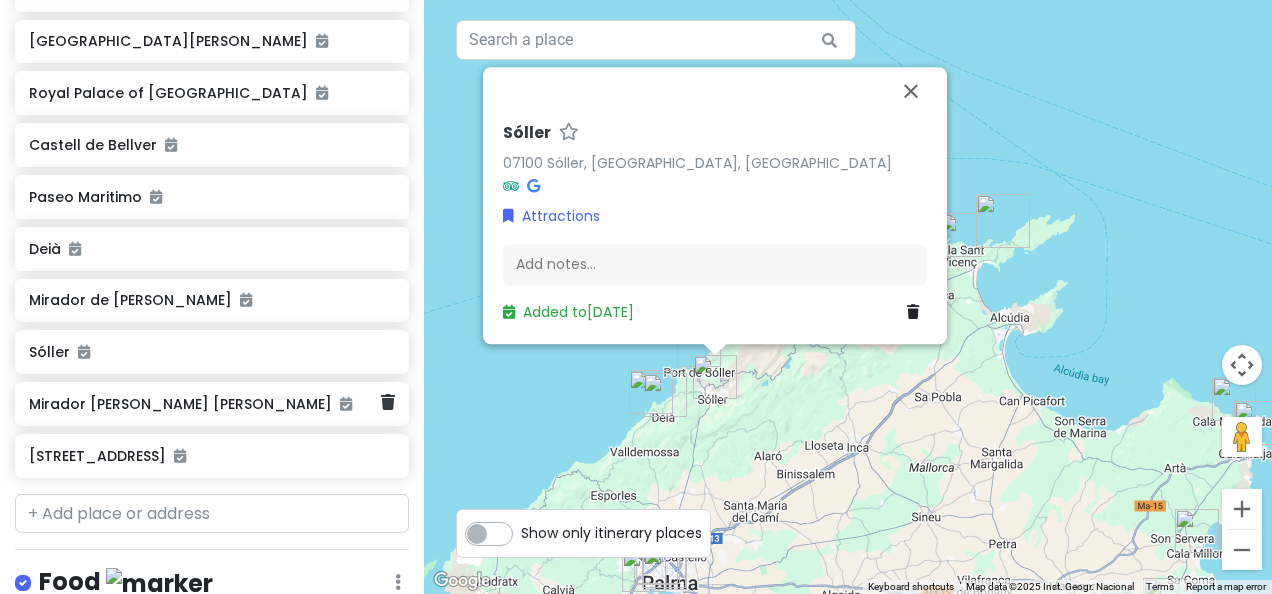 click on "Mirador [PERSON_NAME] [PERSON_NAME]" at bounding box center [204, 404] 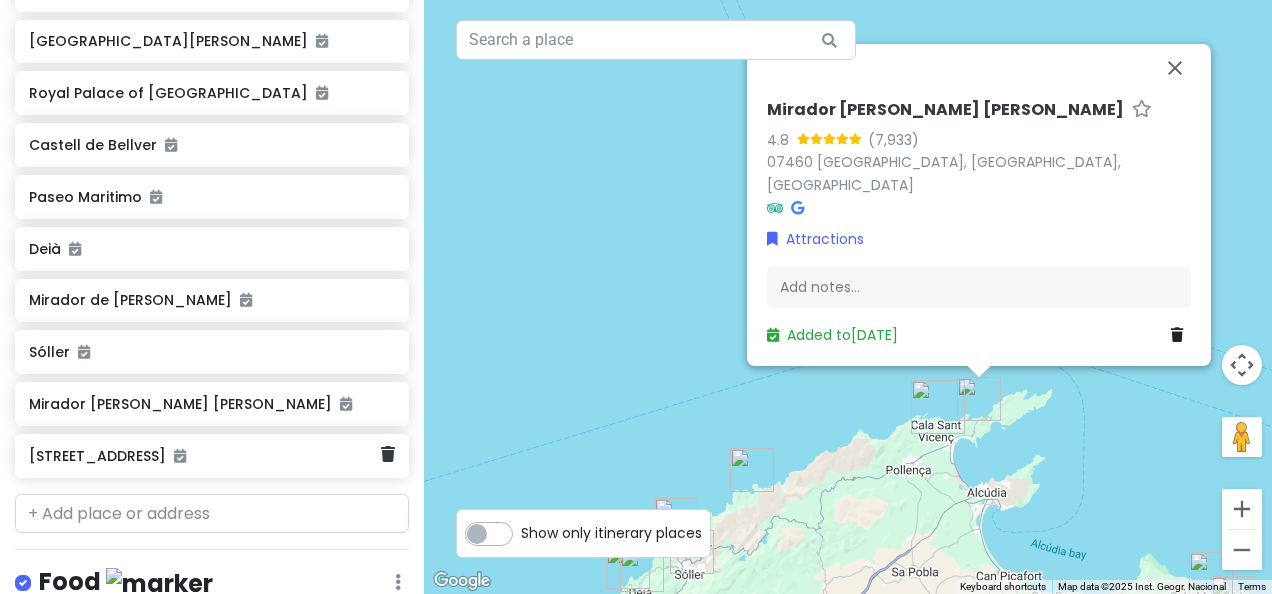 click on "[STREET_ADDRESS]" at bounding box center (204, 456) 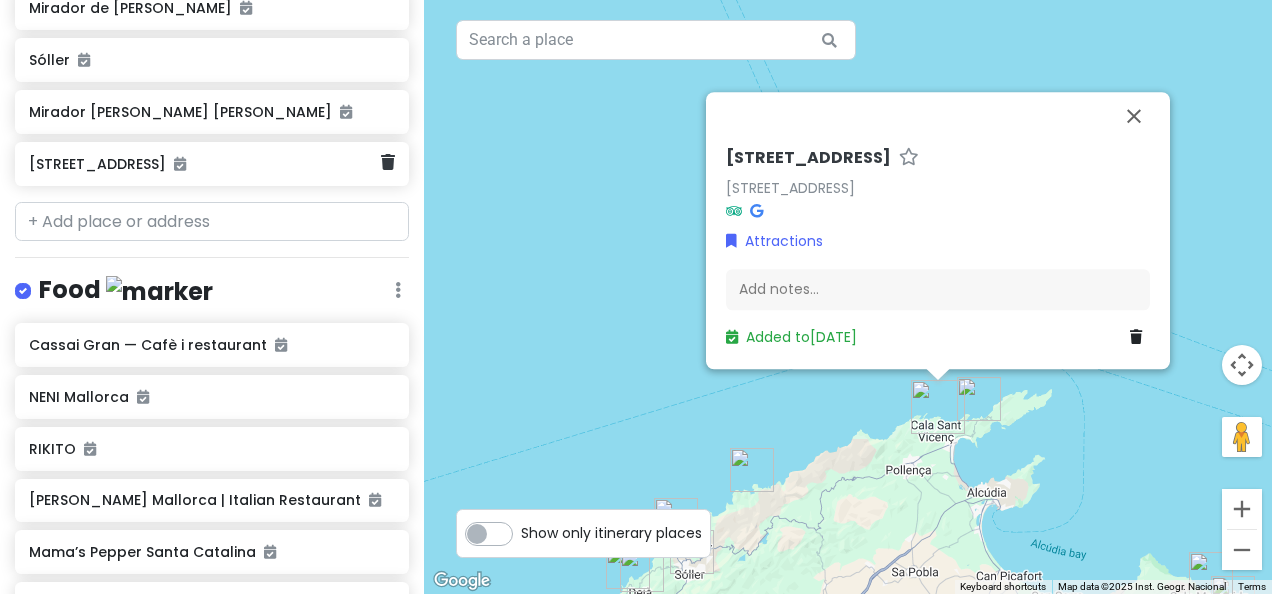 scroll, scrollTop: 700, scrollLeft: 0, axis: vertical 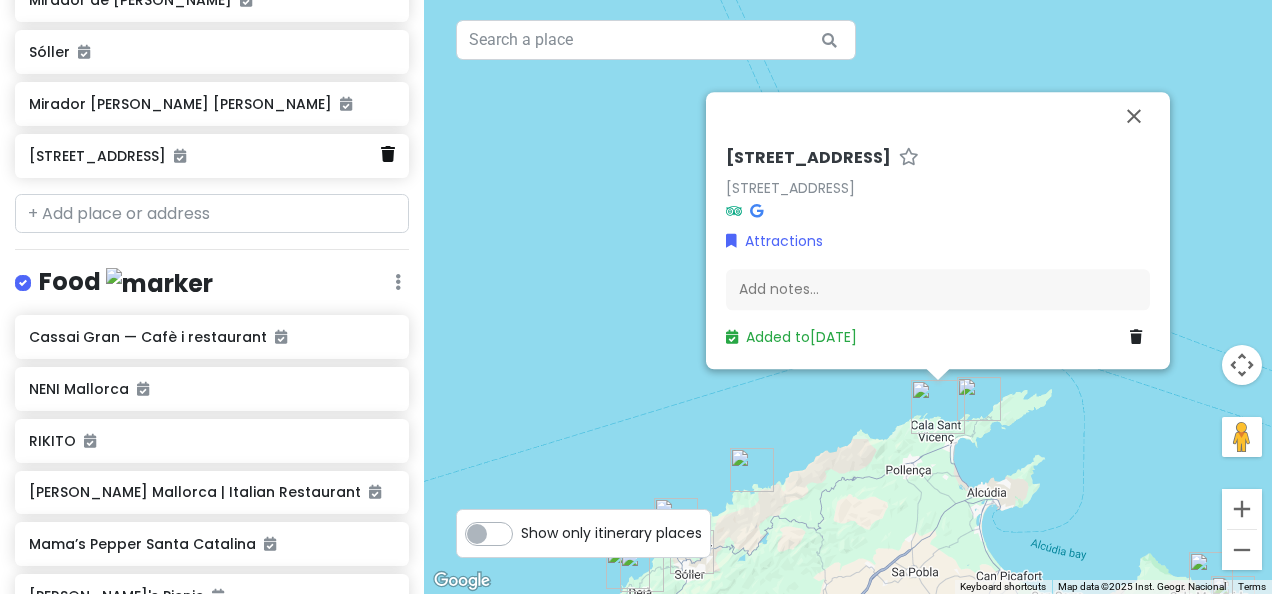 click 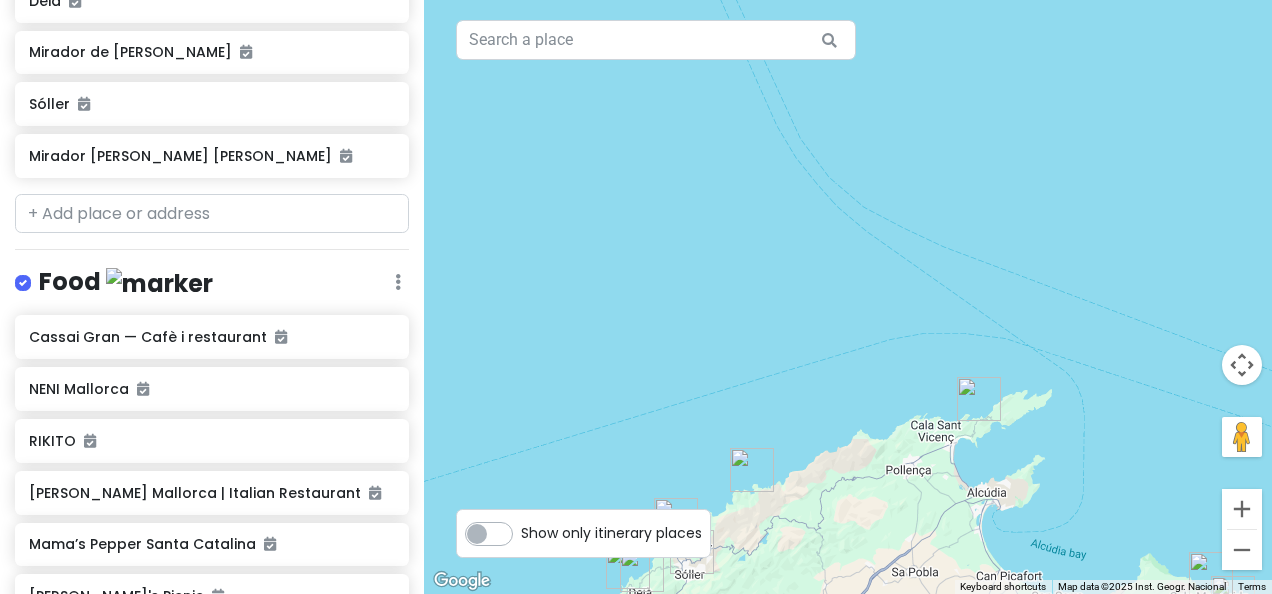 scroll, scrollTop: 748, scrollLeft: 0, axis: vertical 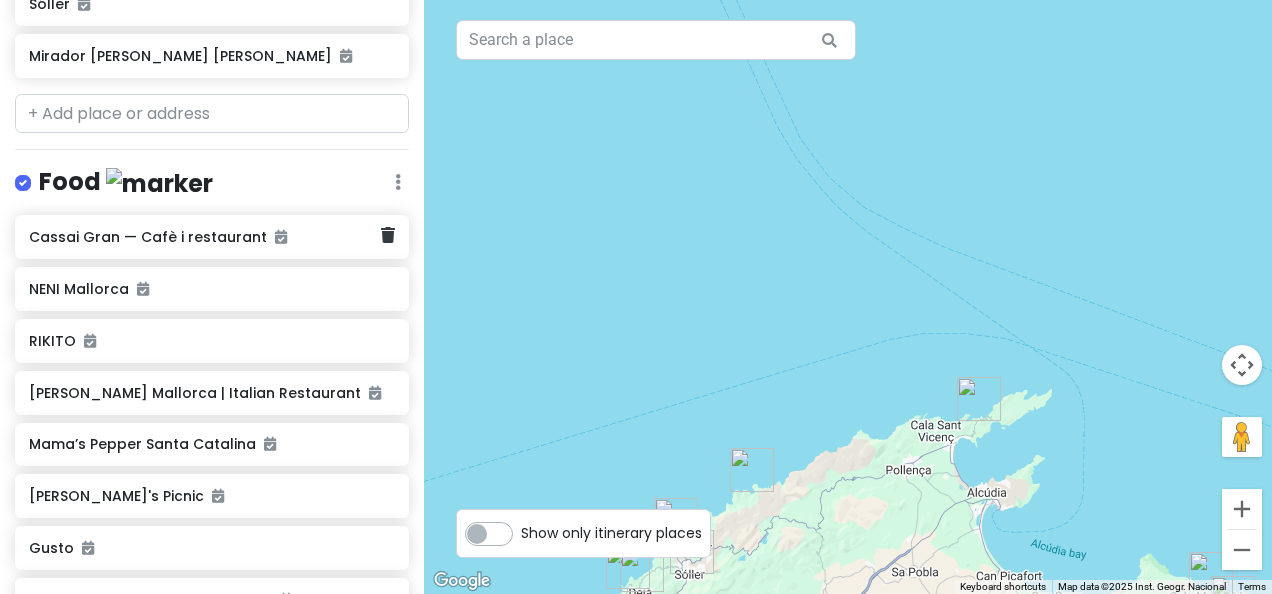 click on "Cassai Gran — Cafè i restaurant" at bounding box center (204, 237) 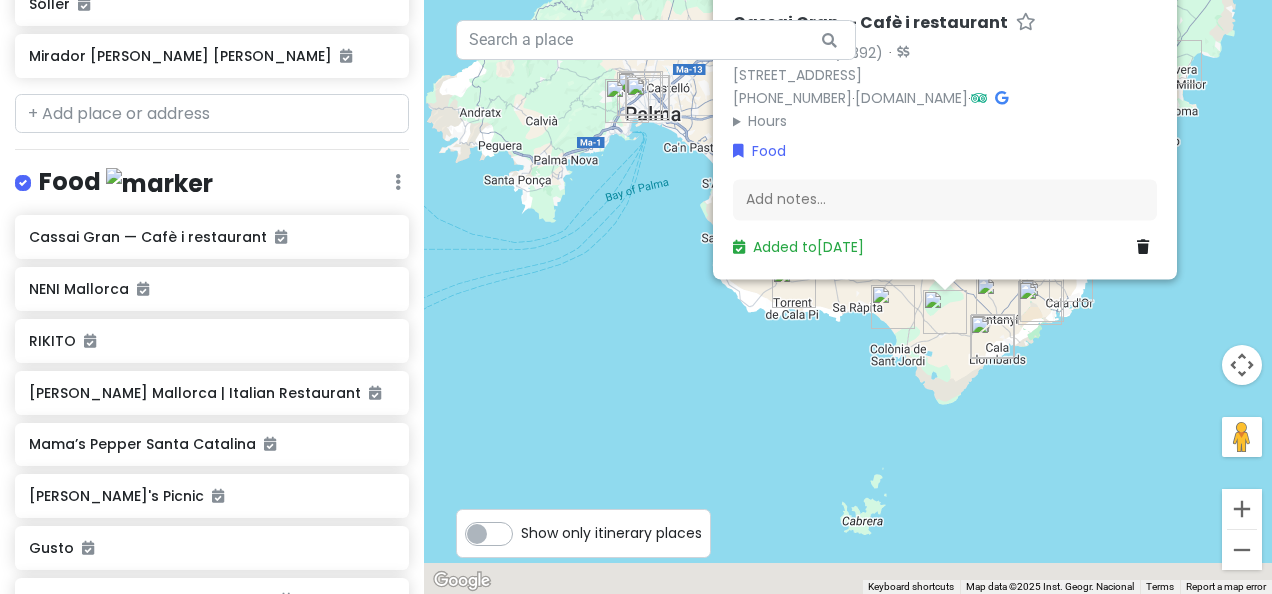 drag, startPoint x: 830, startPoint y: 470, endPoint x: 838, endPoint y: 314, distance: 156.20499 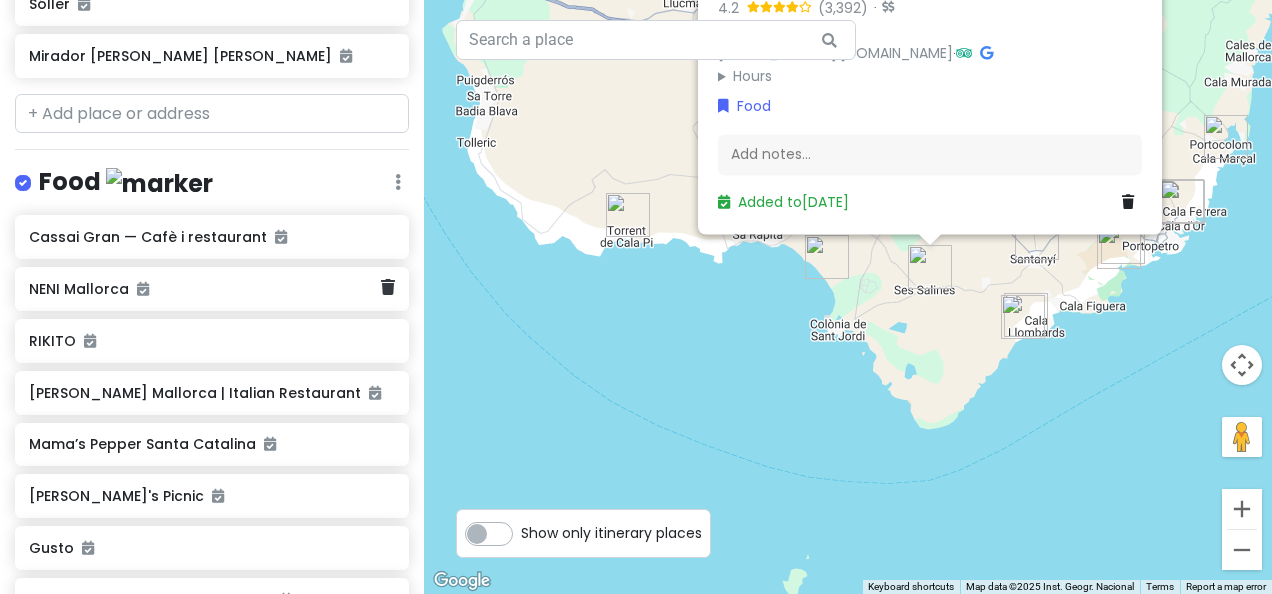 click on "NENI Mallorca" at bounding box center (204, 289) 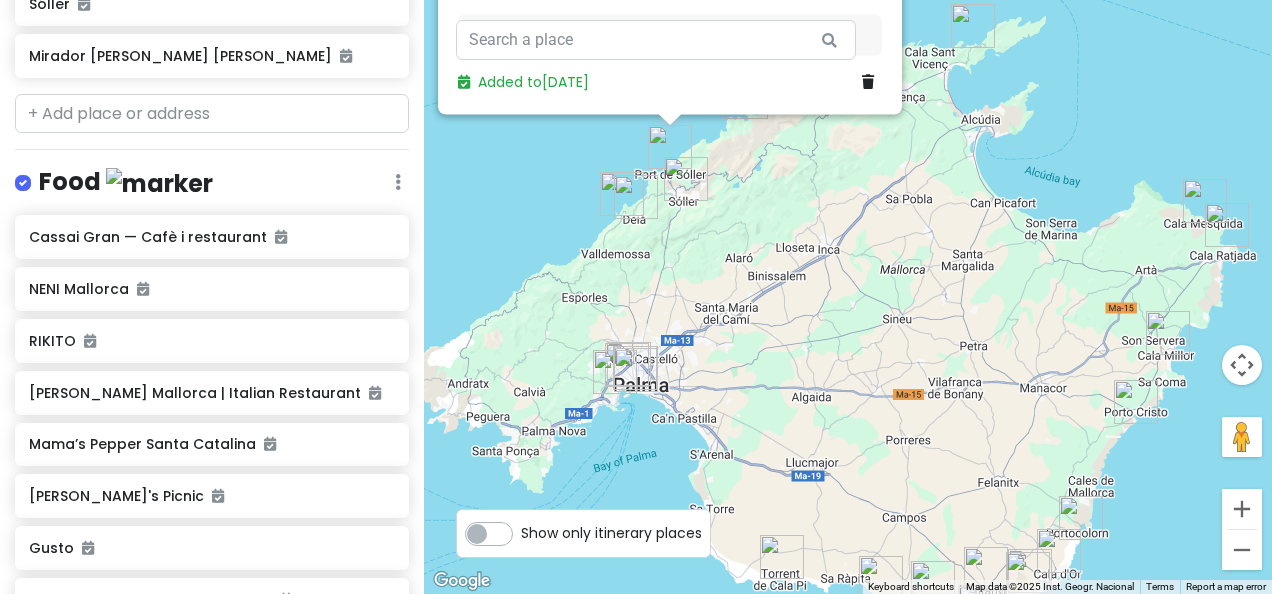 drag, startPoint x: 821, startPoint y: 390, endPoint x: 810, endPoint y: 247, distance: 143.42245 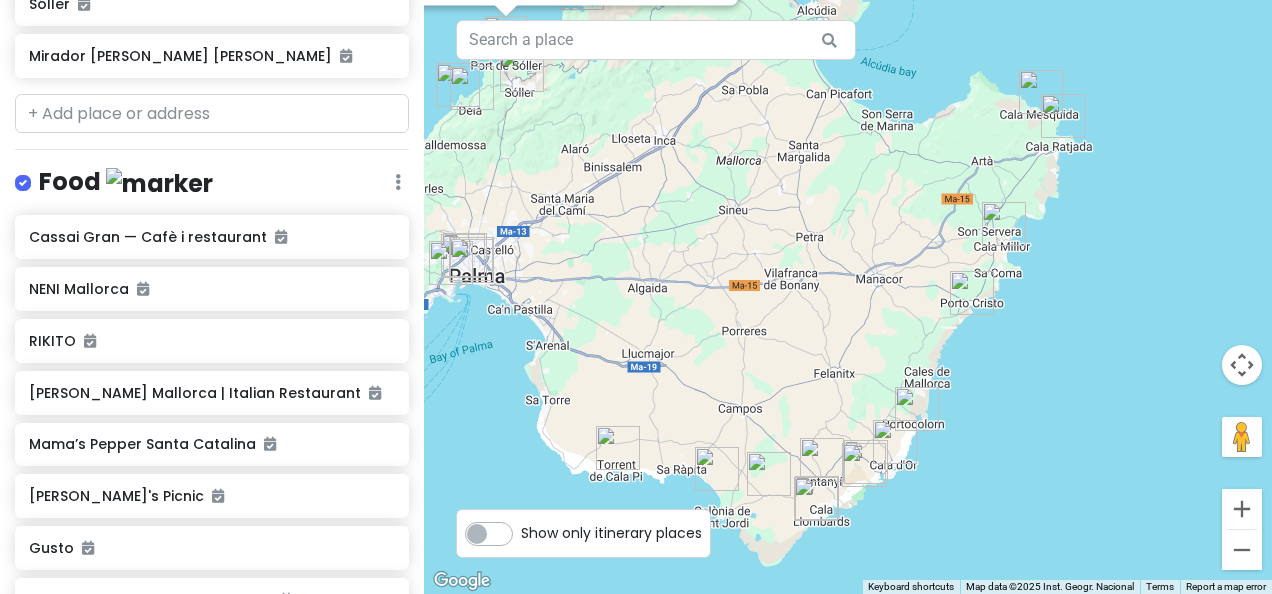 drag, startPoint x: 1020, startPoint y: 382, endPoint x: 845, endPoint y: 381, distance: 175.00285 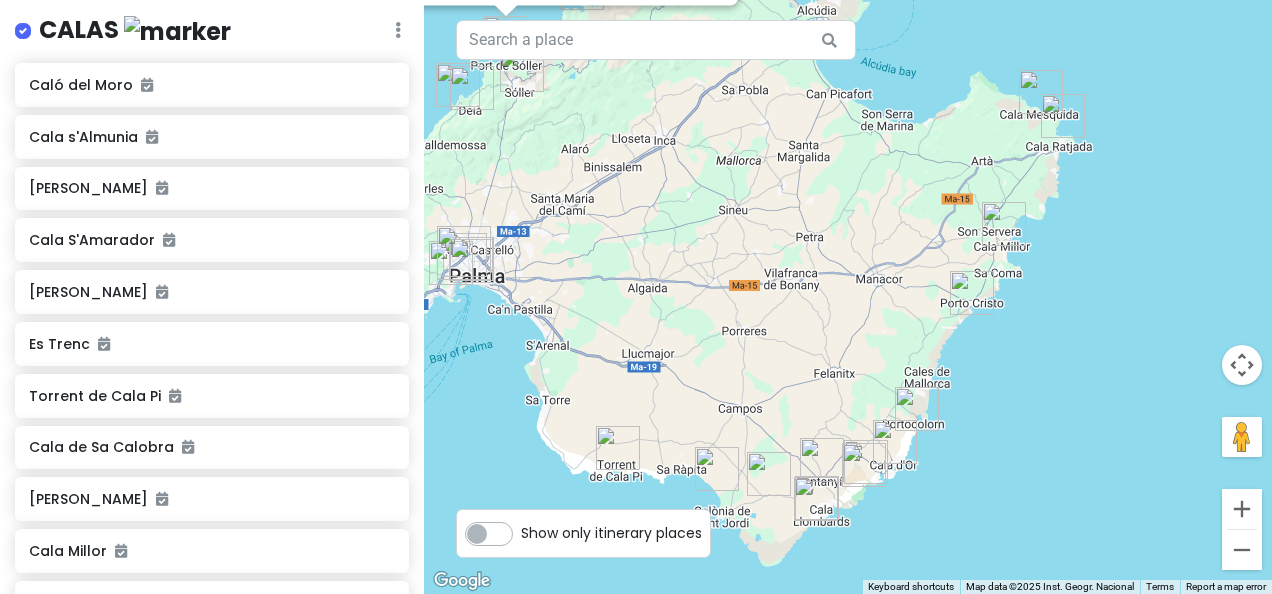 scroll, scrollTop: 1648, scrollLeft: 0, axis: vertical 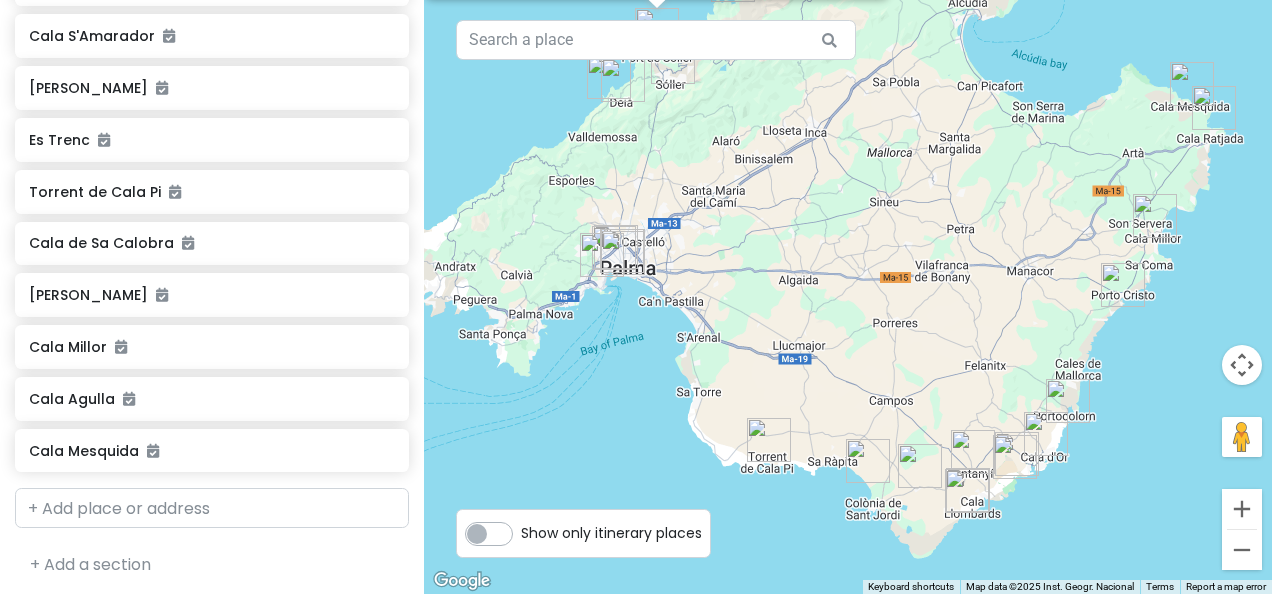 drag, startPoint x: 701, startPoint y: 372, endPoint x: 852, endPoint y: 363, distance: 151.26797 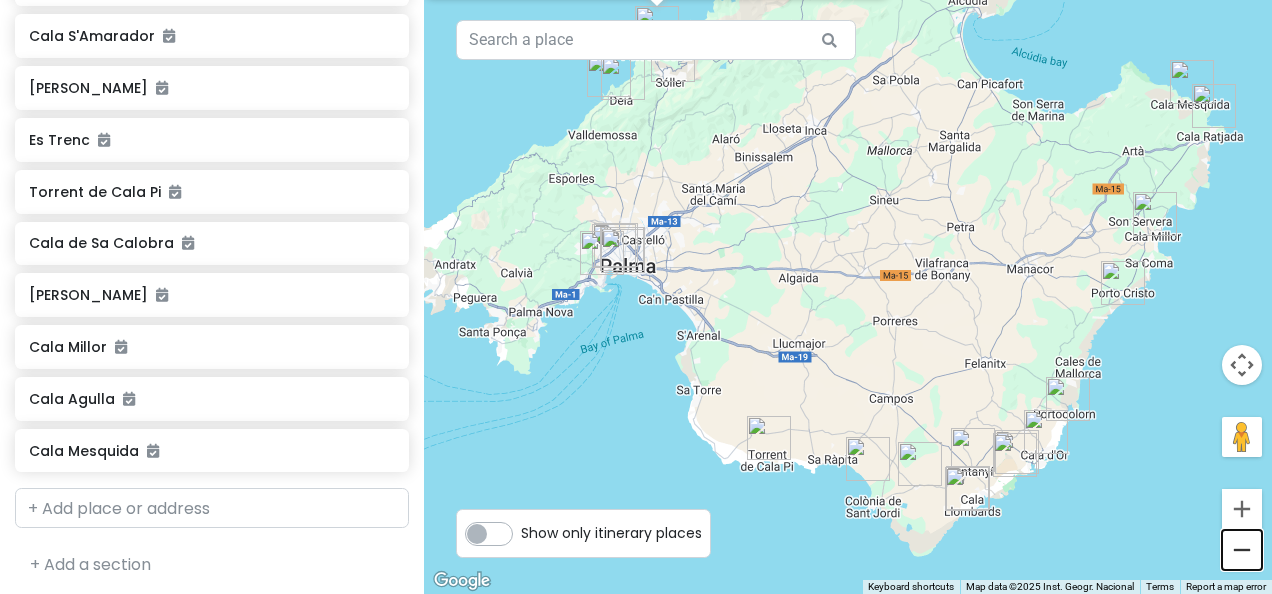 click at bounding box center [1242, 550] 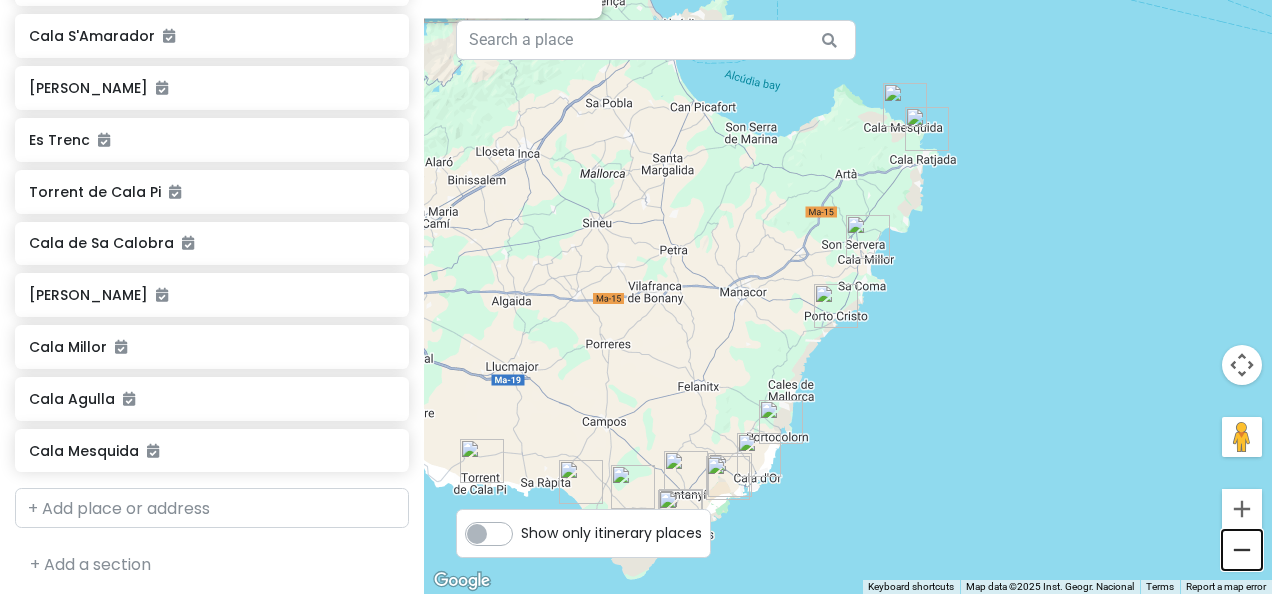 click at bounding box center (1242, 550) 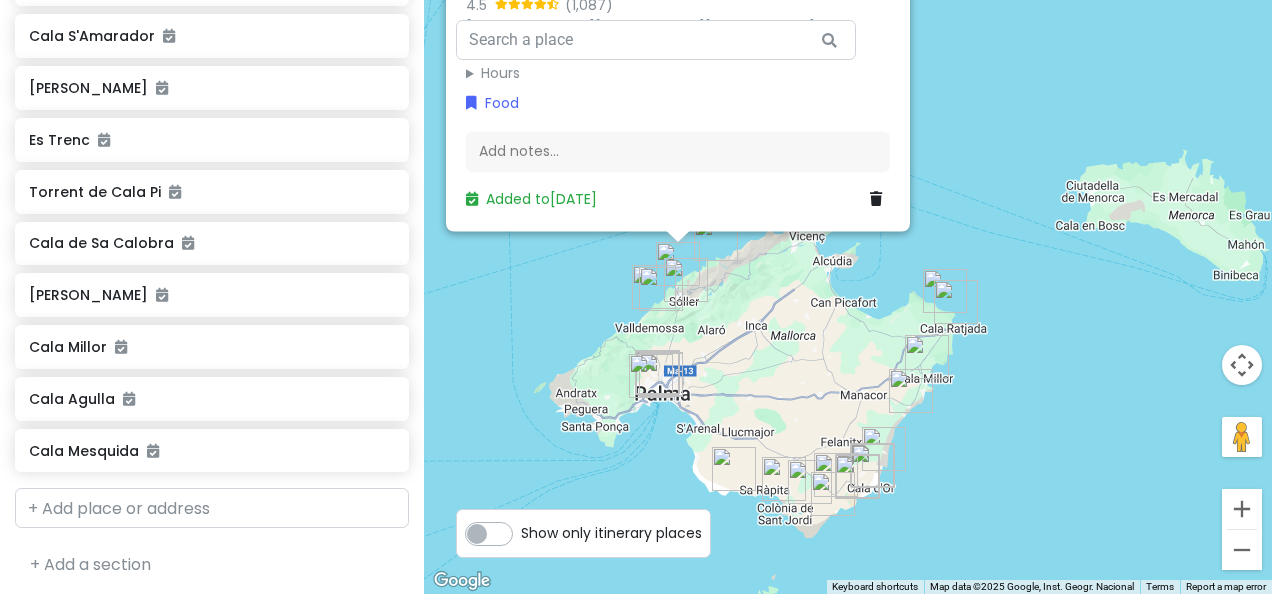 drag, startPoint x: 926, startPoint y: 273, endPoint x: 1056, endPoint y: 394, distance: 177.59785 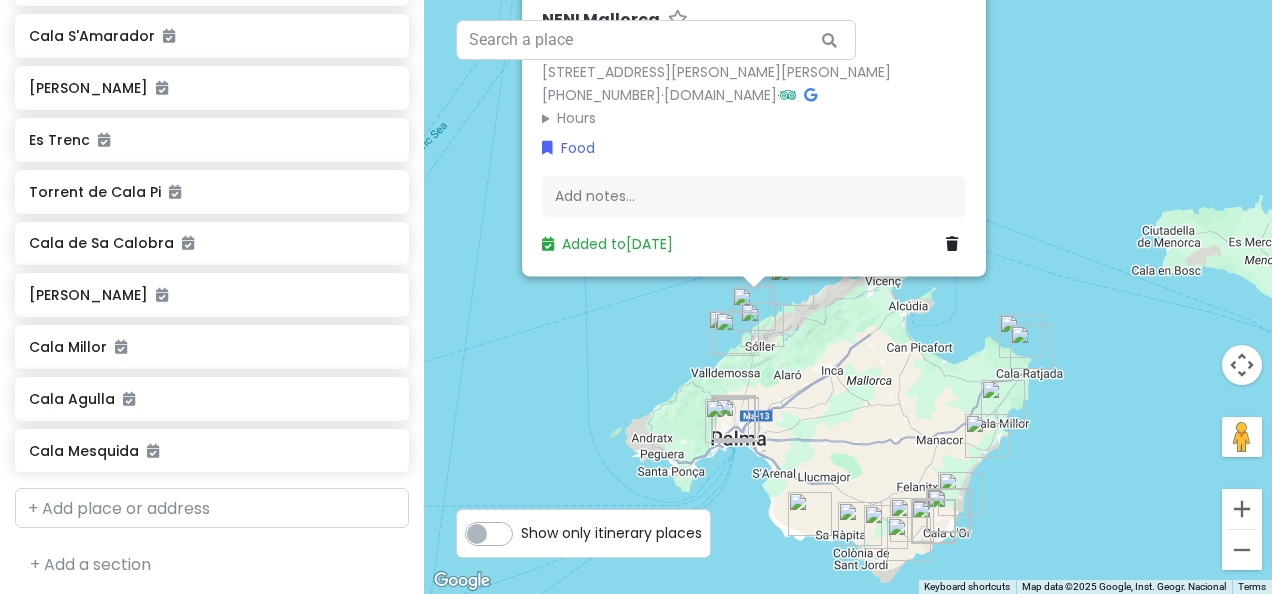 click on "NENI Mallorca 4.5        (1,087) [STREET_ADDRESS][PERSON_NAME][PERSON_NAME] [PHONE_NUMBER]   ·   [DOMAIN_NAME]   ·   Hours [DATE]  6:30 PM – 12:00 AM [DATE]  6:30 PM – 12:00 AM [DATE]  6:00 PM – 12:00 AM [DATE]  6:30 PM – 12:00 AM [DATE]  6:30 PM – 12:00 AM [DATE]  6:30 PM – 12:00 AM [DATE]  6:30 PM – 12:00 AM Food Add notes... Added to  [DATE]" at bounding box center (848, 297) 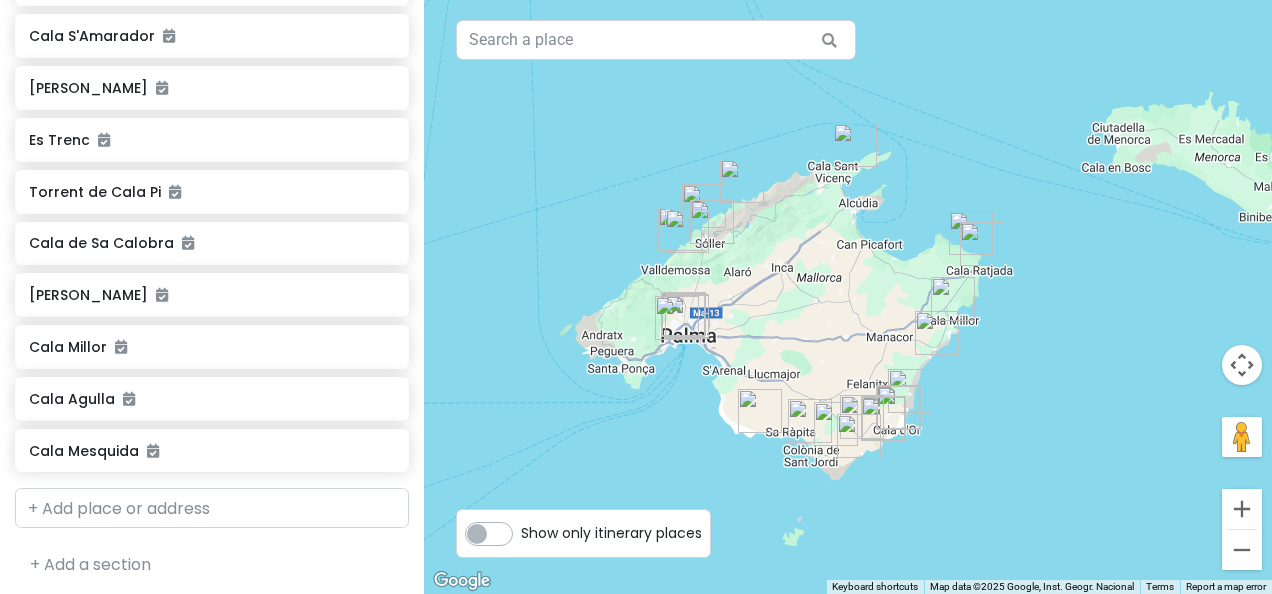 drag, startPoint x: 1068, startPoint y: 293, endPoint x: 1040, endPoint y: 257, distance: 45.607018 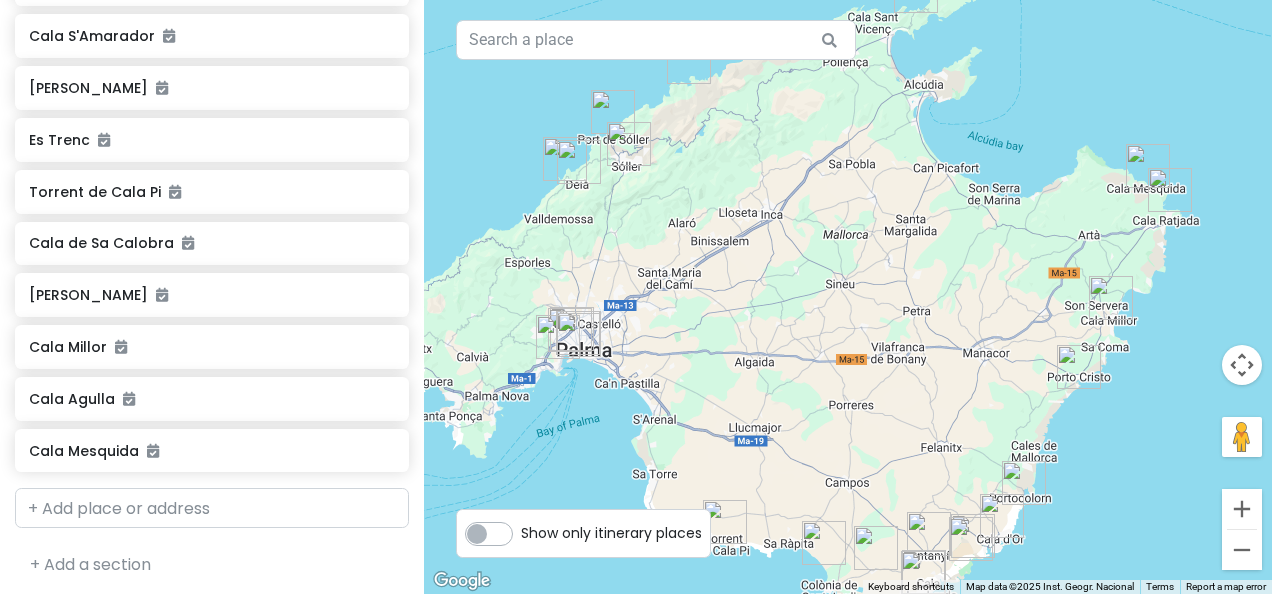 drag, startPoint x: 1060, startPoint y: 375, endPoint x: 1167, endPoint y: 300, distance: 130.66751 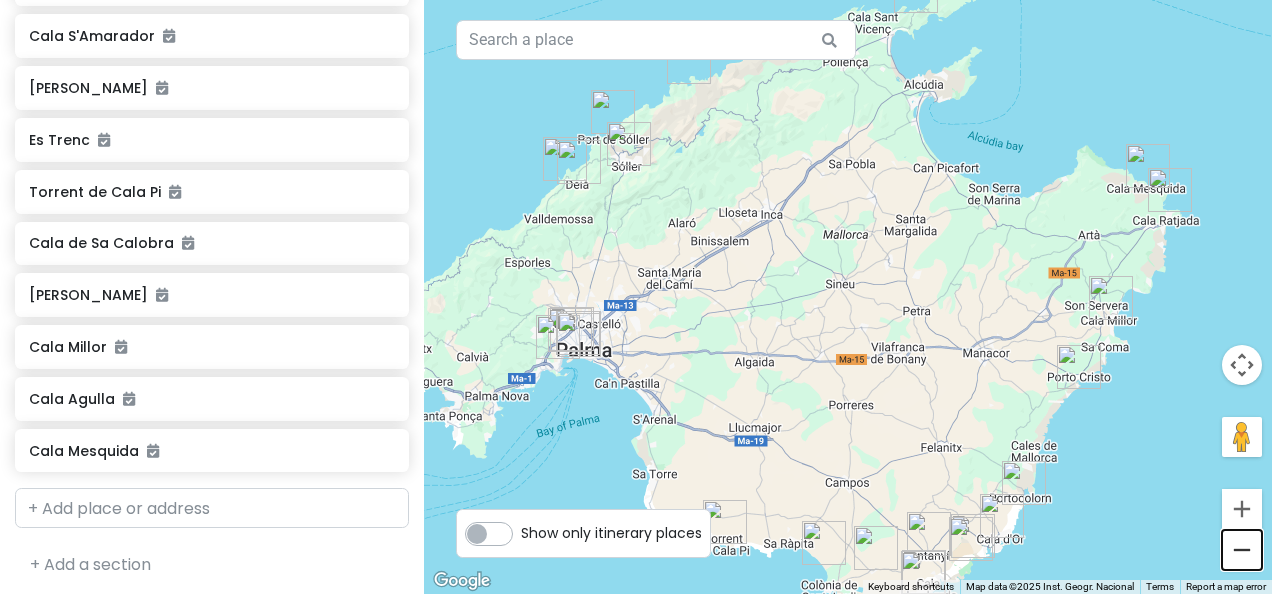 click at bounding box center (1242, 550) 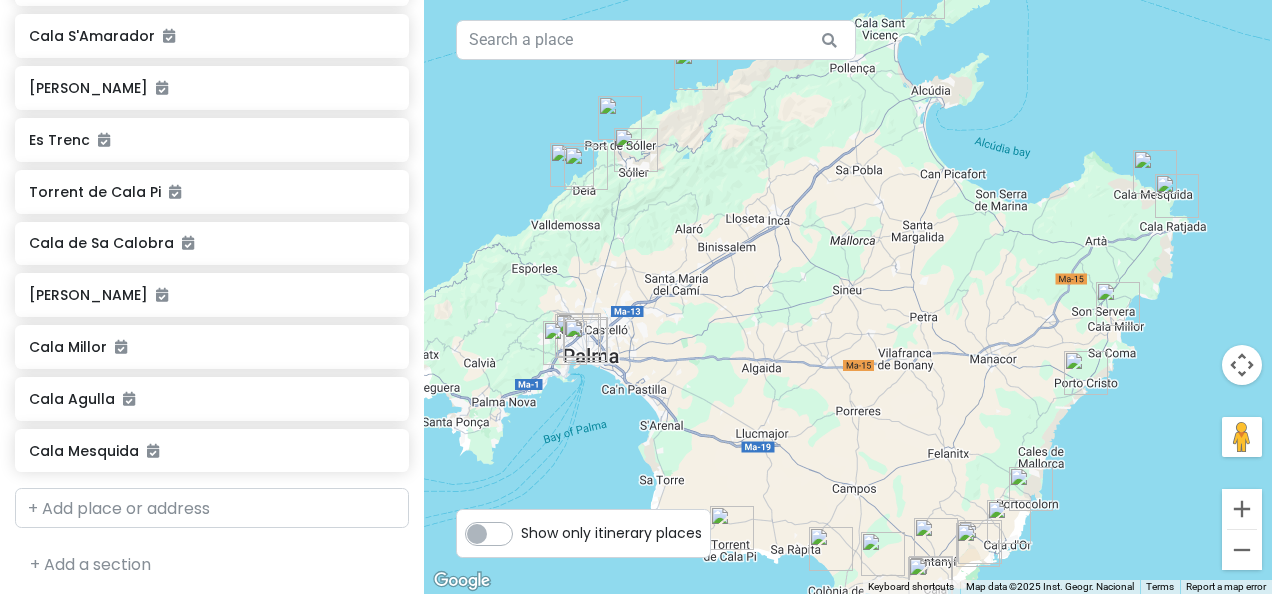 drag, startPoint x: 598, startPoint y: 376, endPoint x: 659, endPoint y: 232, distance: 156.38734 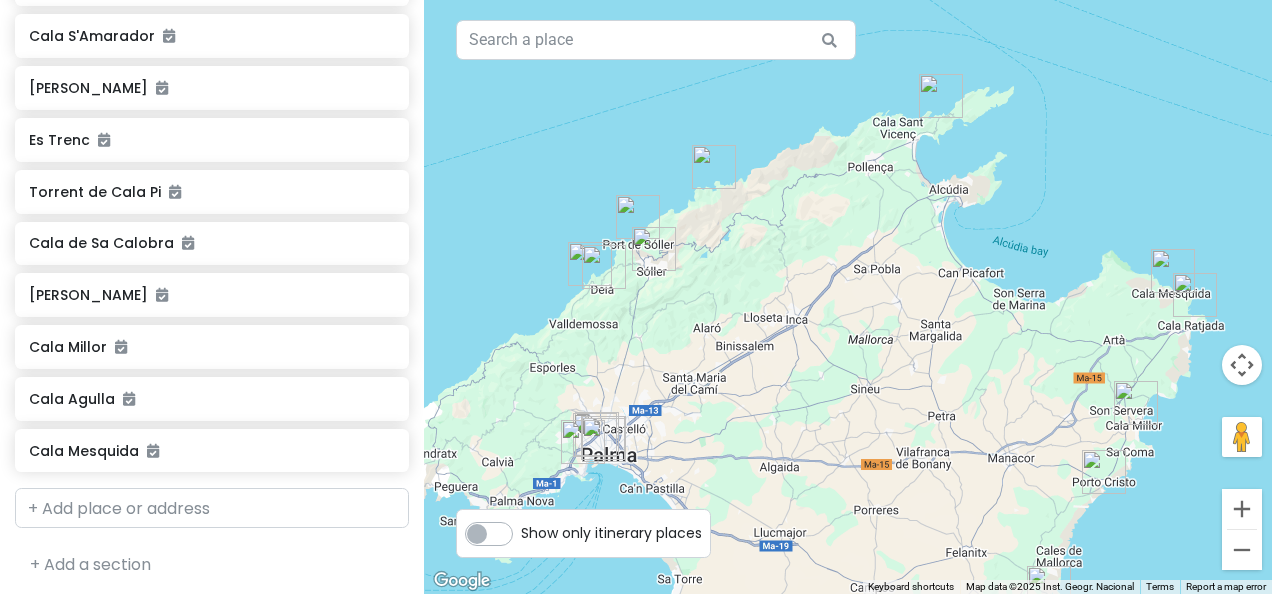 drag, startPoint x: 617, startPoint y: 152, endPoint x: 636, endPoint y: 257, distance: 106.7052 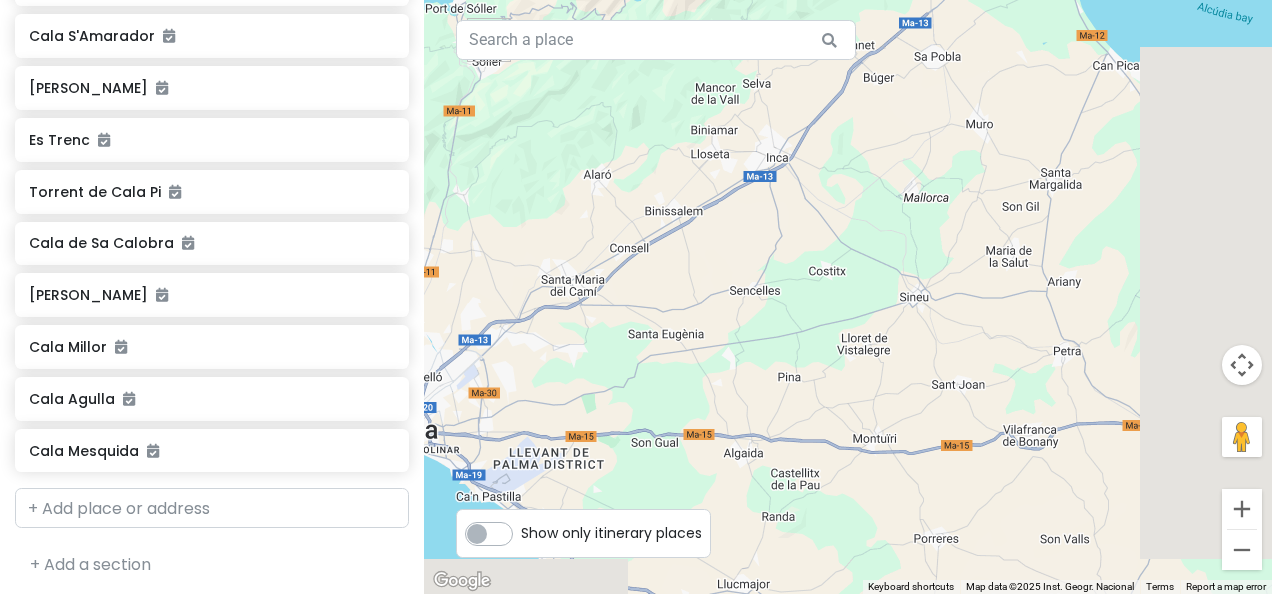 drag, startPoint x: 1056, startPoint y: 502, endPoint x: 836, endPoint y: 316, distance: 288.09027 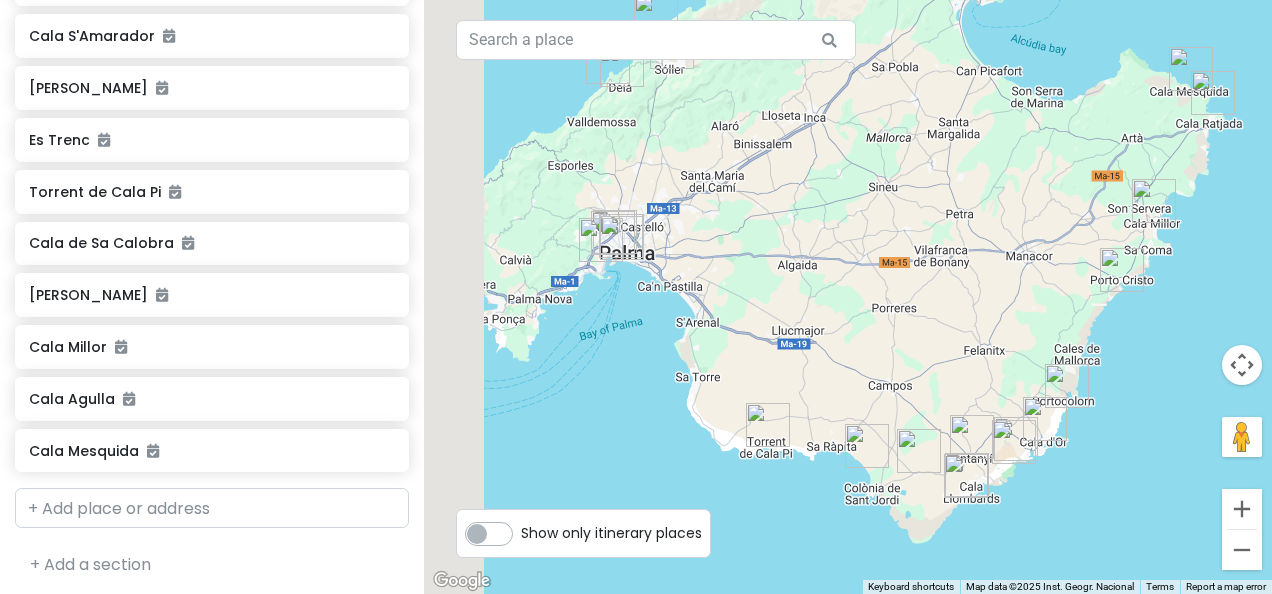 drag, startPoint x: 994, startPoint y: 416, endPoint x: 1120, endPoint y: 348, distance: 143.1782 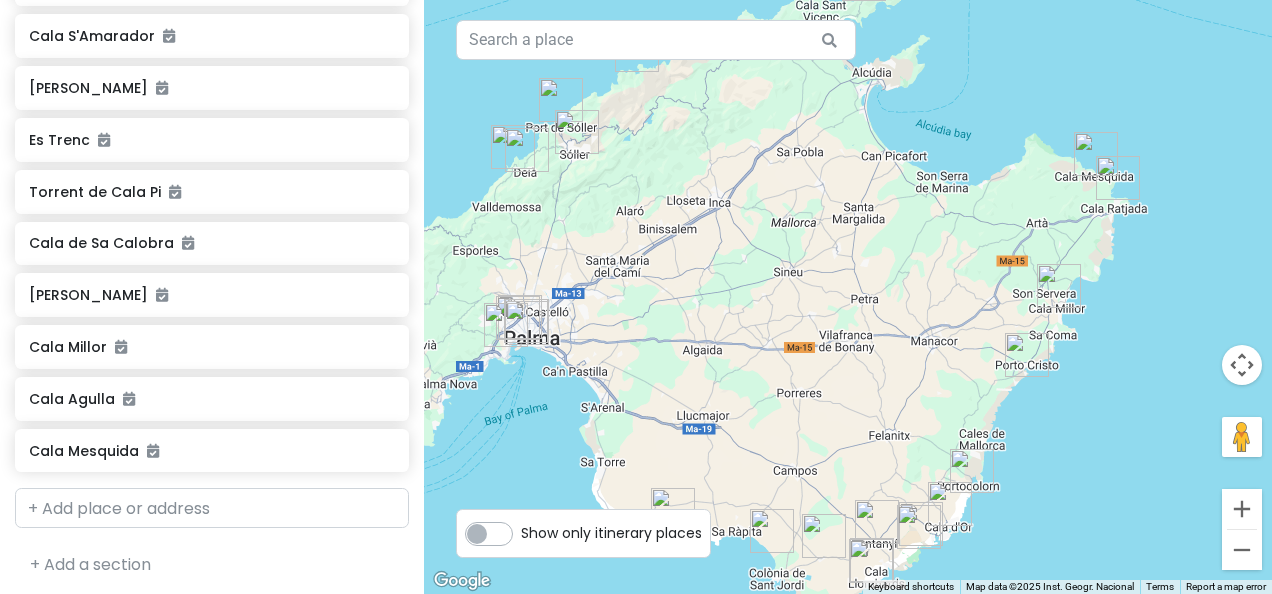 drag, startPoint x: 1204, startPoint y: 206, endPoint x: 1071, endPoint y: 328, distance: 180.47992 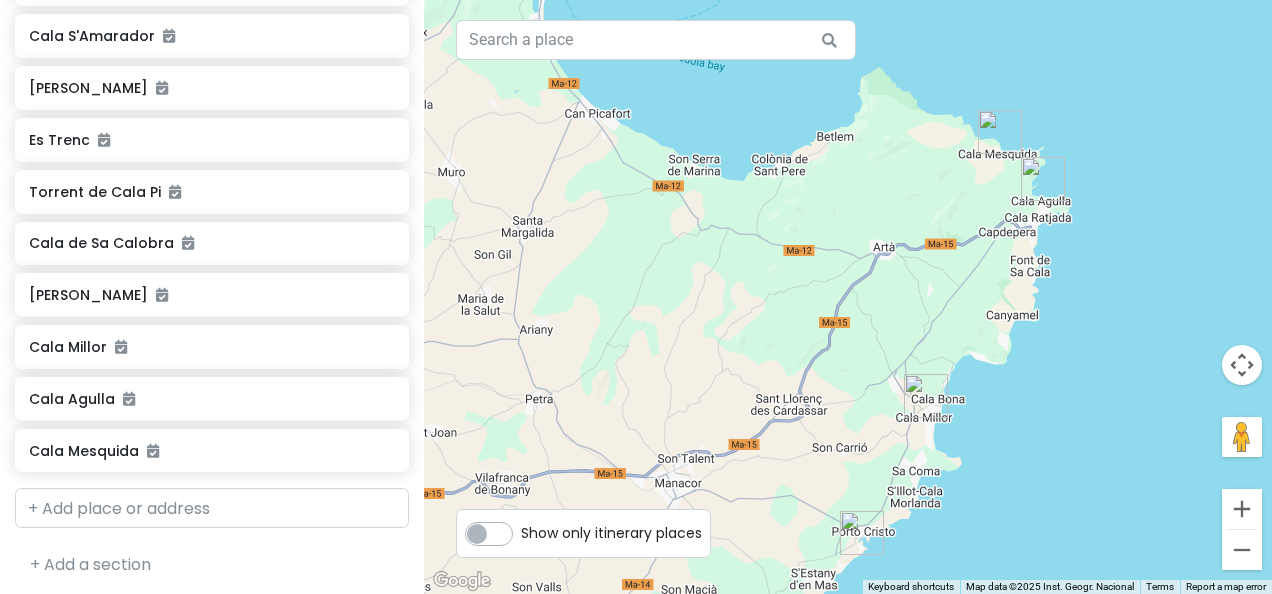 click at bounding box center [1043, 179] 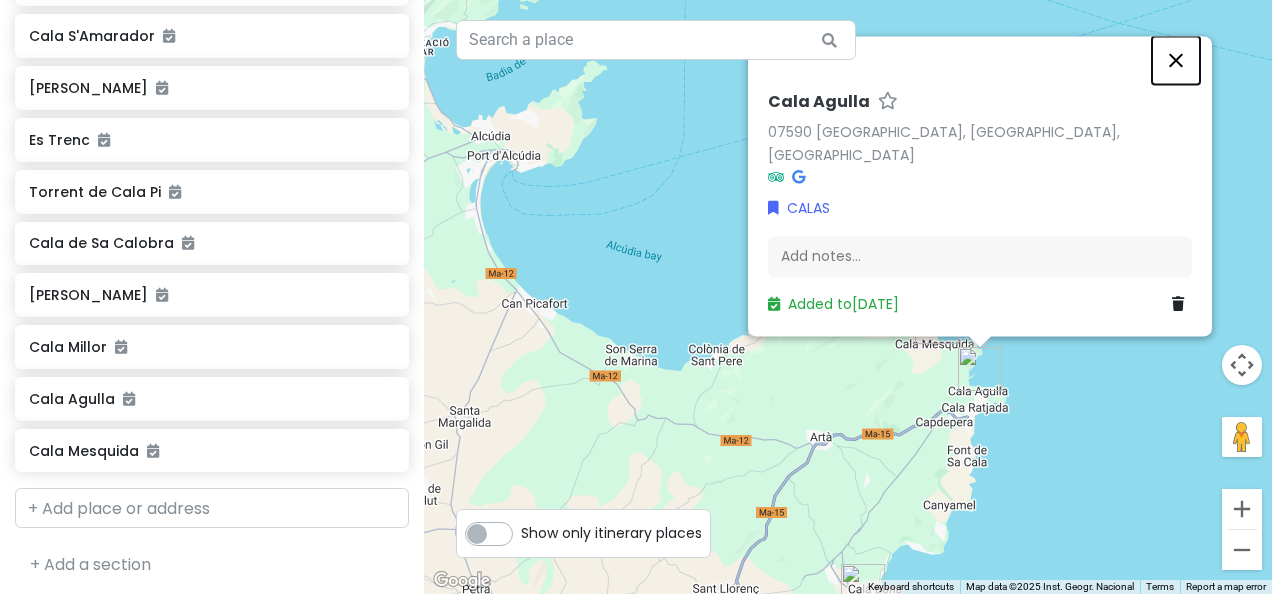 click at bounding box center [1176, 60] 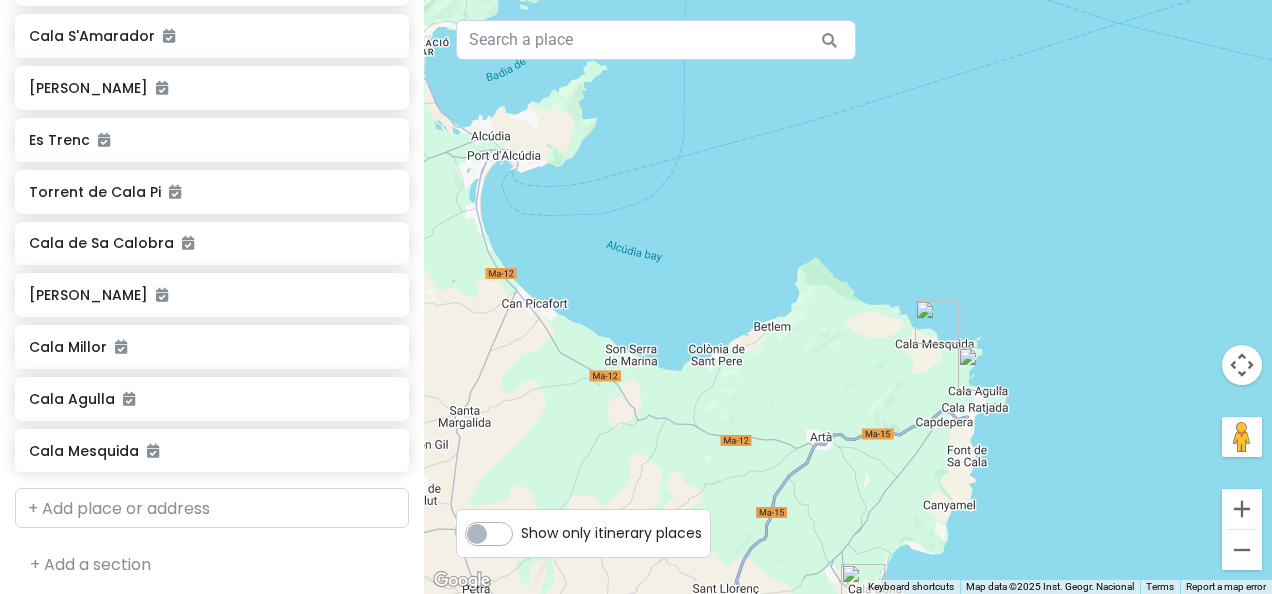 click at bounding box center (980, 369) 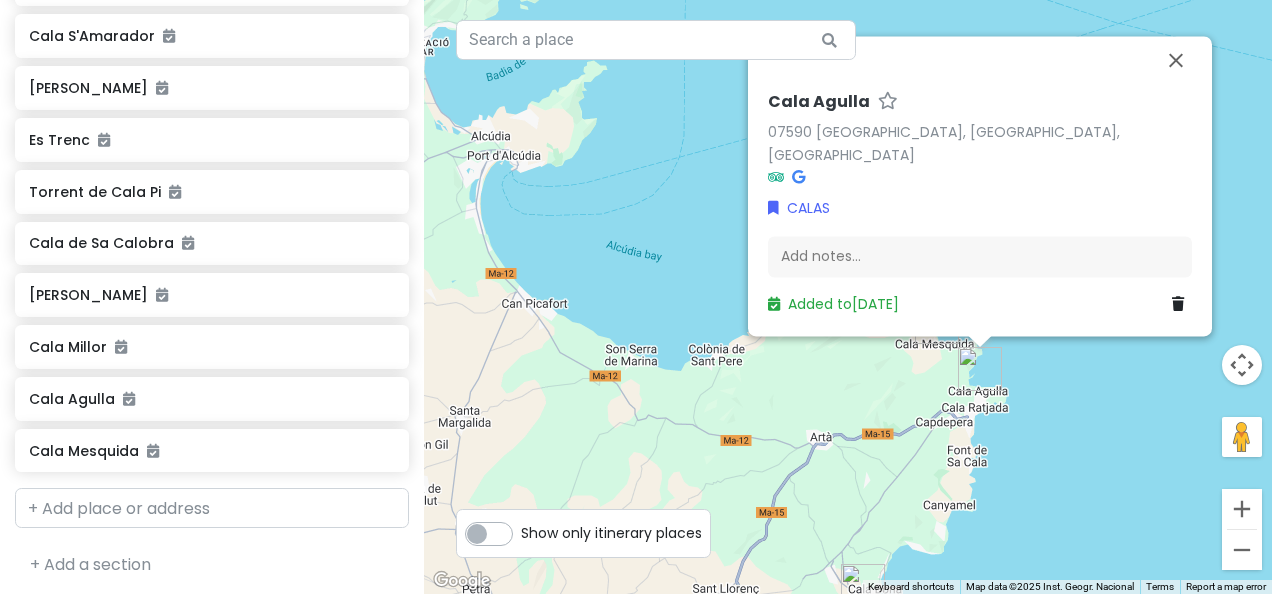 click at bounding box center [1182, 305] 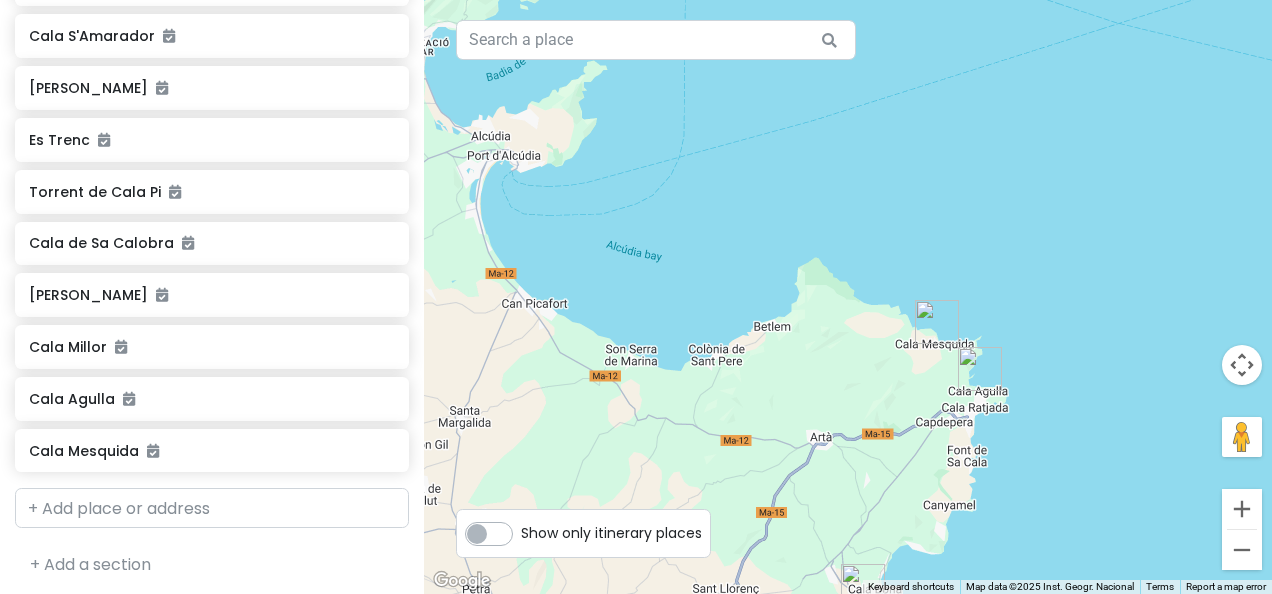 scroll, scrollTop: 1596, scrollLeft: 0, axis: vertical 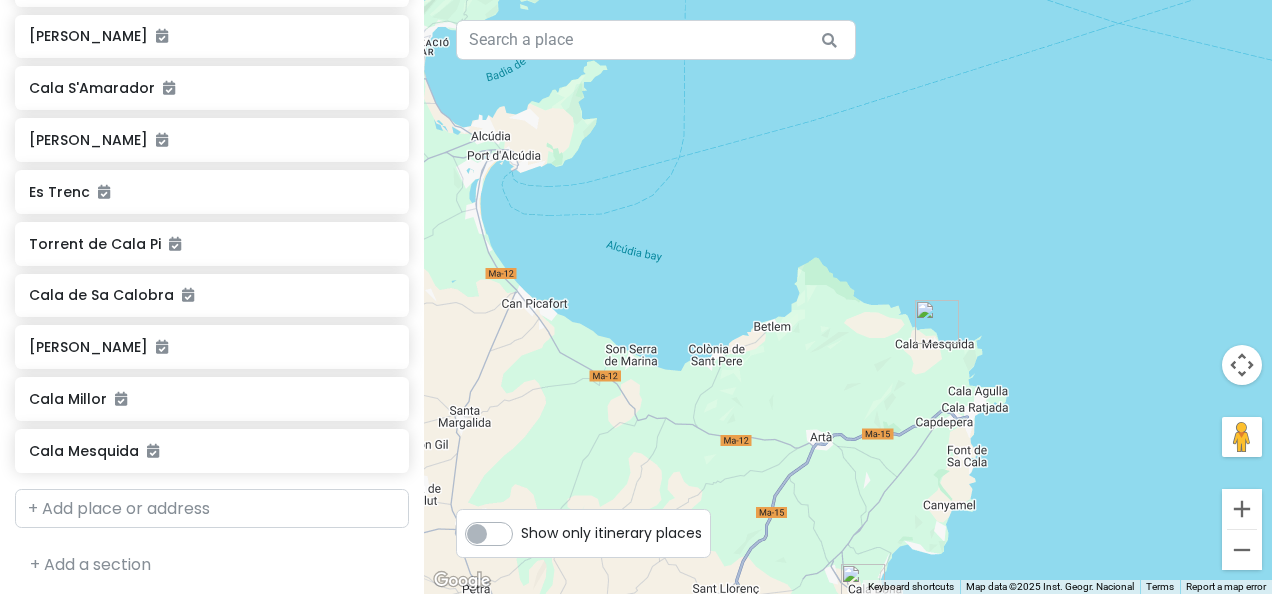 click at bounding box center [937, 322] 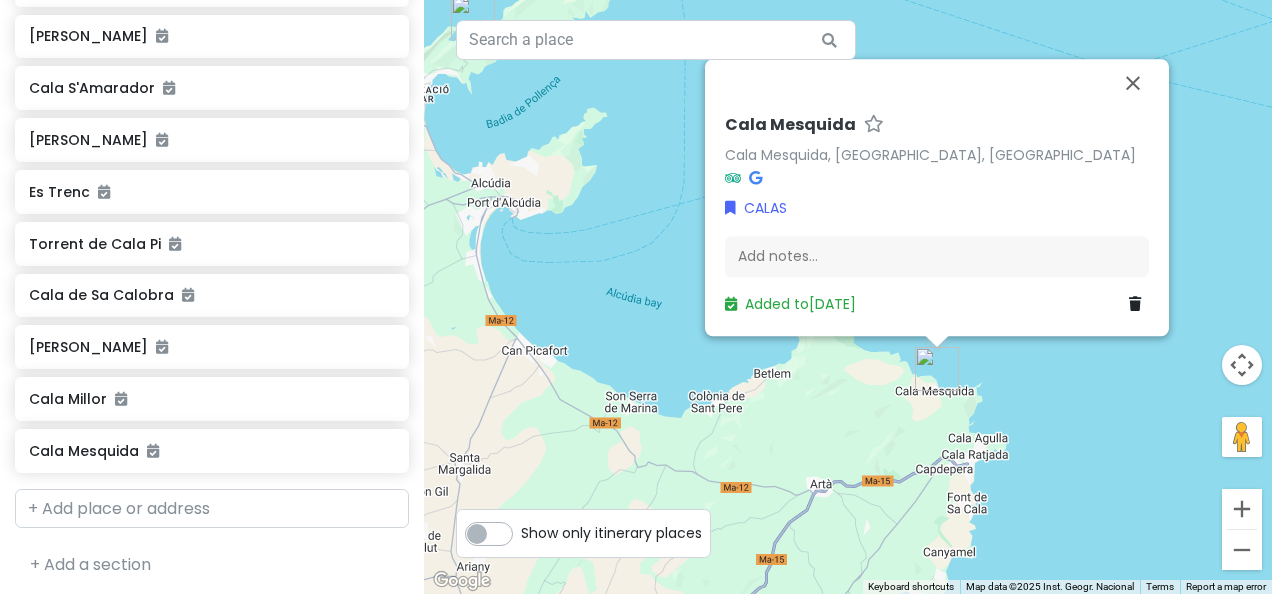 click at bounding box center (1135, 305) 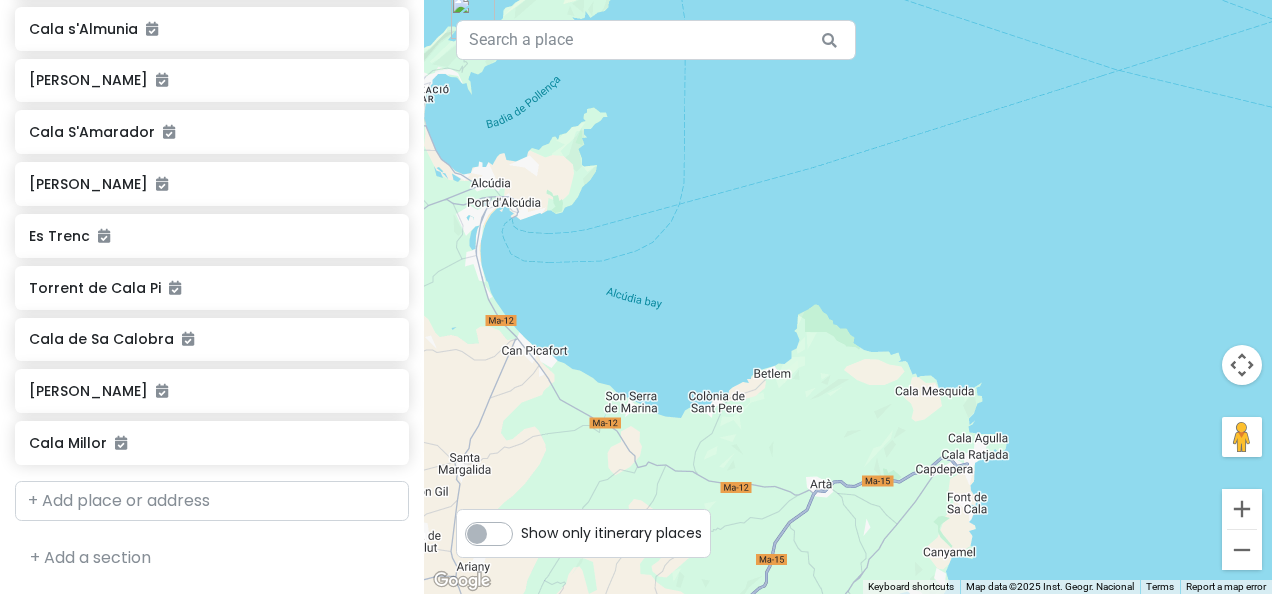 scroll, scrollTop: 1544, scrollLeft: 0, axis: vertical 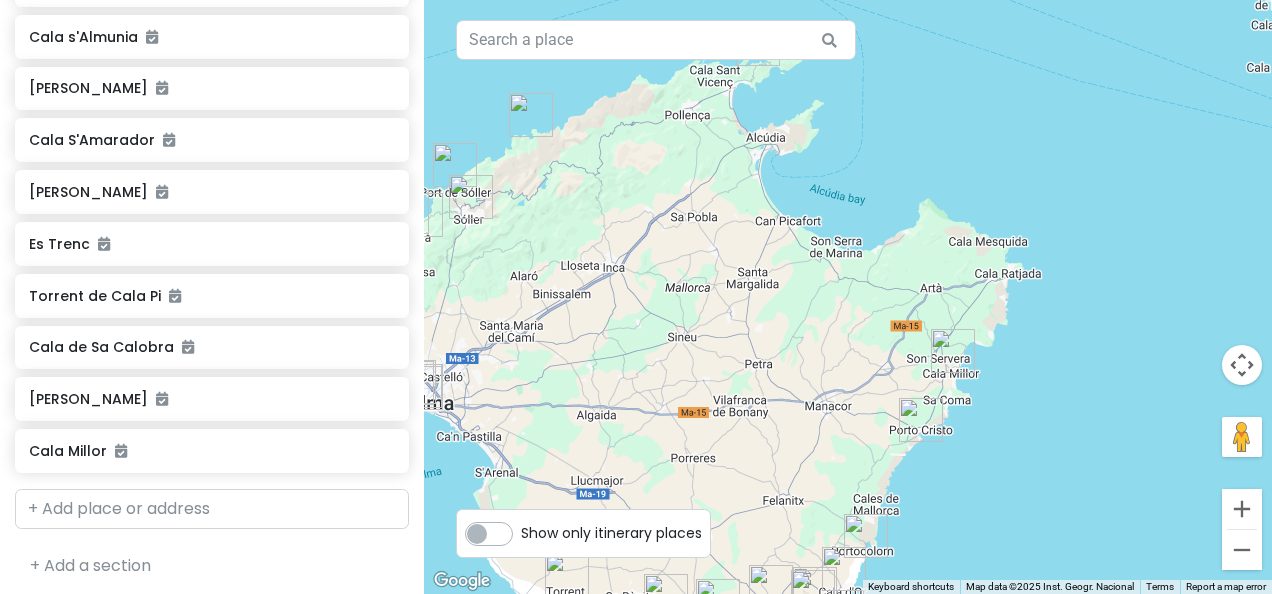 drag, startPoint x: 970, startPoint y: 491, endPoint x: 1018, endPoint y: 266, distance: 230.06303 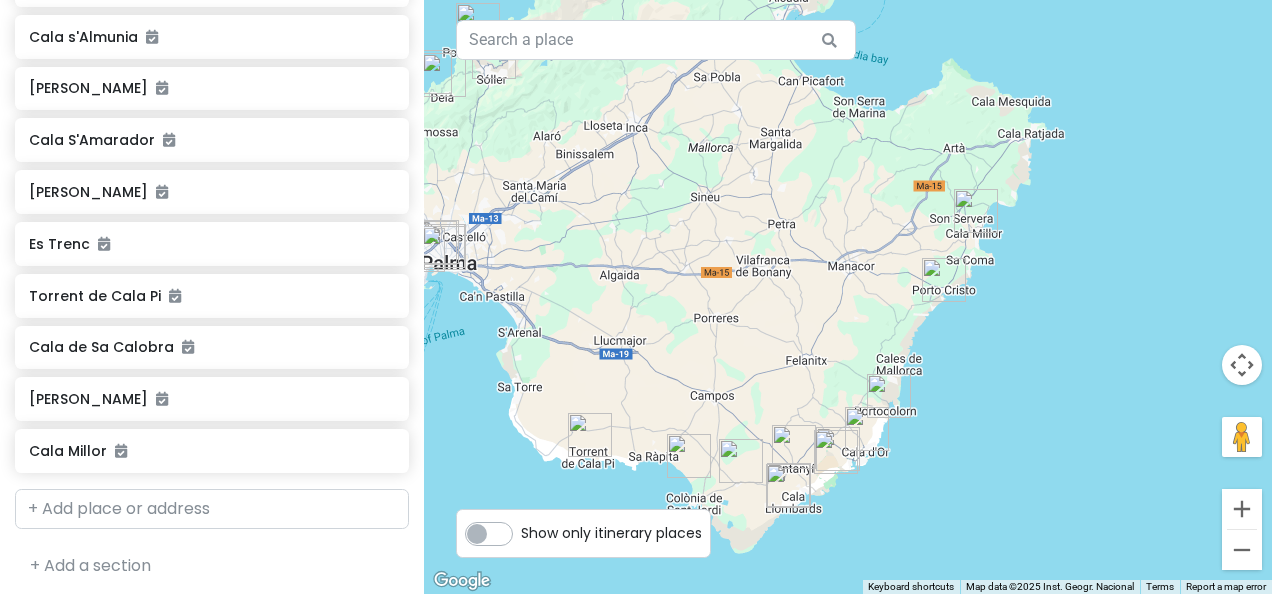 click at bounding box center [976, 211] 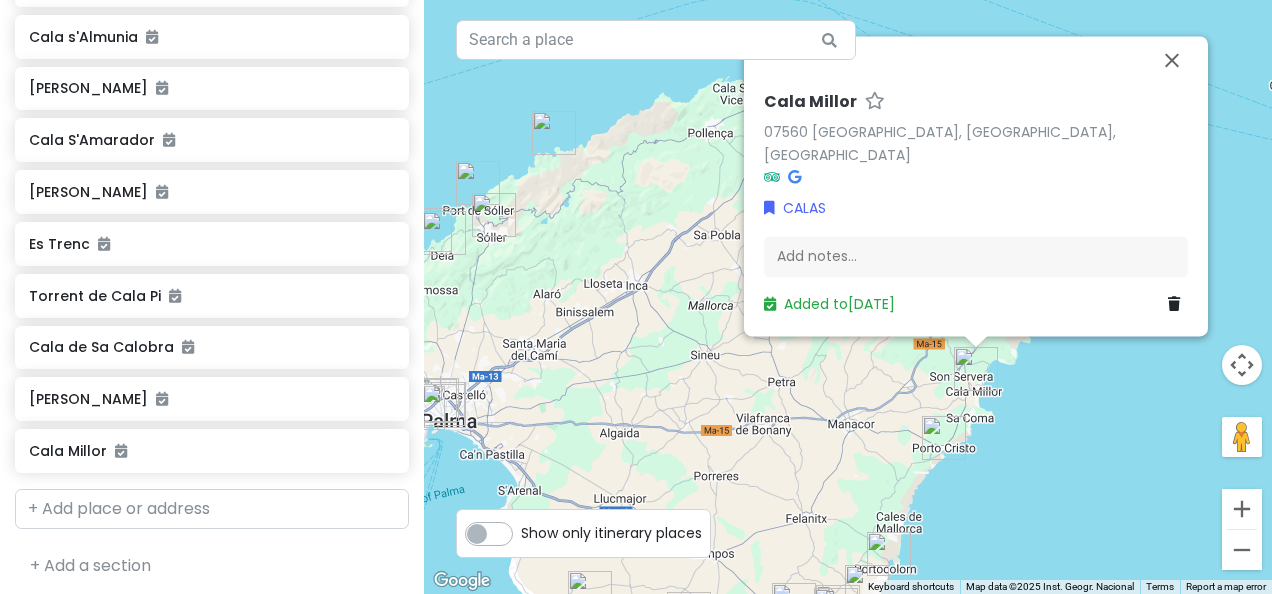 click at bounding box center (944, 438) 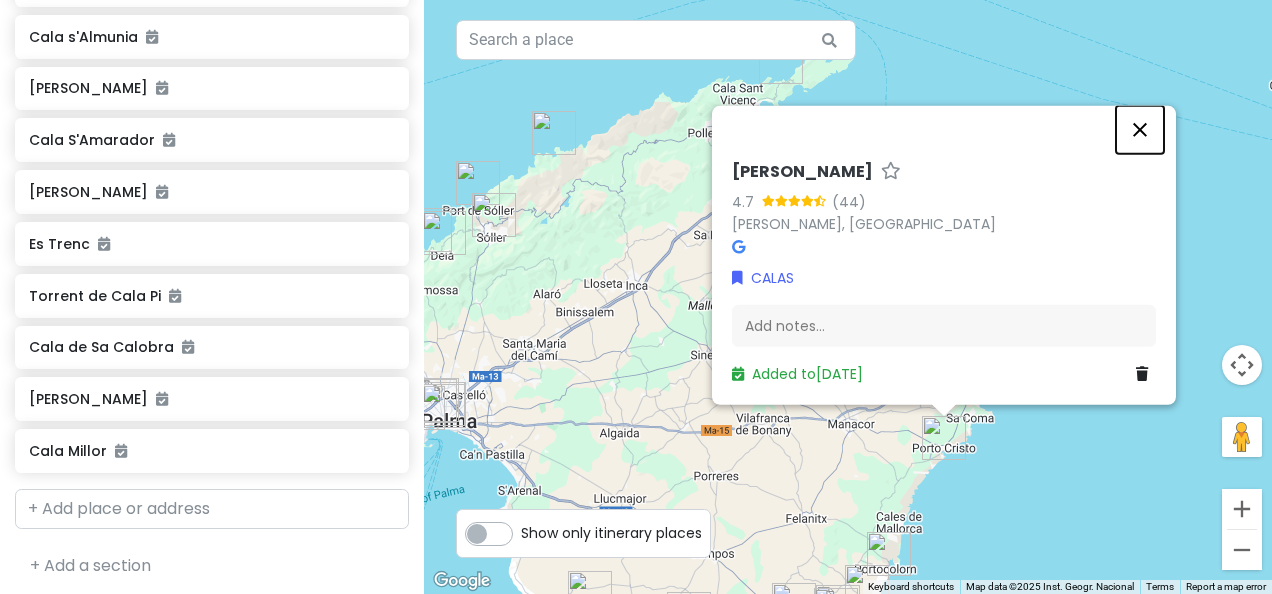 click at bounding box center (1140, 130) 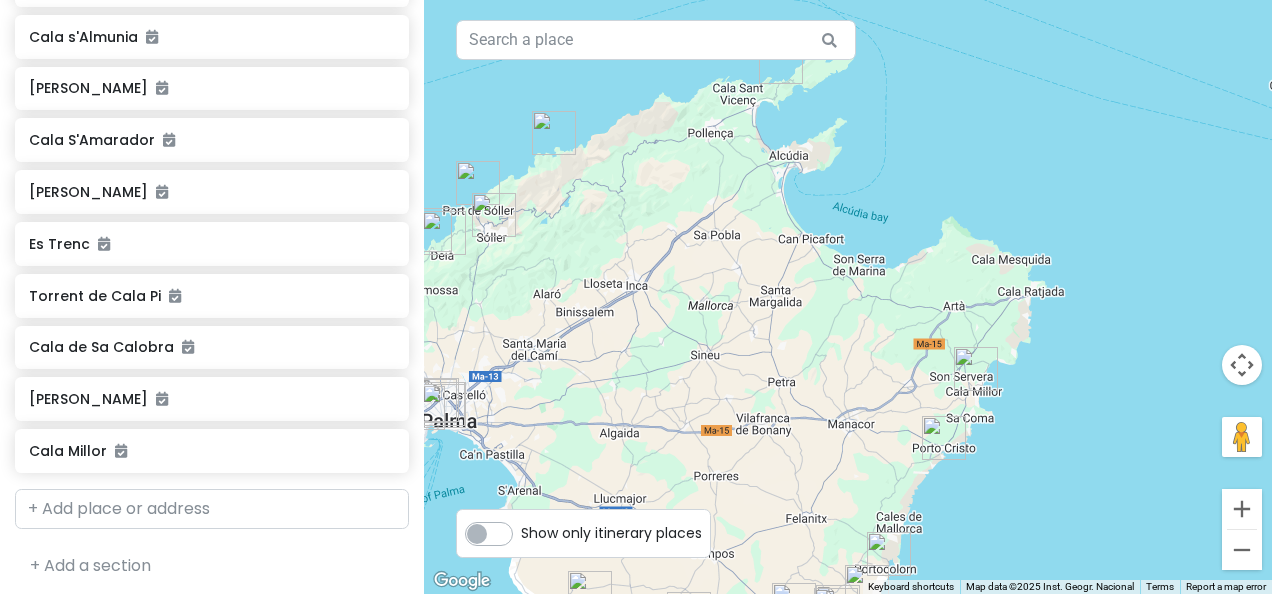 click at bounding box center (976, 369) 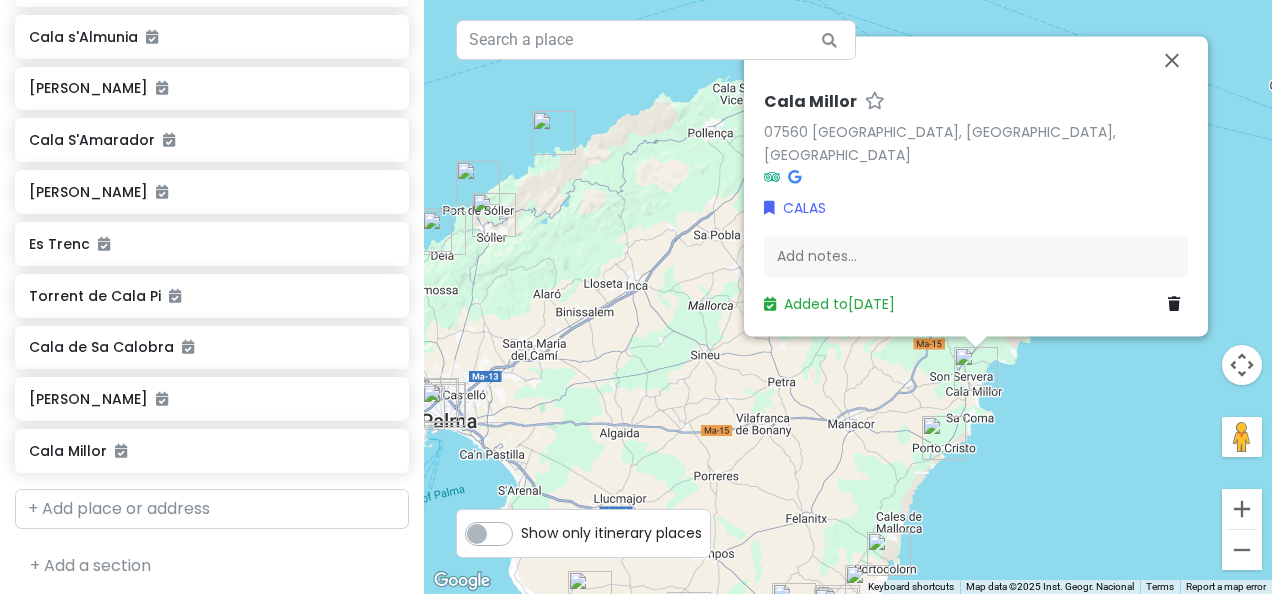click at bounding box center (1178, 305) 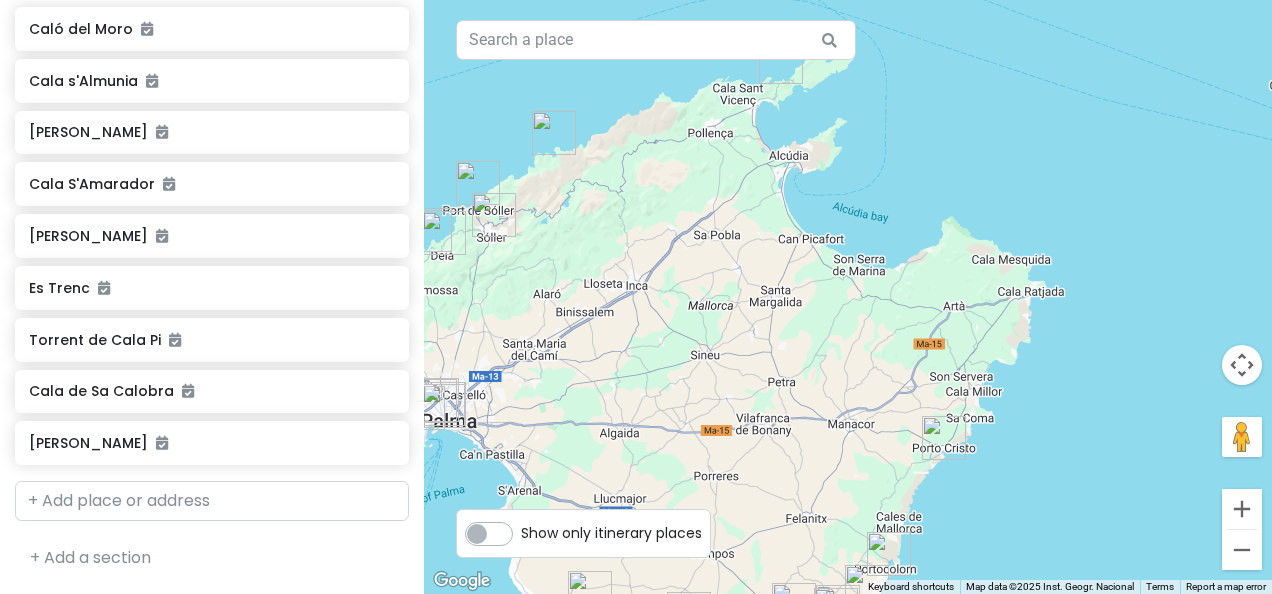 scroll, scrollTop: 1492, scrollLeft: 0, axis: vertical 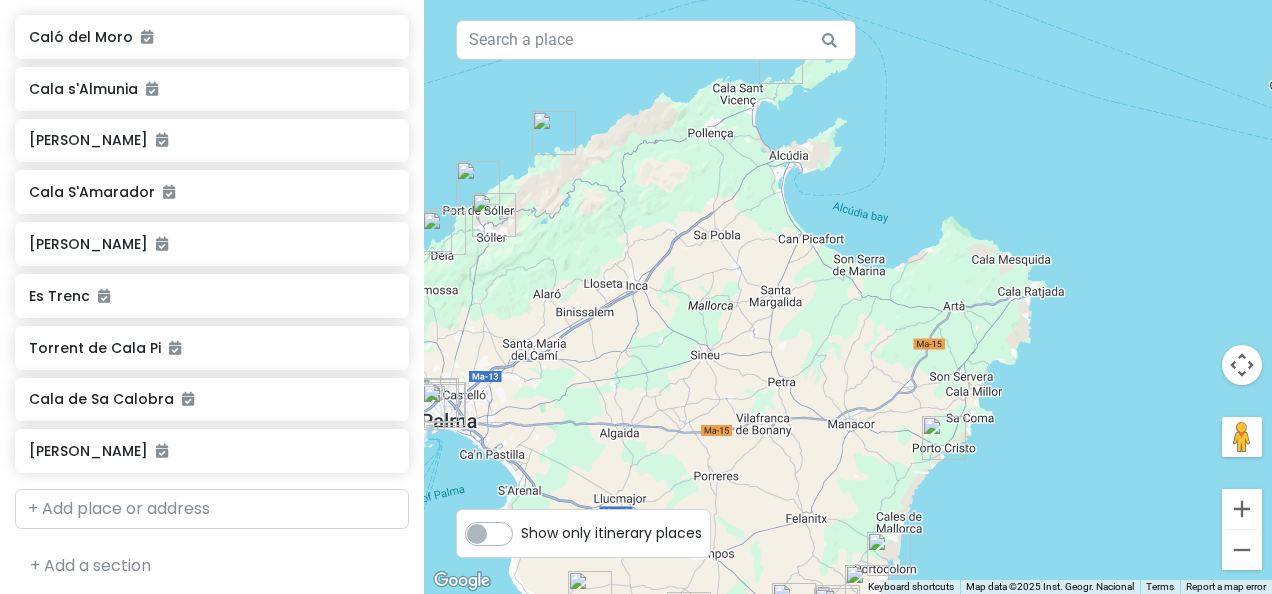 click at bounding box center (944, 438) 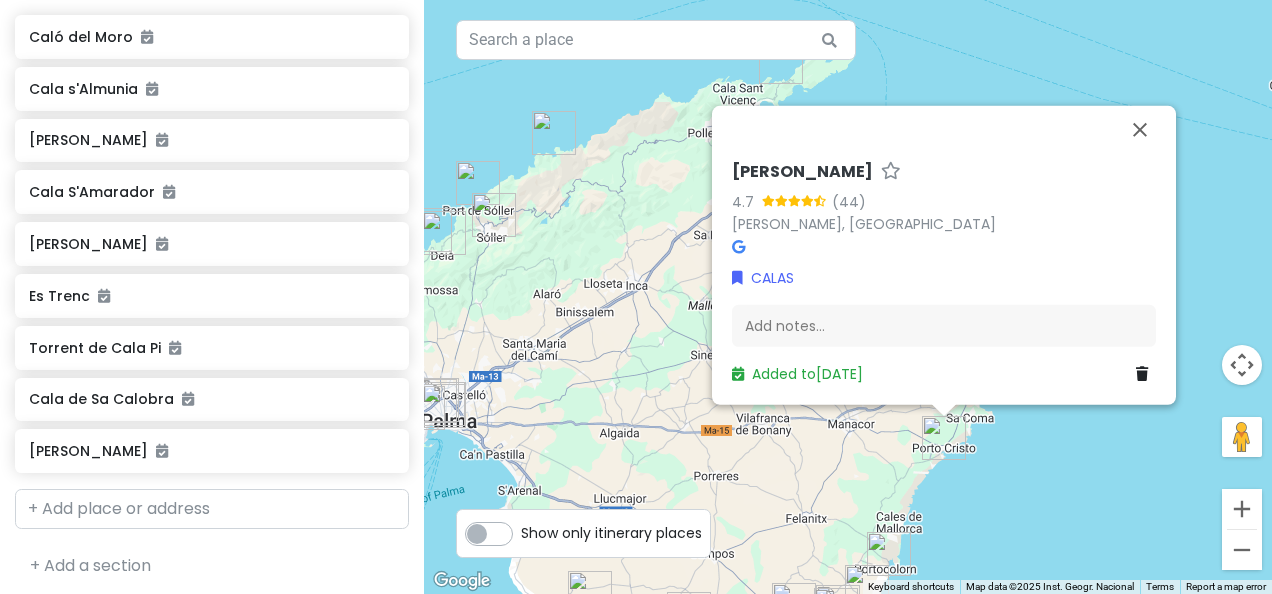 click at bounding box center (1142, 374) 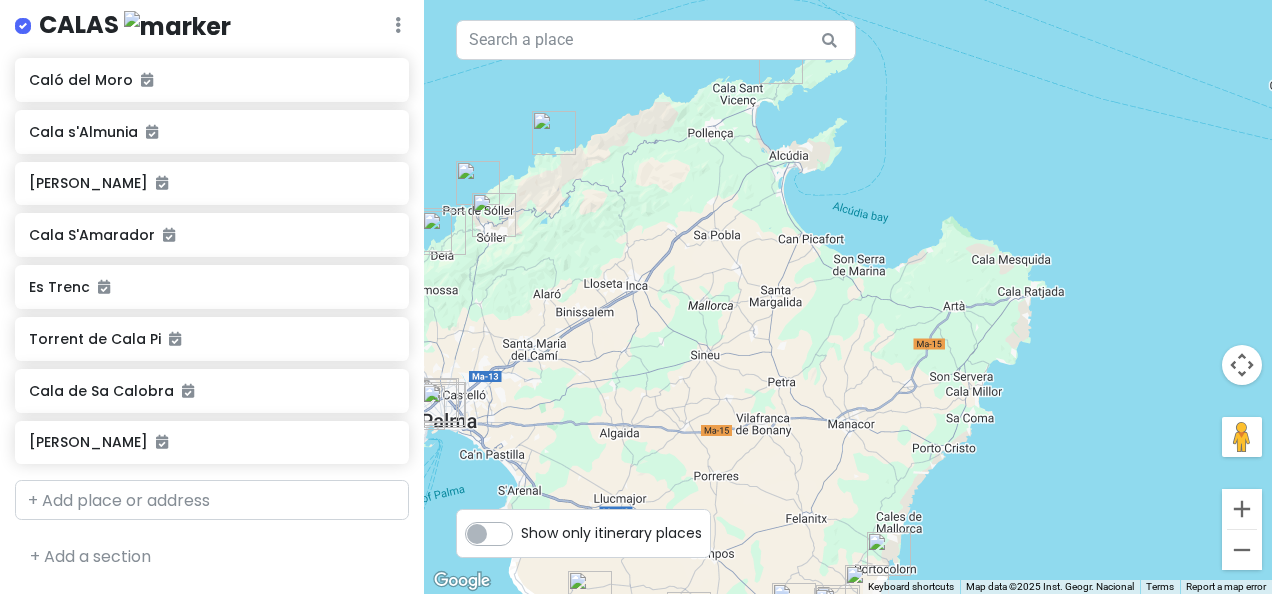 scroll, scrollTop: 1440, scrollLeft: 0, axis: vertical 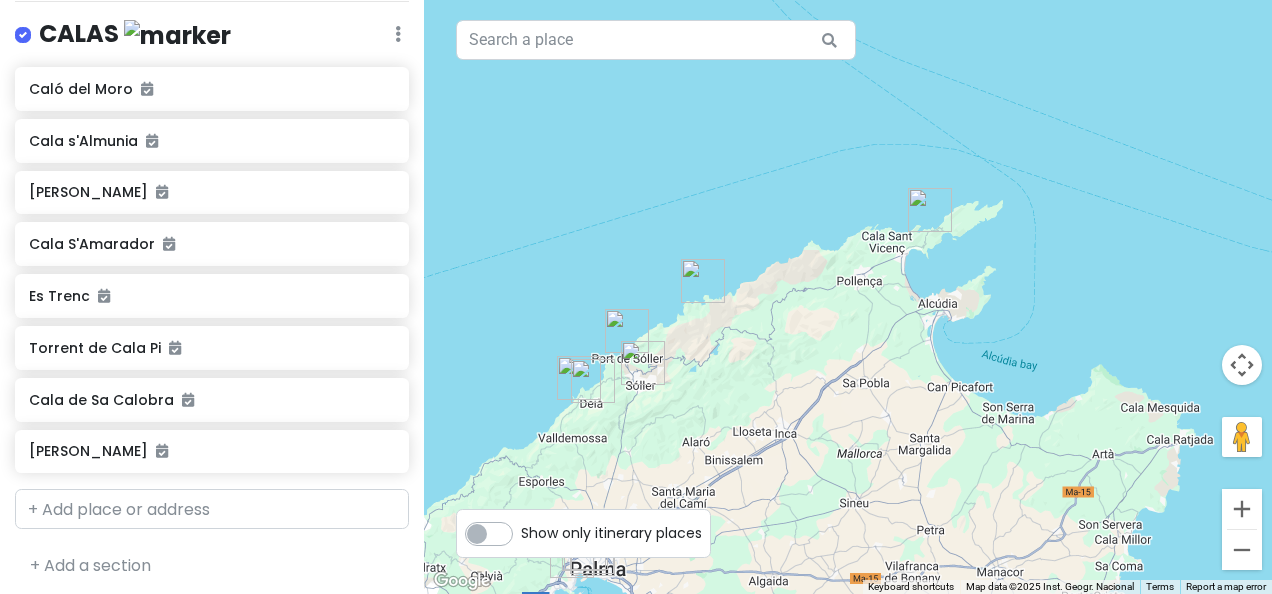 drag, startPoint x: 778, startPoint y: 186, endPoint x: 929, endPoint y: 334, distance: 211.43556 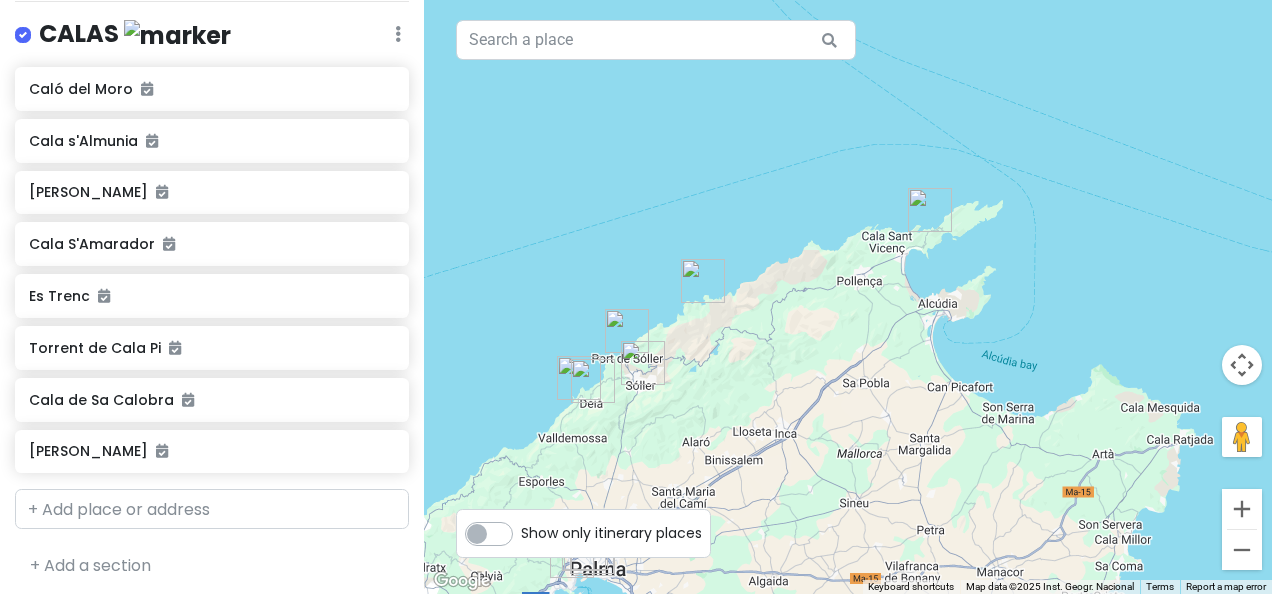 click at bounding box center (930, 210) 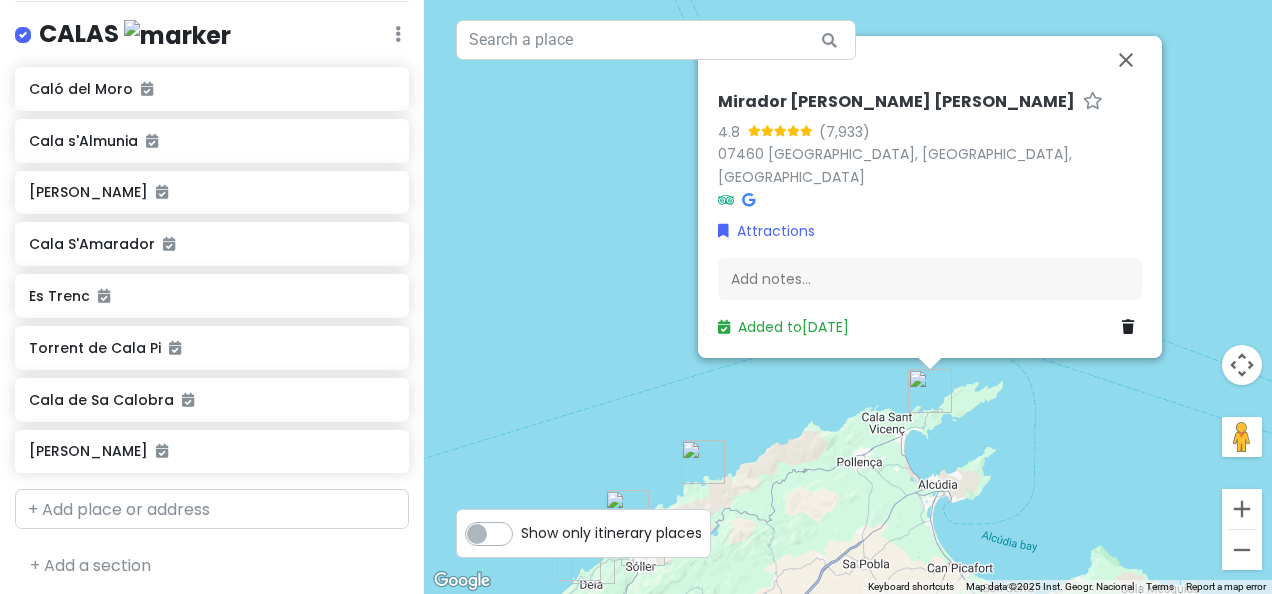 click at bounding box center [1128, 327] 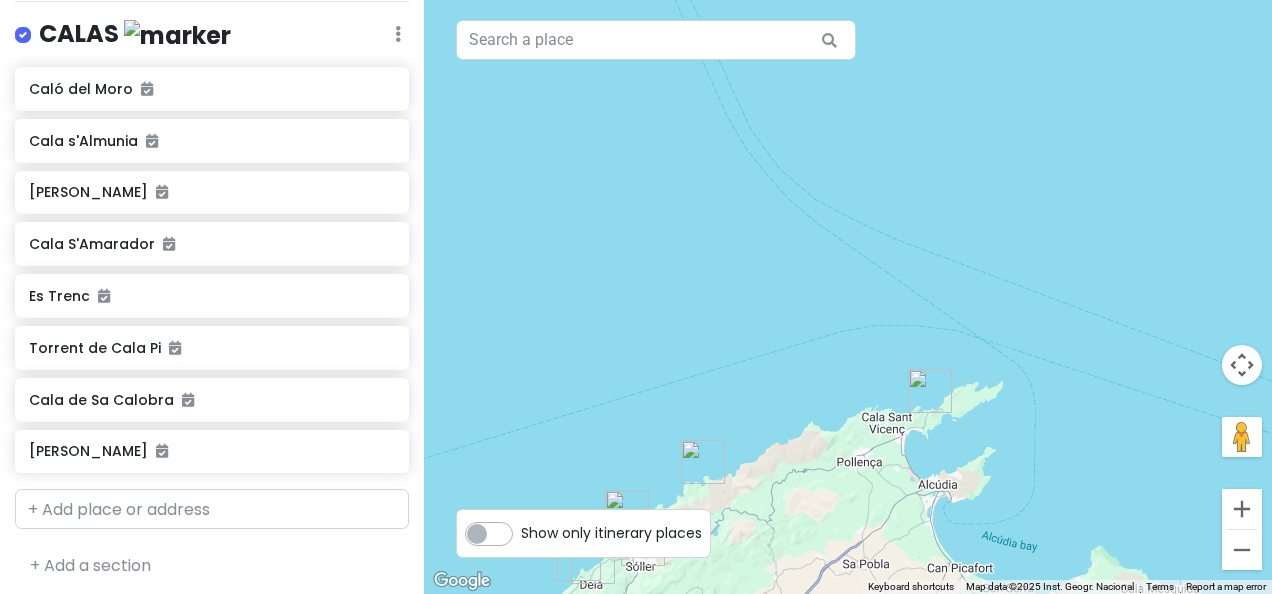 scroll, scrollTop: 1388, scrollLeft: 0, axis: vertical 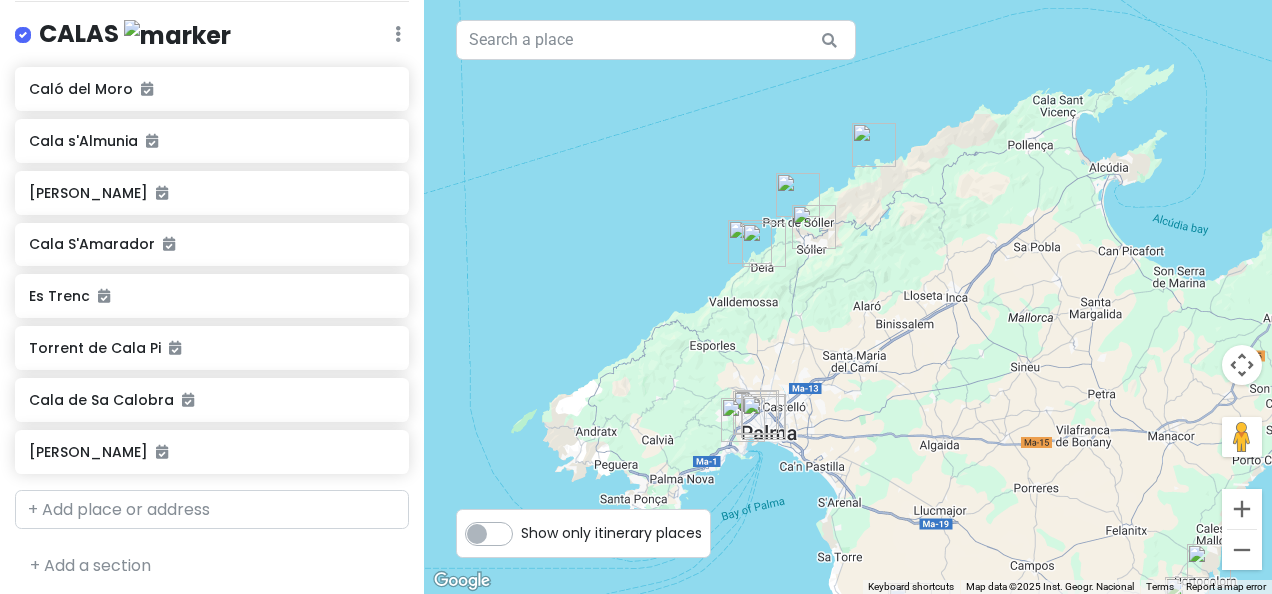 drag, startPoint x: 739, startPoint y: 478, endPoint x: 901, endPoint y: 165, distance: 352.43866 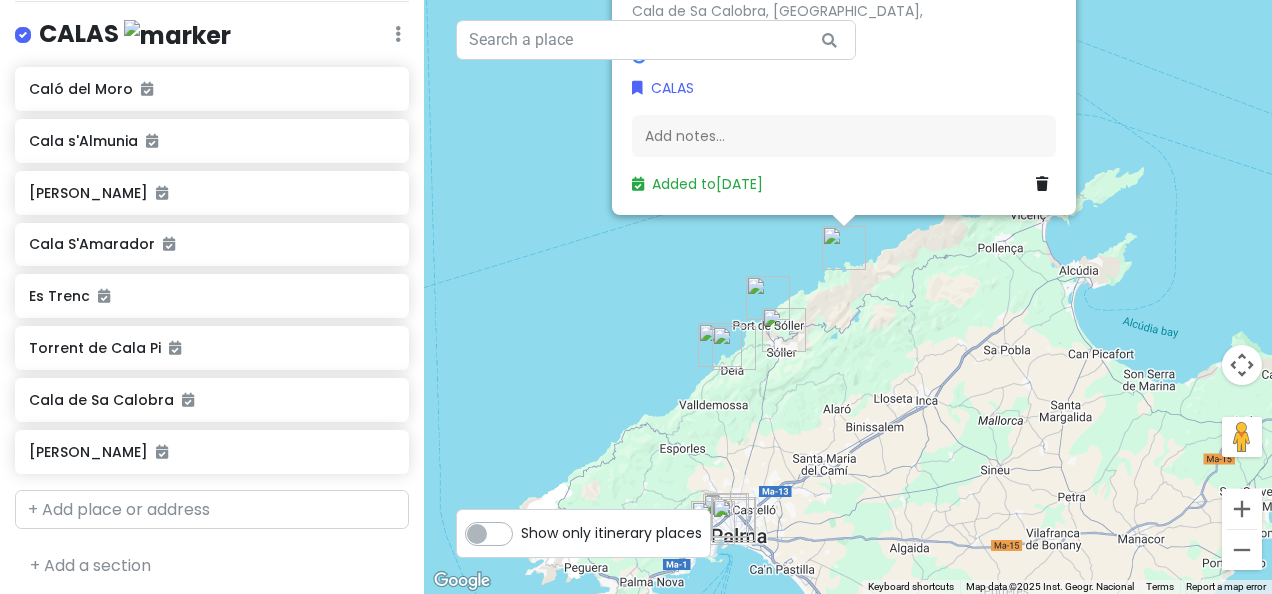 drag, startPoint x: 618, startPoint y: 422, endPoint x: 586, endPoint y: 254, distance: 171.02046 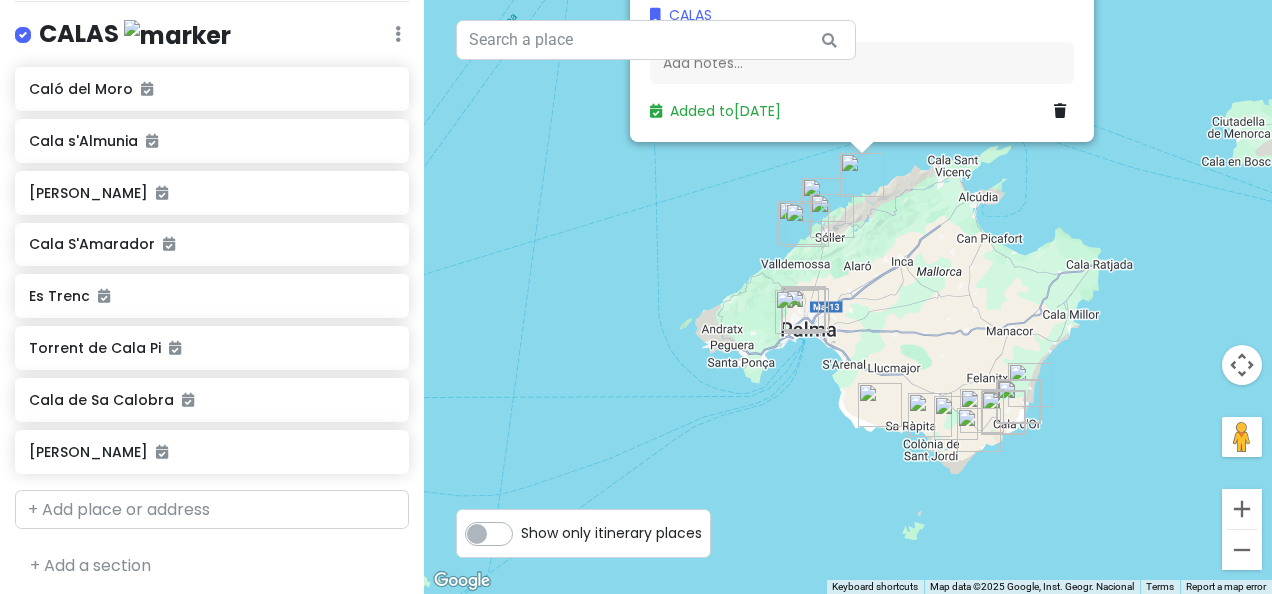 drag, startPoint x: 1076, startPoint y: 470, endPoint x: 1016, endPoint y: 328, distance: 154.15576 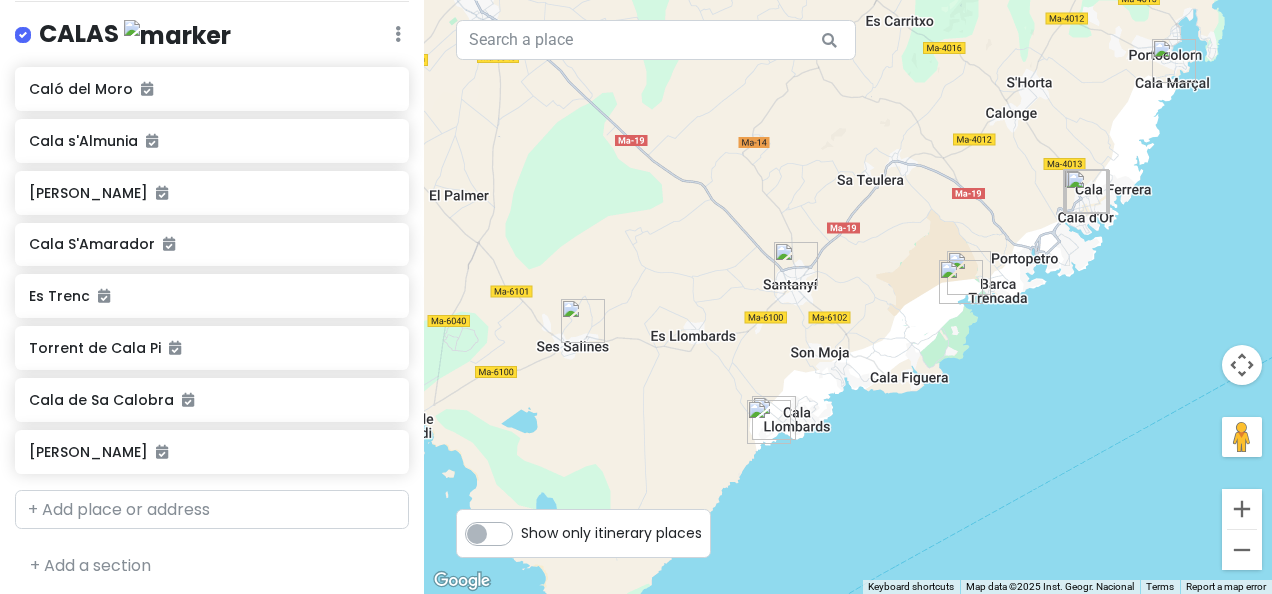 drag, startPoint x: 837, startPoint y: 394, endPoint x: 962, endPoint y: 402, distance: 125.25574 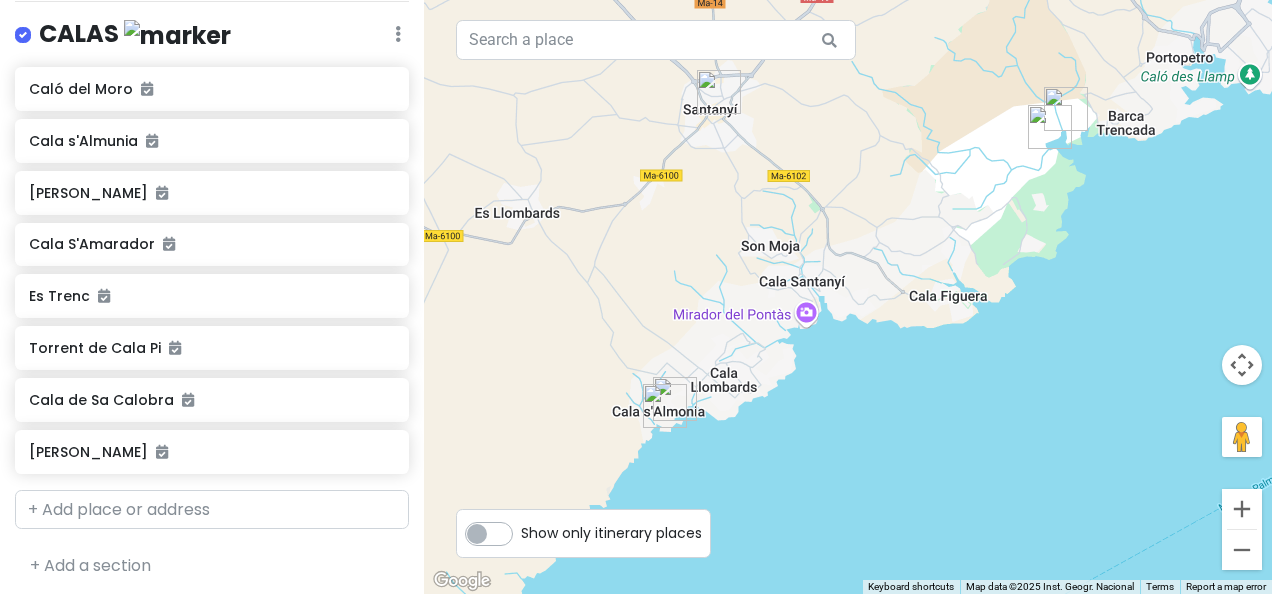 click at bounding box center [665, 406] 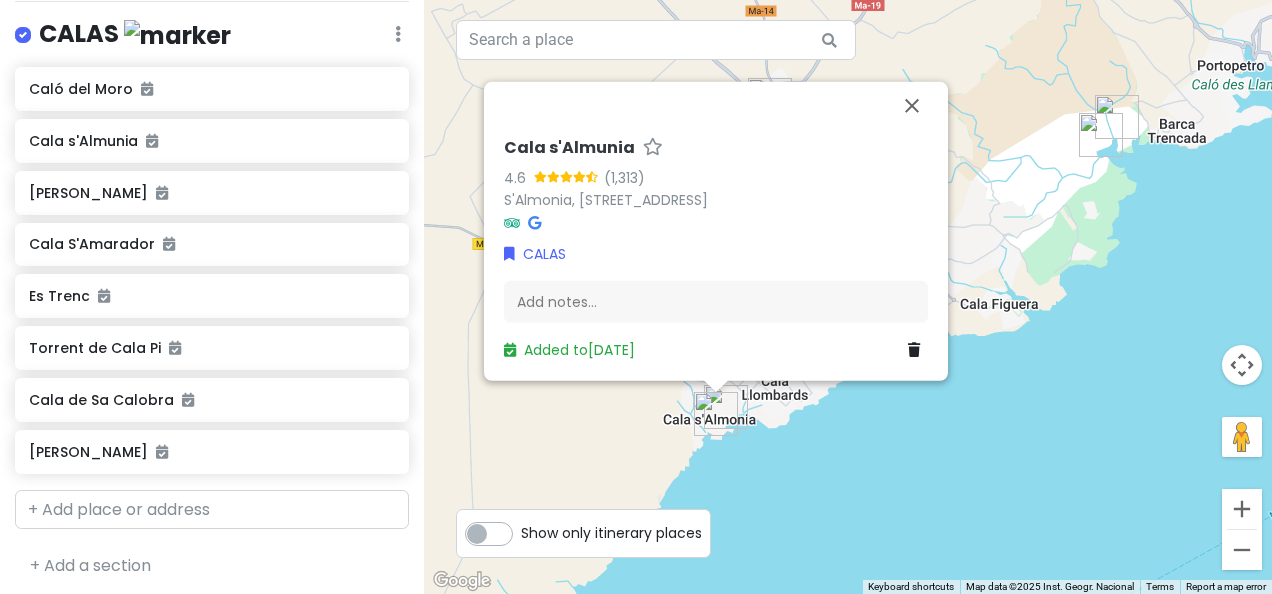 click on "Cala s'Almunia 4.6        (1,313) S'Almonia, Diseminado Poligono 5, 1048, 07650 [GEOGRAPHIC_DATA], [GEOGRAPHIC_DATA], [GEOGRAPHIC_DATA] CALAS Add notes... Added to  [DATE]" at bounding box center [848, 297] 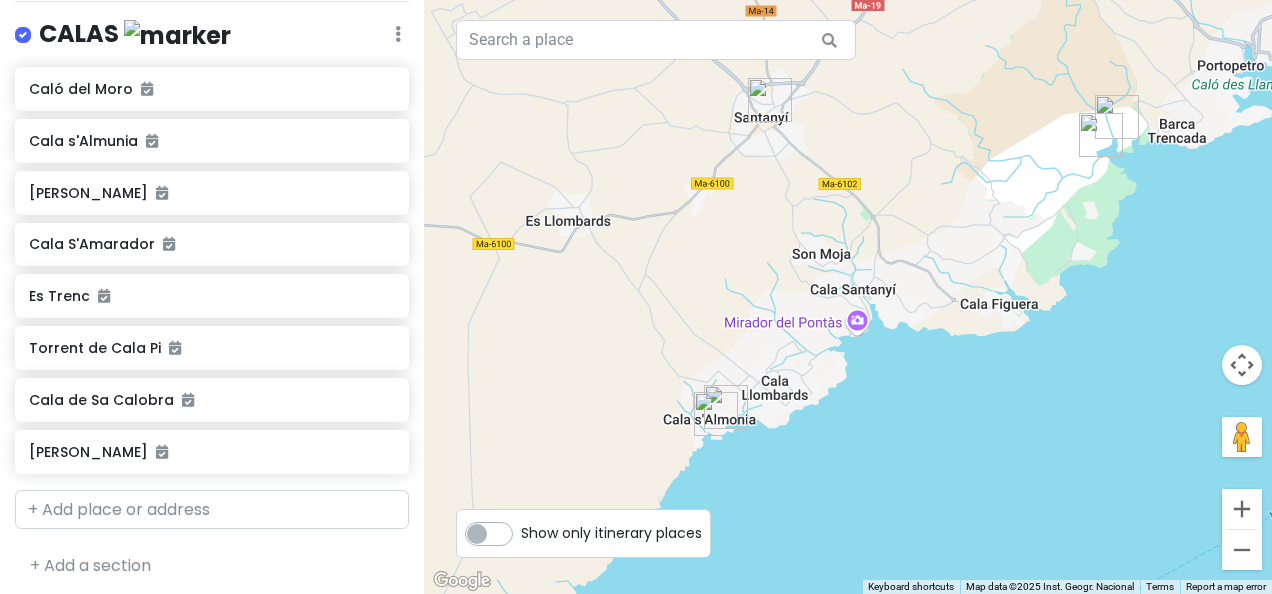 click at bounding box center (716, 414) 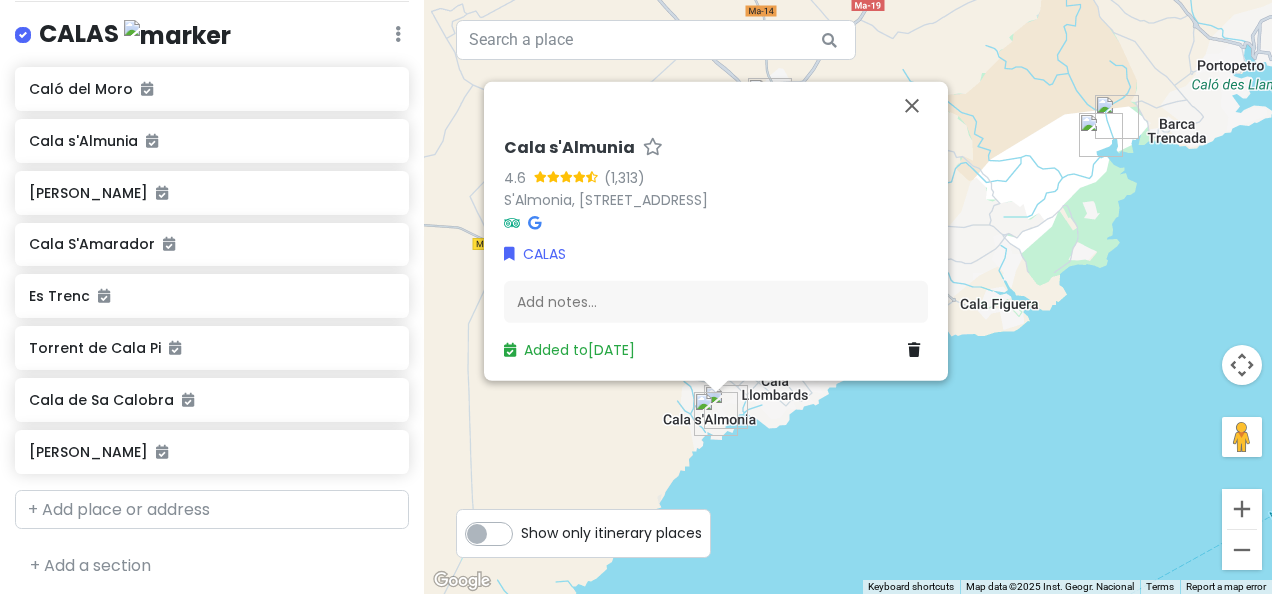 click on "Cala s'Almunia 4.6        (1,313) S'Almonia, Diseminado Poligono 5, 1048, 07650 [GEOGRAPHIC_DATA], [GEOGRAPHIC_DATA], [GEOGRAPHIC_DATA] CALAS Add notes... Added to  [DATE]" at bounding box center (848, 297) 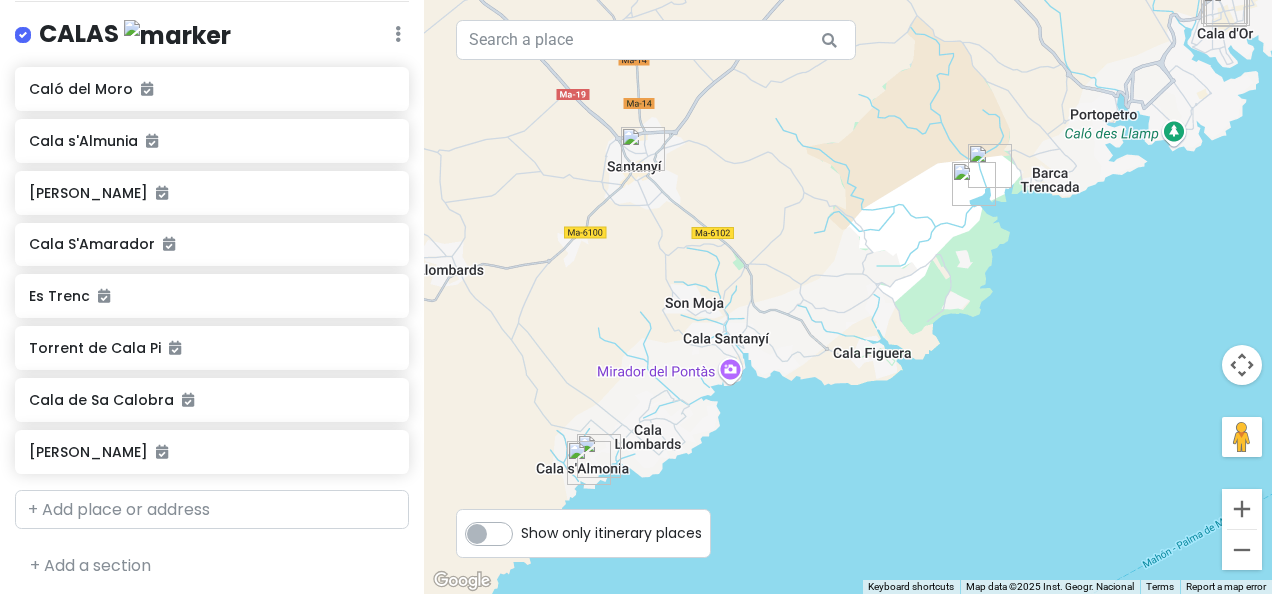 drag, startPoint x: 953, startPoint y: 359, endPoint x: 800, endPoint y: 427, distance: 167.43059 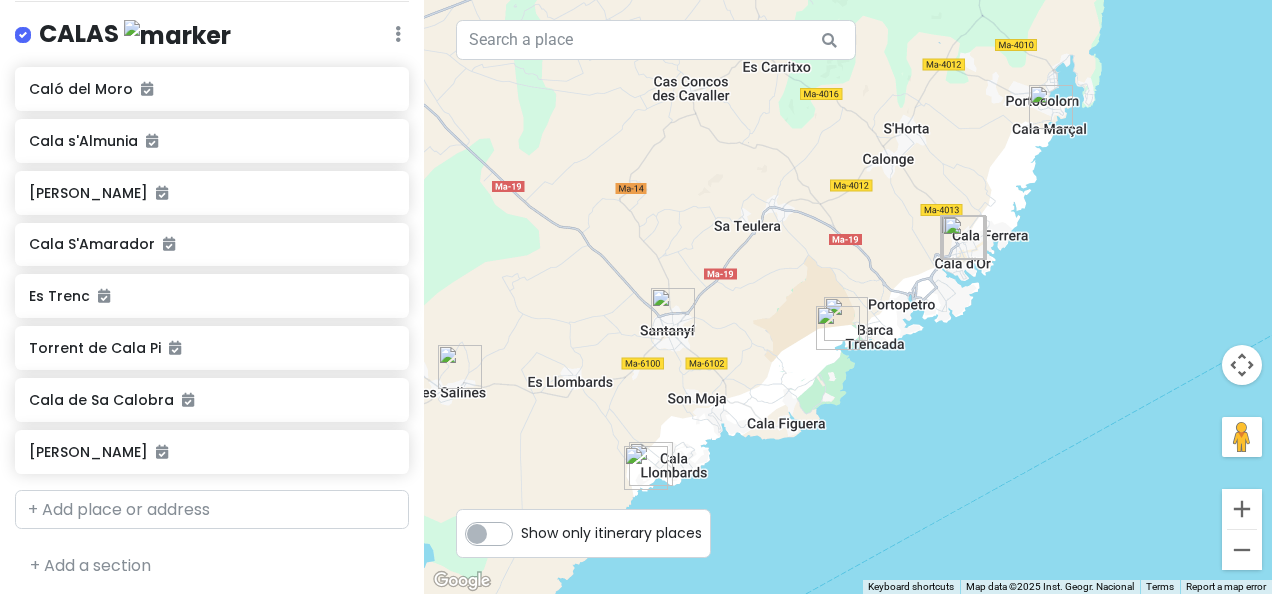 click at bounding box center (838, 328) 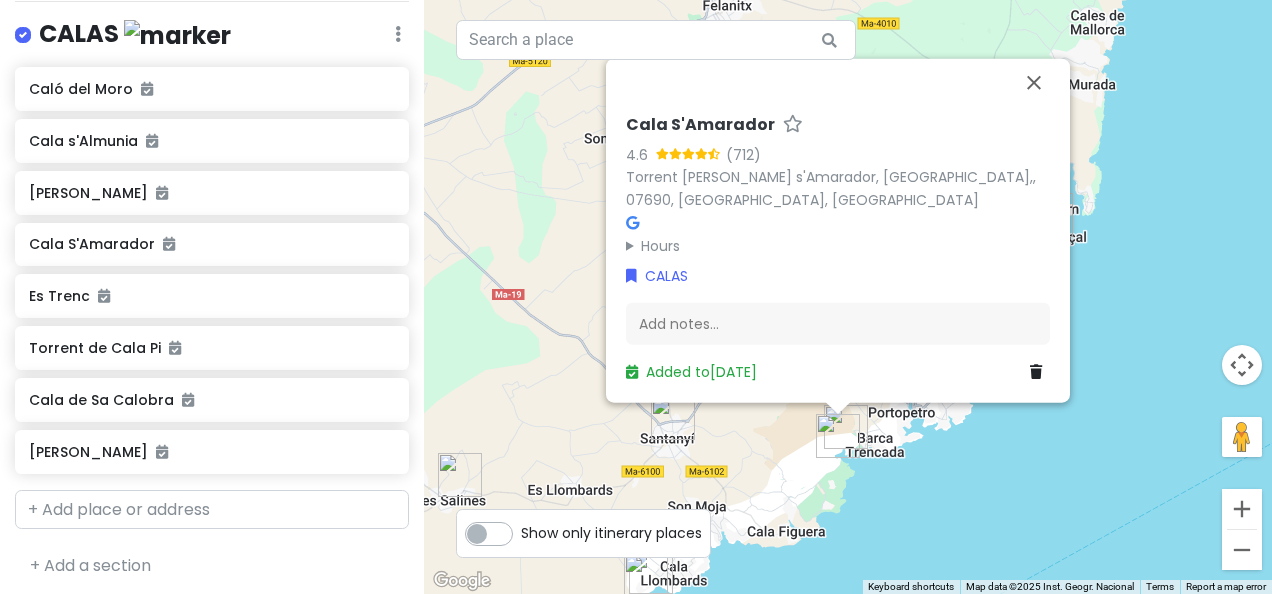 click at bounding box center (837, 409) 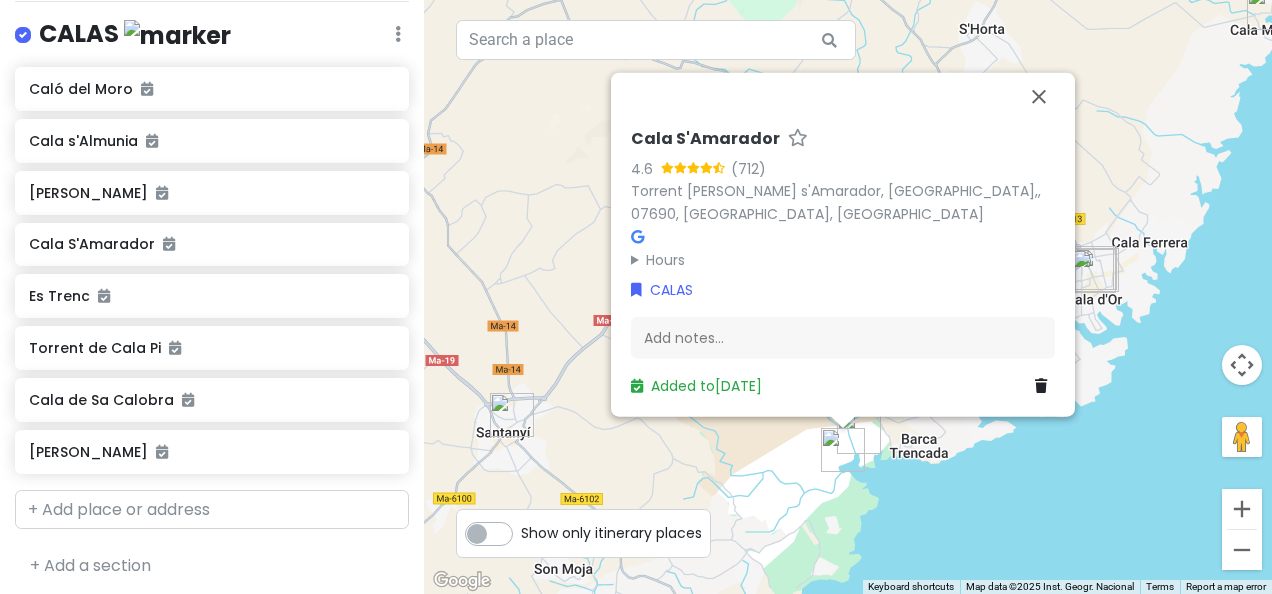 click at bounding box center [859, 432] 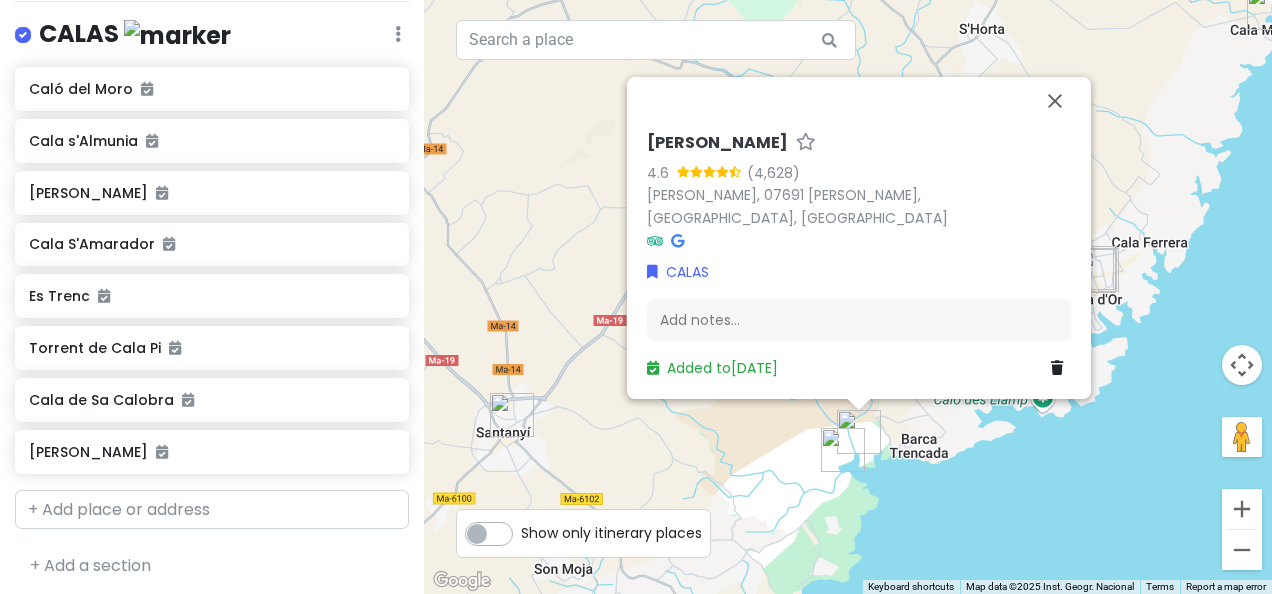 click on "[PERSON_NAME] 4.6        (4,628) [PERSON_NAME], 07691 [PERSON_NAME], [GEOGRAPHIC_DATA], [GEOGRAPHIC_DATA] CALAS Add notes... Added to  [DATE]" at bounding box center [848, 297] 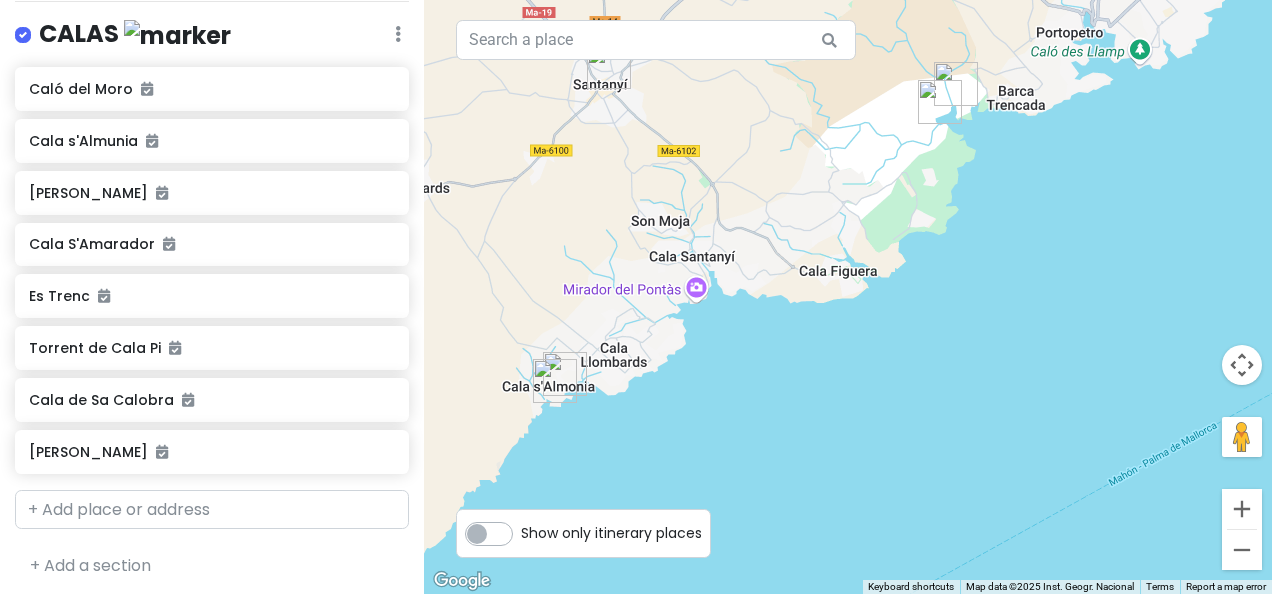 drag, startPoint x: 908, startPoint y: 508, endPoint x: 997, endPoint y: 194, distance: 326.36942 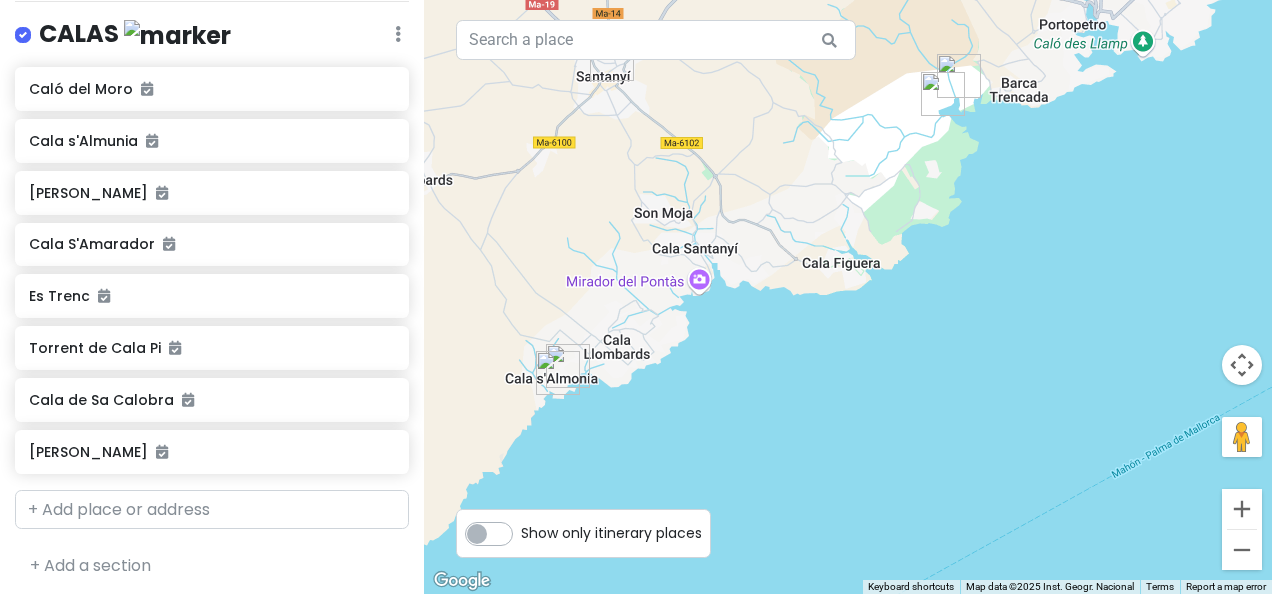 click at bounding box center (558, 373) 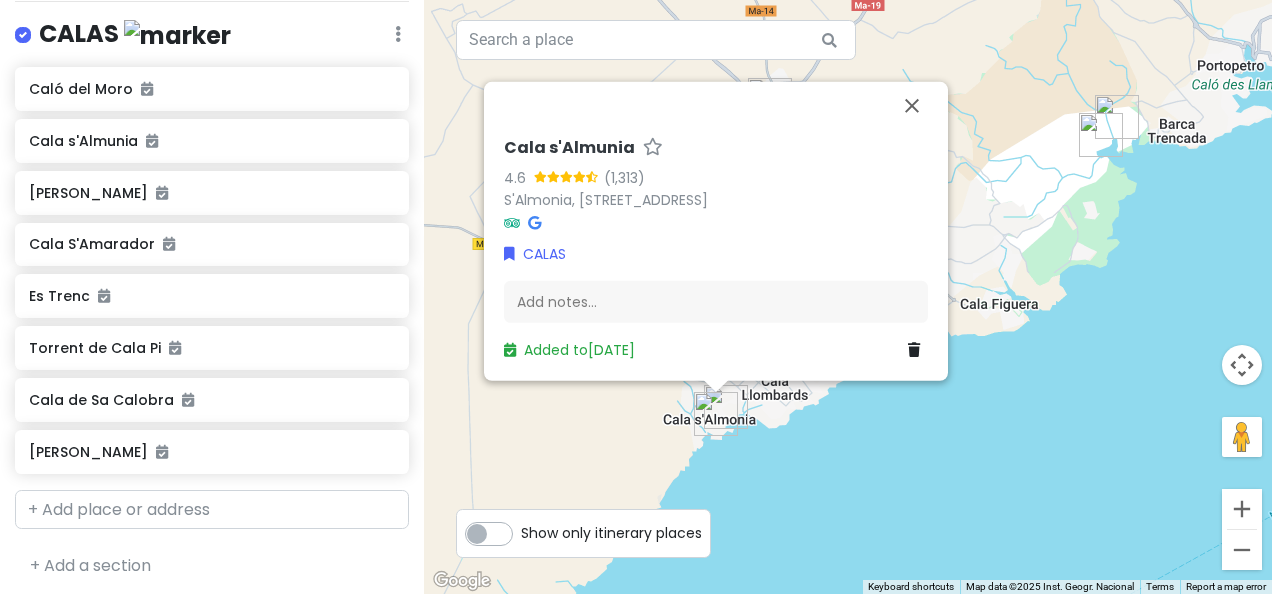 click at bounding box center (716, 414) 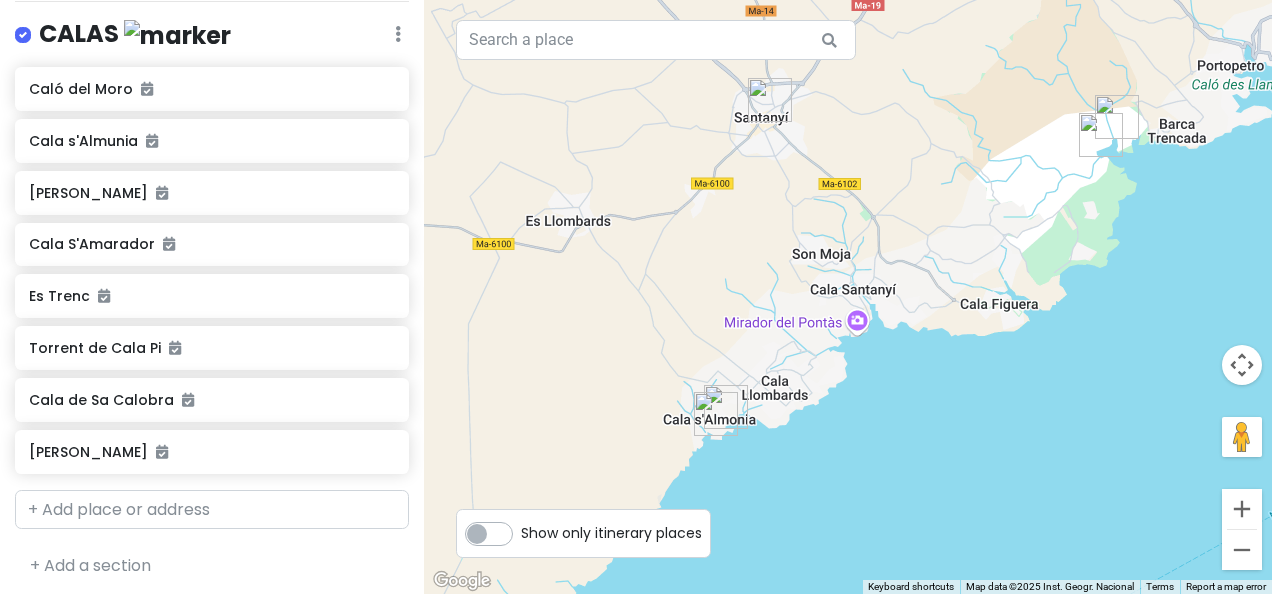 click at bounding box center (716, 414) 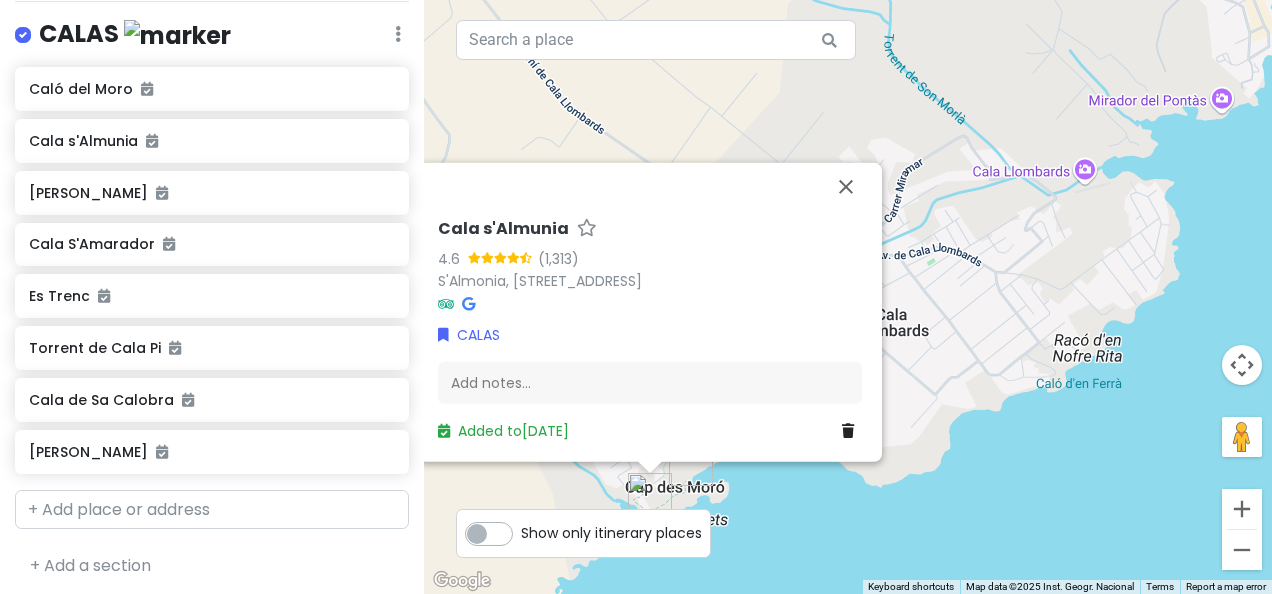 click at bounding box center [691, 464] 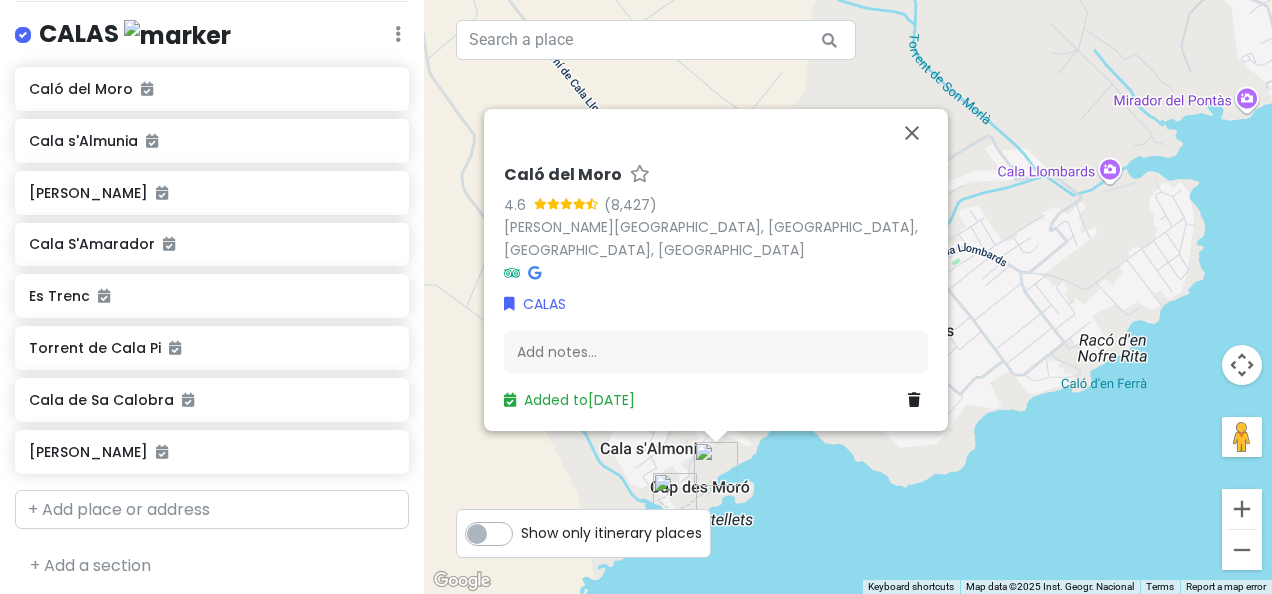click at bounding box center (675, 495) 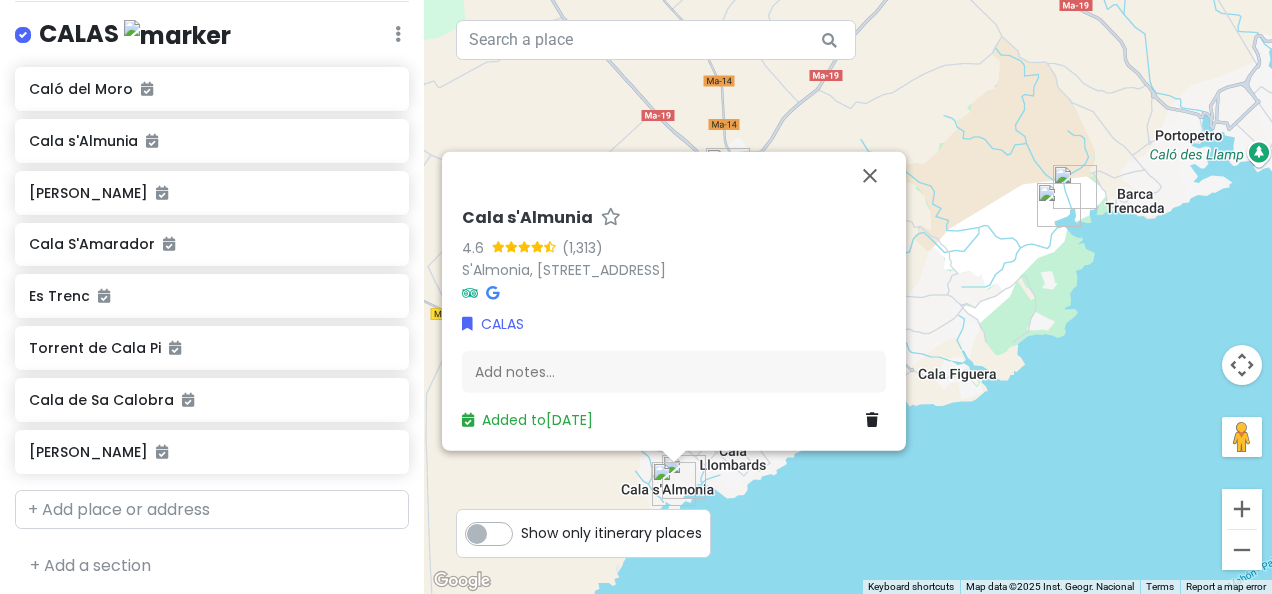 drag, startPoint x: 1124, startPoint y: 484, endPoint x: 908, endPoint y: 489, distance: 216.05786 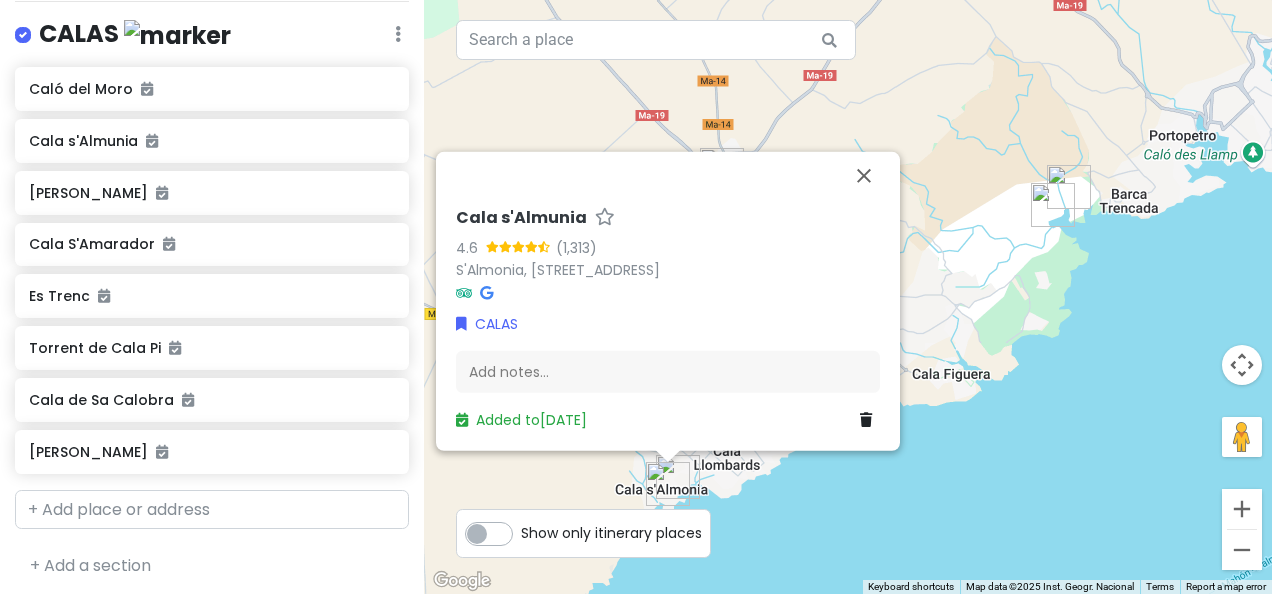 click at bounding box center (1053, 205) 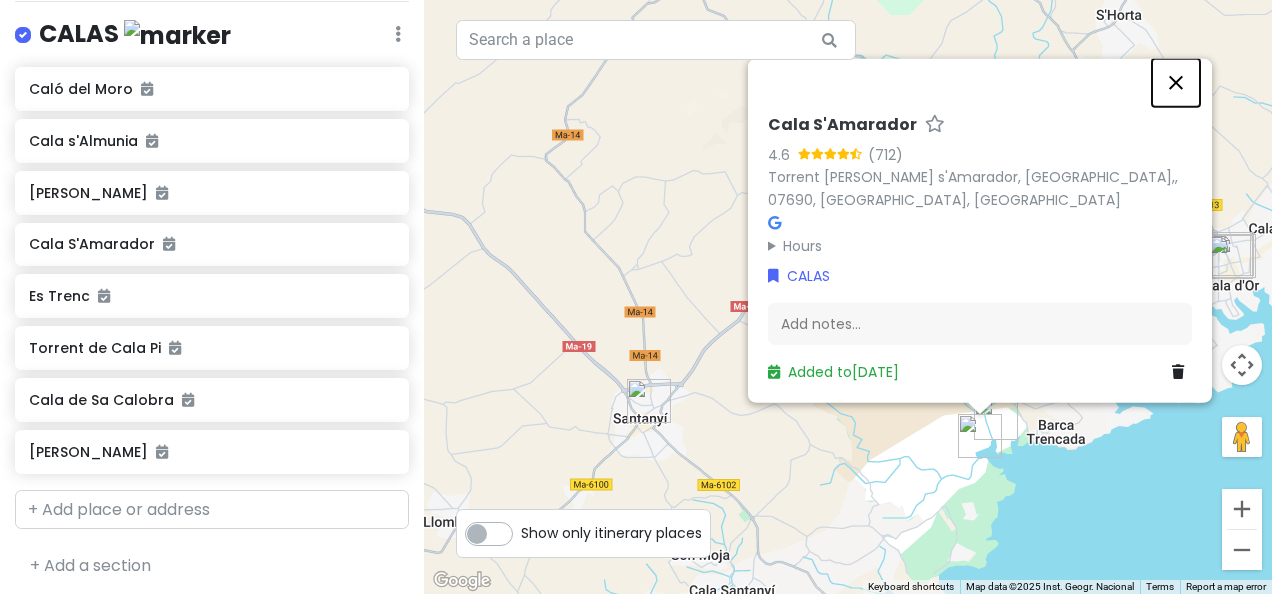 click at bounding box center (1176, 83) 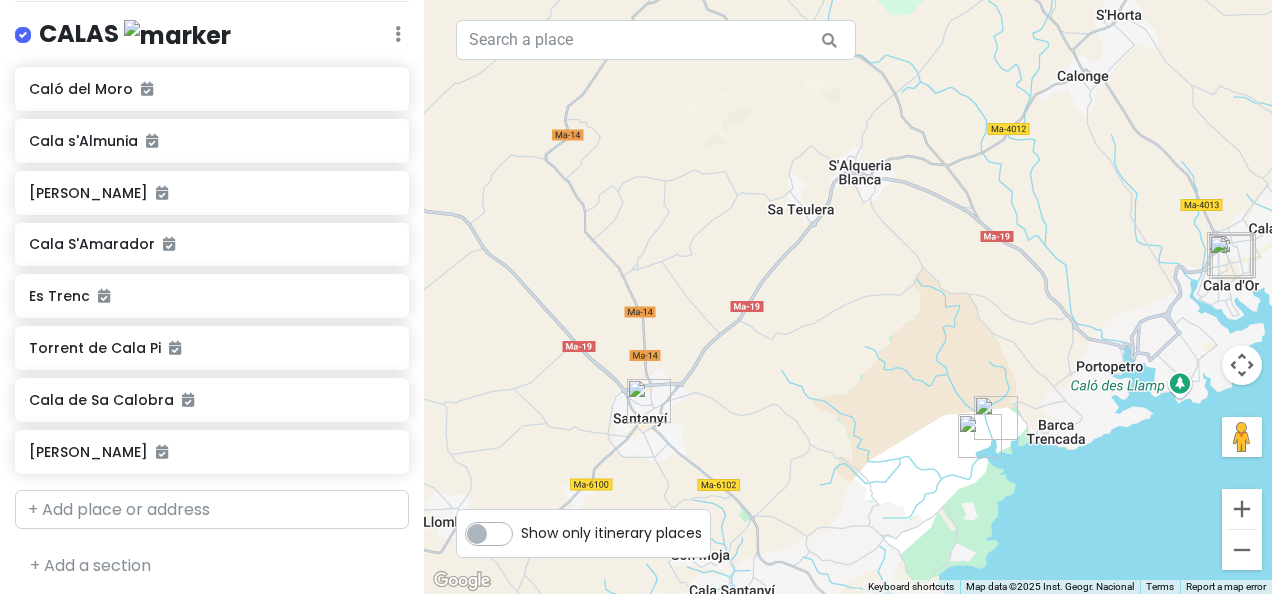 click at bounding box center [980, 436] 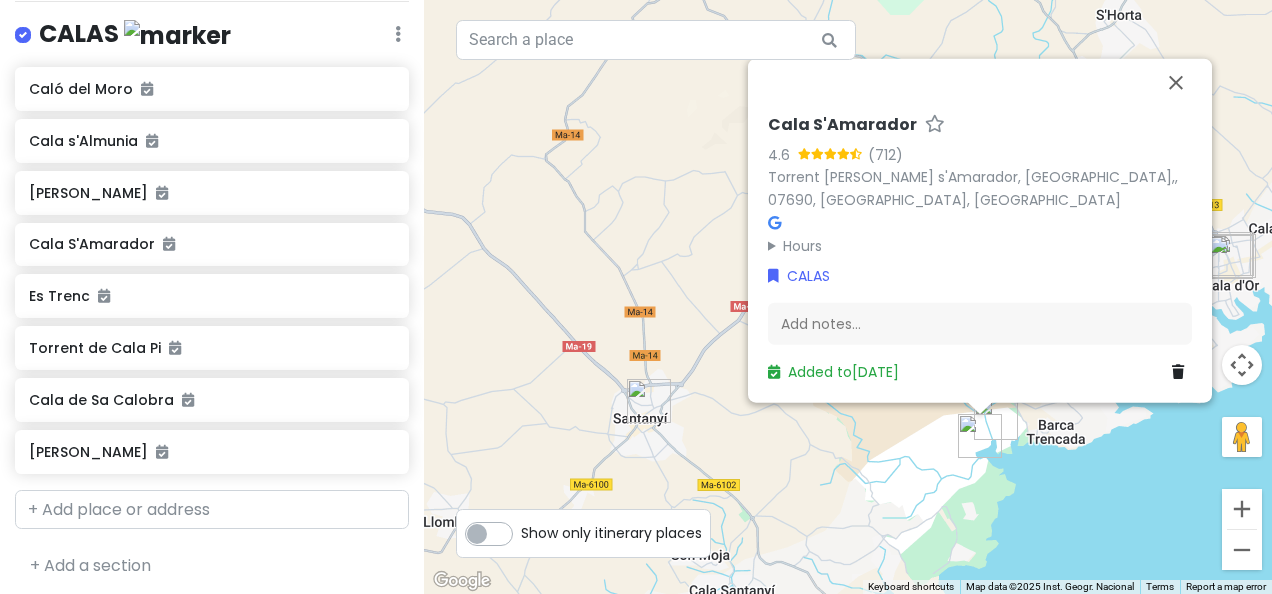 click at bounding box center [1178, 372] 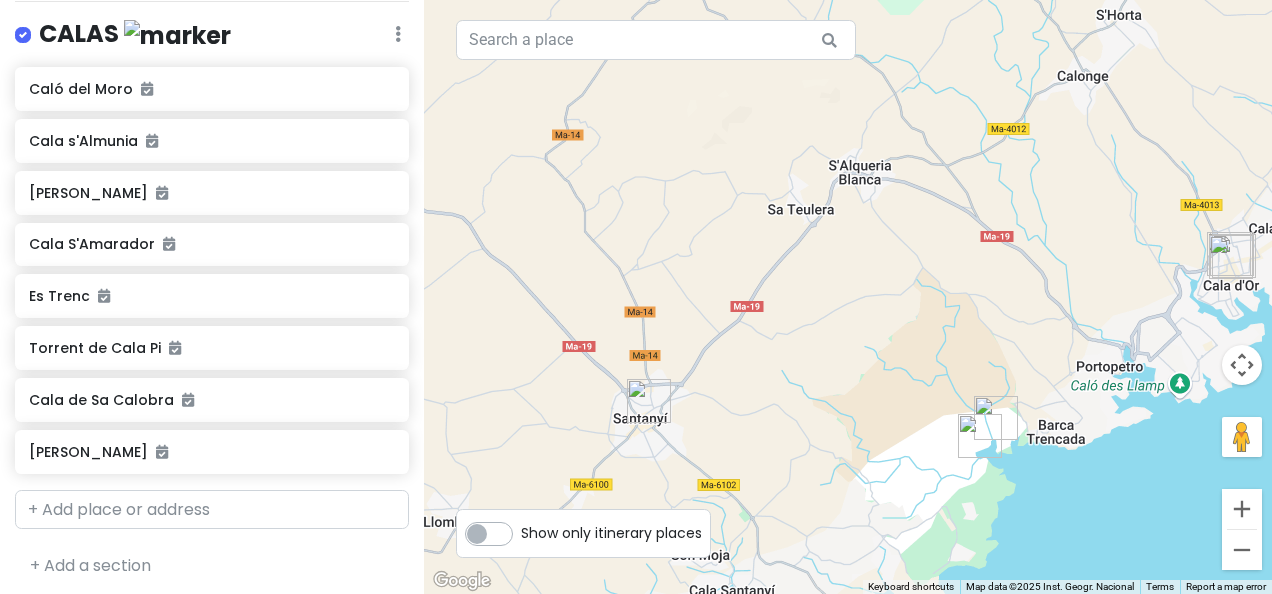 scroll, scrollTop: 1337, scrollLeft: 0, axis: vertical 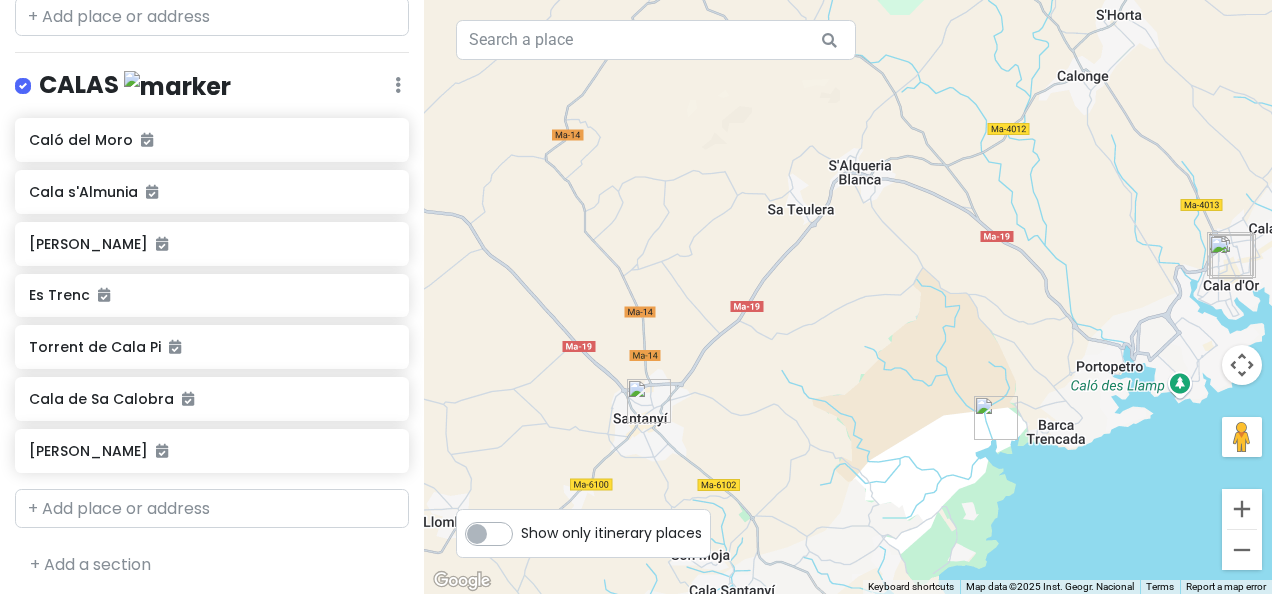 click at bounding box center (996, 418) 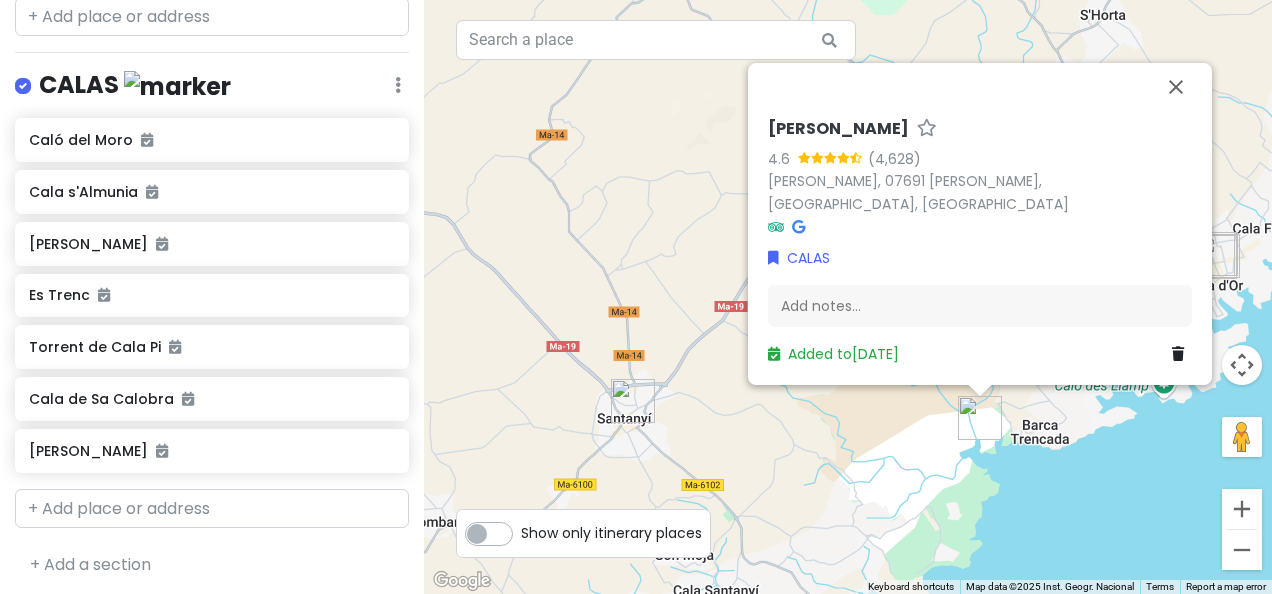 click at bounding box center (1178, 354) 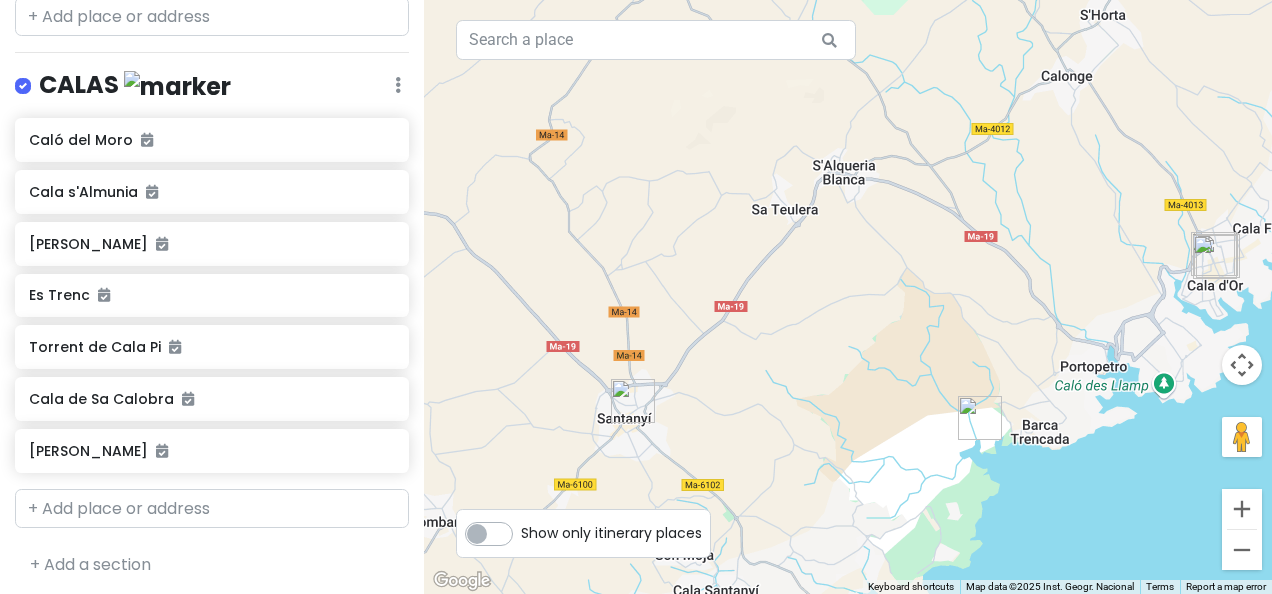 scroll, scrollTop: 1285, scrollLeft: 0, axis: vertical 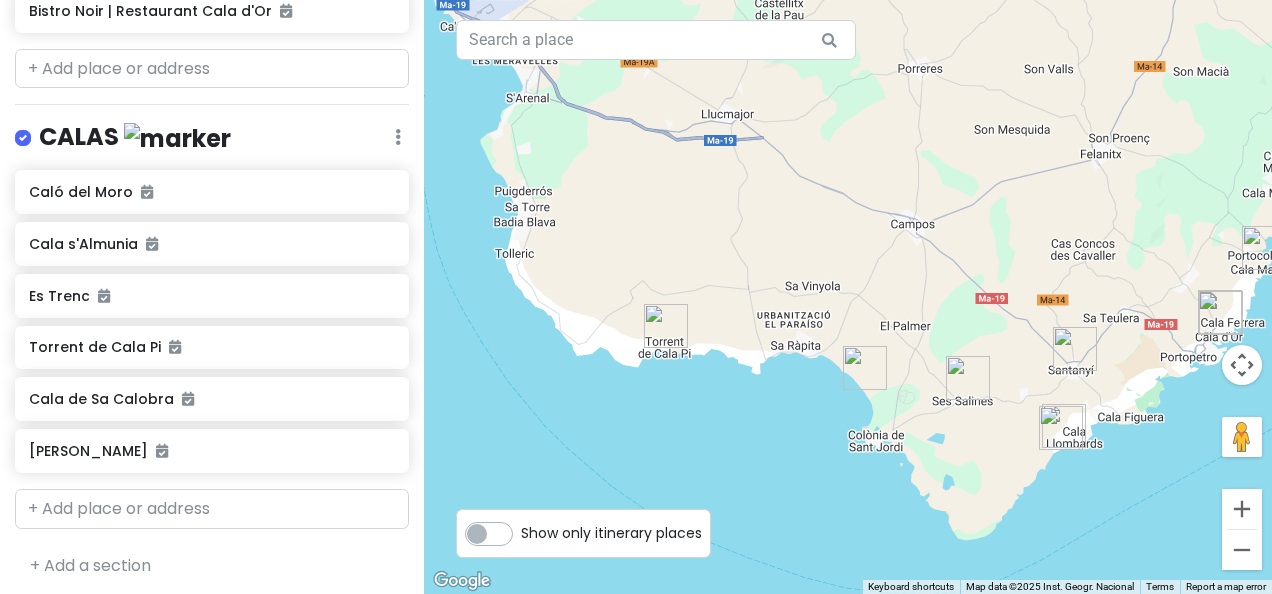 drag, startPoint x: 865, startPoint y: 468, endPoint x: 902, endPoint y: 467, distance: 37.01351 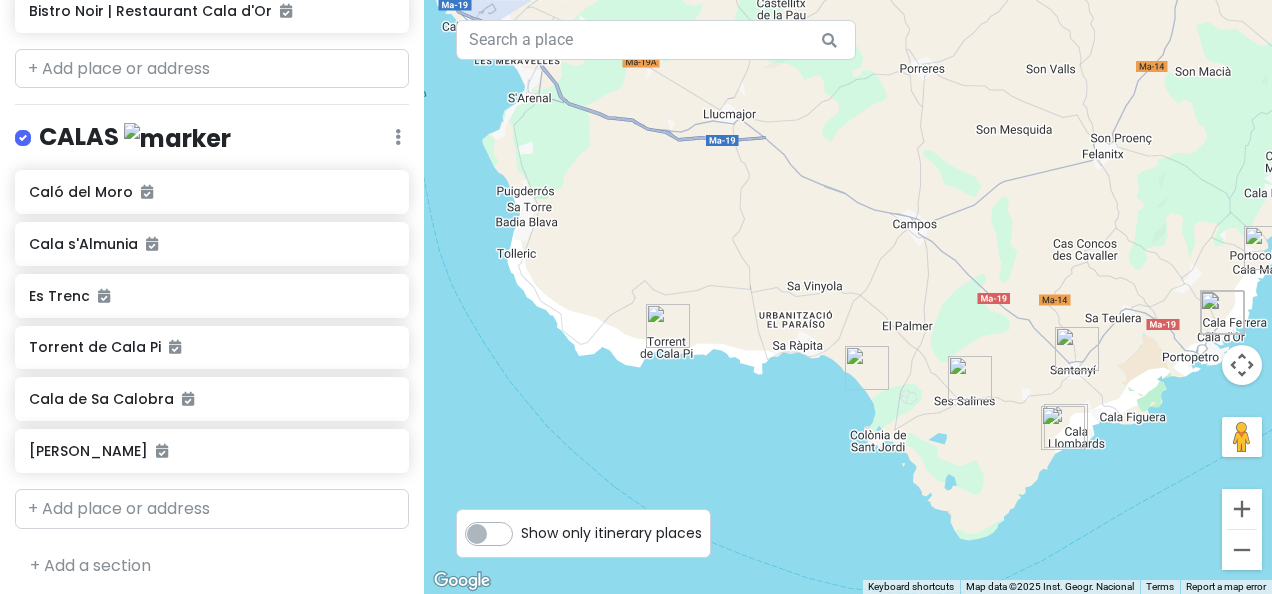 click at bounding box center [867, 368] 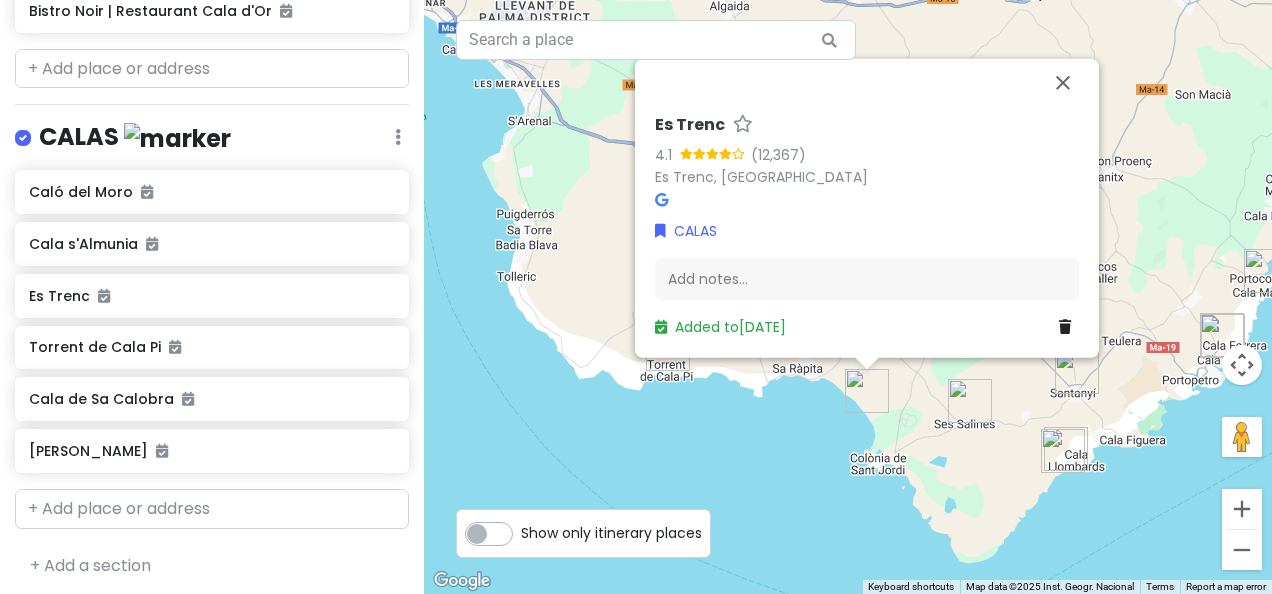 click on "Es Trenc 4.1        (12,367) [GEOGRAPHIC_DATA], [GEOGRAPHIC_DATA] CALAS Add notes... Added to  [DATE]" at bounding box center (848, 297) 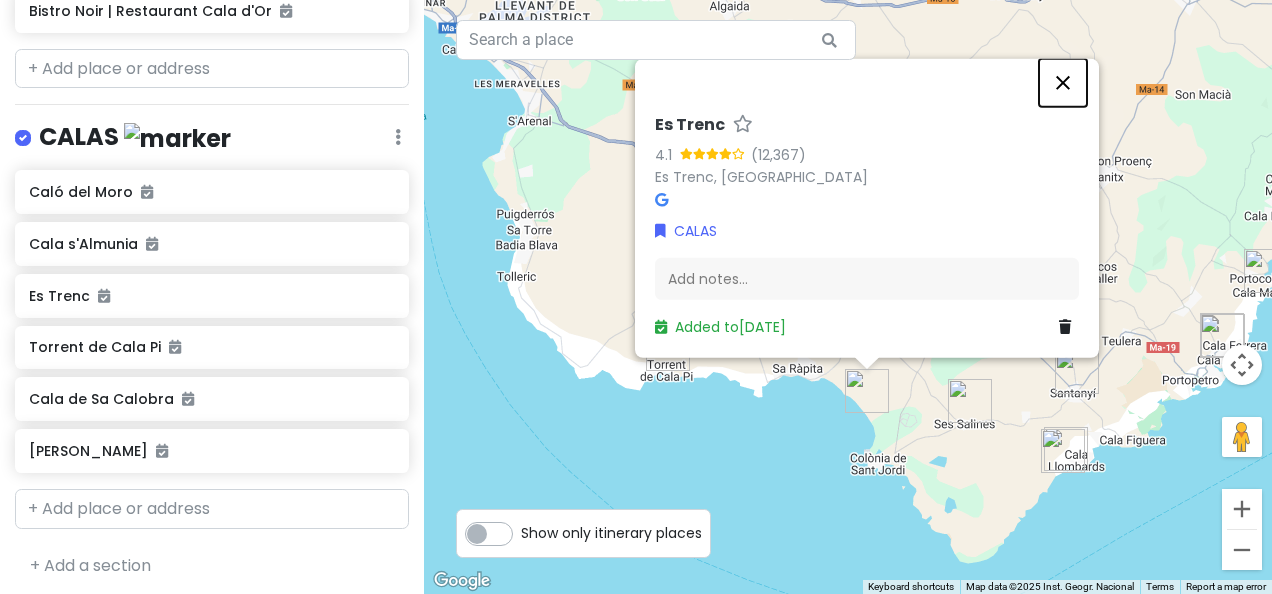 click at bounding box center (1063, 83) 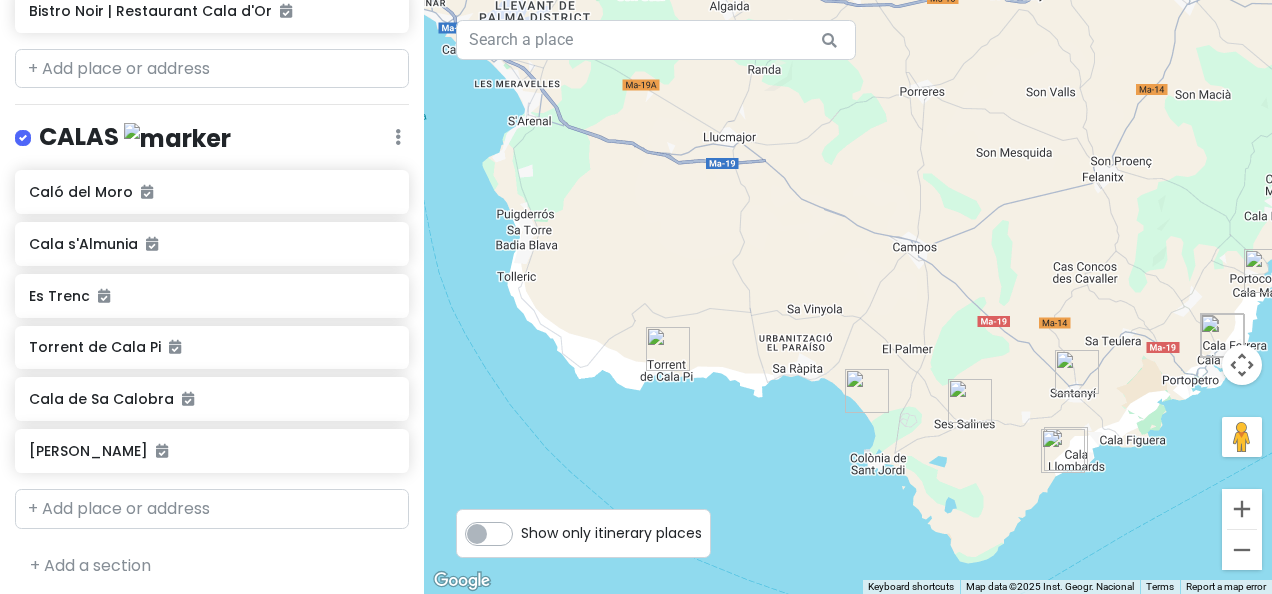 click at bounding box center (867, 391) 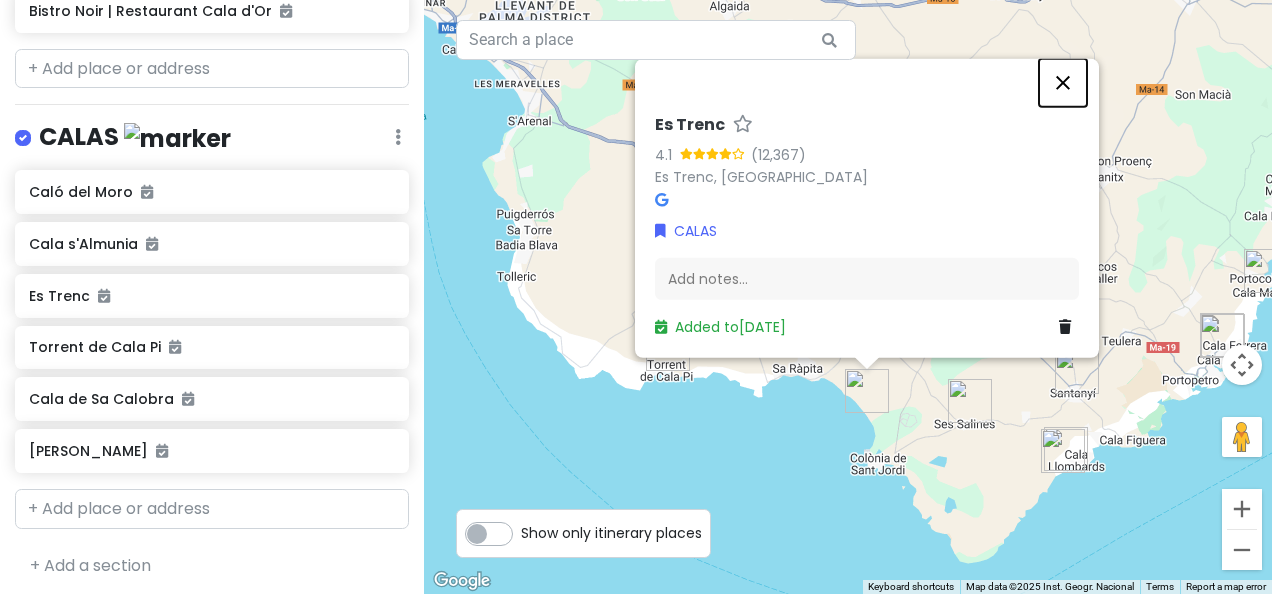 click at bounding box center (1063, 83) 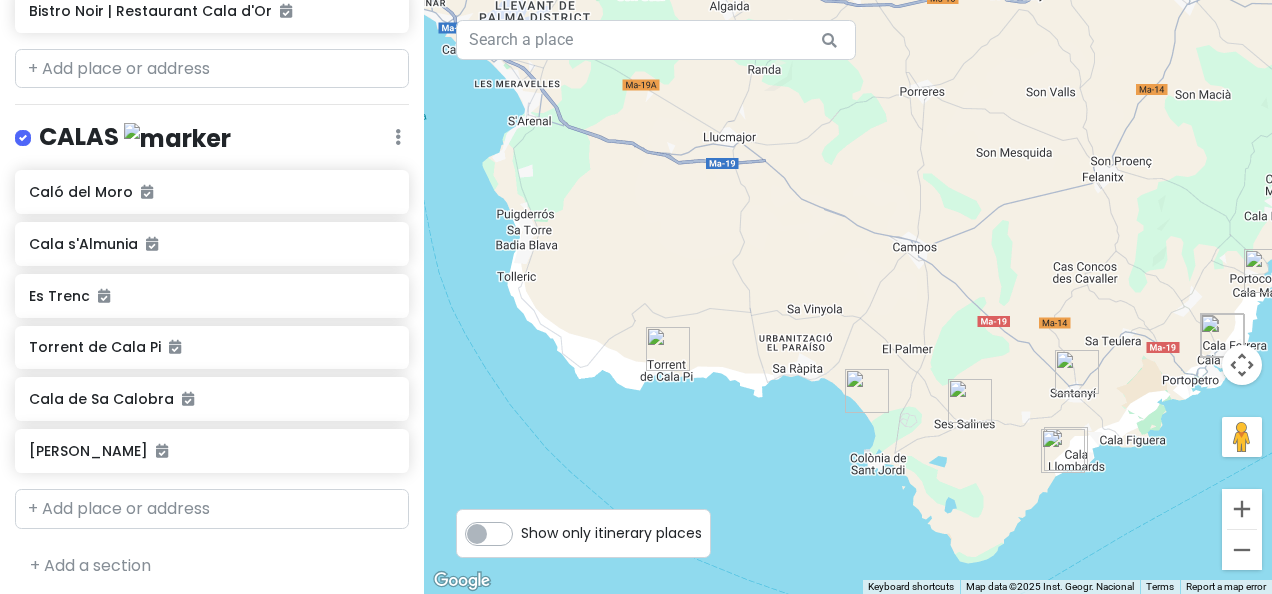 click at bounding box center (867, 391) 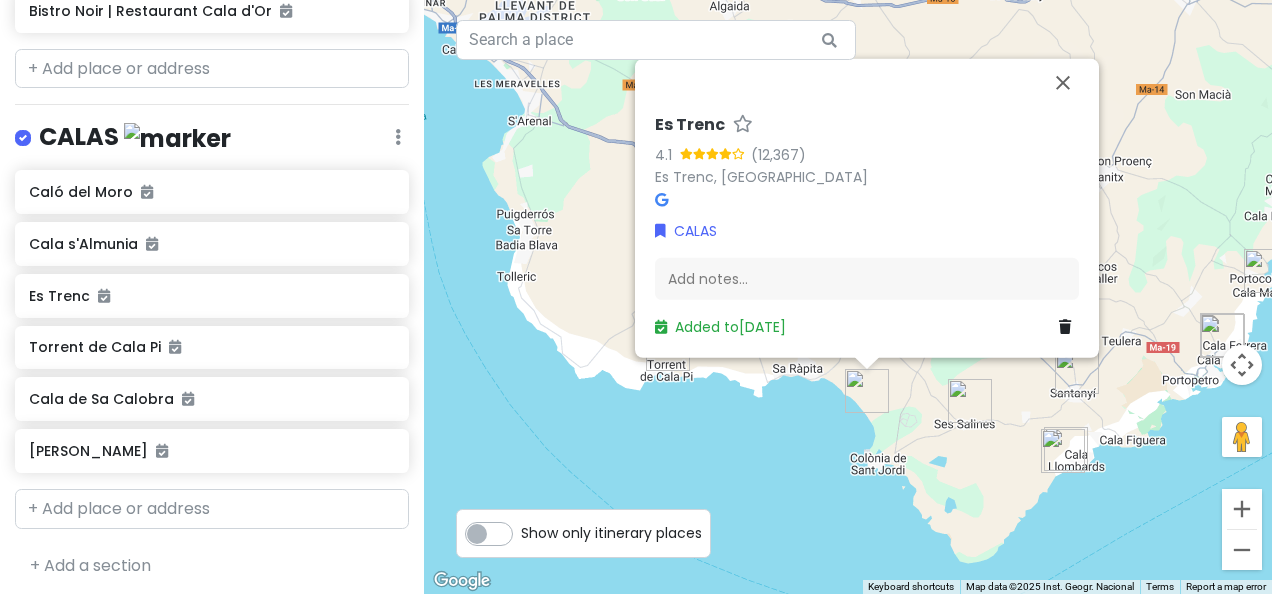 click at bounding box center (1065, 327) 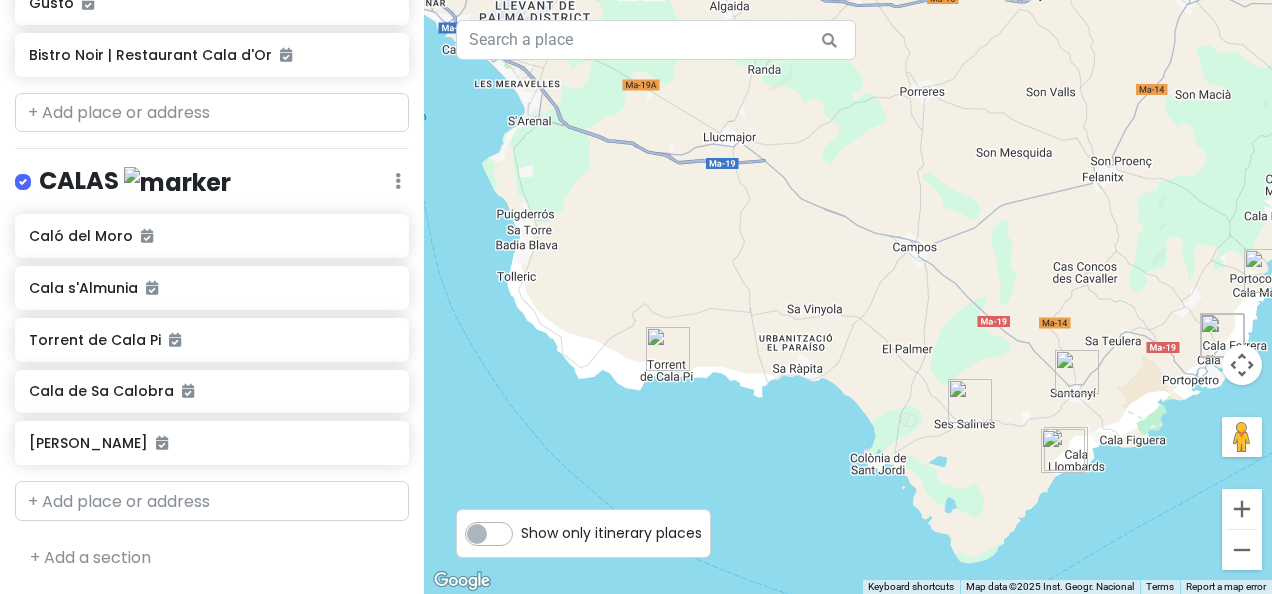 scroll, scrollTop: 1233, scrollLeft: 0, axis: vertical 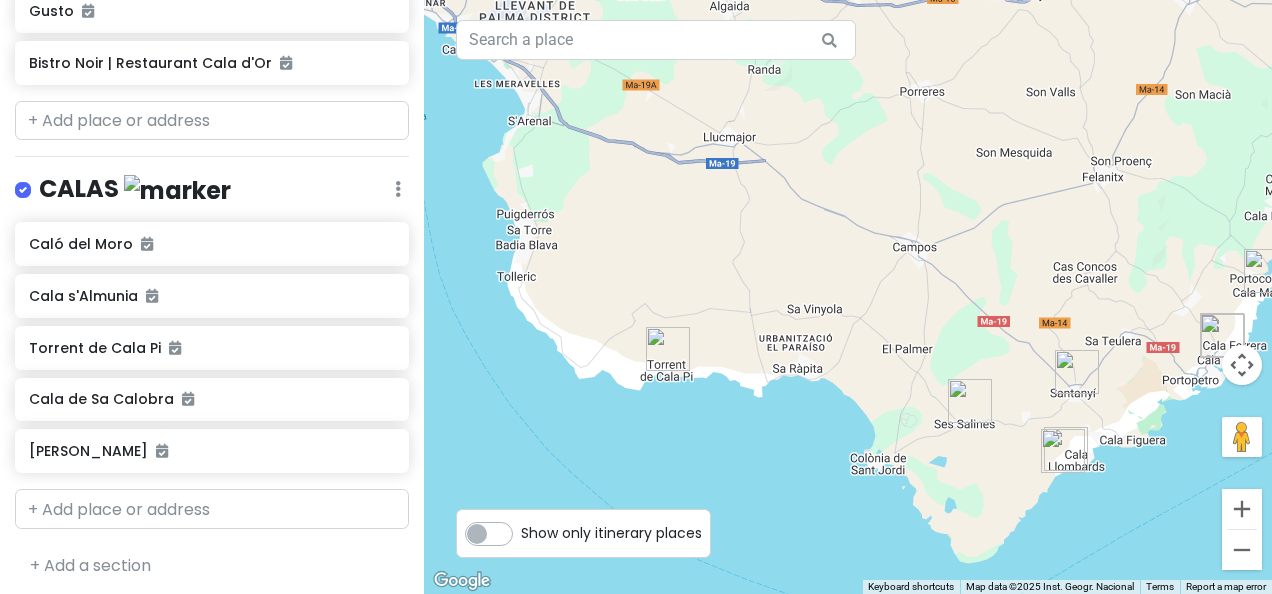click at bounding box center [970, 401] 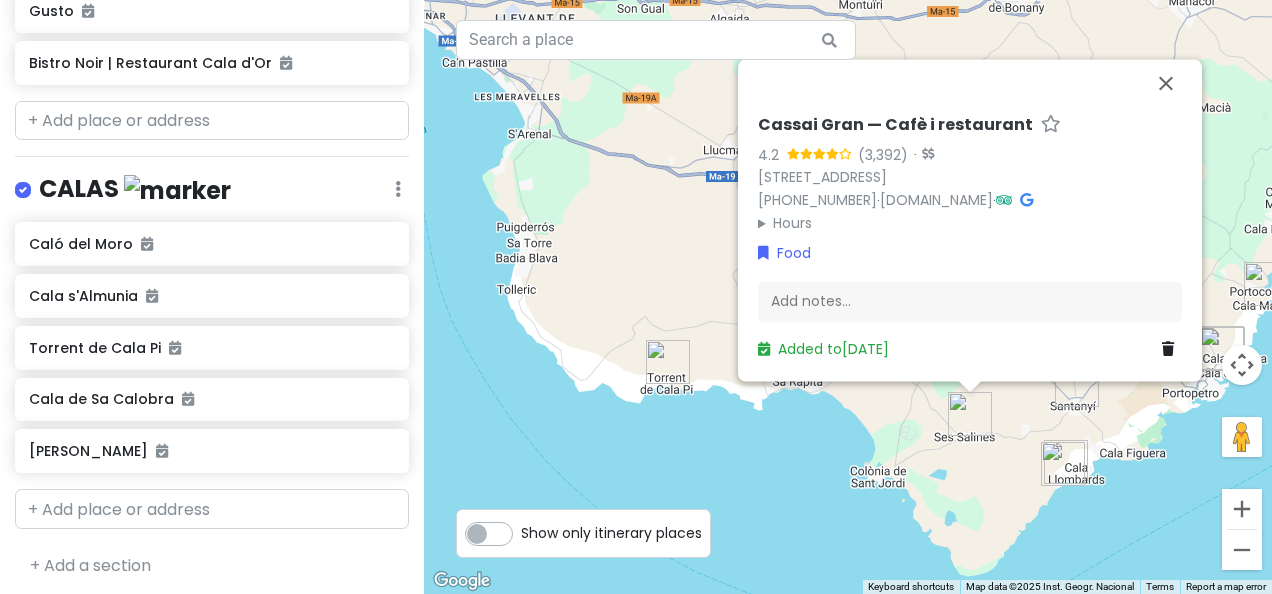 click on "Cassai Gran — Cafè i restaurant 4.2        (3,392)    ·    [STREET_ADDRESS] [PHONE_NUMBER]   ·   [DOMAIN_NAME]   ·   Hours [DATE]  12:00 PM – 1:00 AM [DATE]  12:00 PM – 1:00 AM [DATE]  12:00 PM – 1:00 AM [DATE]  12:00 PM – 1:00 AM [DATE]  12:00 PM – 1:00 AM [DATE]  12:00 PM – 1:00 AM [DATE]  12:00 PM – 1:00 AM Food Add notes... Added to  [DATE]" at bounding box center (848, 297) 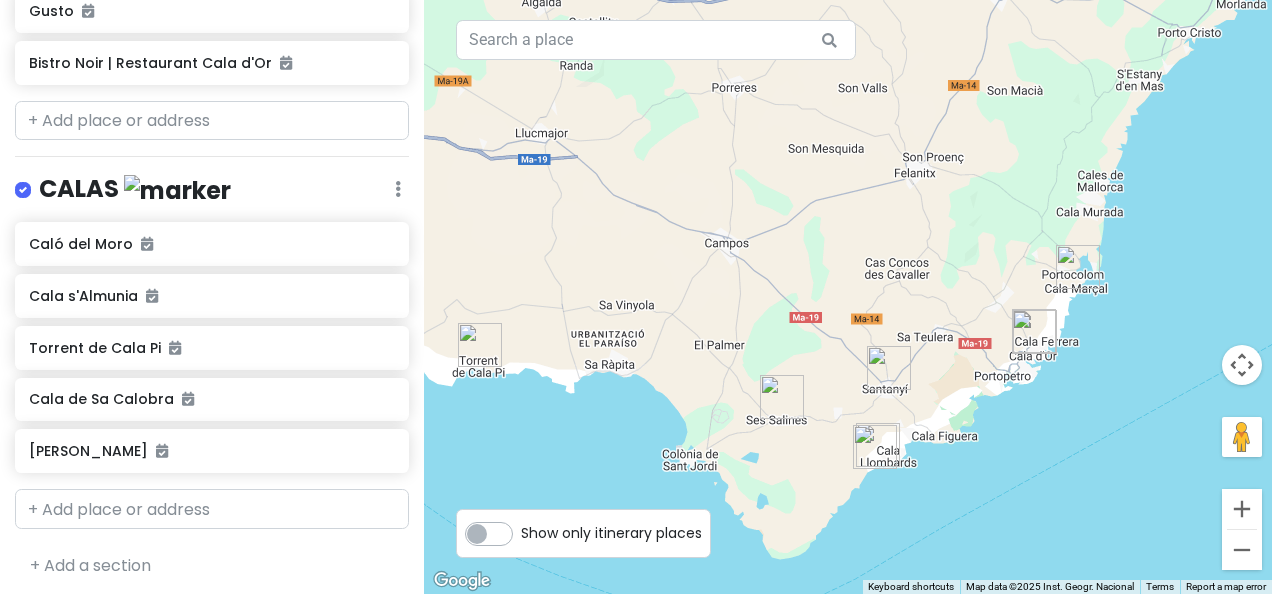drag, startPoint x: 1010, startPoint y: 519, endPoint x: 782, endPoint y: 489, distance: 229.96521 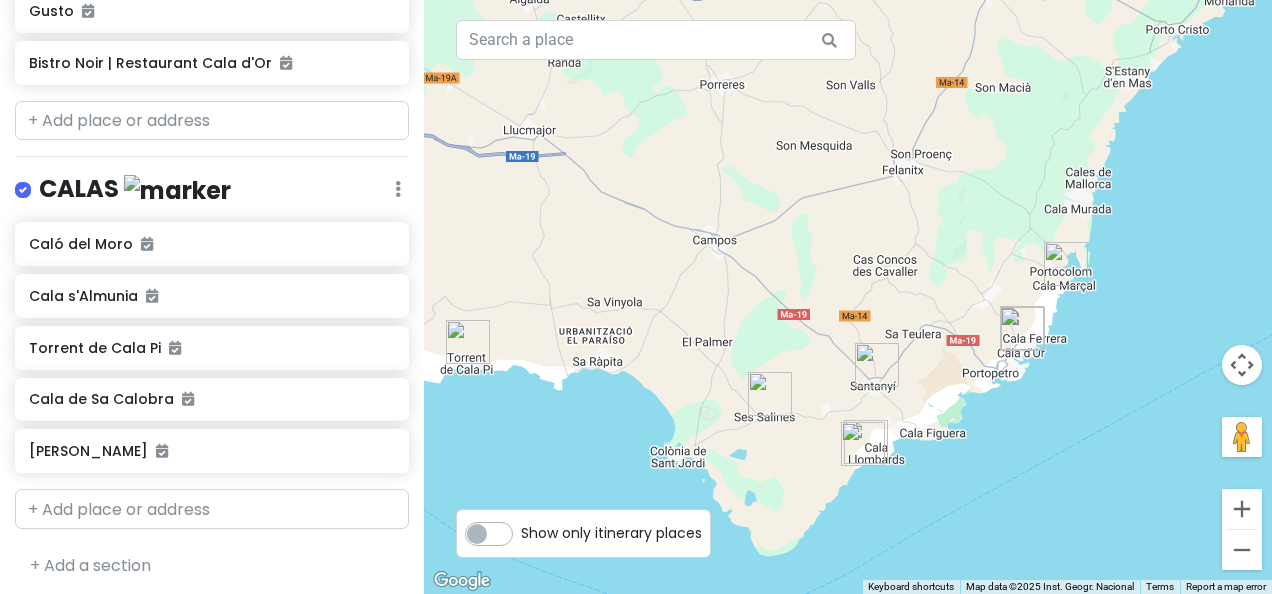 click at bounding box center (770, 394) 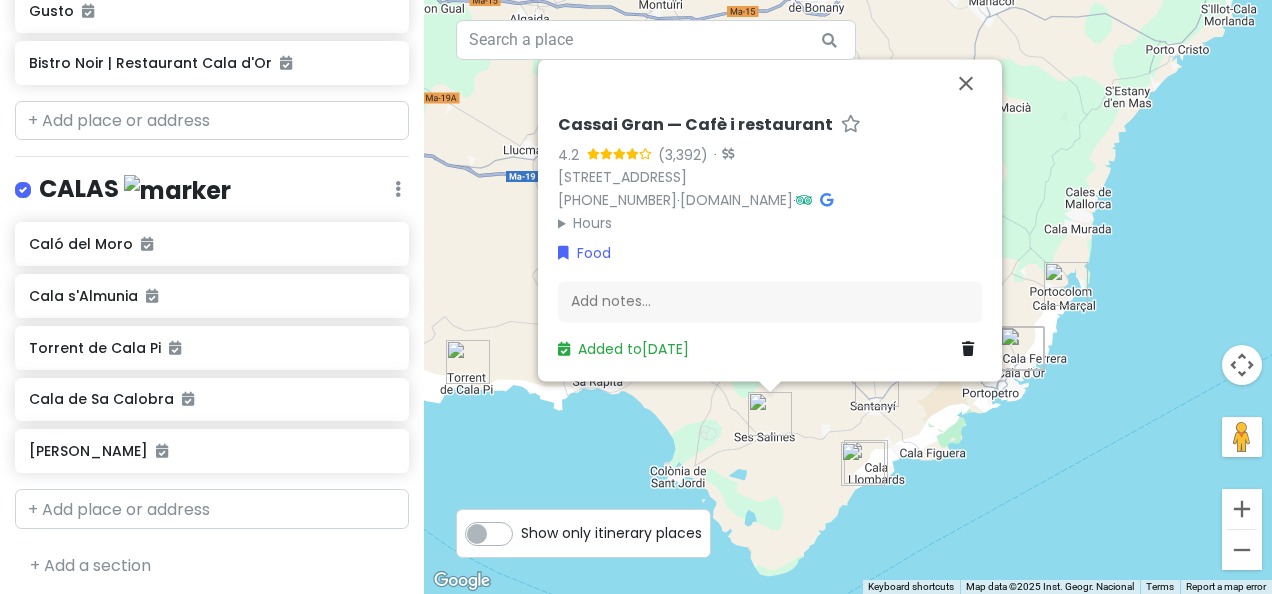 click at bounding box center [968, 350] 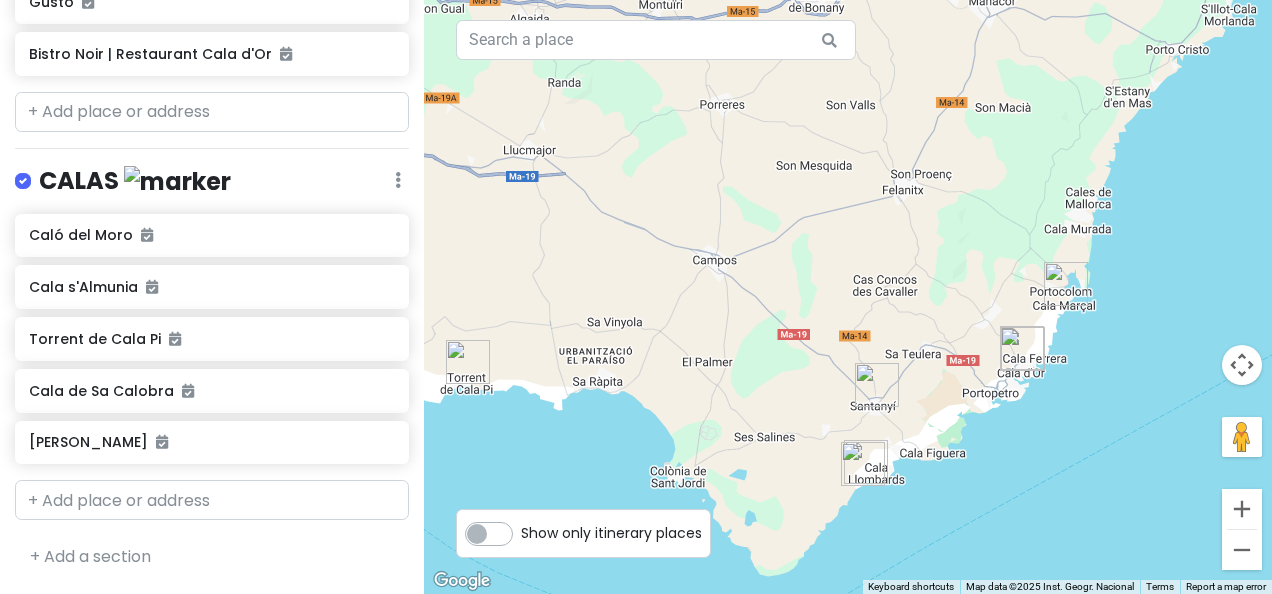 scroll, scrollTop: 1182, scrollLeft: 0, axis: vertical 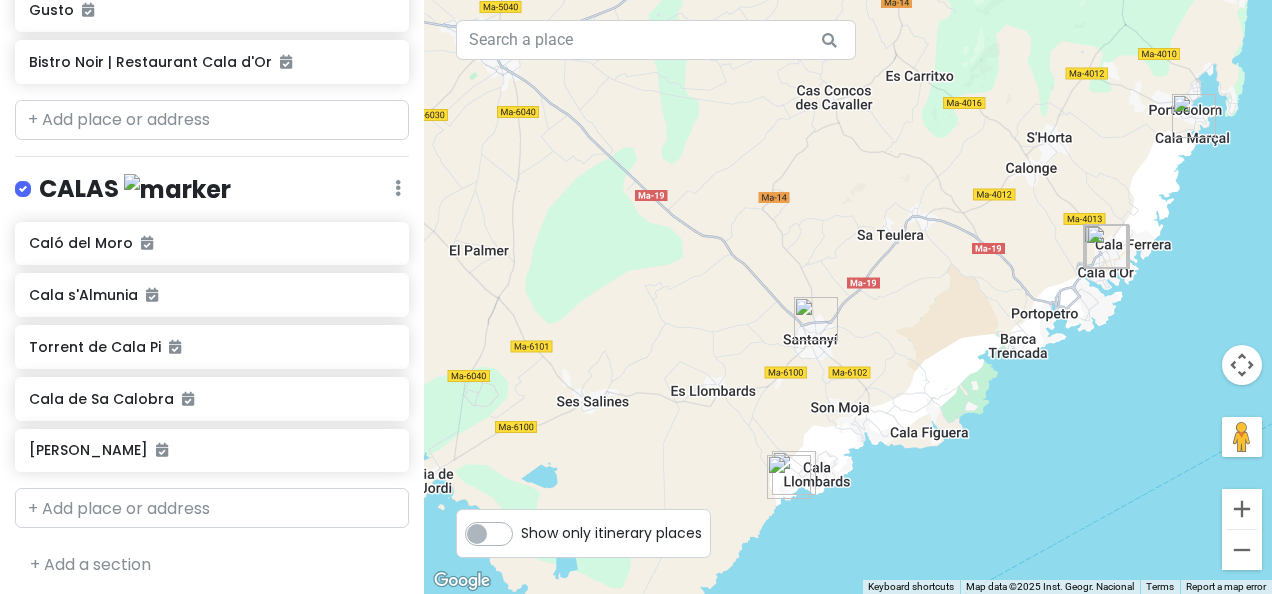 drag, startPoint x: 1158, startPoint y: 270, endPoint x: 1096, endPoint y: 311, distance: 74.330345 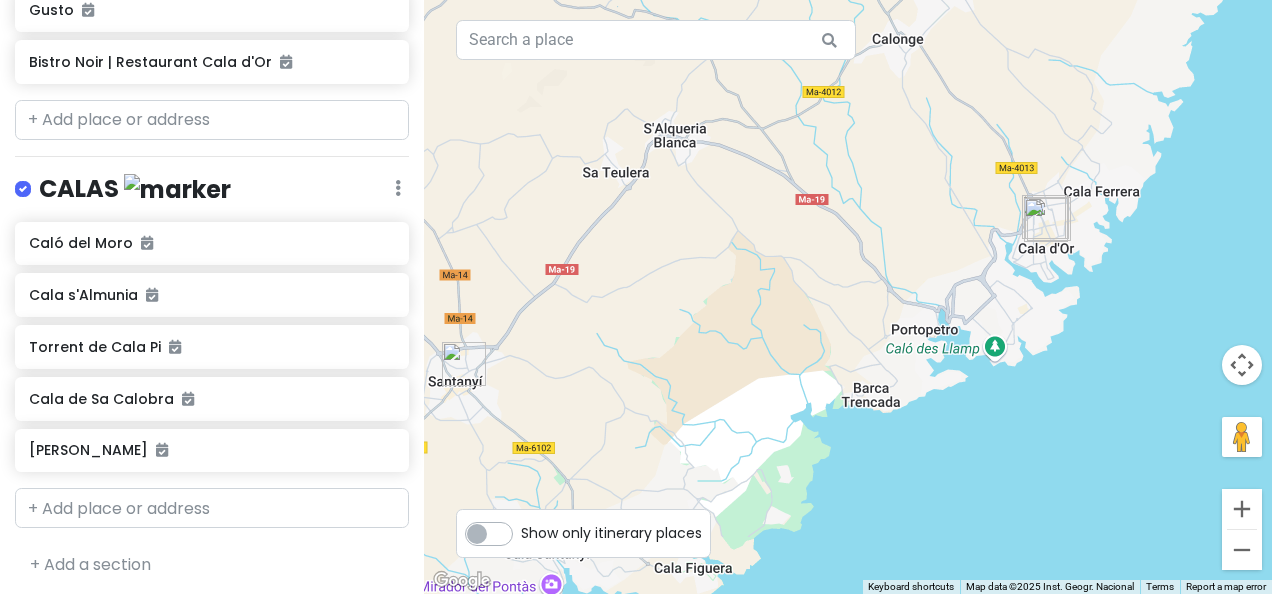 click at bounding box center (1046, 220) 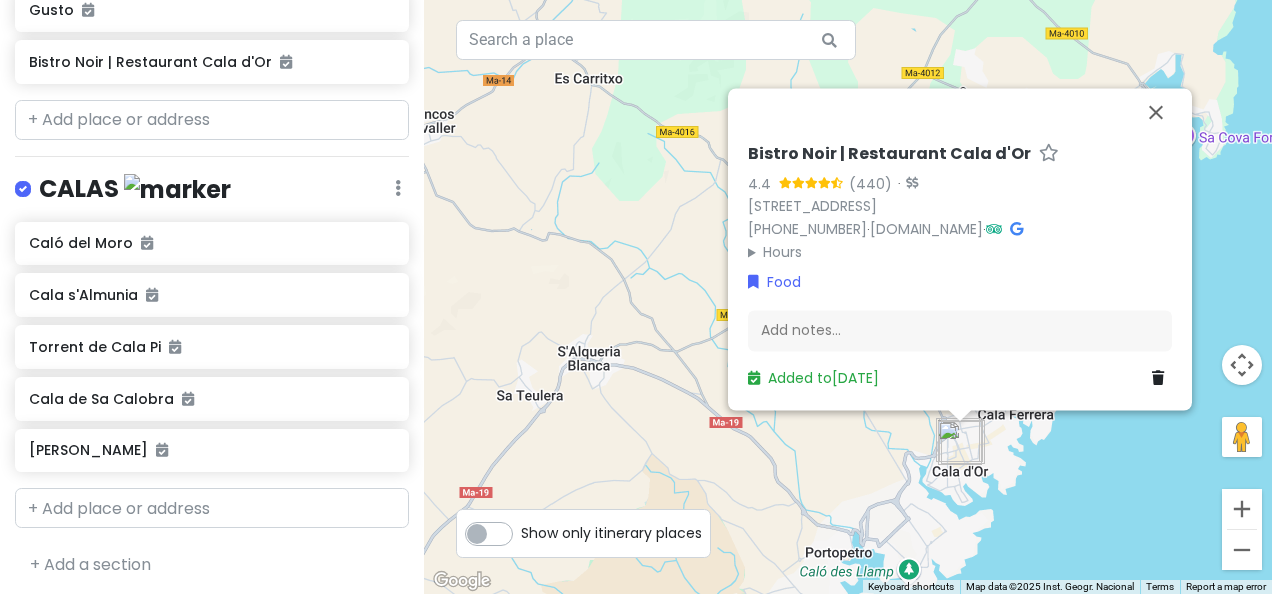 click on "Bistro Noir | Restaurant Cala d'Or 4.4        (440)    ·    [GEOGRAPHIC_DATA], n9, 07660 Cala D'or, [GEOGRAPHIC_DATA], [GEOGRAPHIC_DATA] [PHONE_NUMBER]   ·   [DOMAIN_NAME]   ·   Hours [DATE]  9:00 AM – 11:00 PM [DATE]  9:00 AM – 11:00 PM [DATE]  9:00 AM – 11:00 PM [DATE]  9:00 AM – 11:00 PM [DATE]  9:00 AM – 11:00 PM [DATE]  9:00 AM – 11:00 PM [DATE]  9:00 AM – 11:00 PM Food Add notes... Added to  [DATE]" at bounding box center [848, 297] 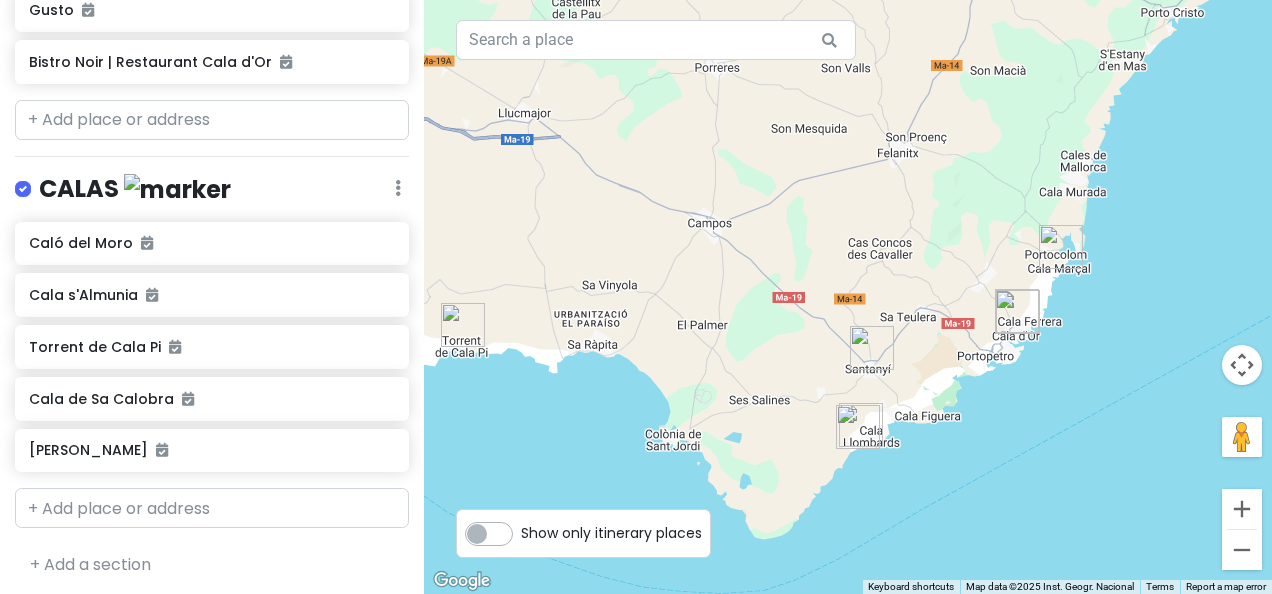drag, startPoint x: 1118, startPoint y: 456, endPoint x: 1134, endPoint y: 294, distance: 162.78821 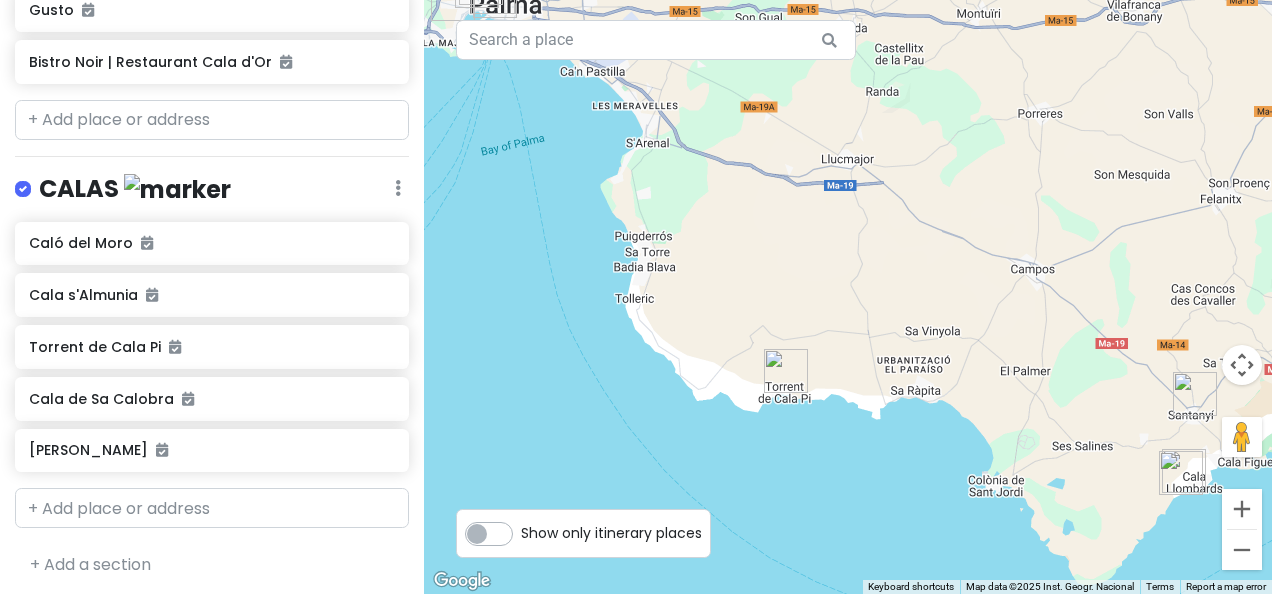 drag, startPoint x: 730, startPoint y: 452, endPoint x: 1010, endPoint y: 476, distance: 281.0267 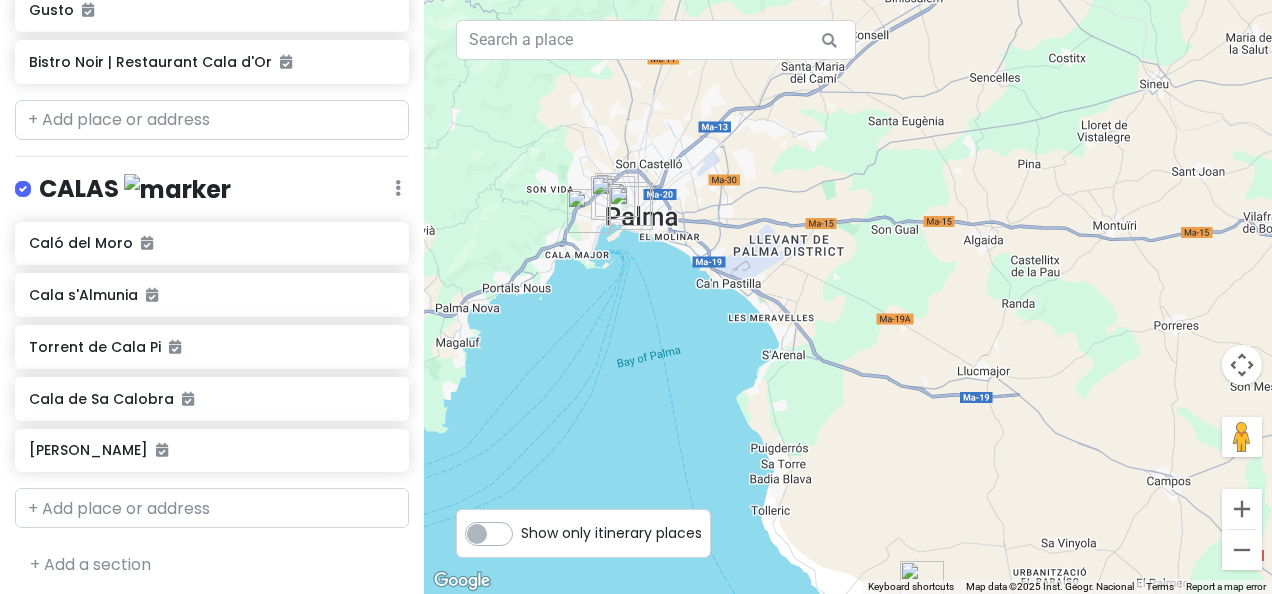 drag, startPoint x: 686, startPoint y: 290, endPoint x: 823, endPoint y: 506, distance: 255.78311 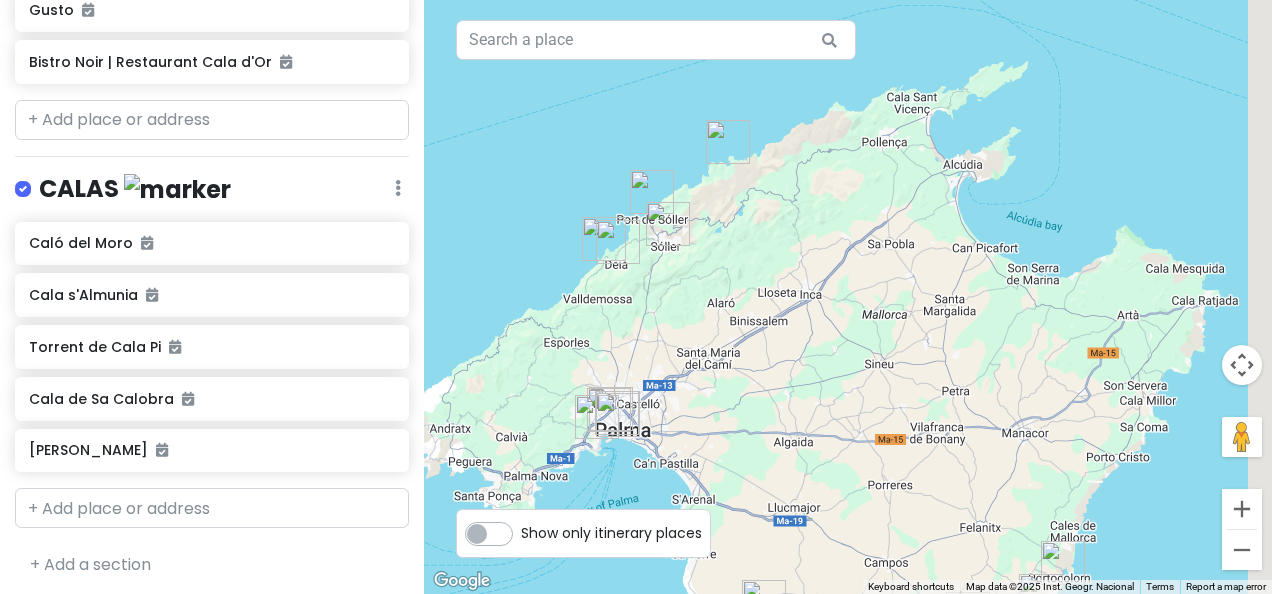 drag, startPoint x: 739, startPoint y: 337, endPoint x: 670, endPoint y: 466, distance: 146.29422 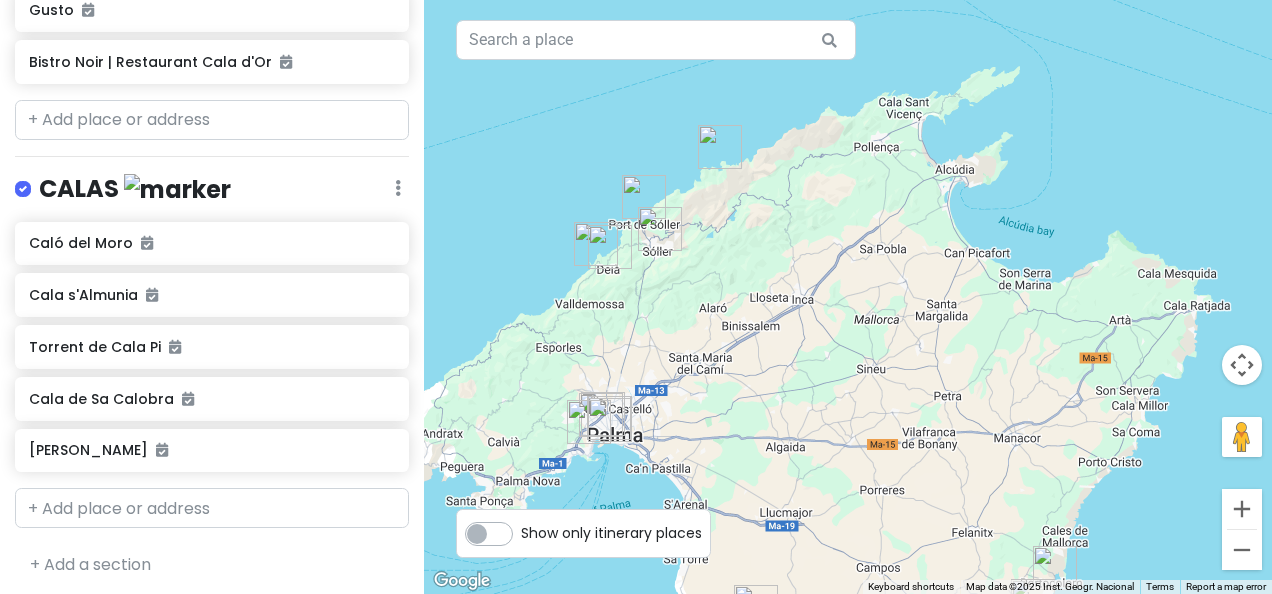 click at bounding box center [720, 147] 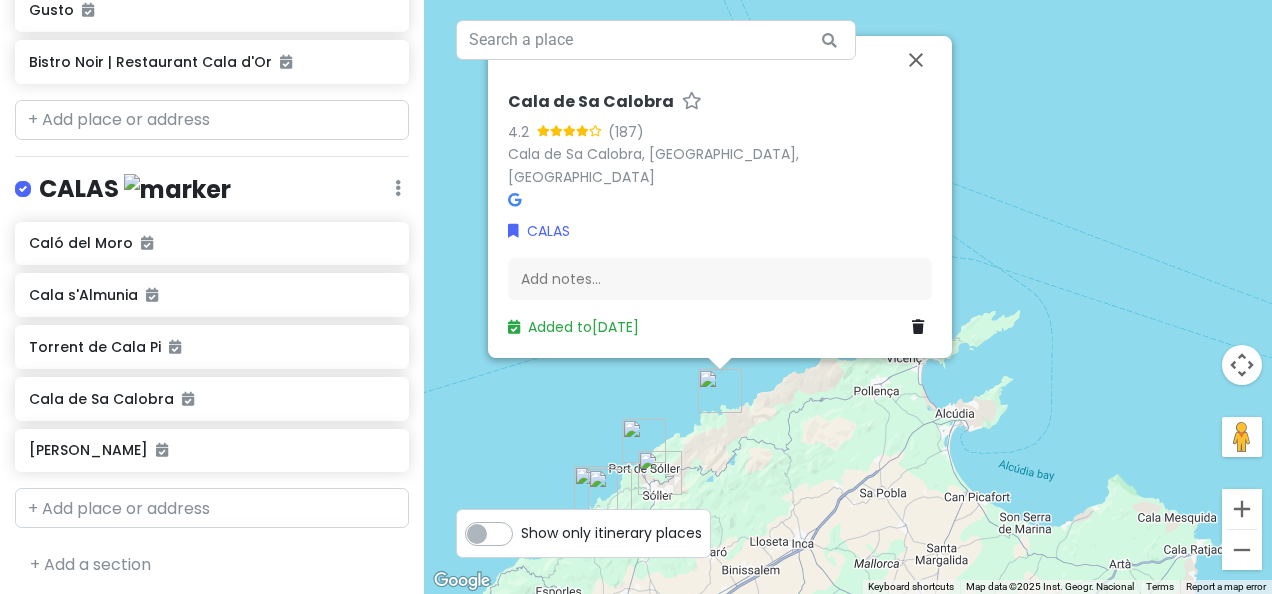click at bounding box center [918, 327] 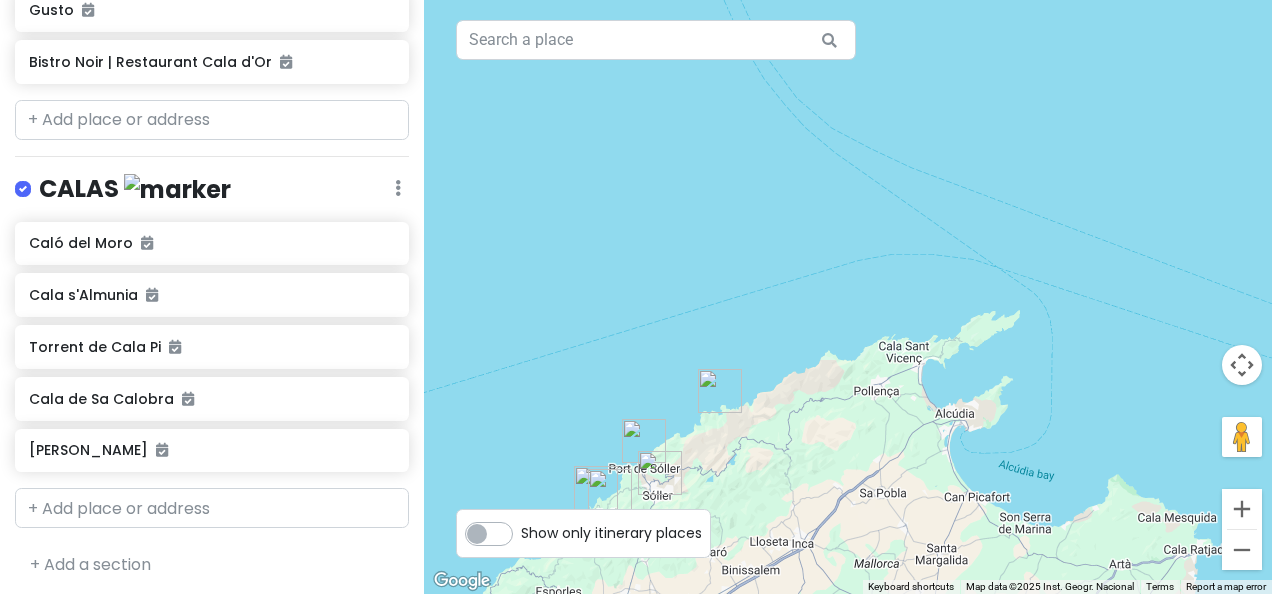 scroll, scrollTop: 1130, scrollLeft: 0, axis: vertical 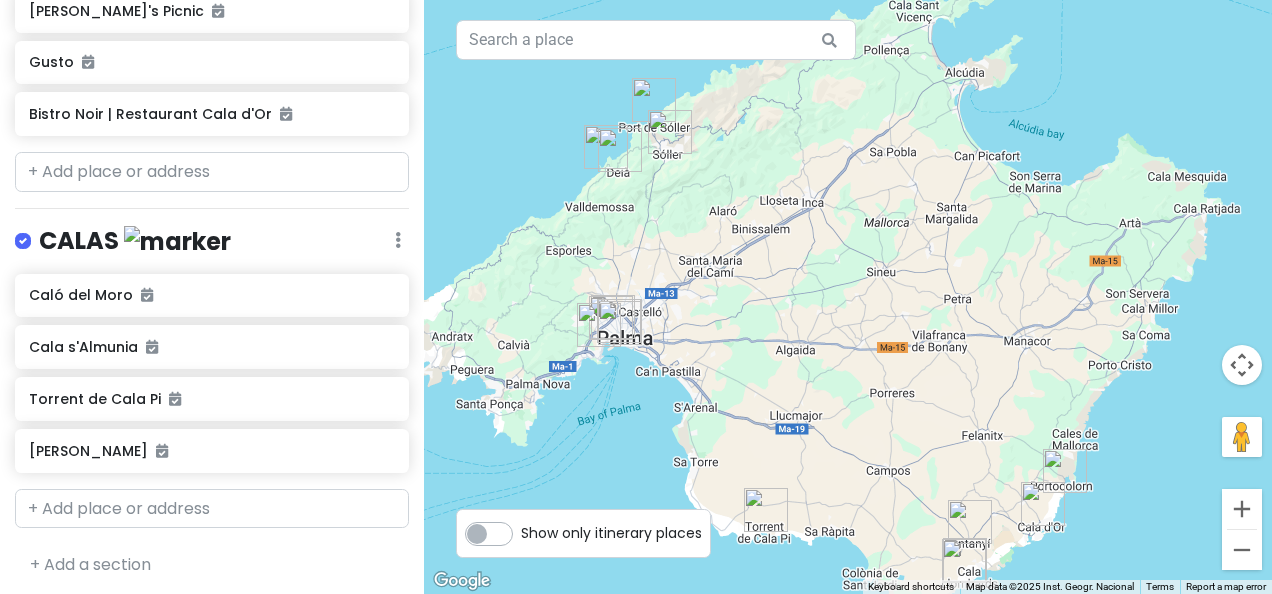 drag, startPoint x: 1037, startPoint y: 340, endPoint x: 1036, endPoint y: 61, distance: 279.0018 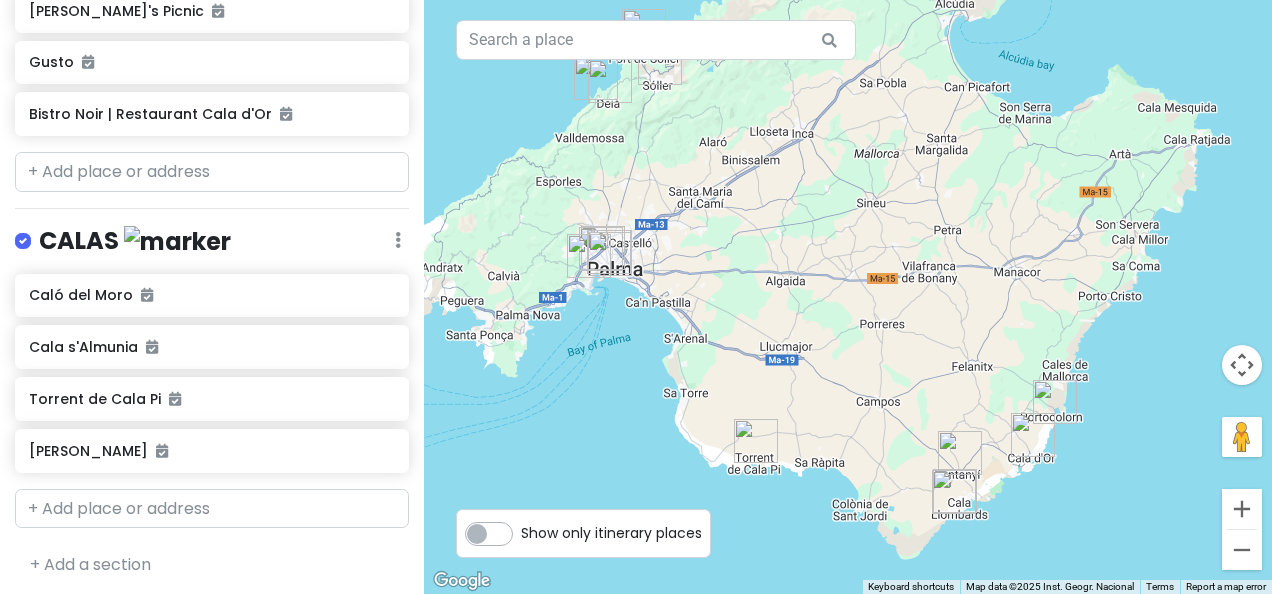 drag, startPoint x: 858, startPoint y: 452, endPoint x: 844, endPoint y: 288, distance: 164.59648 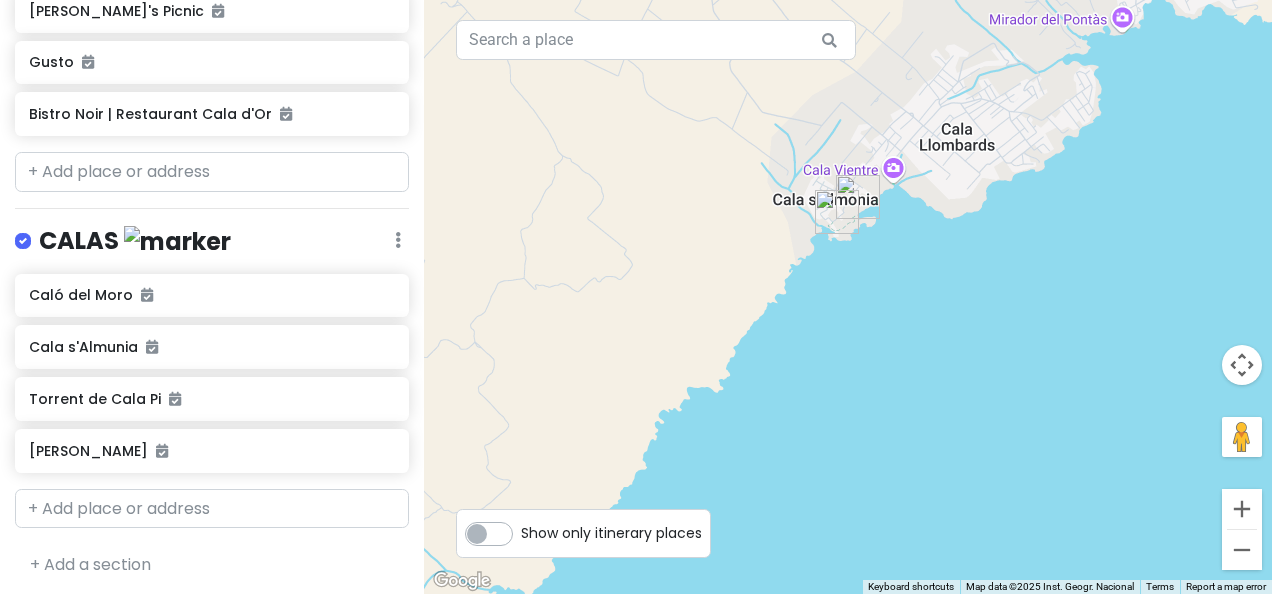 click at bounding box center (837, 212) 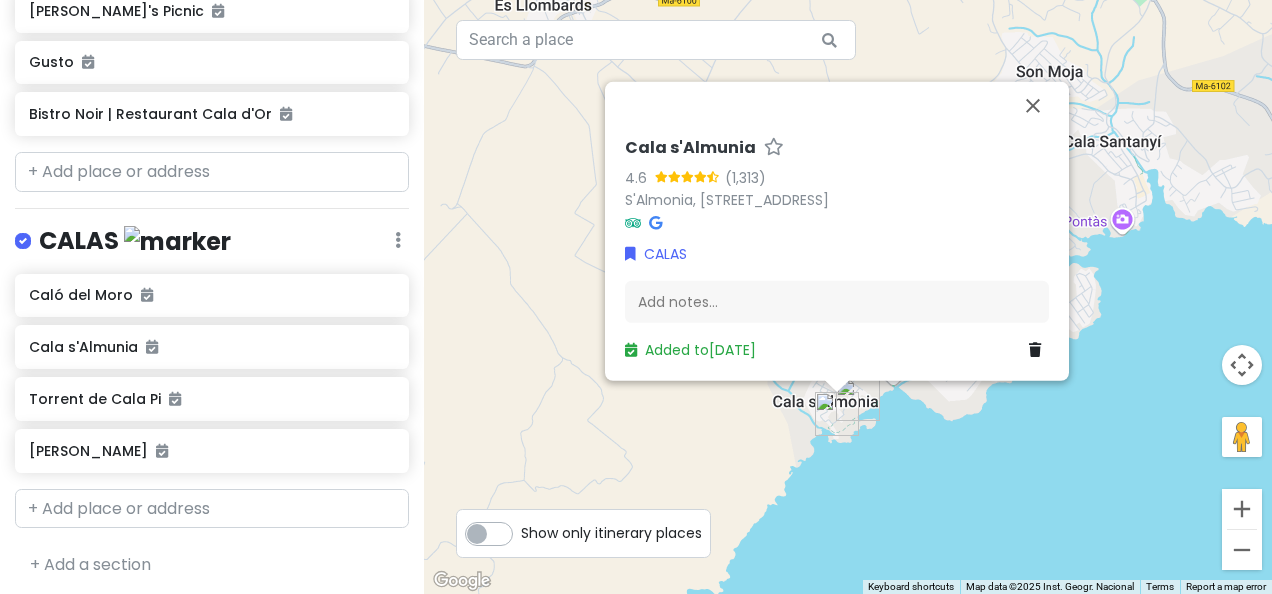 click at bounding box center [858, 399] 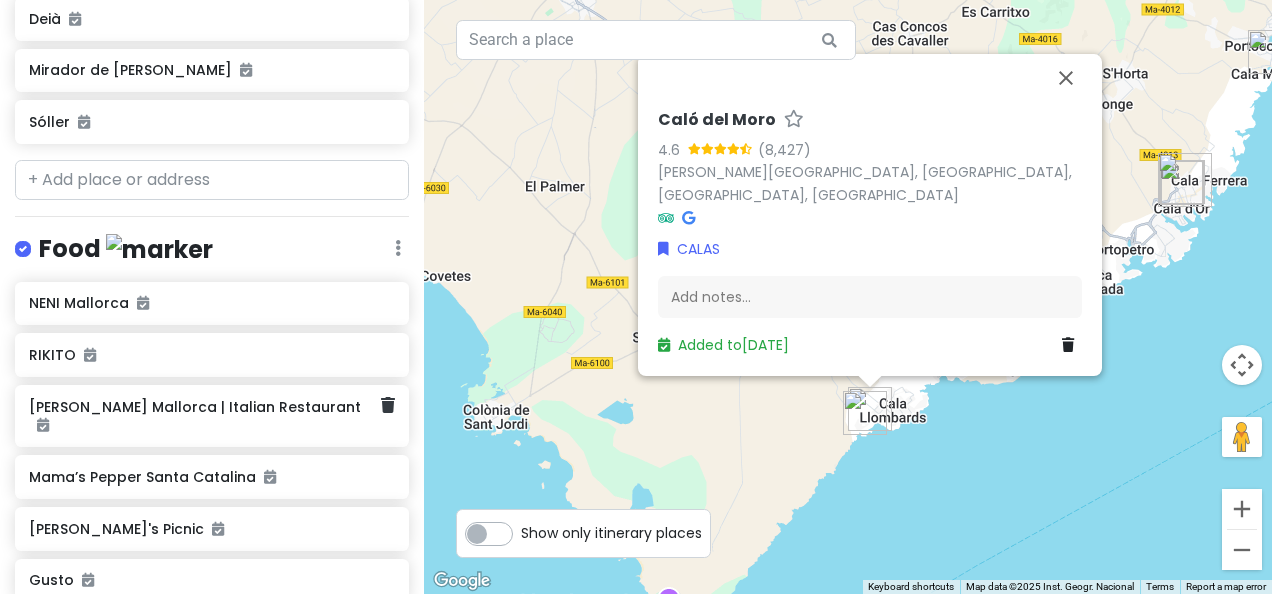 scroll, scrollTop: 930, scrollLeft: 0, axis: vertical 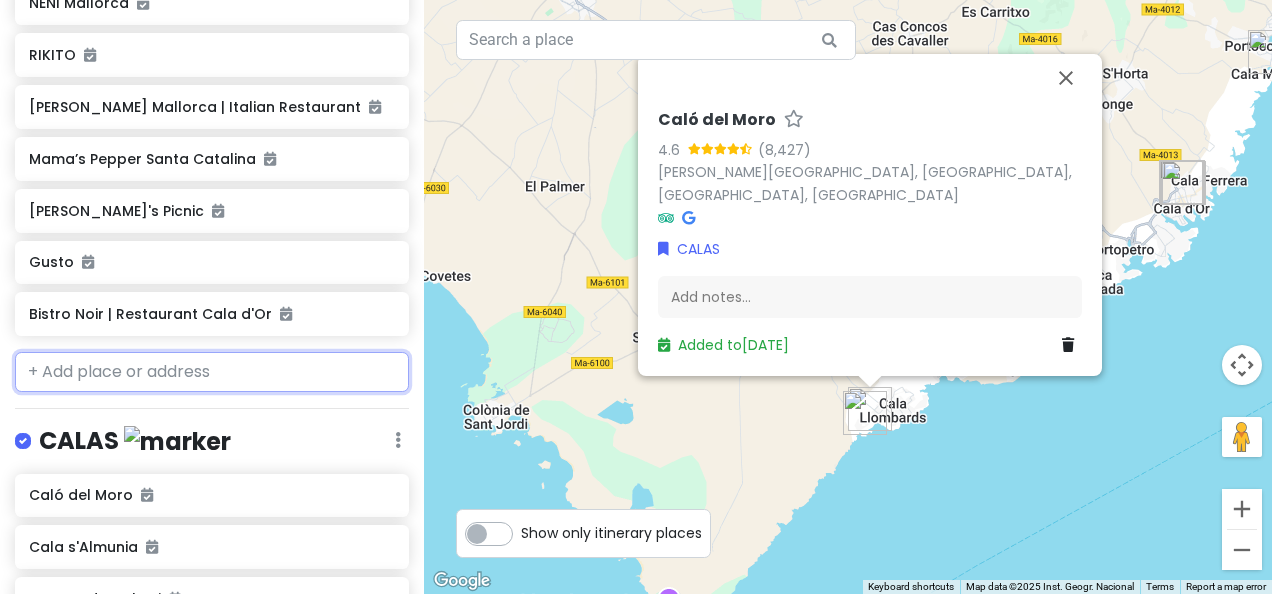 click at bounding box center (212, 372) 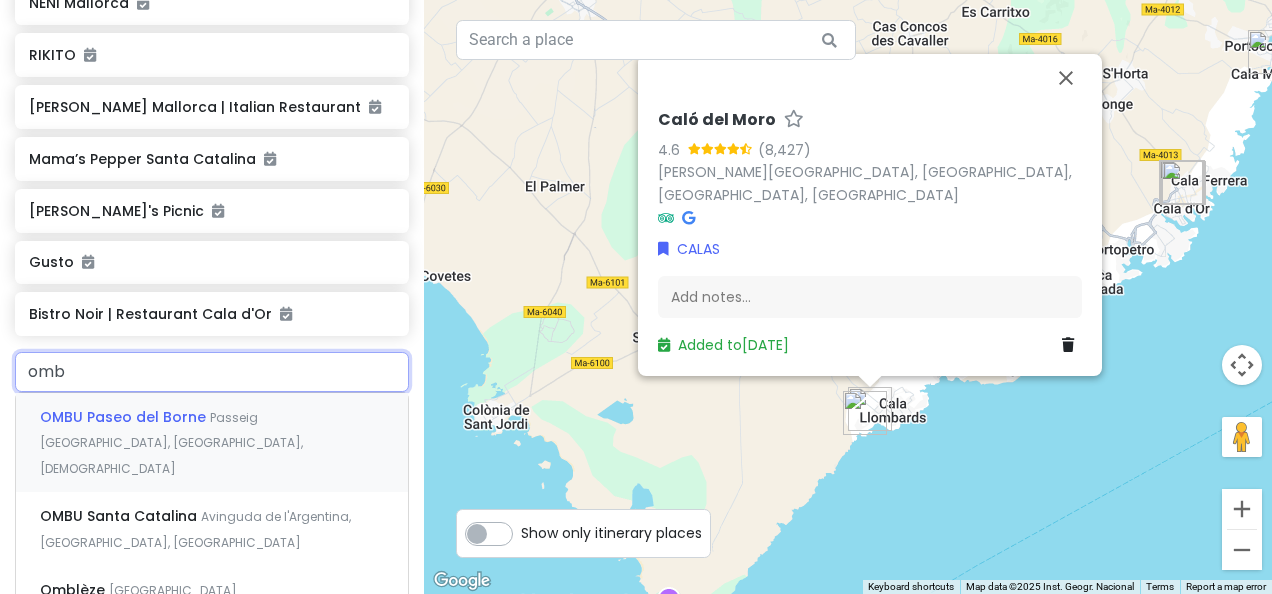 type on "ombu" 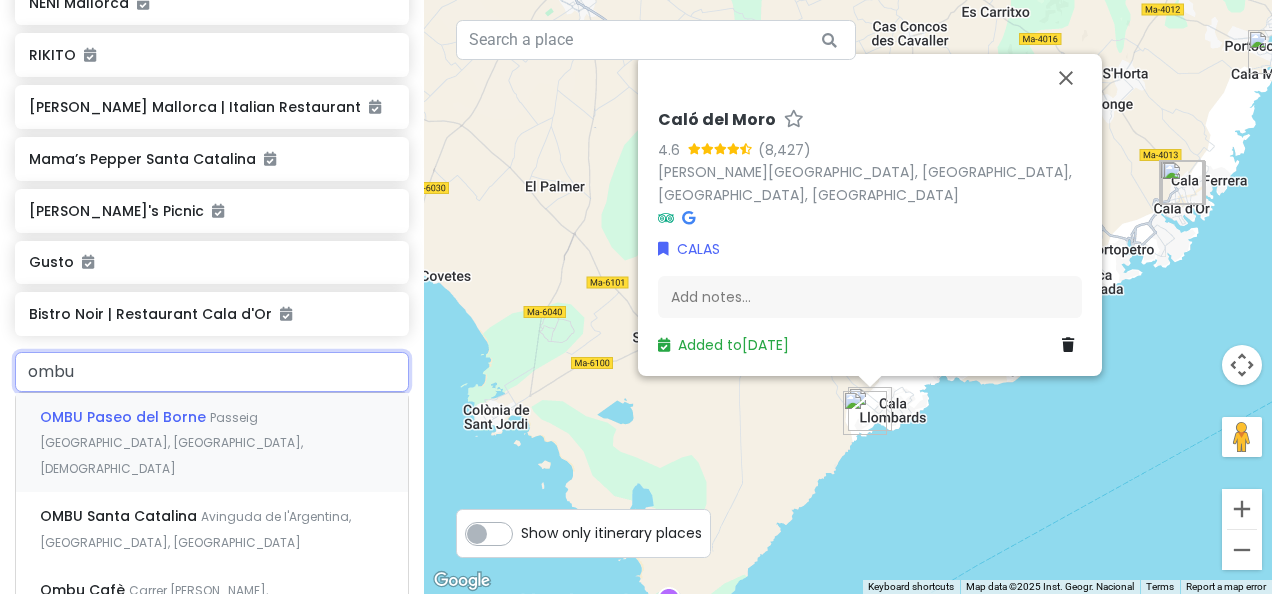 click on "OMBU Paseo del Borne" at bounding box center [125, 417] 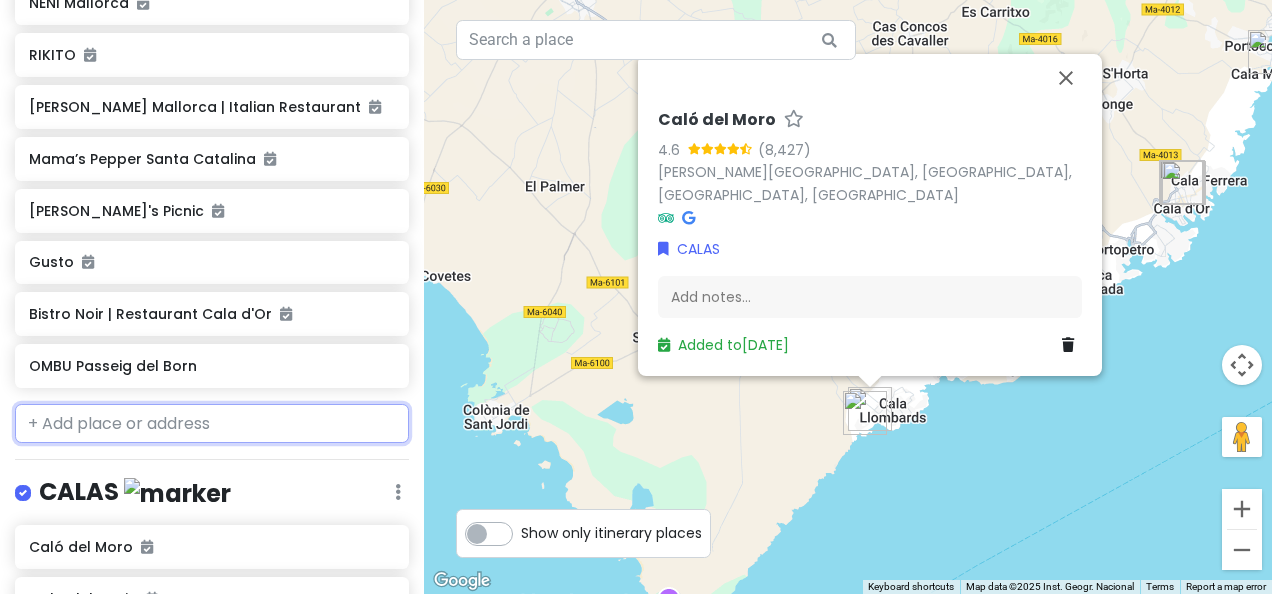 scroll, scrollTop: 982, scrollLeft: 0, axis: vertical 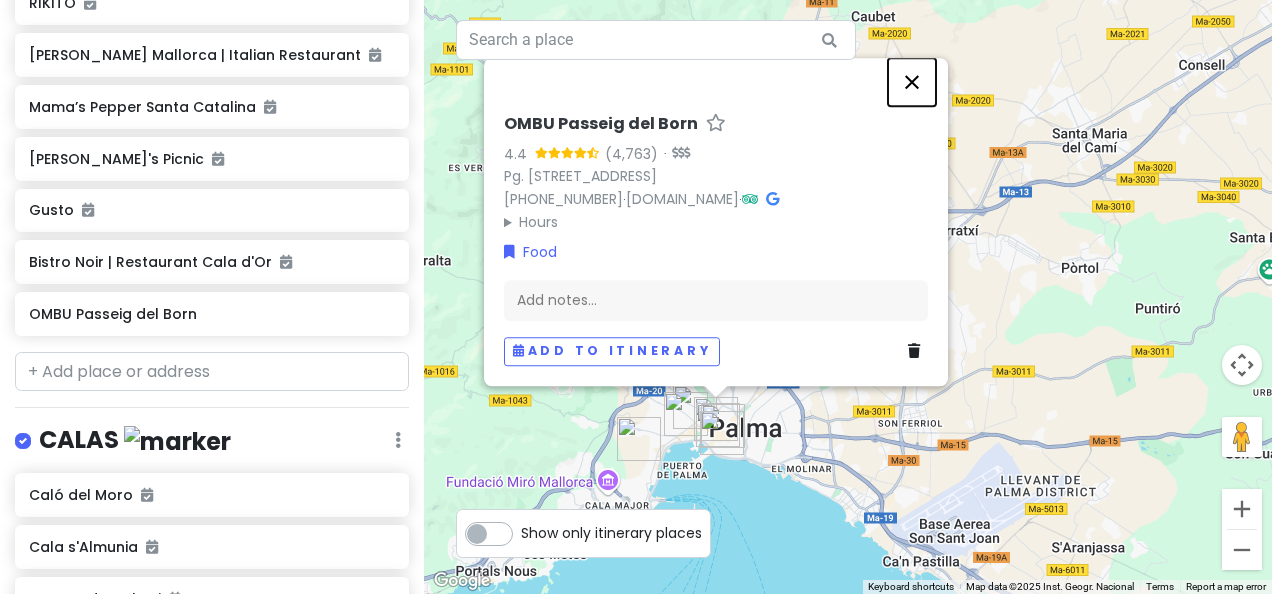 click at bounding box center (912, 82) 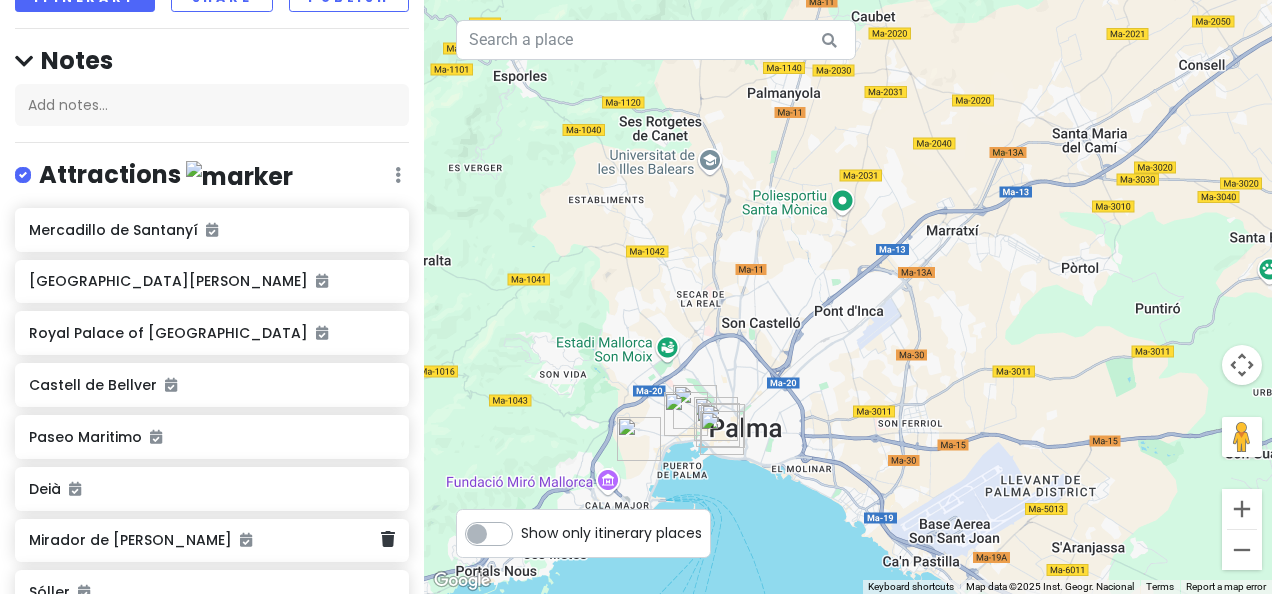 scroll, scrollTop: 0, scrollLeft: 0, axis: both 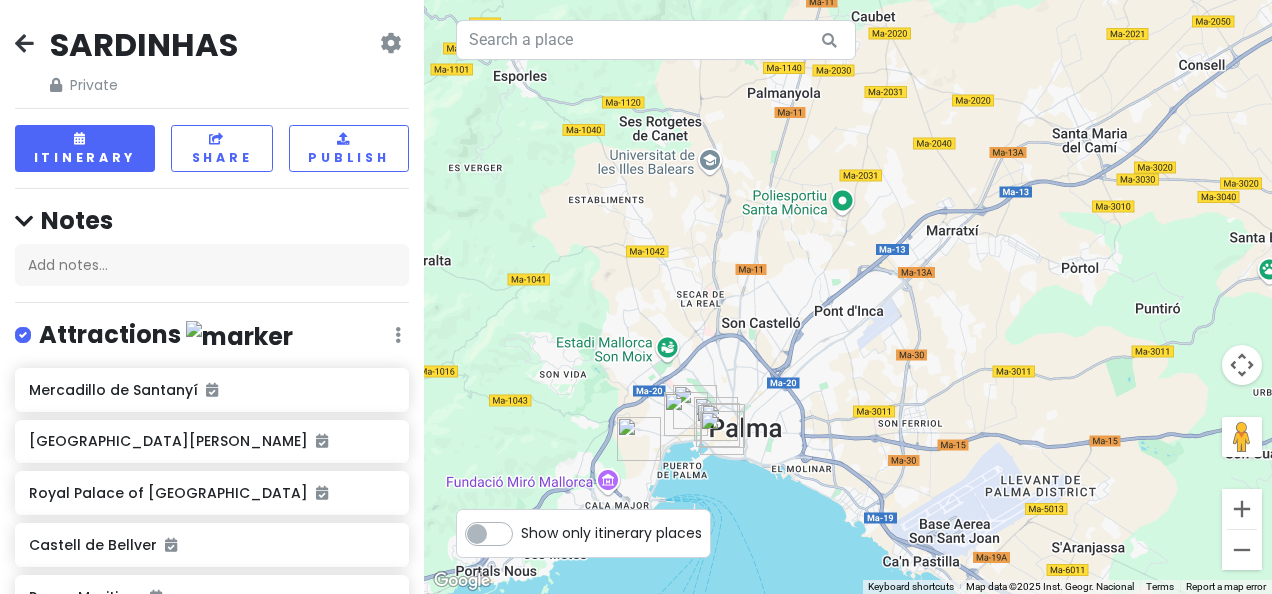 click at bounding box center (722, 433) 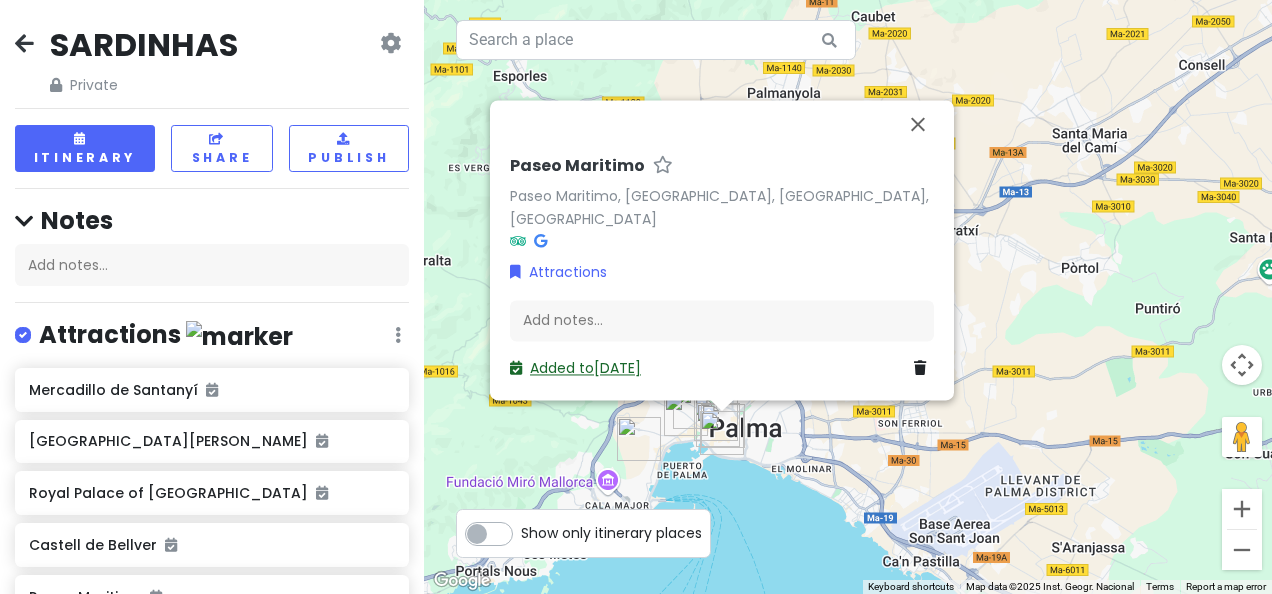 click on "Added to  [DATE]" at bounding box center [575, 369] 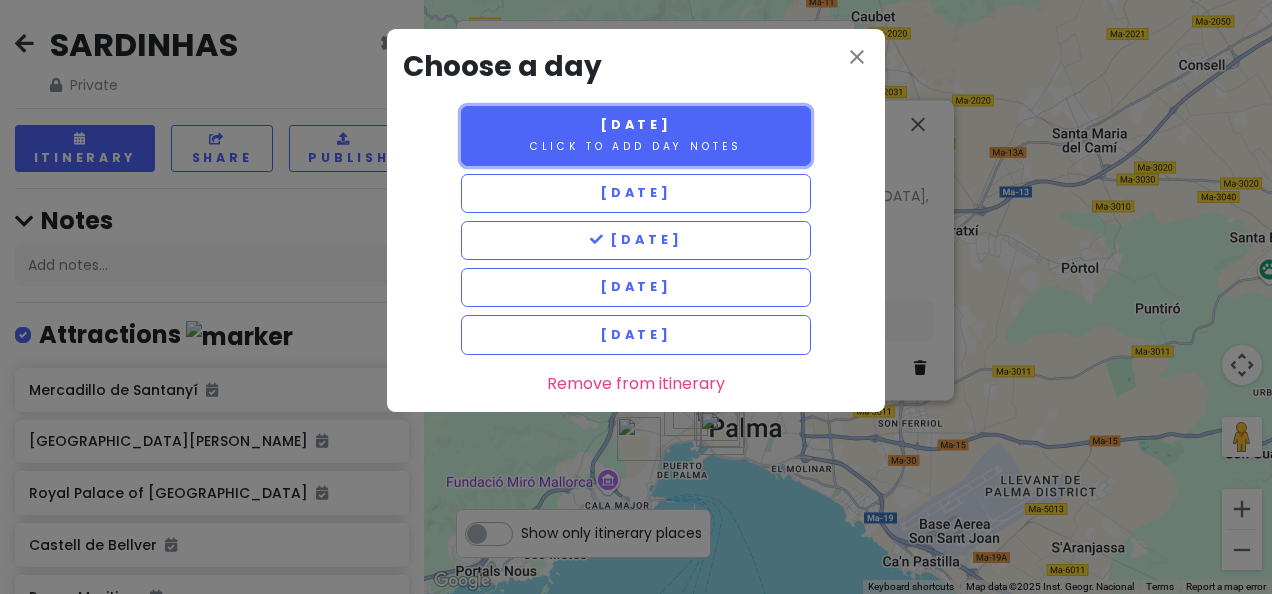 click on "[DATE]" at bounding box center (636, 124) 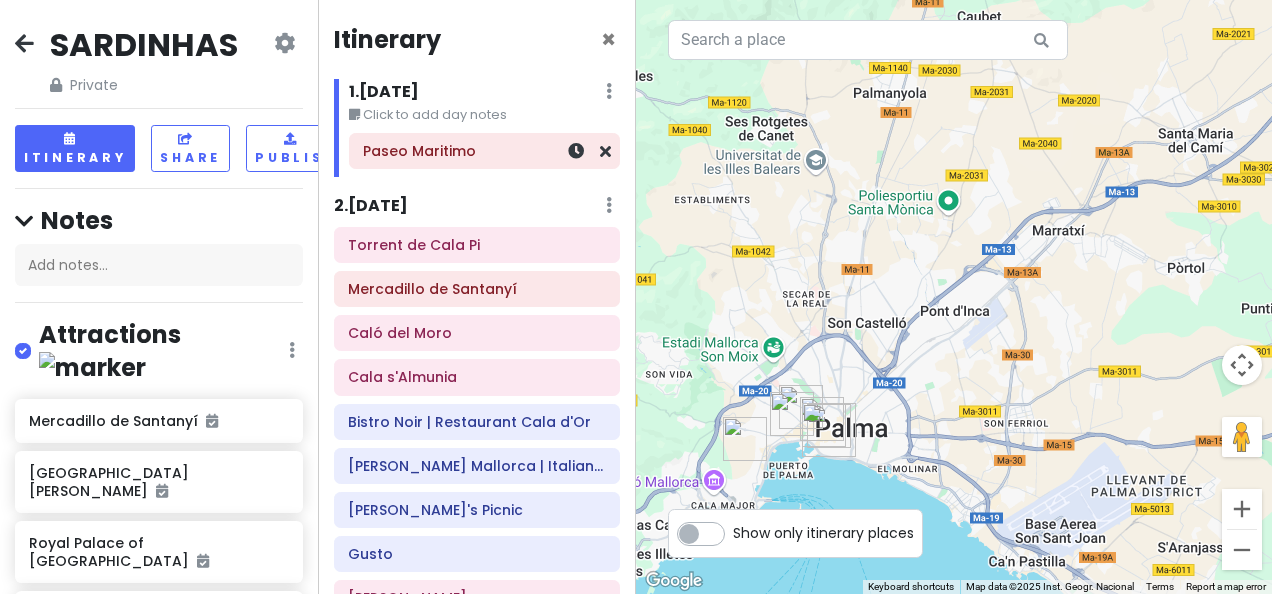 click on "Paseo Maritimo" at bounding box center [484, 151] 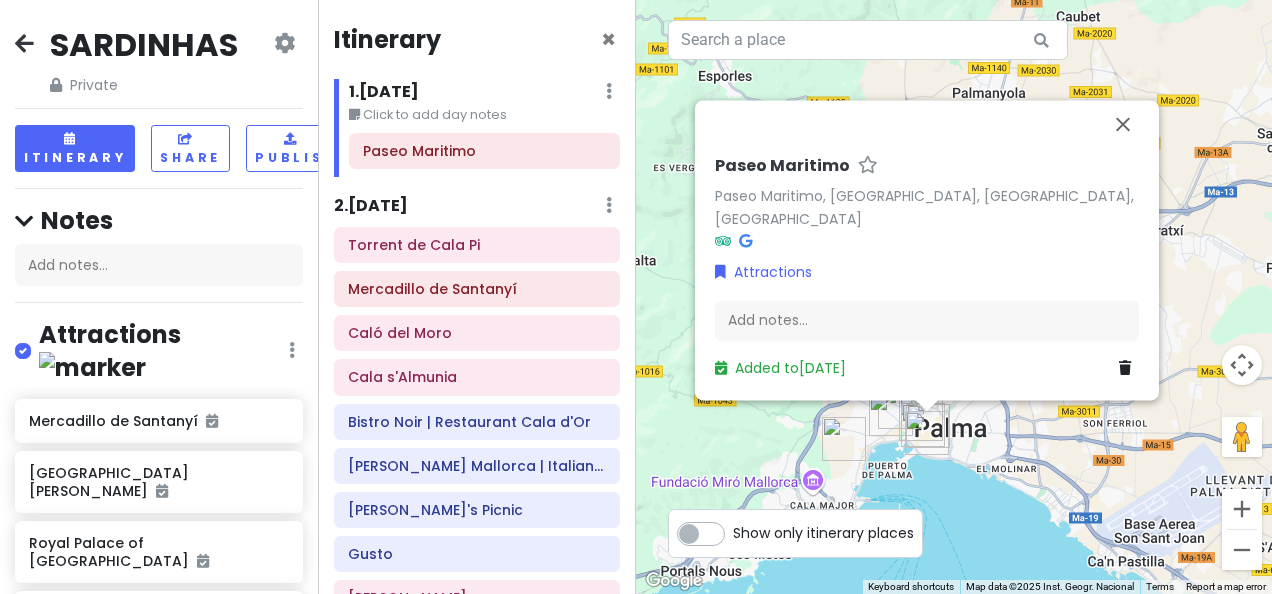click on "1 .  [DATE]" at bounding box center [384, 92] 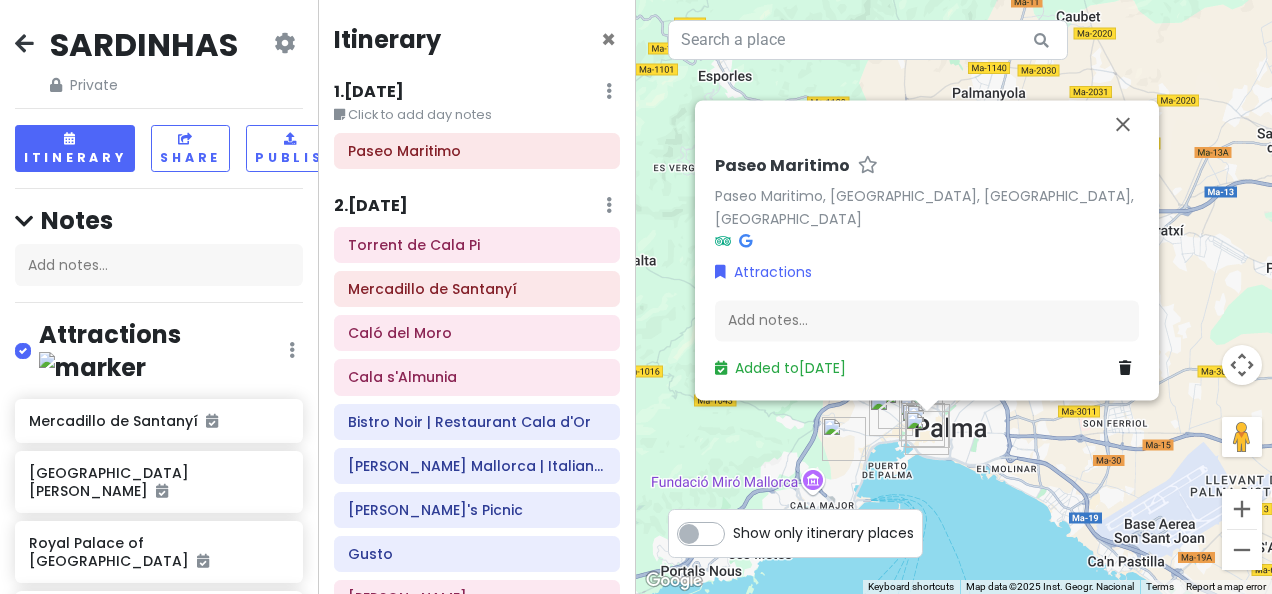 click on "1 .  [DATE]" at bounding box center (369, 92) 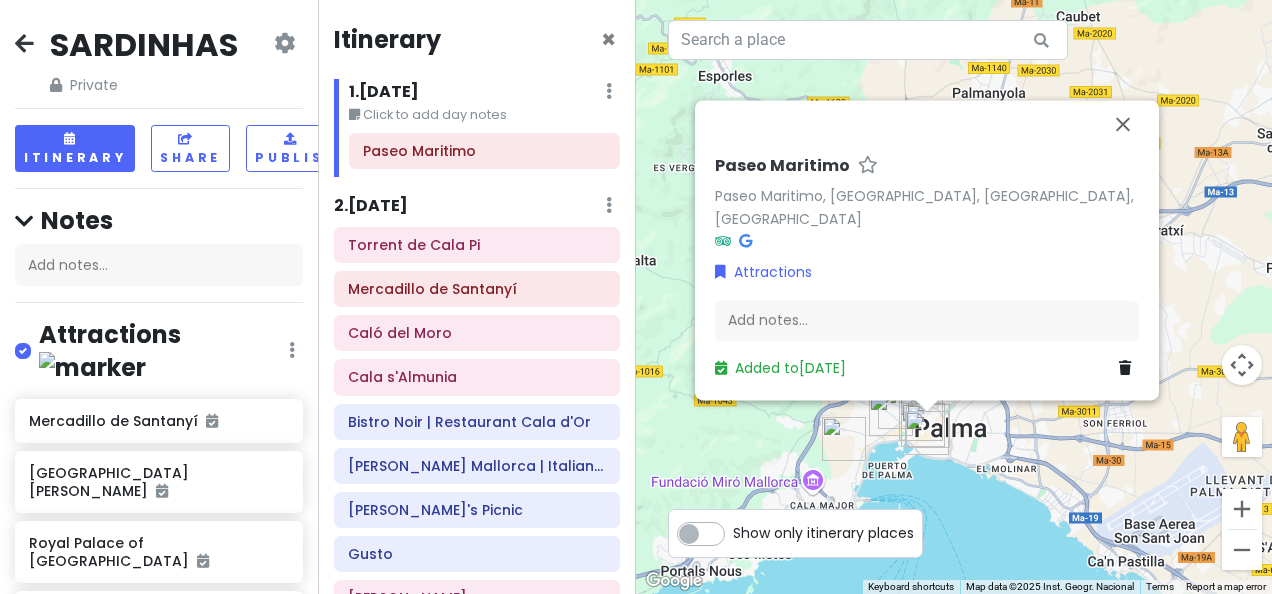 click on "1 .  [DATE] Edit Day Notes Delete Day" at bounding box center [484, 96] 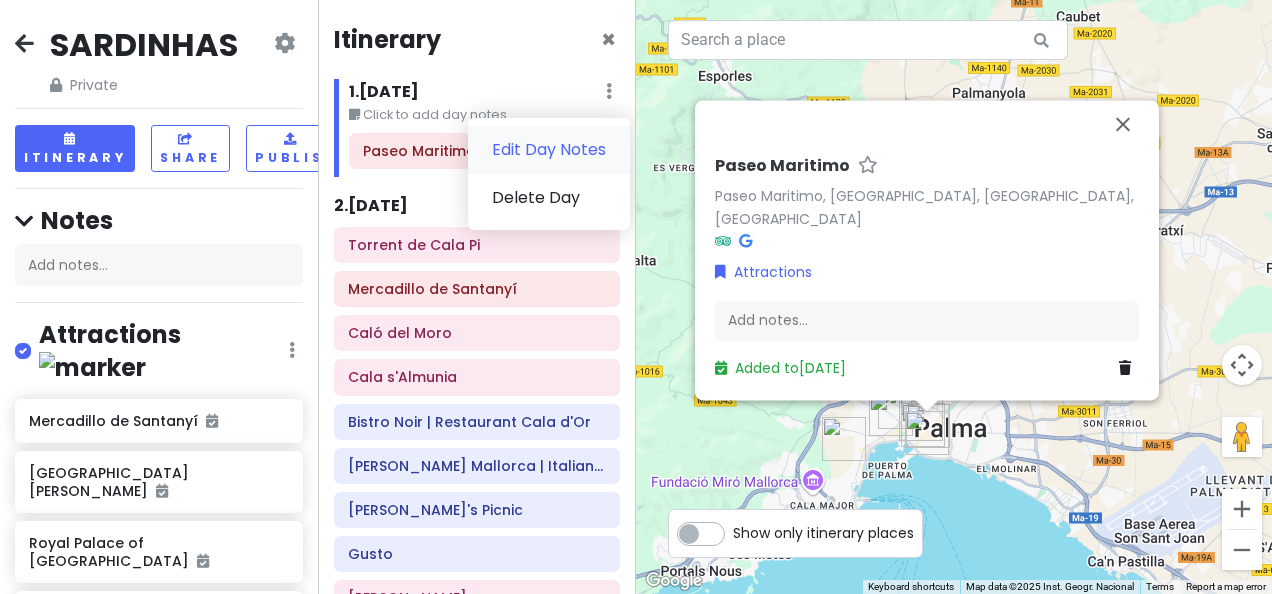 click on "Edit Day Notes" at bounding box center [549, 150] 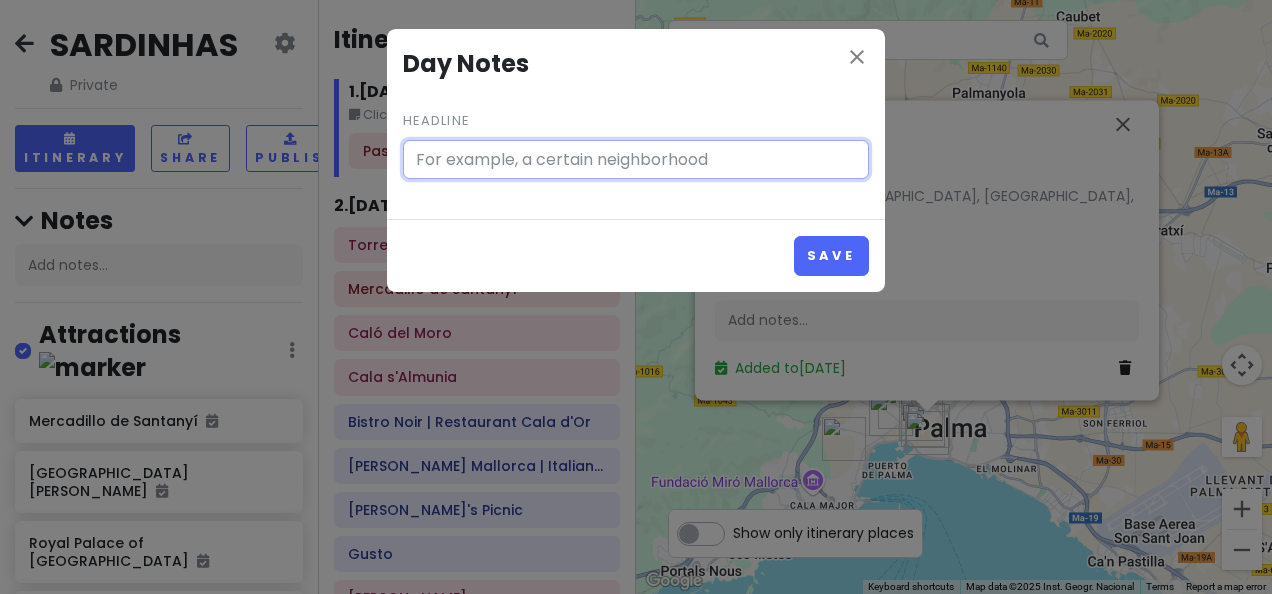 type on "Click to add day notes" 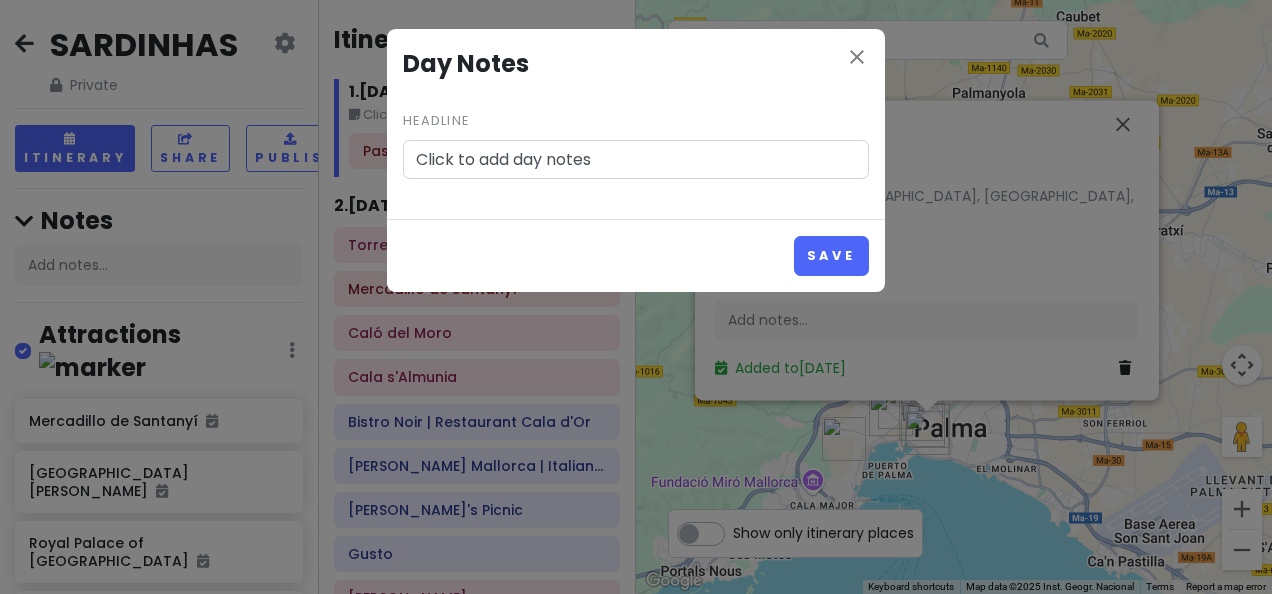 click on "Day Notes" at bounding box center [636, 64] 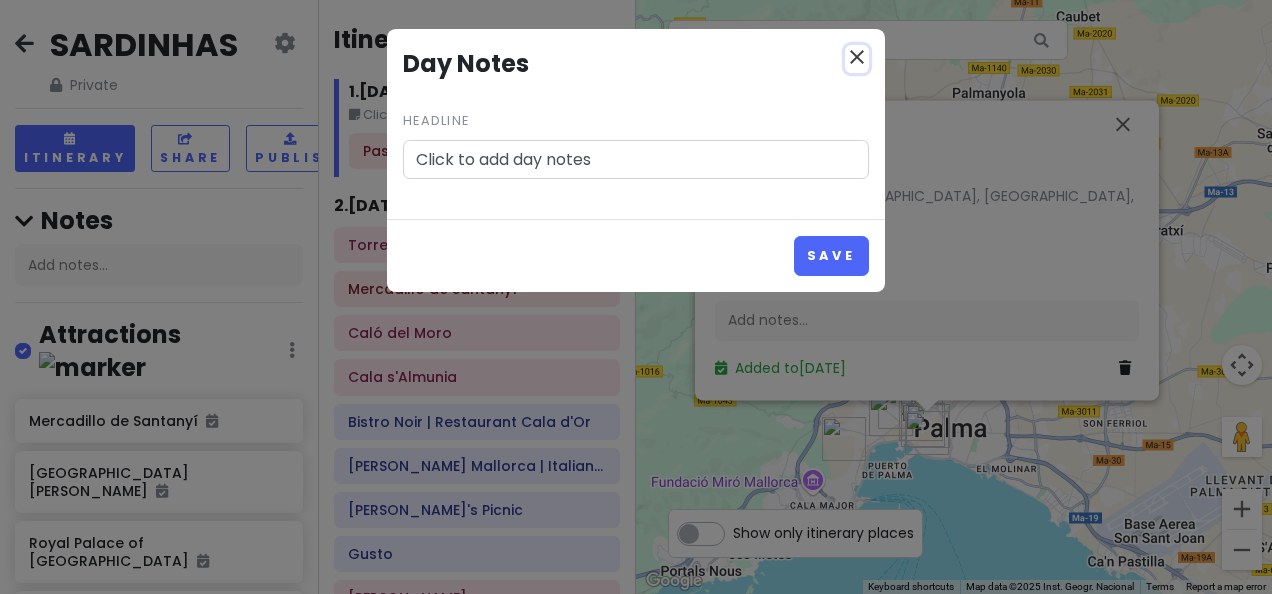 click on "close" at bounding box center [857, 57] 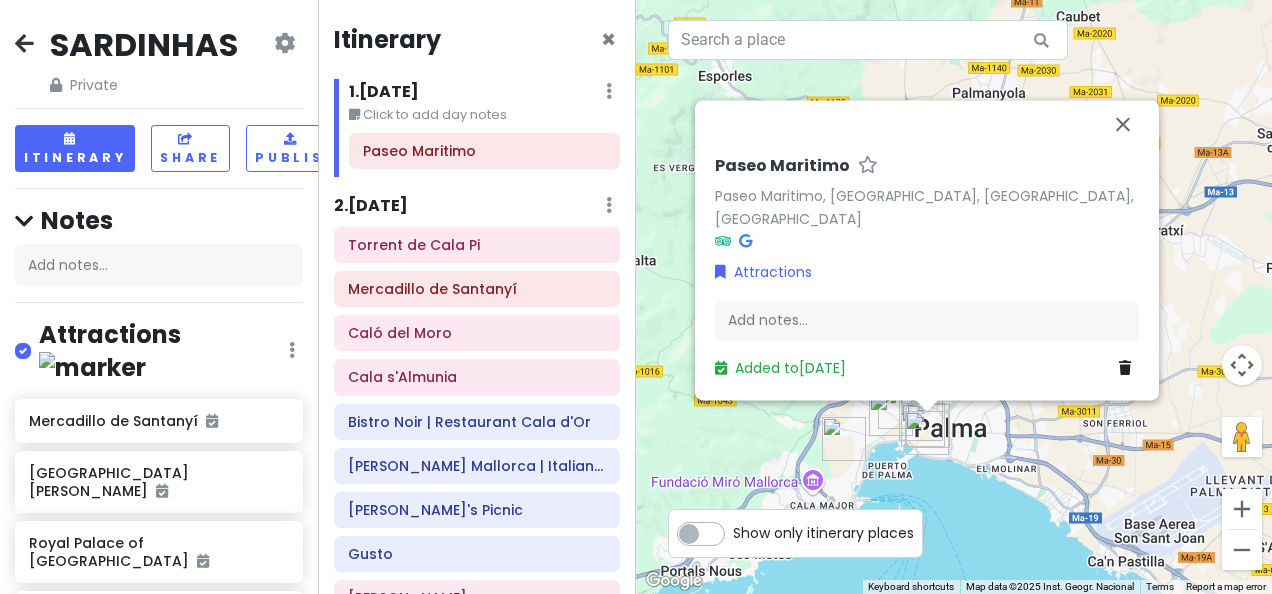 click on "1 .  [DATE] Edit Day Notes Delete Day" at bounding box center [484, 96] 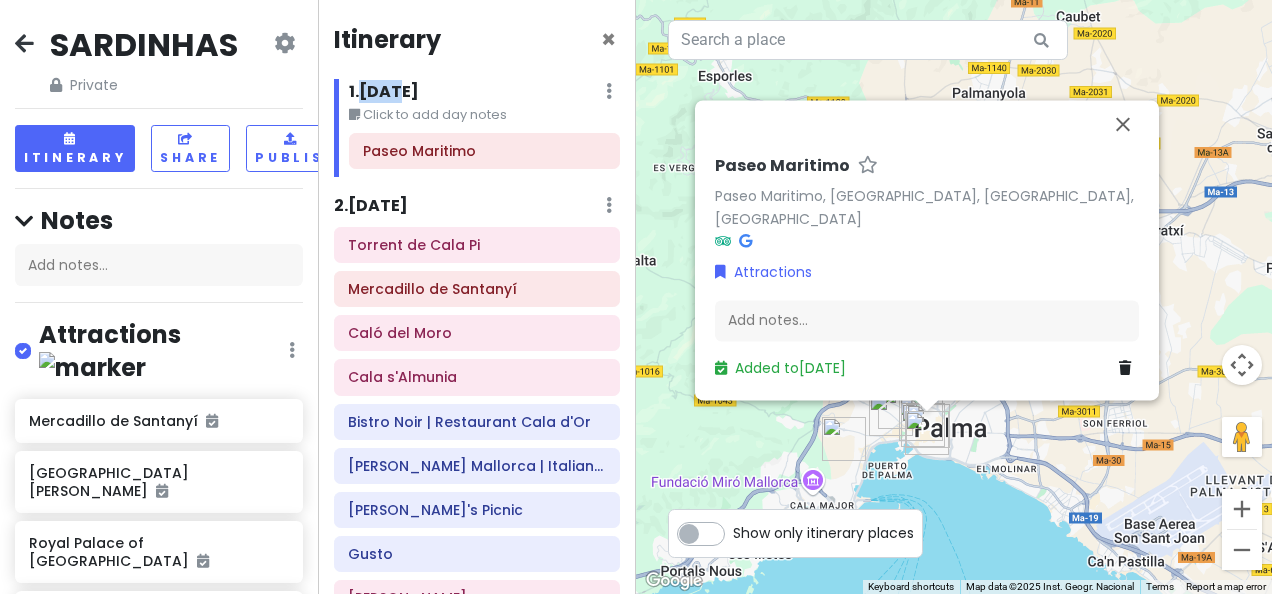 click on "1 .  [DATE] Edit Day Notes Delete Day" at bounding box center [484, 96] 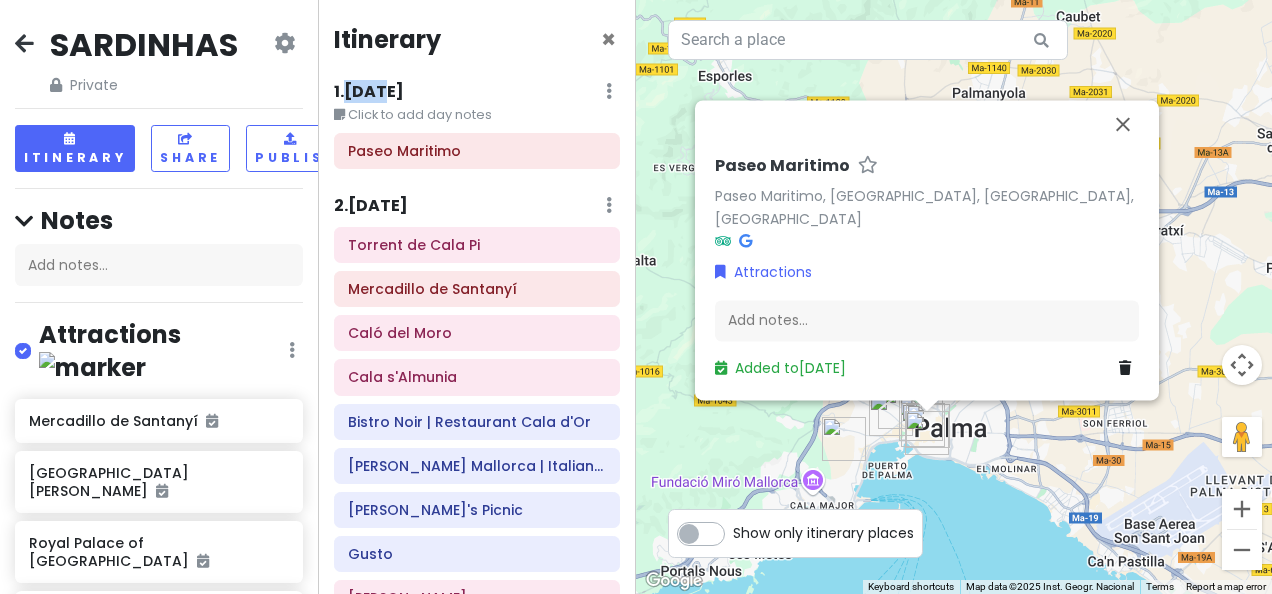 click on "1 .  [DATE]" at bounding box center [369, 92] 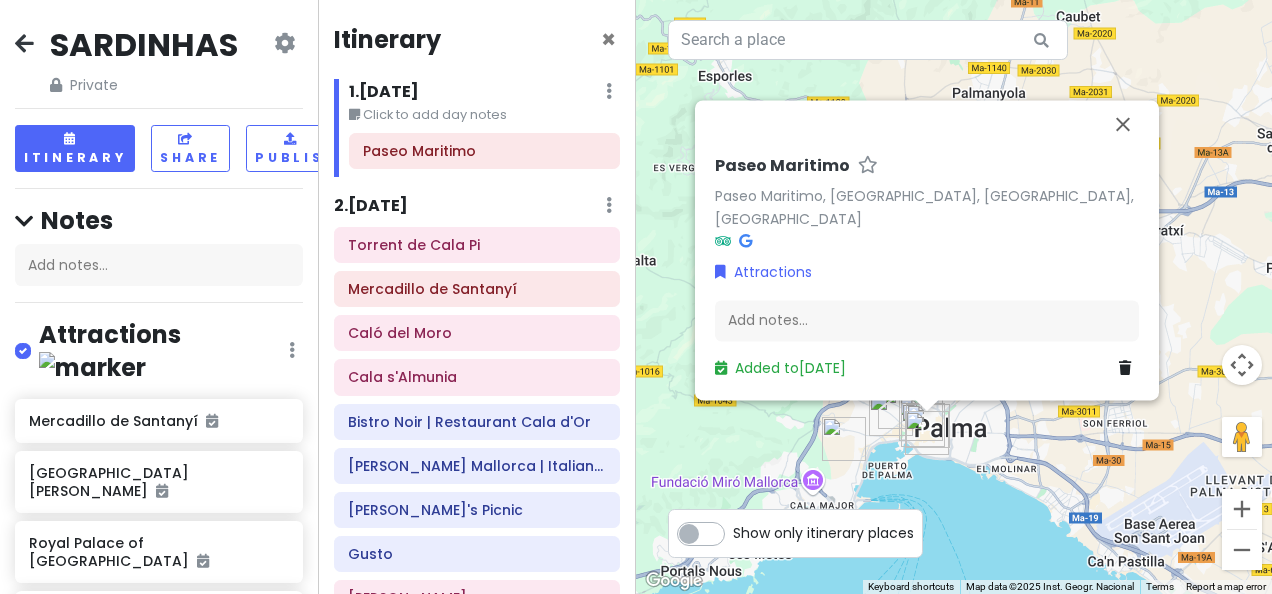 drag, startPoint x: 370, startPoint y: 89, endPoint x: 362, endPoint y: 120, distance: 32.01562 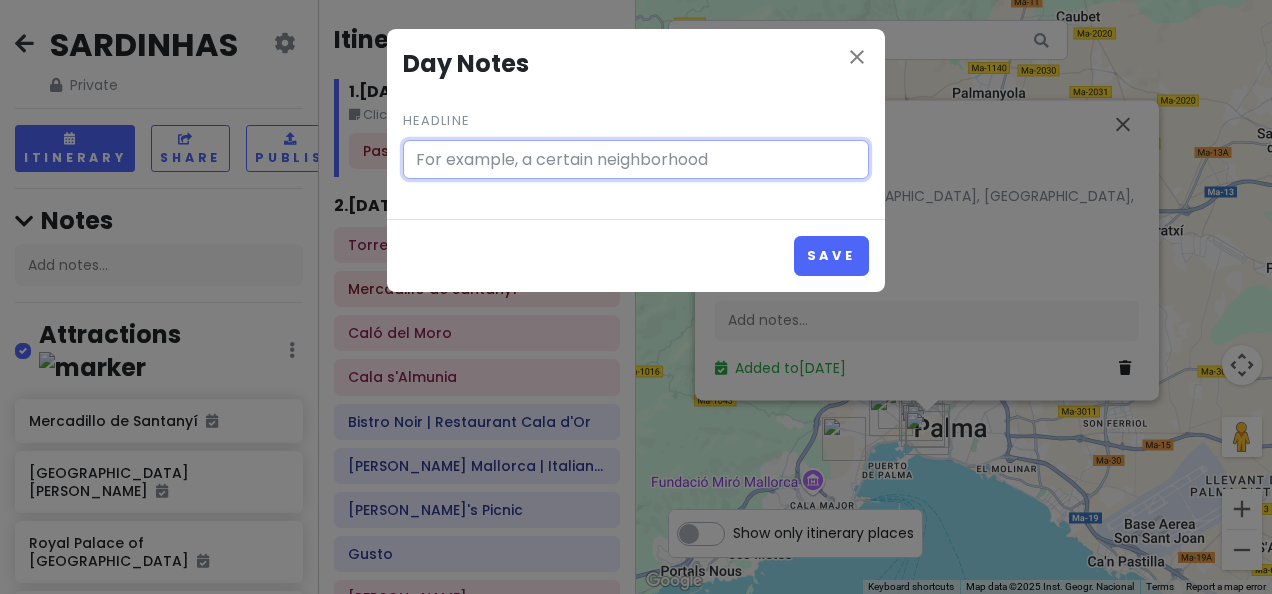 type on "Click to add day notes" 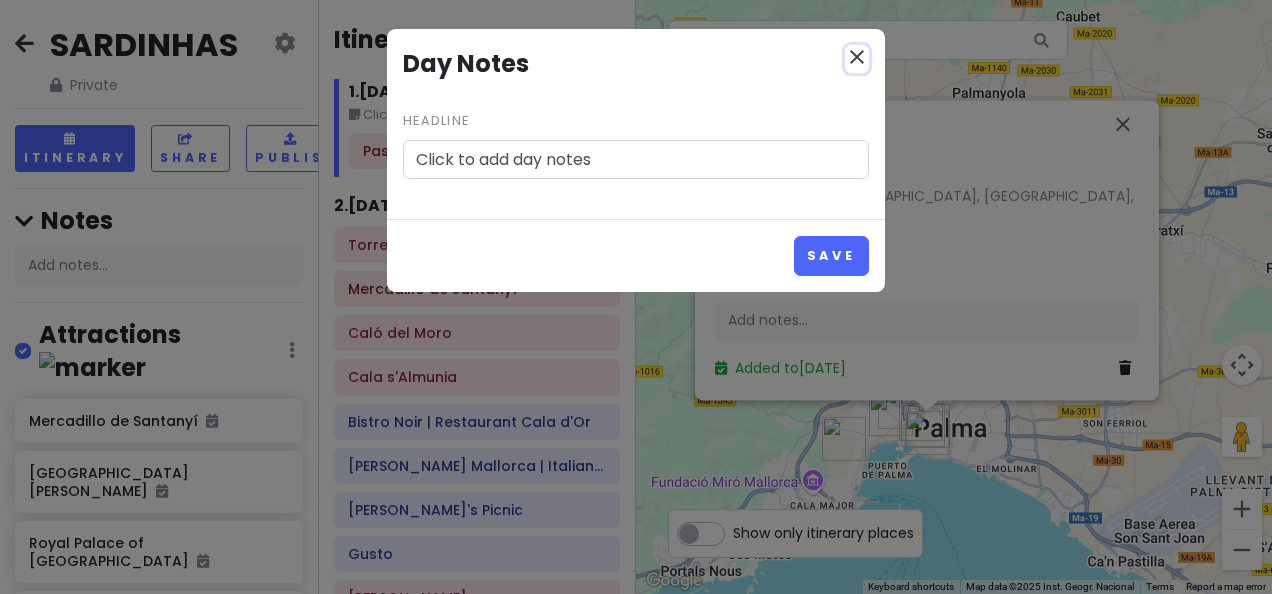 click on "close" at bounding box center [857, 57] 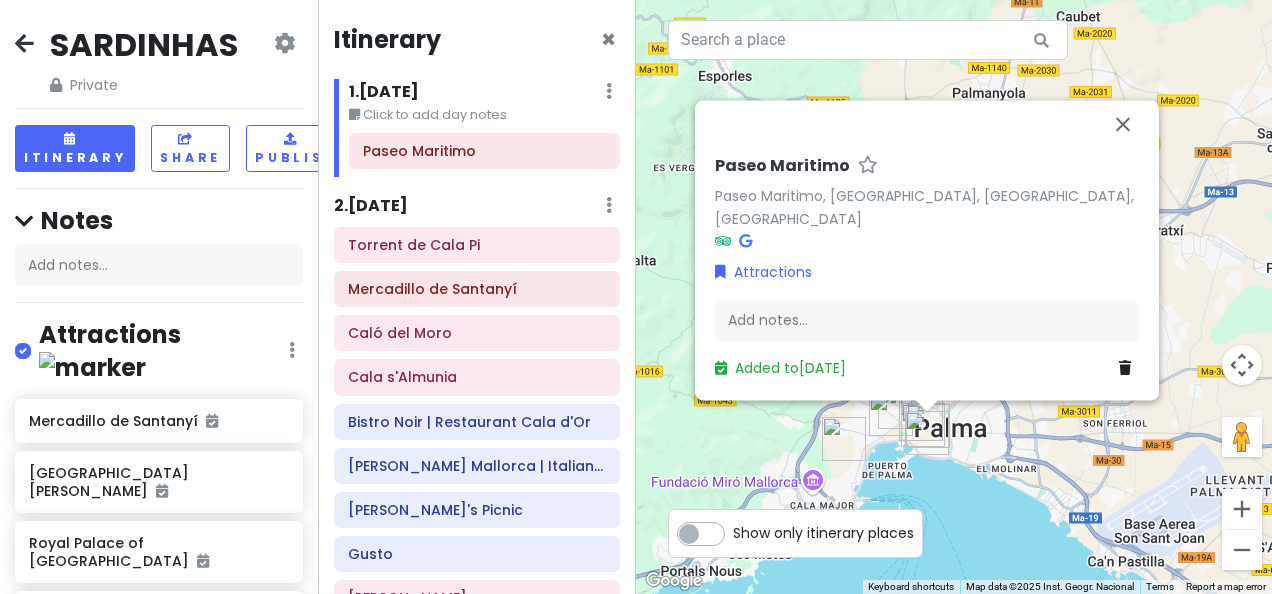 click at bounding box center (609, 91) 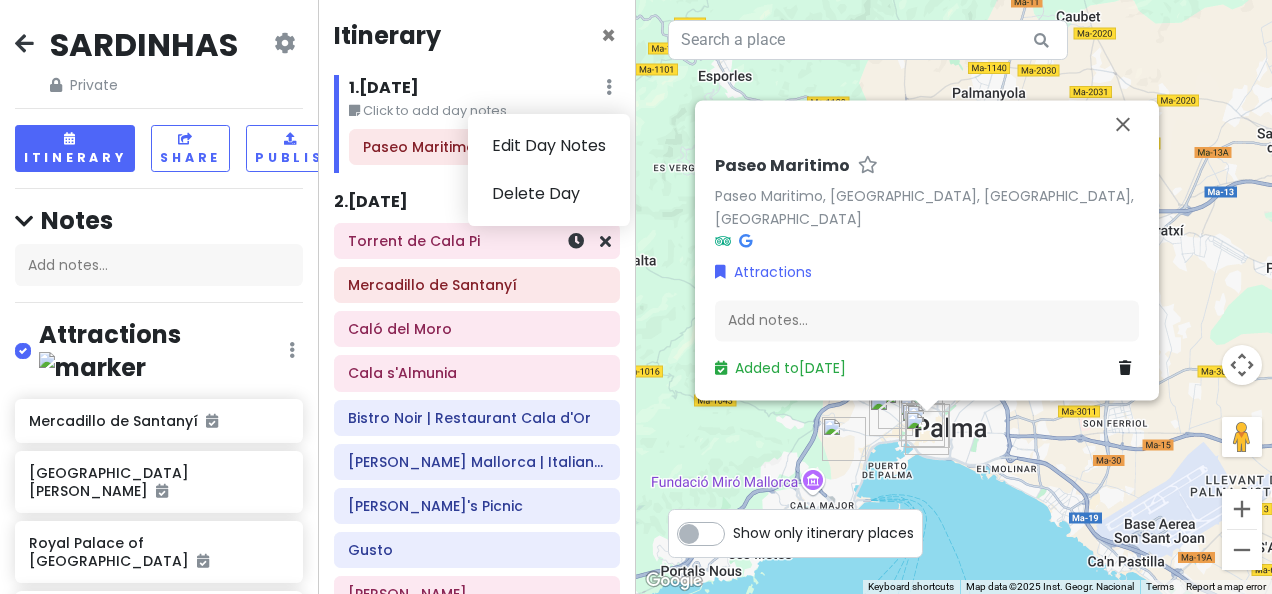scroll, scrollTop: 0, scrollLeft: 0, axis: both 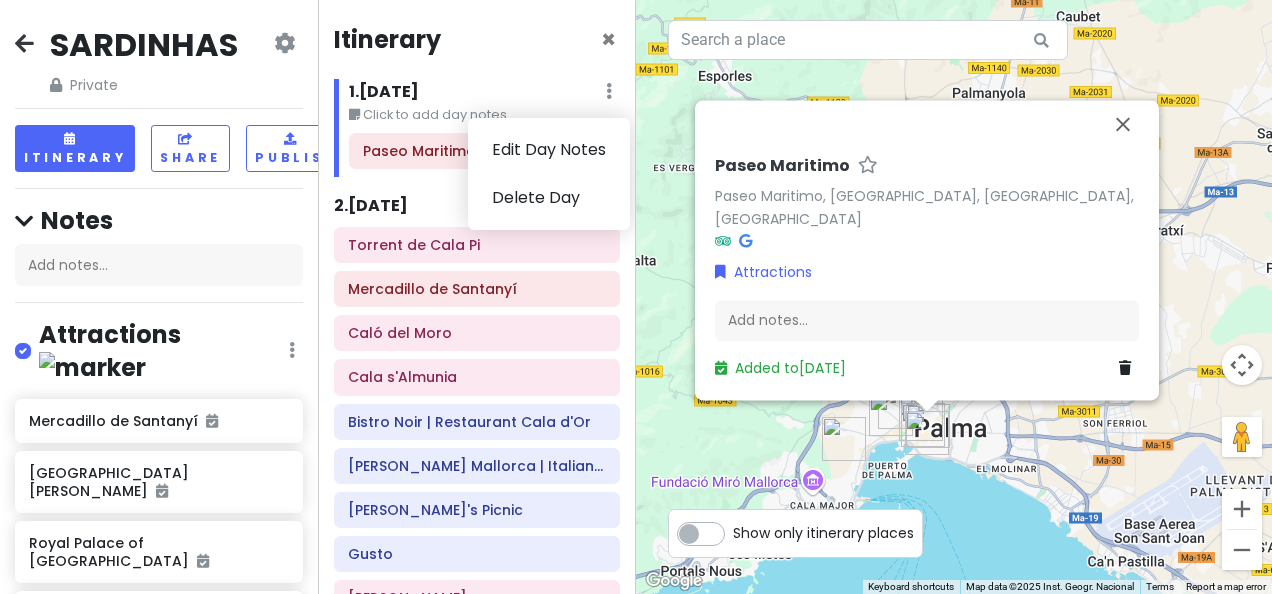 click on "SARDINHAS Private Change Dates Make a Copy Delete Trip Go Pro ⚡️ Give Feedback 💡 Support Scout ☕️" at bounding box center [159, 60] 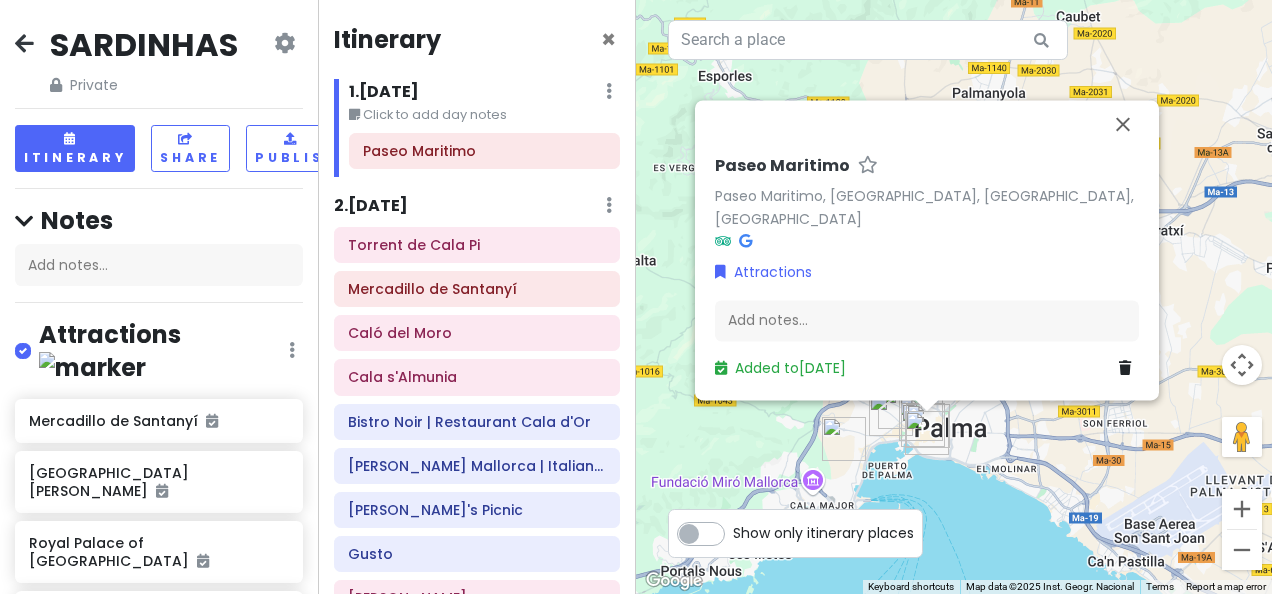click at bounding box center [284, 43] 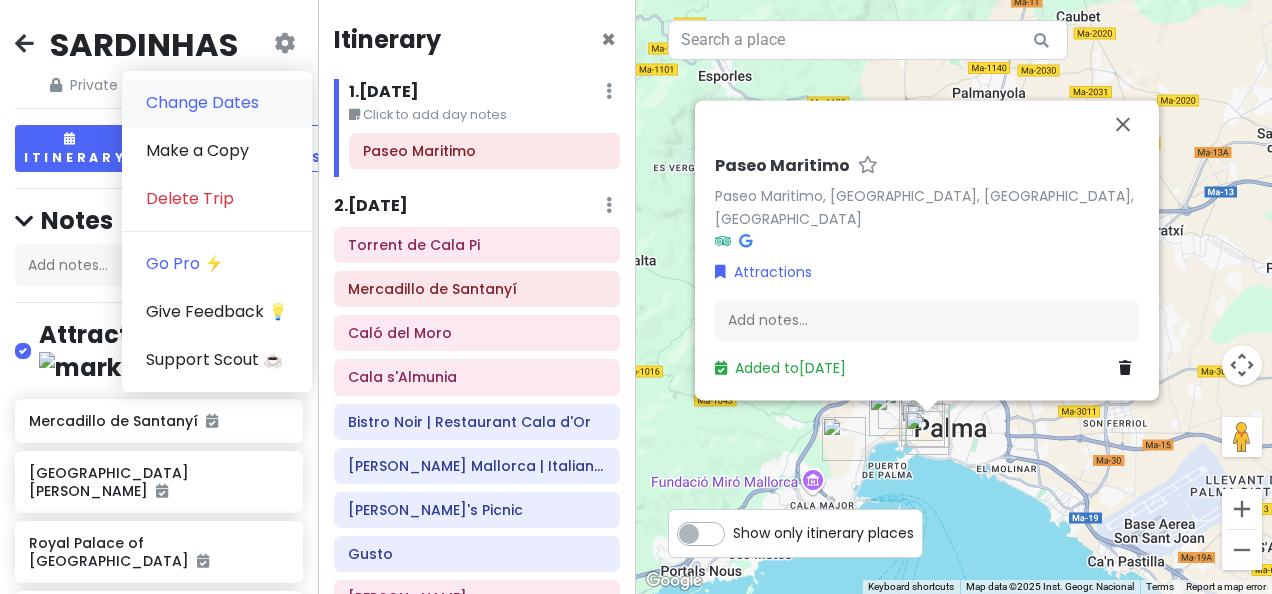 click on "Change Dates" at bounding box center [217, 103] 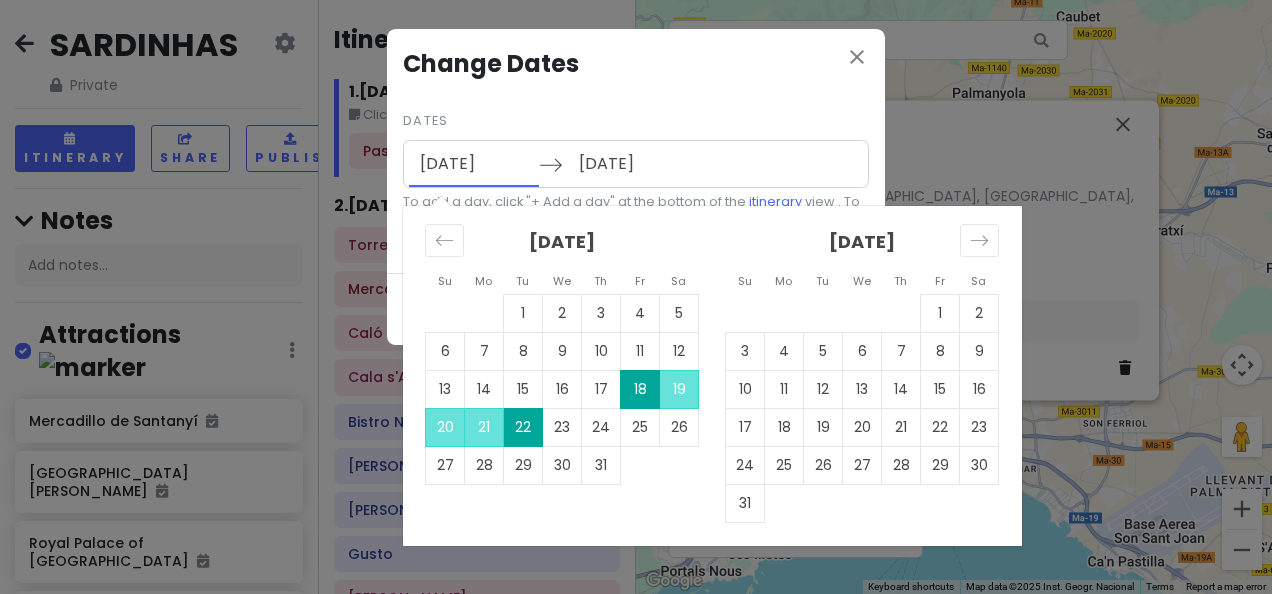 click on "[DATE]" at bounding box center (474, 164) 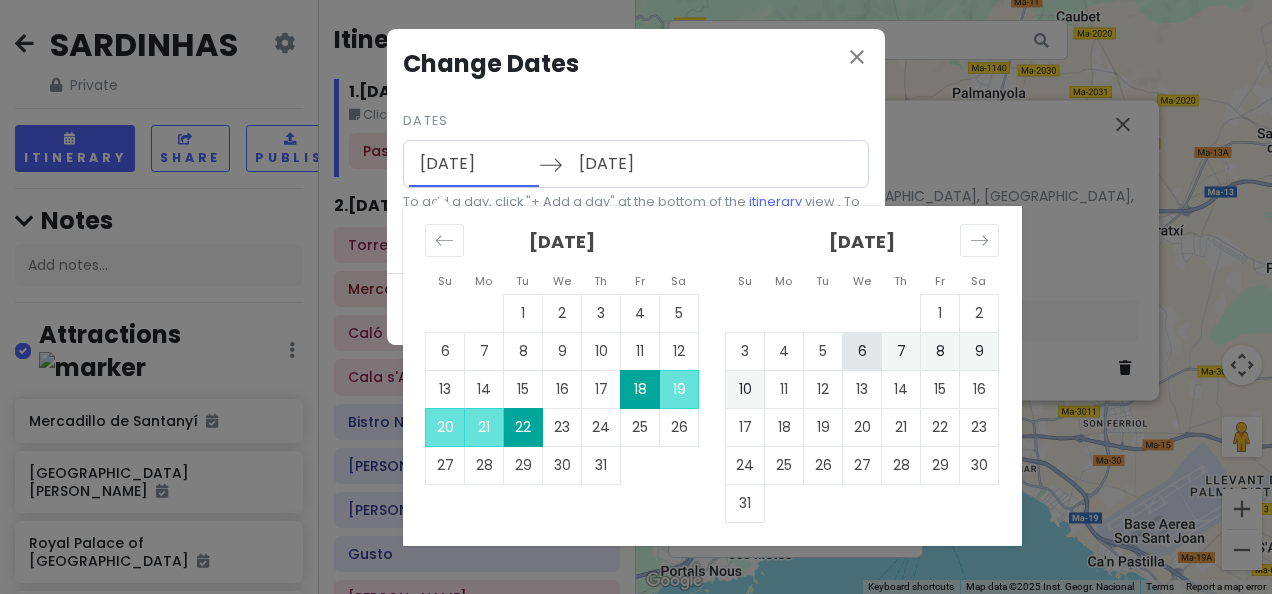 click on "6" at bounding box center (862, 351) 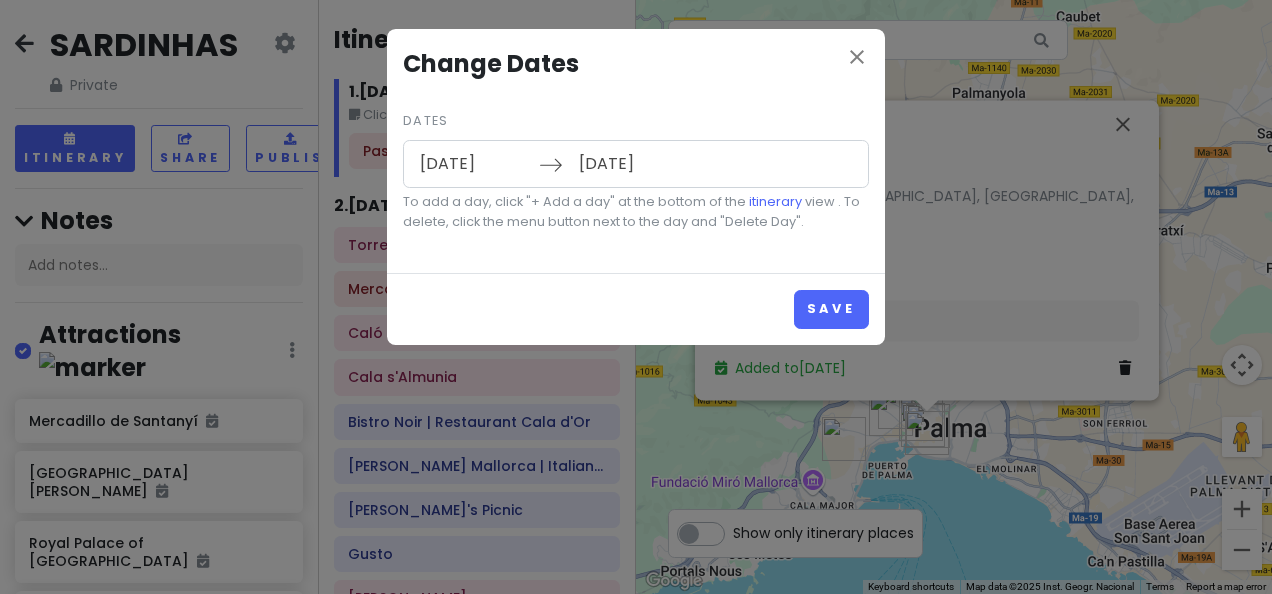 click on "[DATE]" at bounding box center (633, 164) 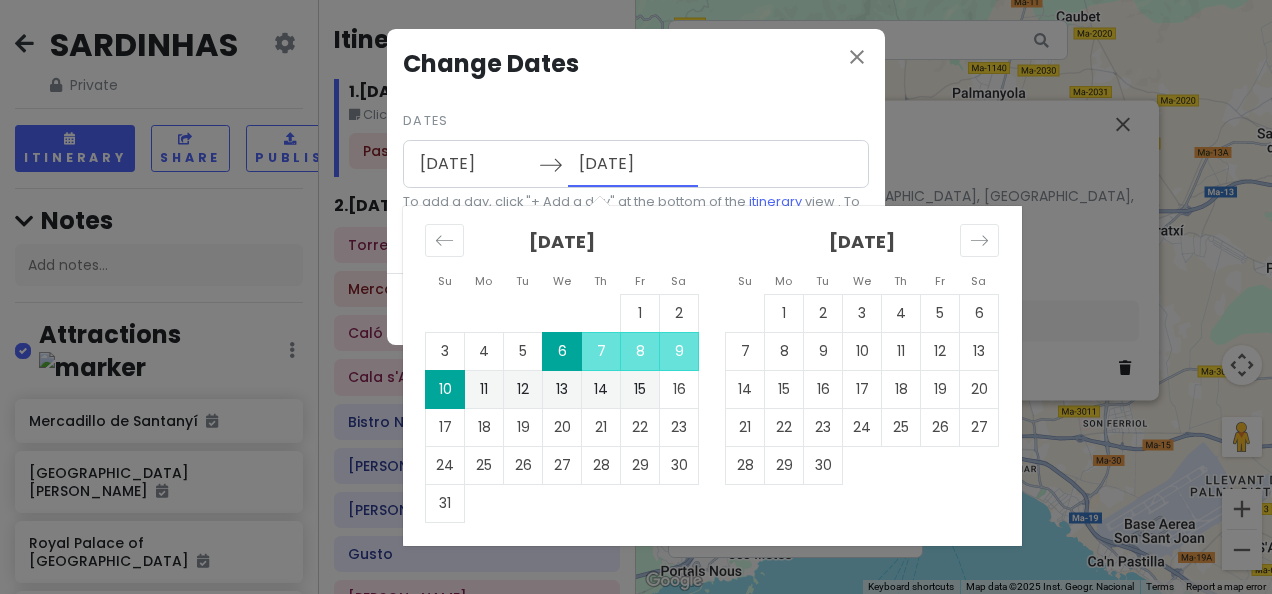 click on "11" at bounding box center [484, 389] 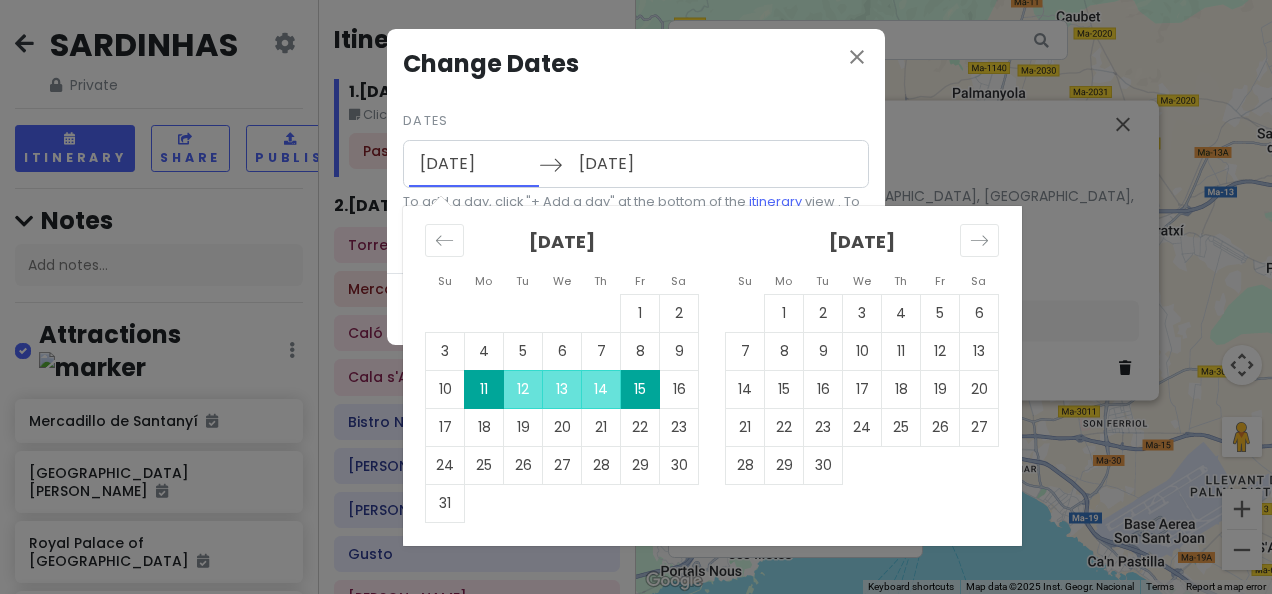 click on "[DATE]" at bounding box center [474, 164] 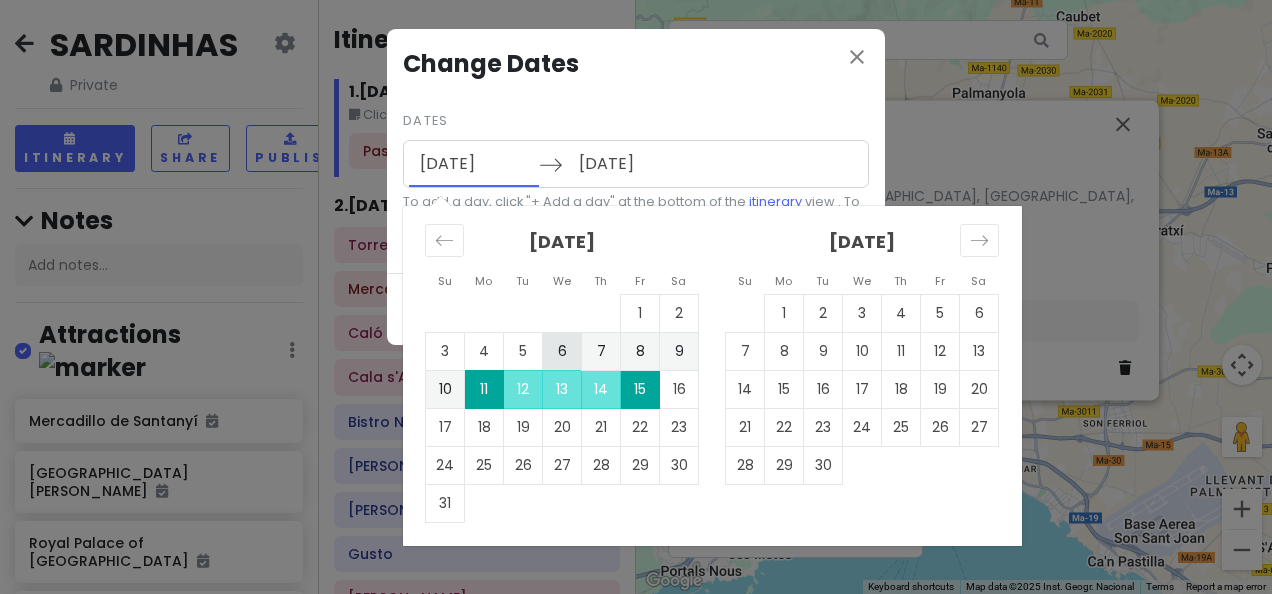 click on "6" at bounding box center (562, 351) 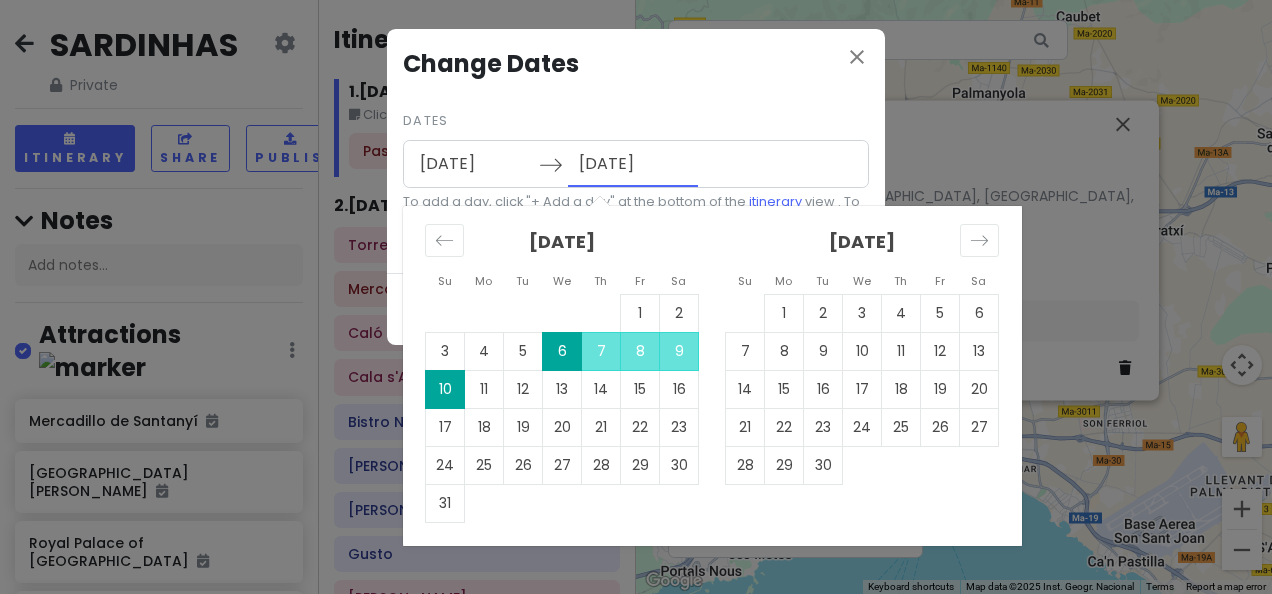 click on "[DATE]" at bounding box center [633, 164] 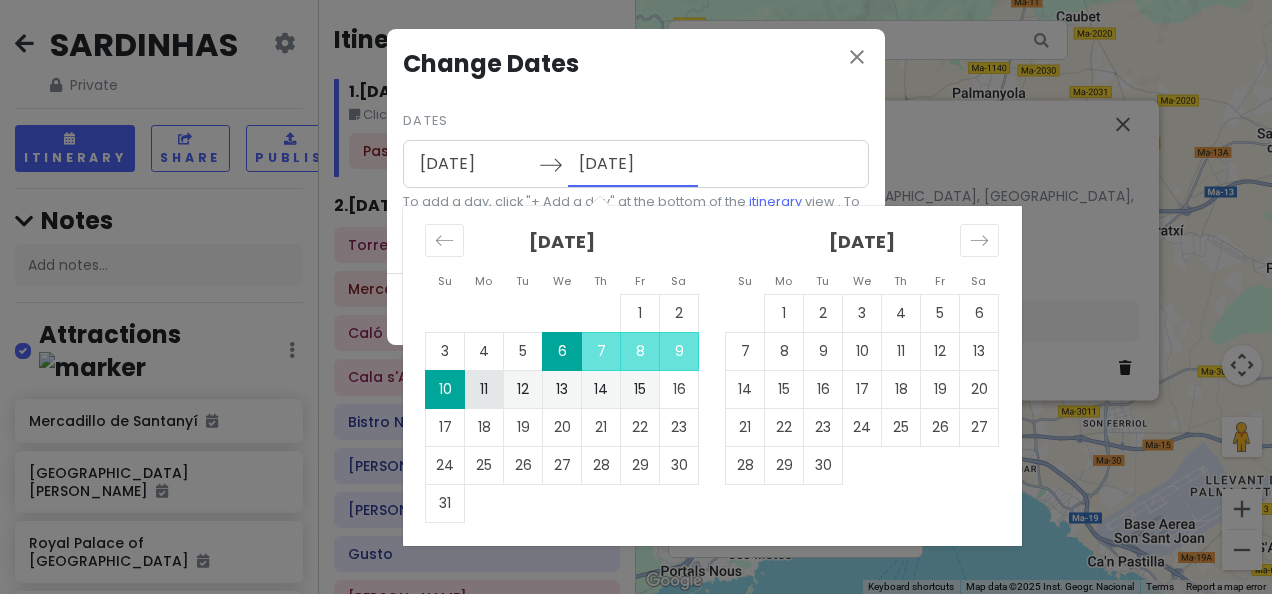 click on "11" at bounding box center [484, 389] 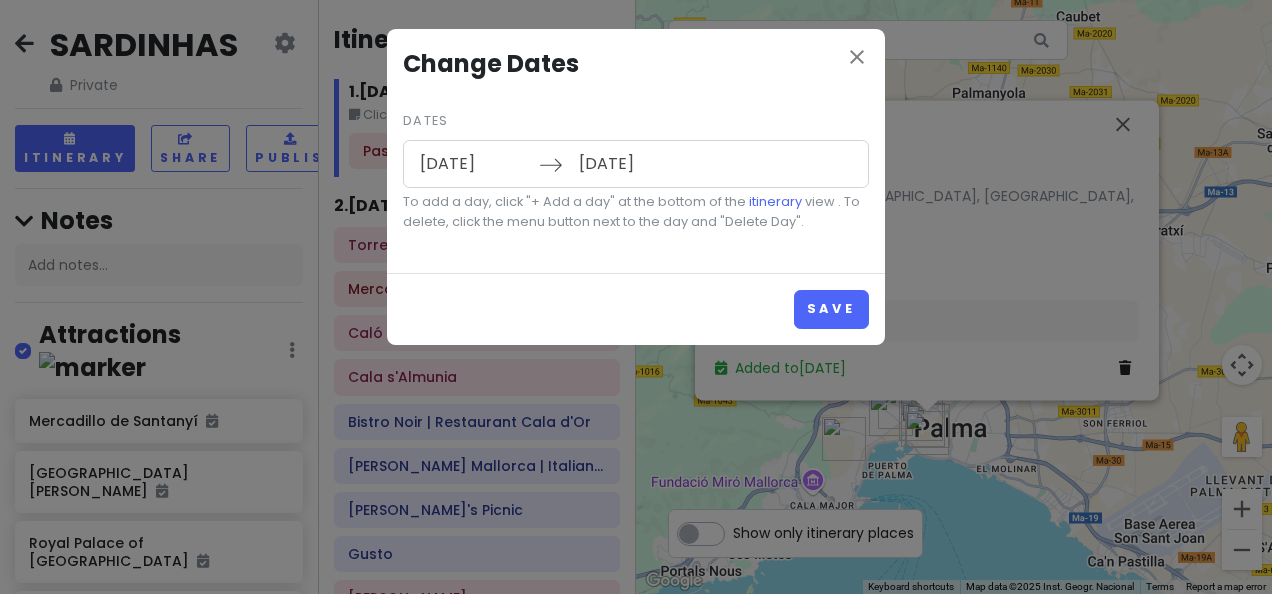 click on "[DATE]" at bounding box center (474, 164) 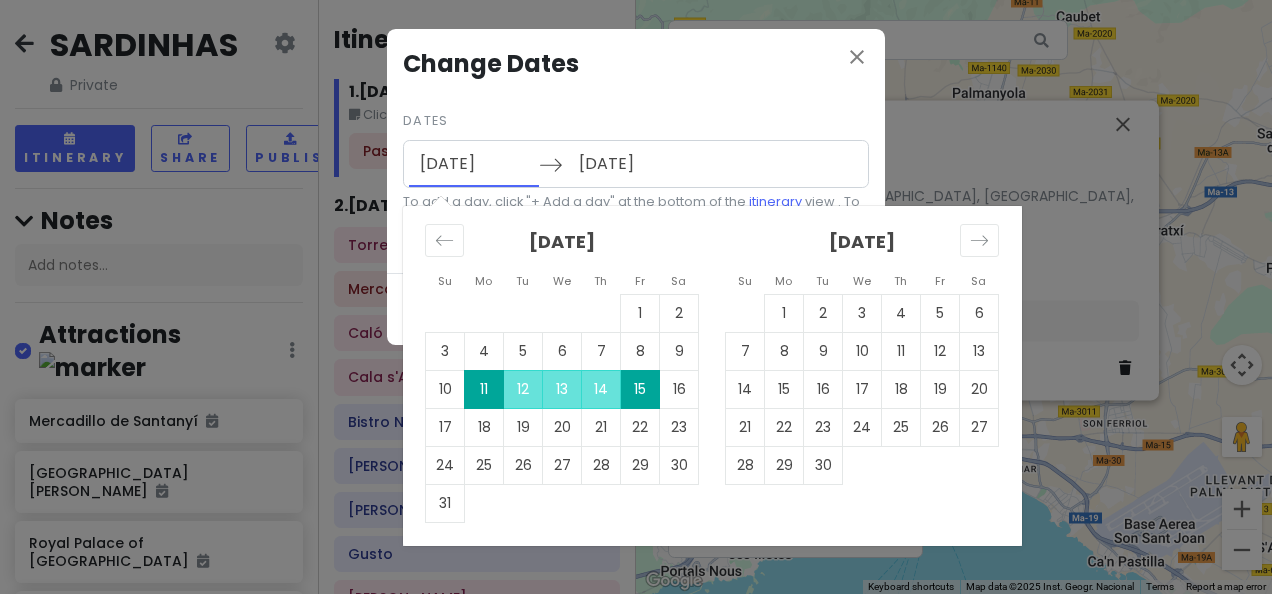 click on "close Change Dates Dates [DATE] Navigate forward to interact with the calendar and select a date. Press the question mark key to get the keyboard shortcuts for changing dates. Su Mo Tu We Th Fr Sa Su Mo Tu We Th Fr Sa [DATE] 1 2 3 4 5 6 7 8 9 10 11 12 13 14 15 16 17 18 19 20 21 22 23 24 25 26 27 28 29 30 [DATE] 1 2 3 4 5 6 7 8 9 10 11 12 13 14 15 16 17 18 19 20 21 22 23 24 25 26 27 28 29 30 31 [DATE] 1 2 3 4 5 6 7 8 9 10 11 12 13 14 15 16 17 18 19 20 21 22 23 24 25 26 27 28 29 [DATE] 1 2 3 4 5 6 7 8 9 10 11 12 13 14 15 16 17 18 19 20 21 22 23 24 25 26 27 28 29 30 31 [DATE] Navigate backward to interact with the calendar and select a date. Press the question mark key to get the keyboard shortcuts for changing dates. To add a day, click "+ Add a day" at the bottom of the   itinerary   view . To delete, click the menu button next to the day and "Delete Day"." at bounding box center (636, 151) 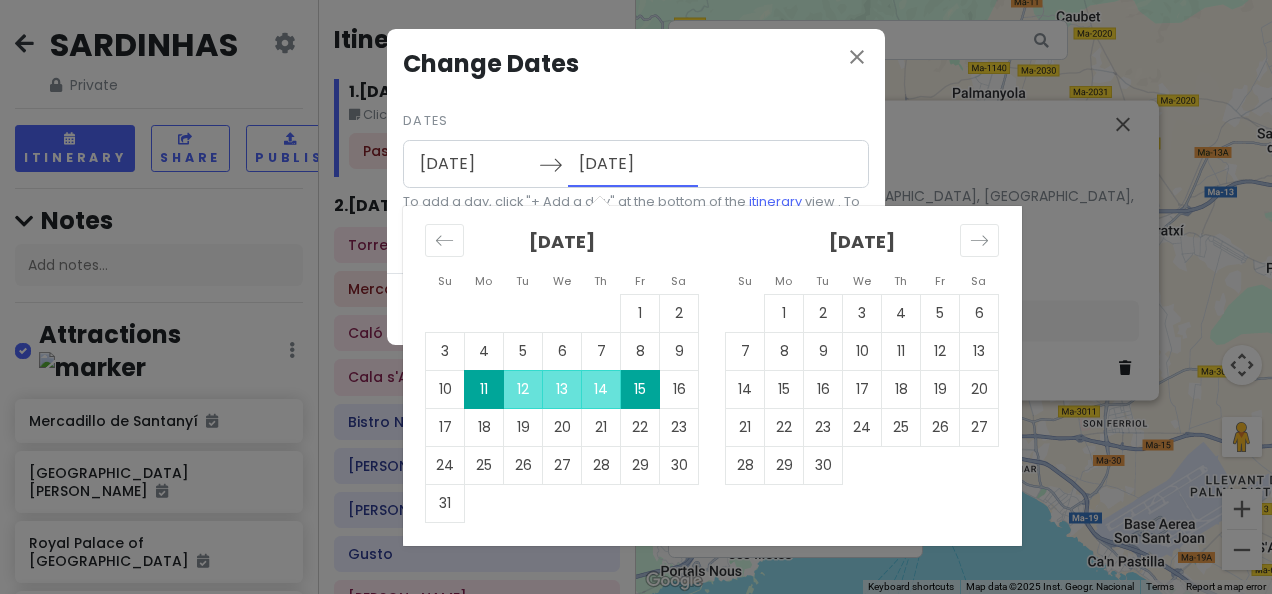 click on "[DATE]" at bounding box center [633, 164] 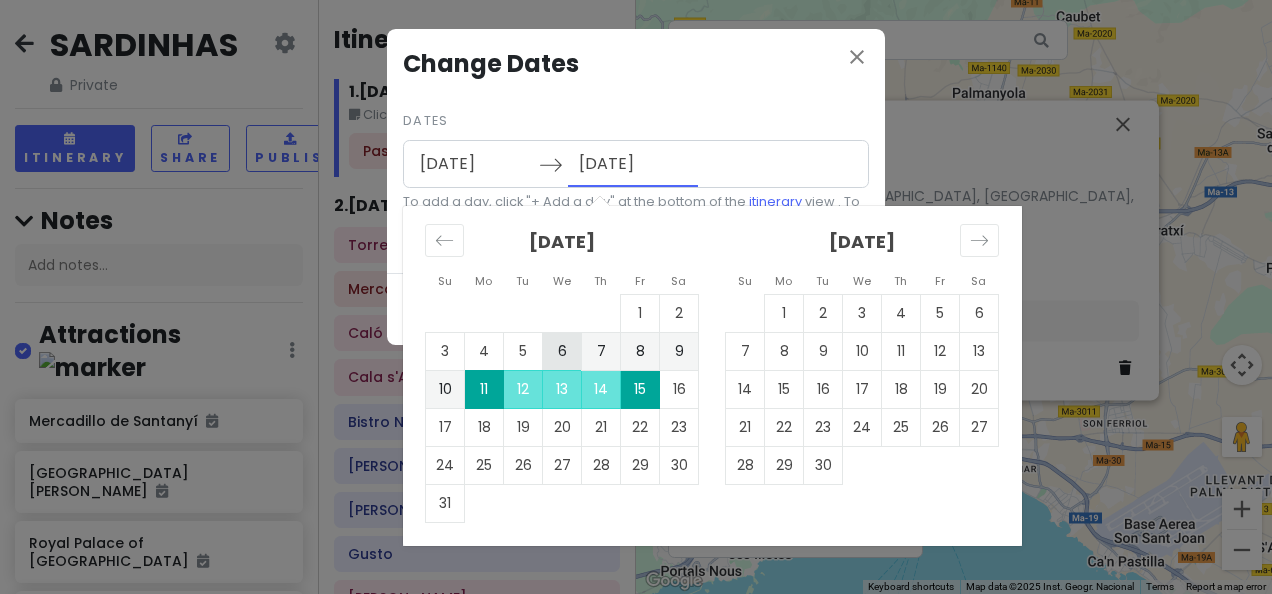 click on "6" at bounding box center (562, 351) 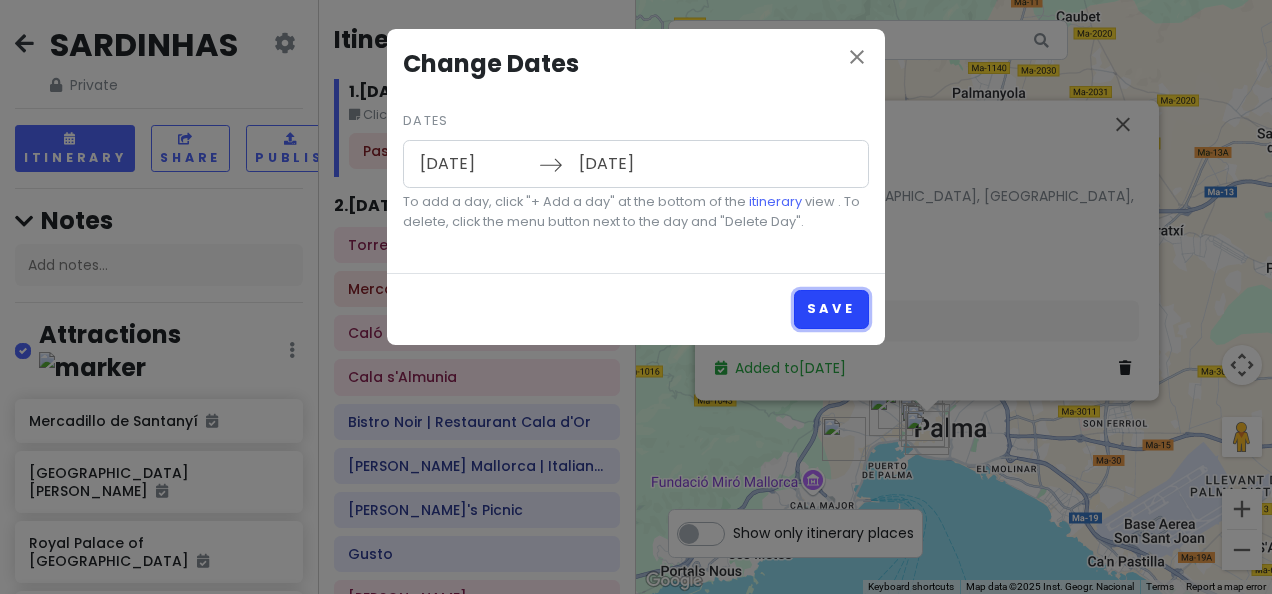 click on "Save" at bounding box center (831, 309) 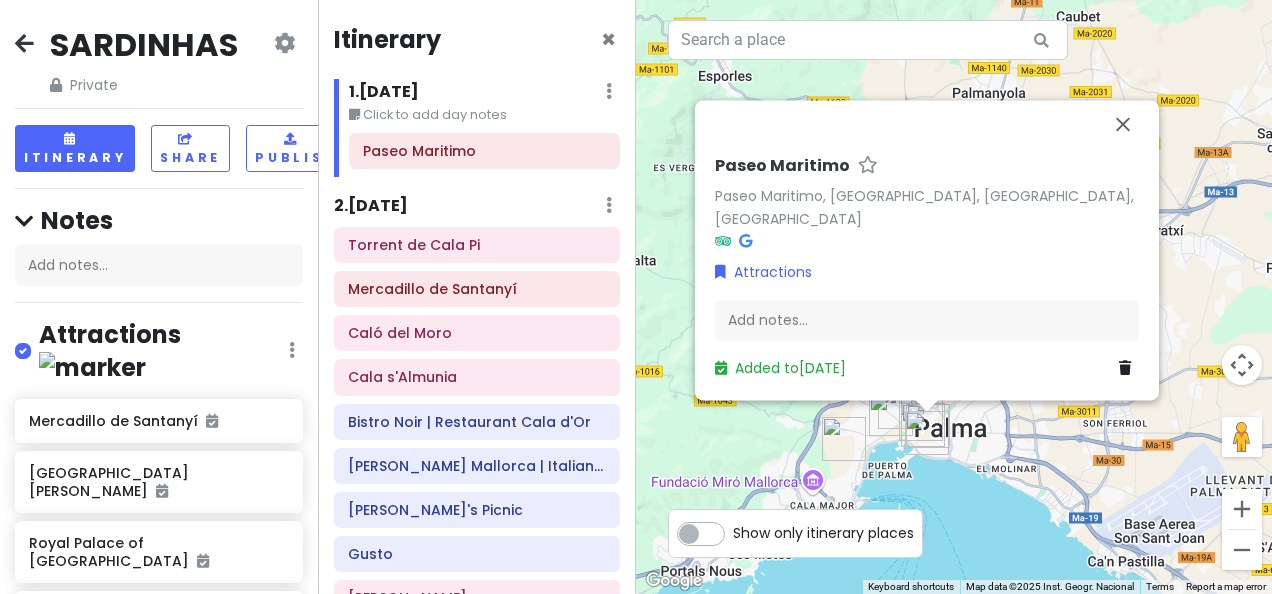 click at bounding box center (284, 43) 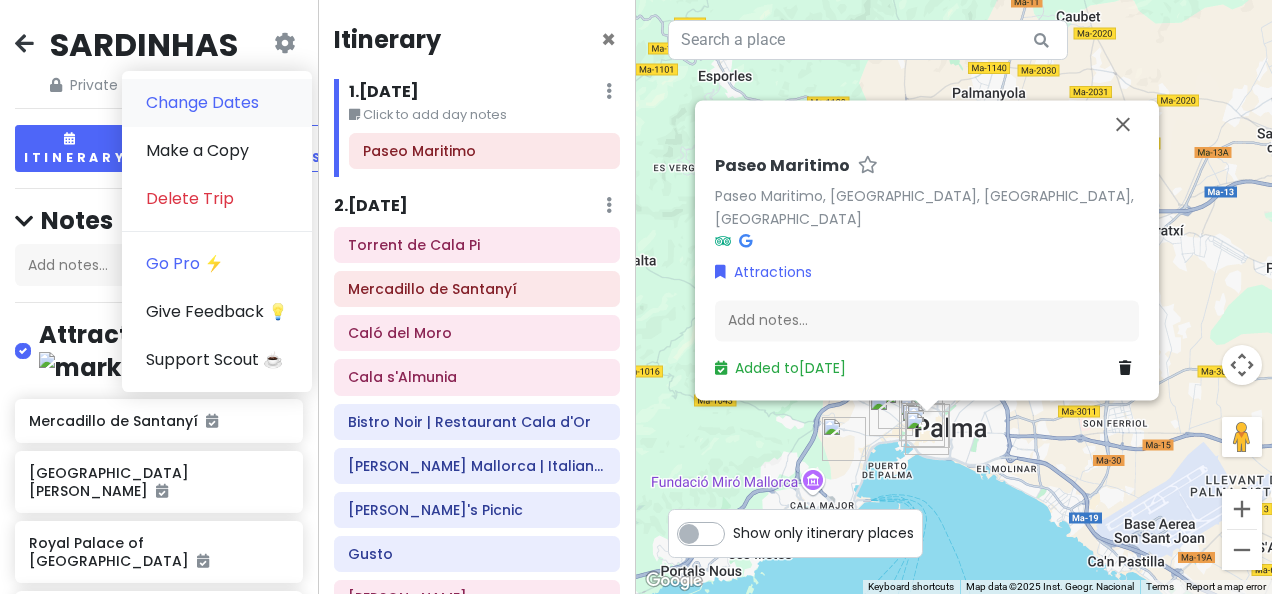click on "Change Dates" at bounding box center (217, 103) 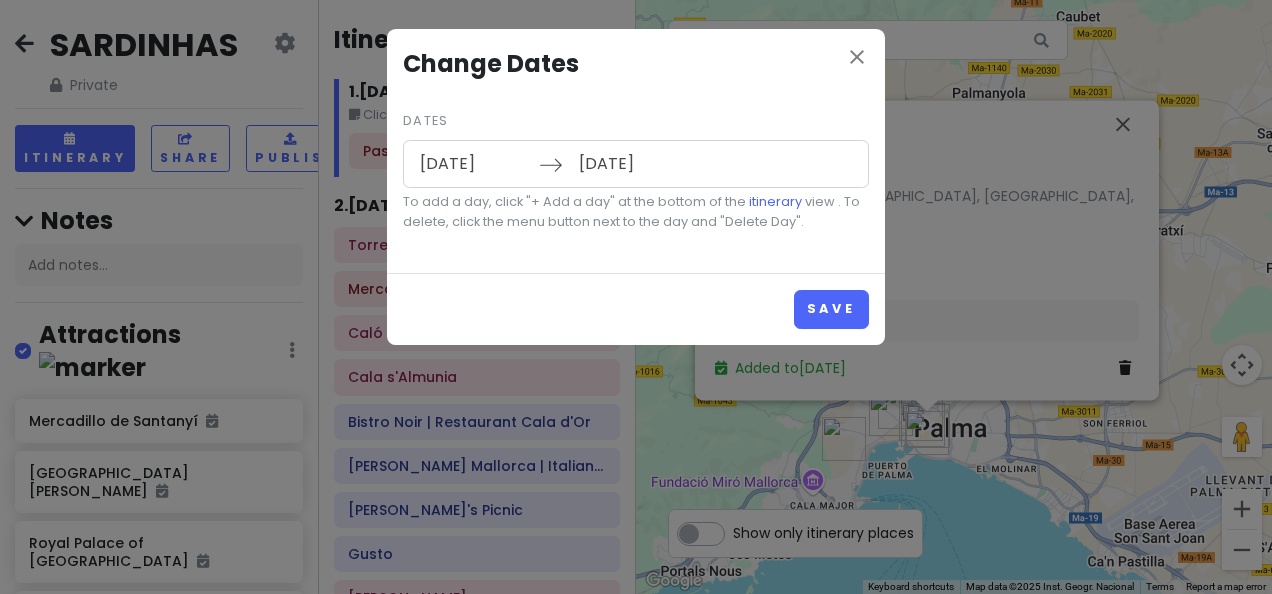 click on "[DATE]" at bounding box center [633, 164] 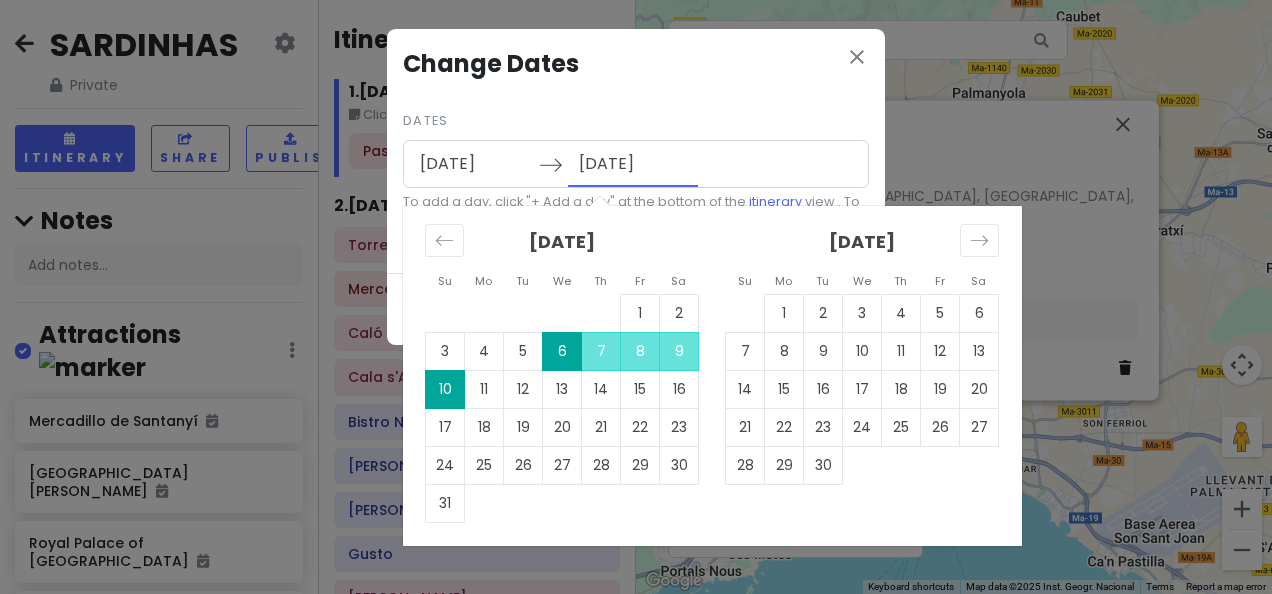click on "[DATE]" at bounding box center [633, 164] 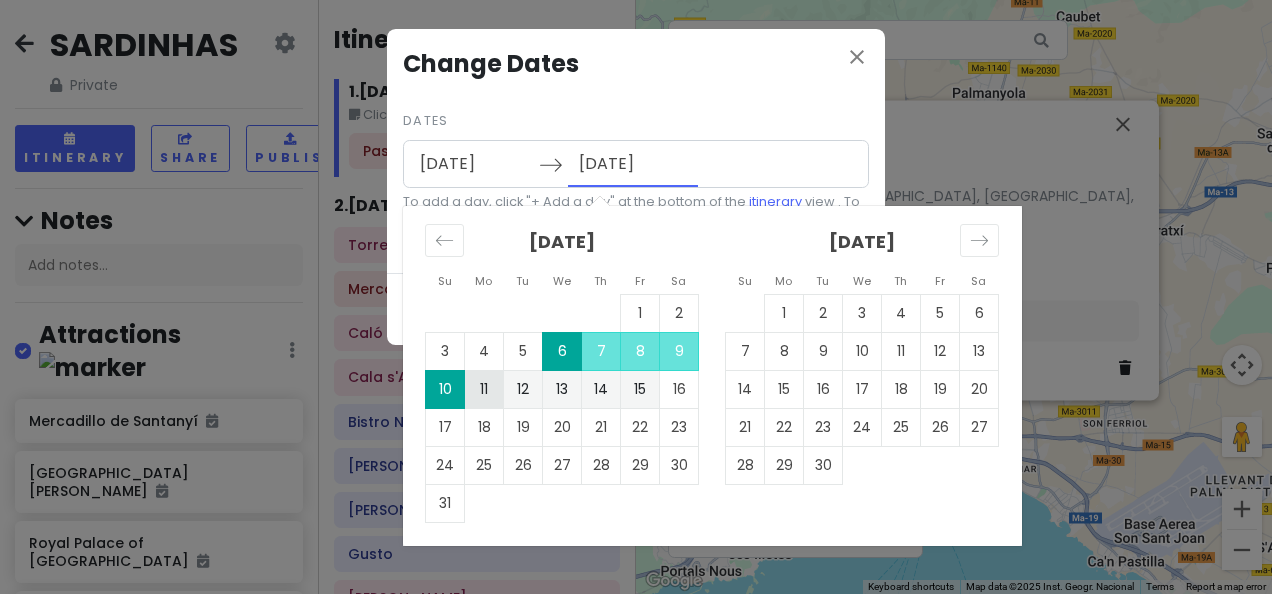 click on "11" at bounding box center (484, 389) 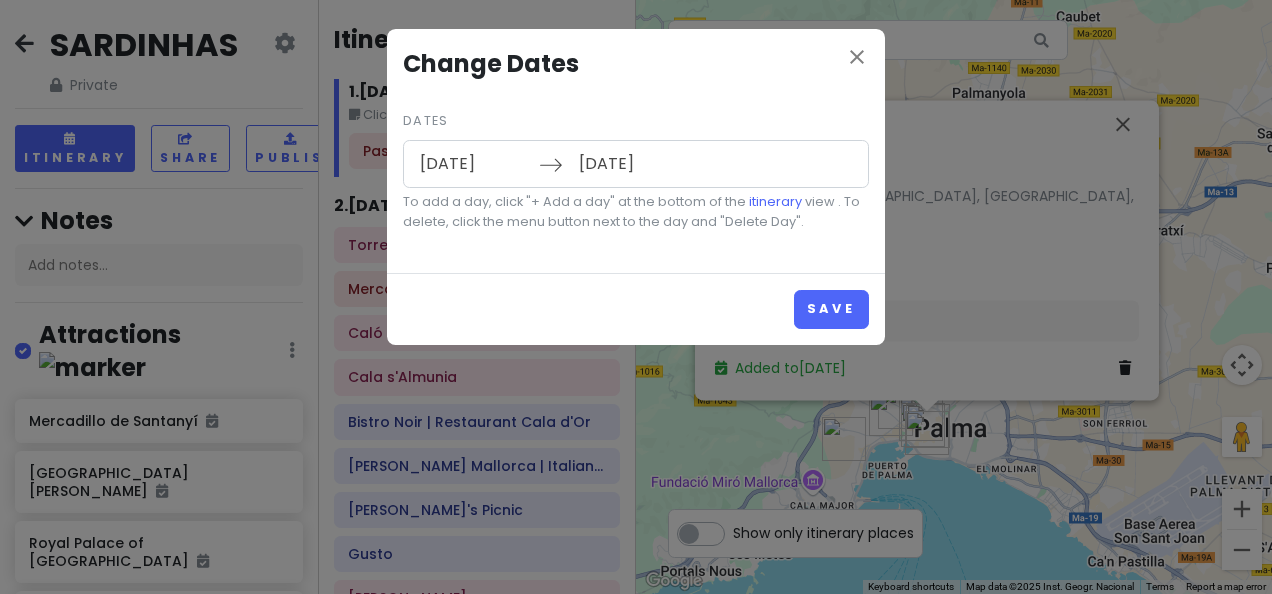 click on "[DATE]" at bounding box center [633, 164] 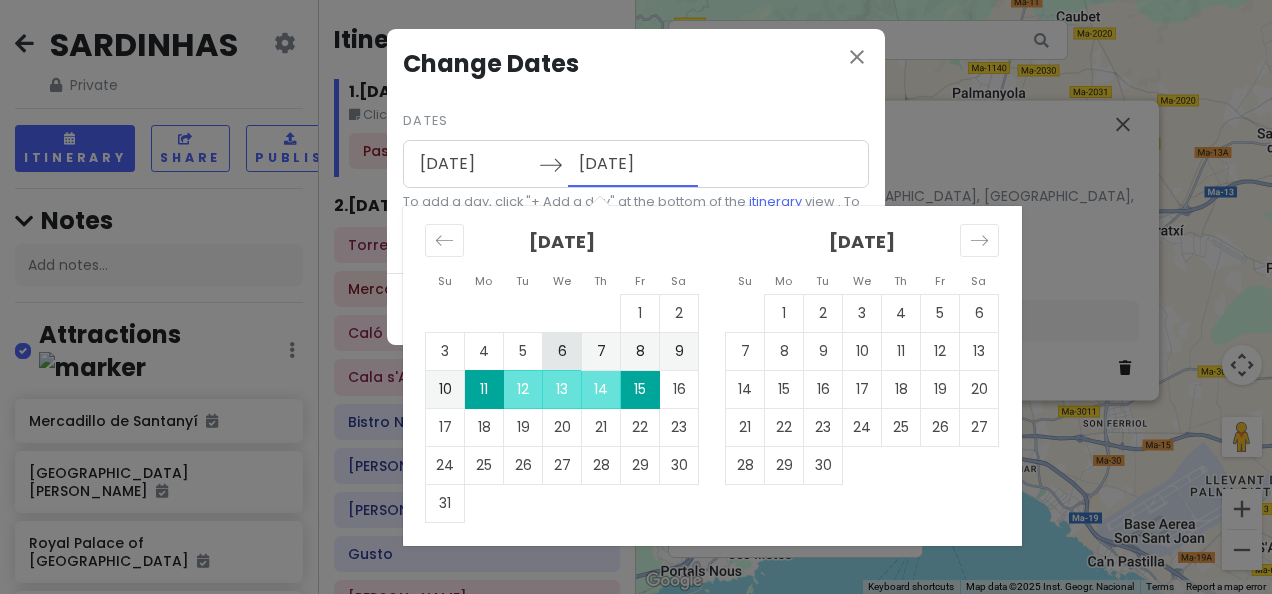 click on "6" at bounding box center (562, 351) 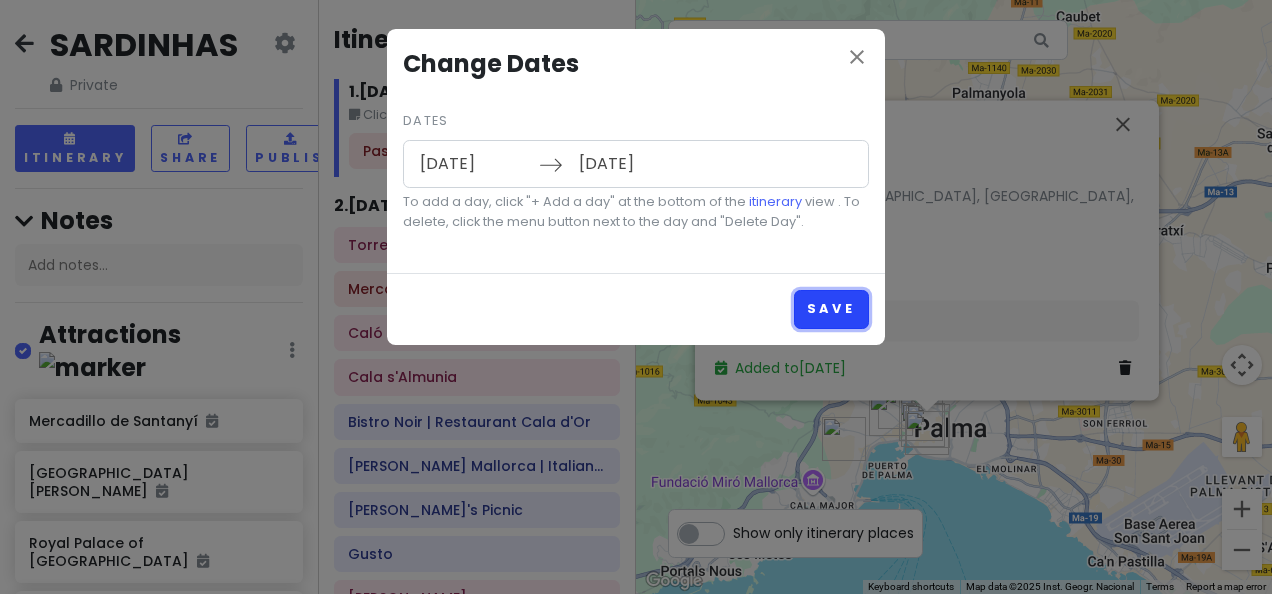 click on "Save" at bounding box center (831, 309) 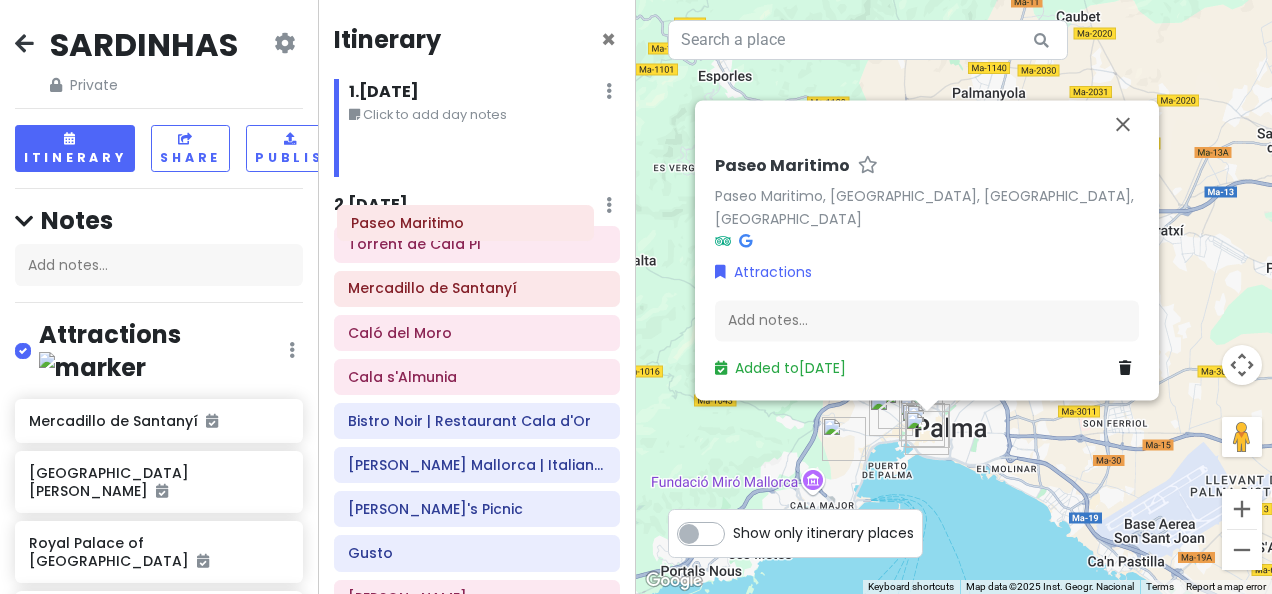 drag, startPoint x: 496, startPoint y: 156, endPoint x: 485, endPoint y: 228, distance: 72.835434 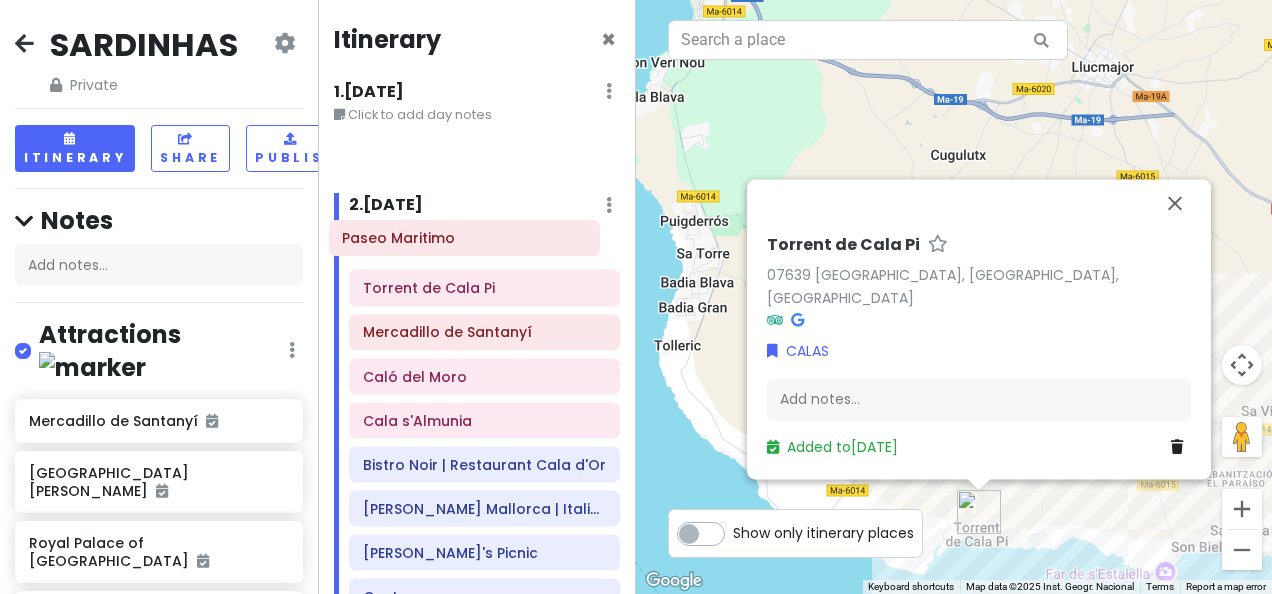 drag, startPoint x: 454, startPoint y: 154, endPoint x: 449, endPoint y: 239, distance: 85.146935 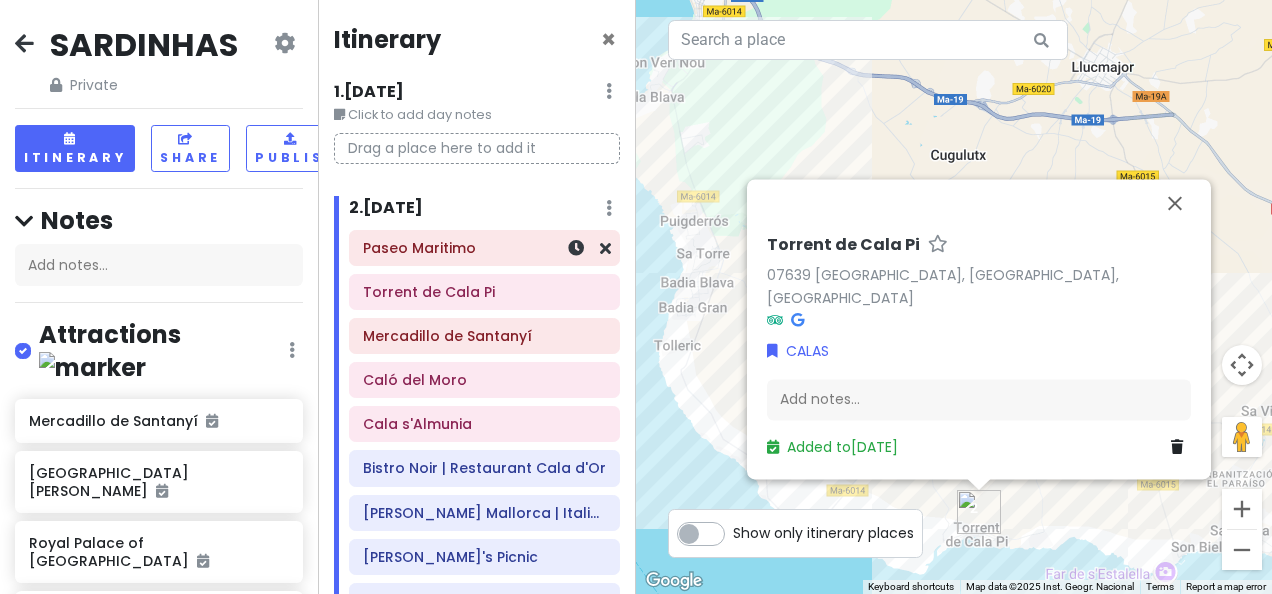 click on "Paseo Maritimo" at bounding box center (484, 248) 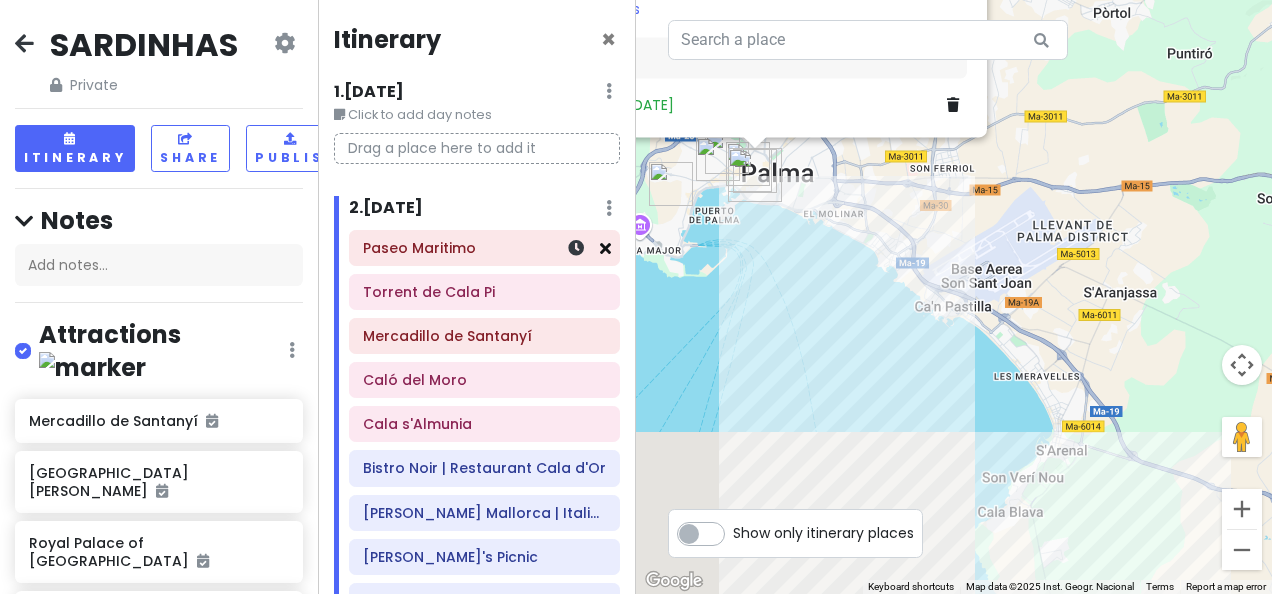 click at bounding box center (605, 248) 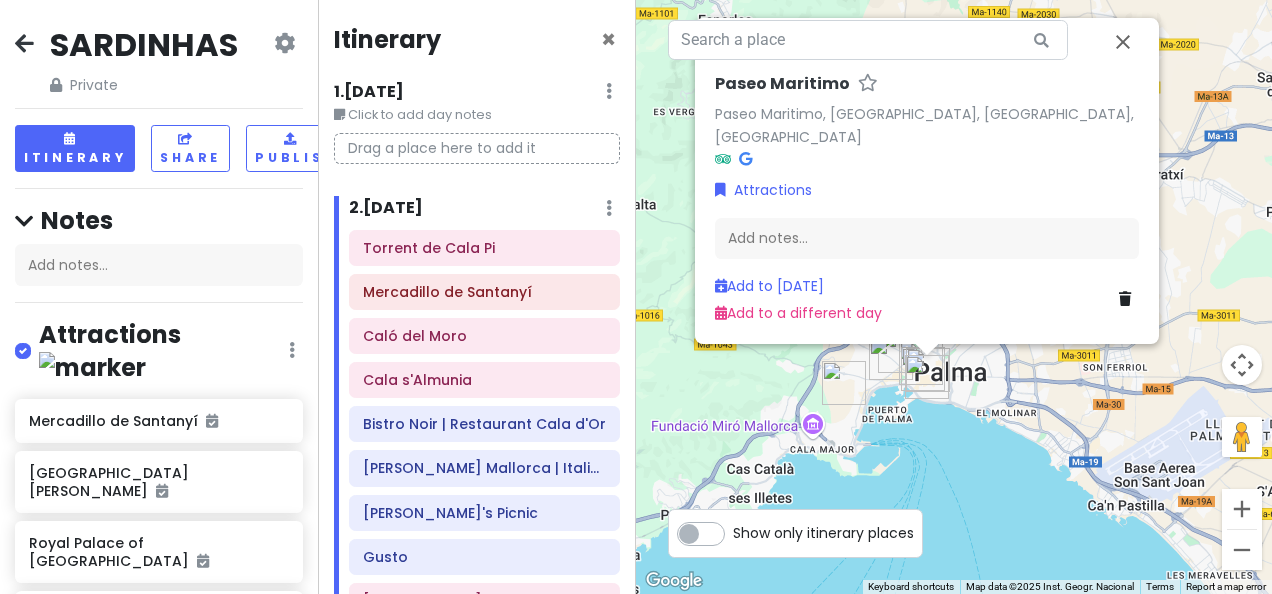 click on "Add Day Notes Delete Day" at bounding box center [609, 209] 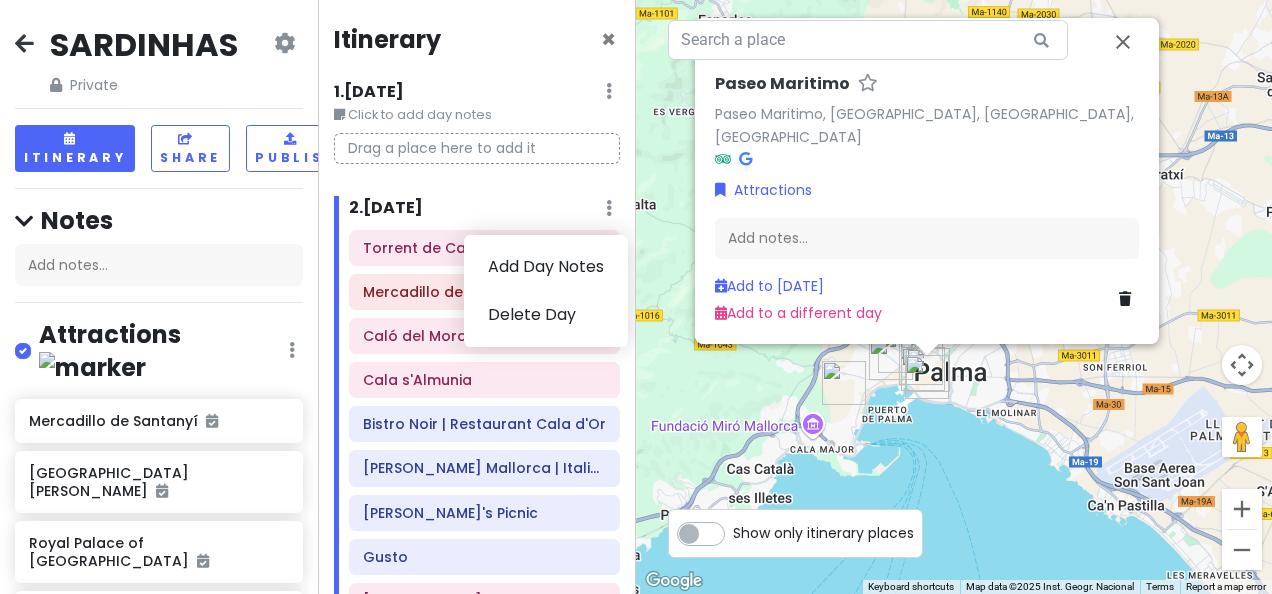 click at bounding box center (609, 208) 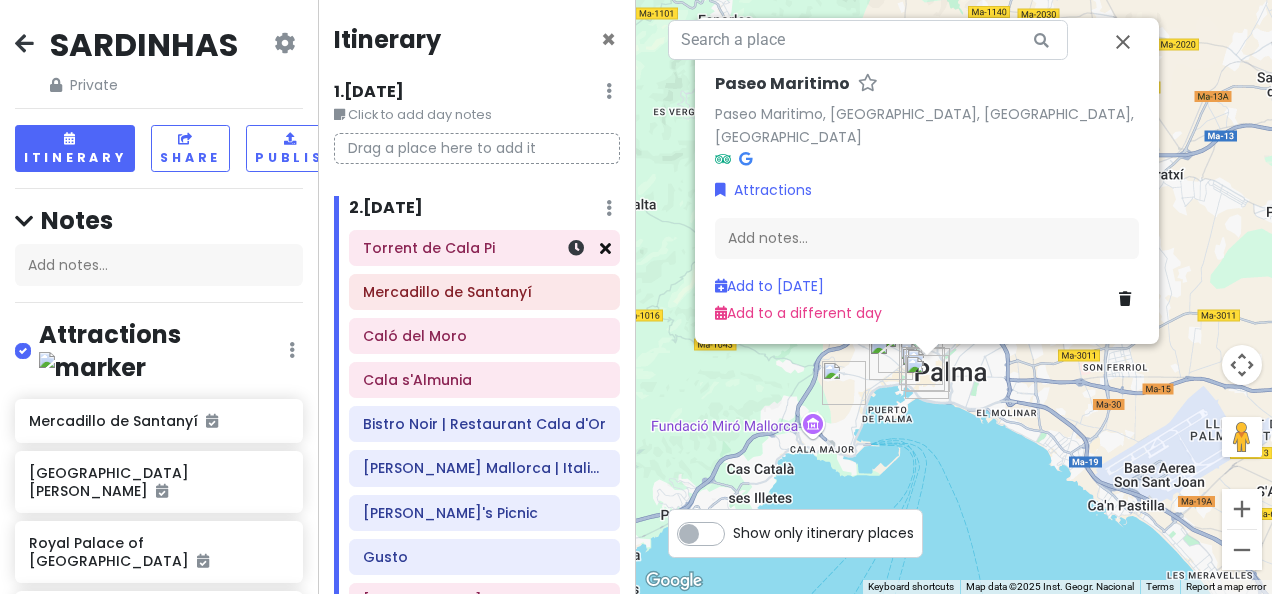 click at bounding box center (605, 248) 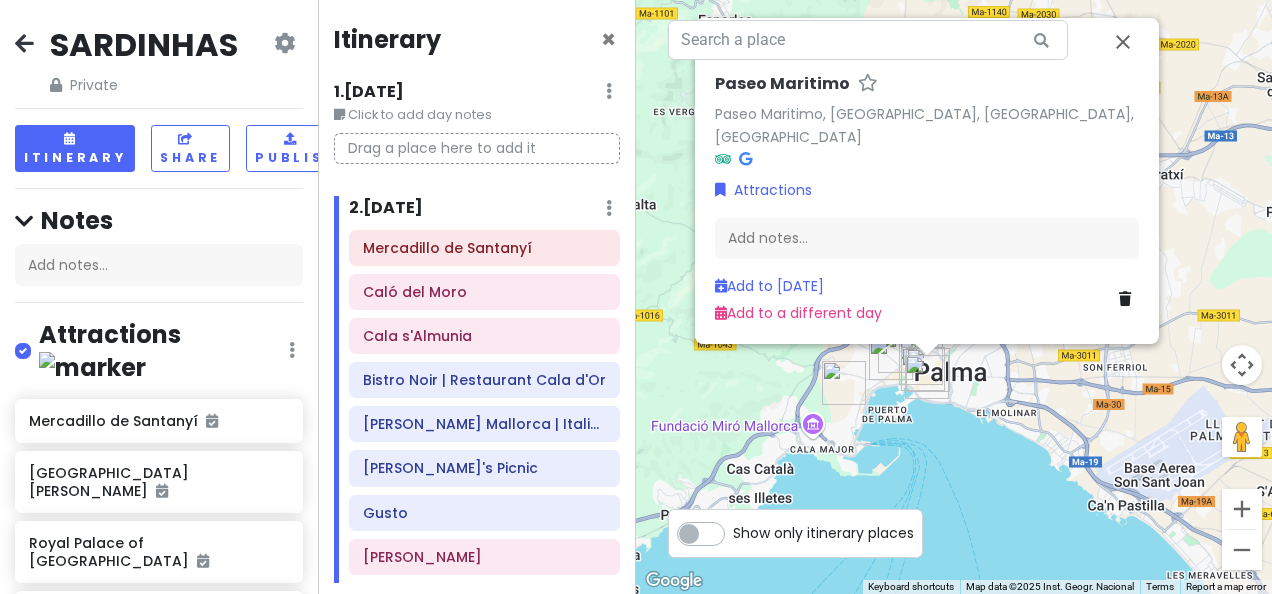 click on "Mercadillo de Santanyí" at bounding box center (484, 248) 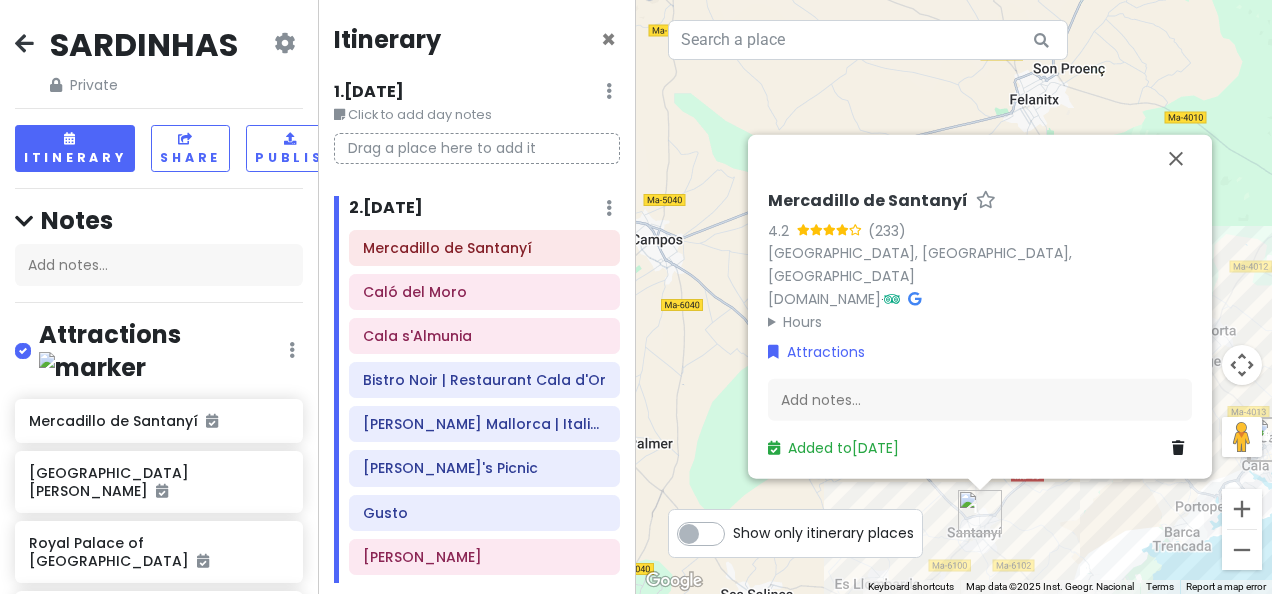 click on "Mercadillo de Santanyí" at bounding box center (484, 248) 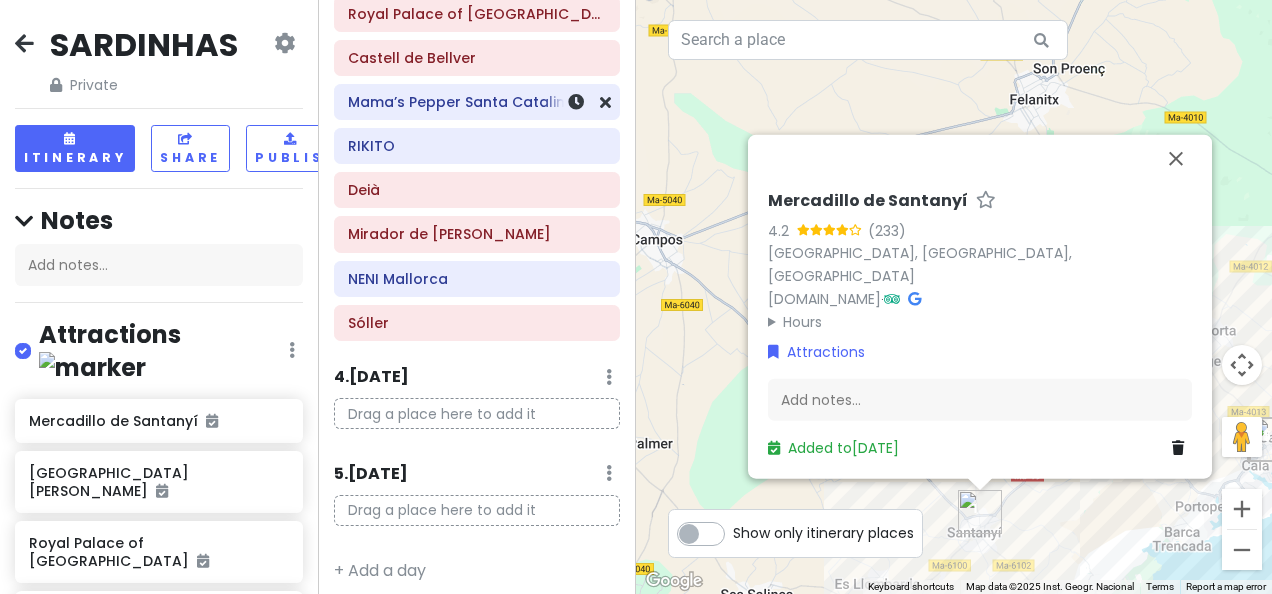scroll, scrollTop: 481, scrollLeft: 0, axis: vertical 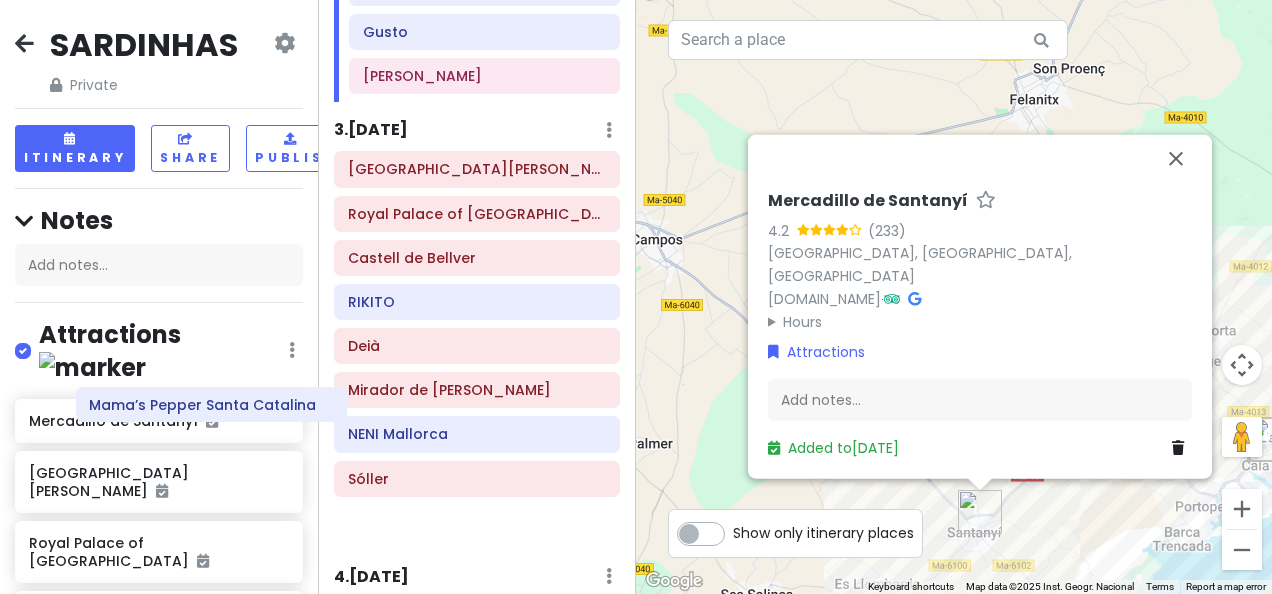 drag, startPoint x: 416, startPoint y: 300, endPoint x: 138, endPoint y: 429, distance: 306.47186 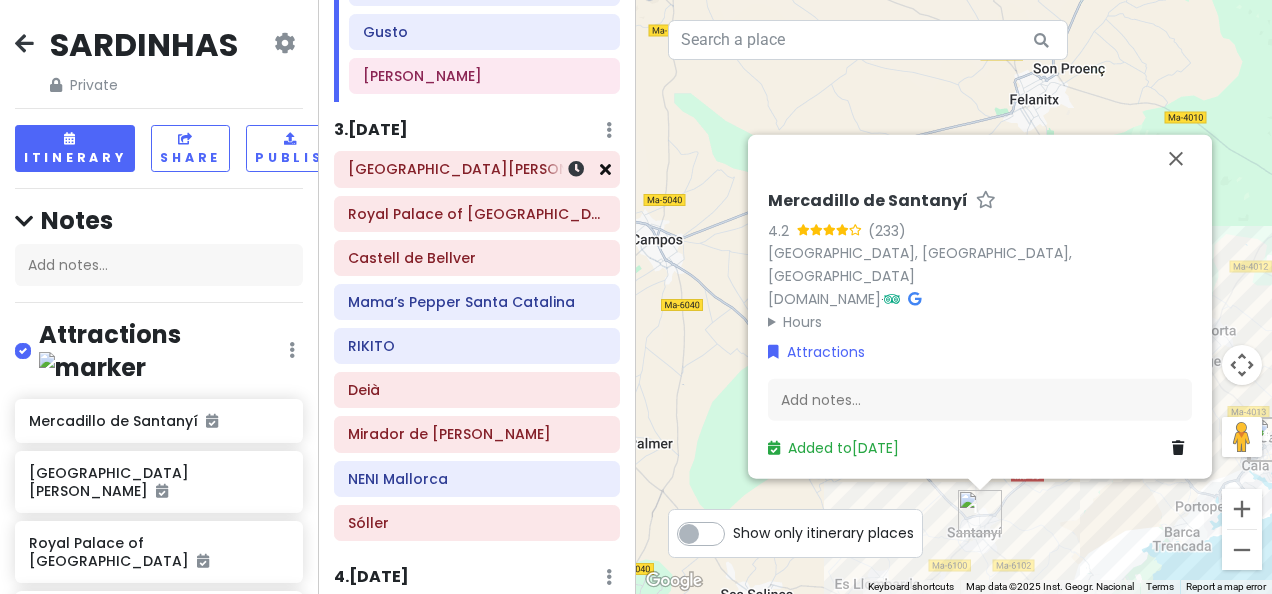 click at bounding box center [605, 169] 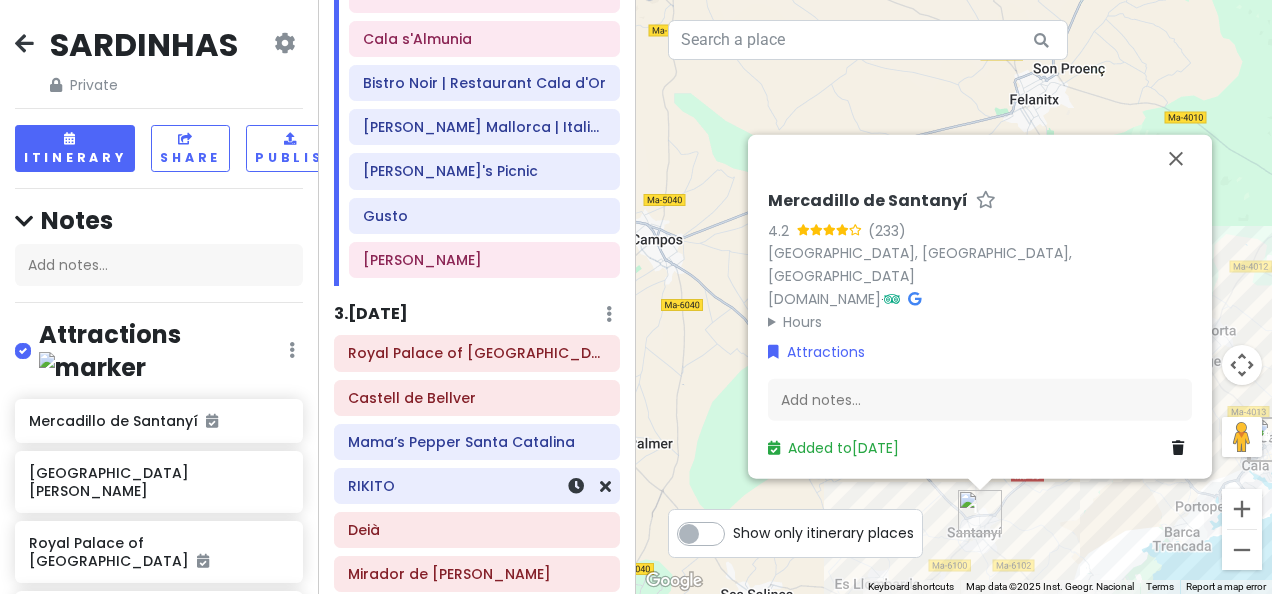 scroll, scrollTop: 181, scrollLeft: 0, axis: vertical 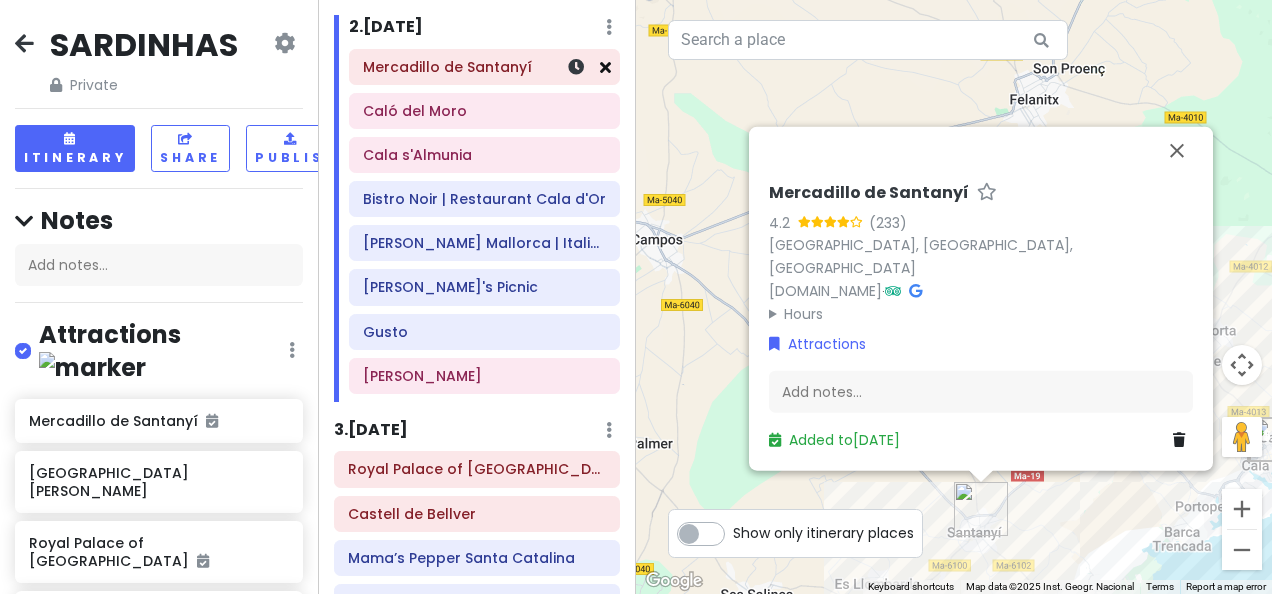 click at bounding box center [605, 67] 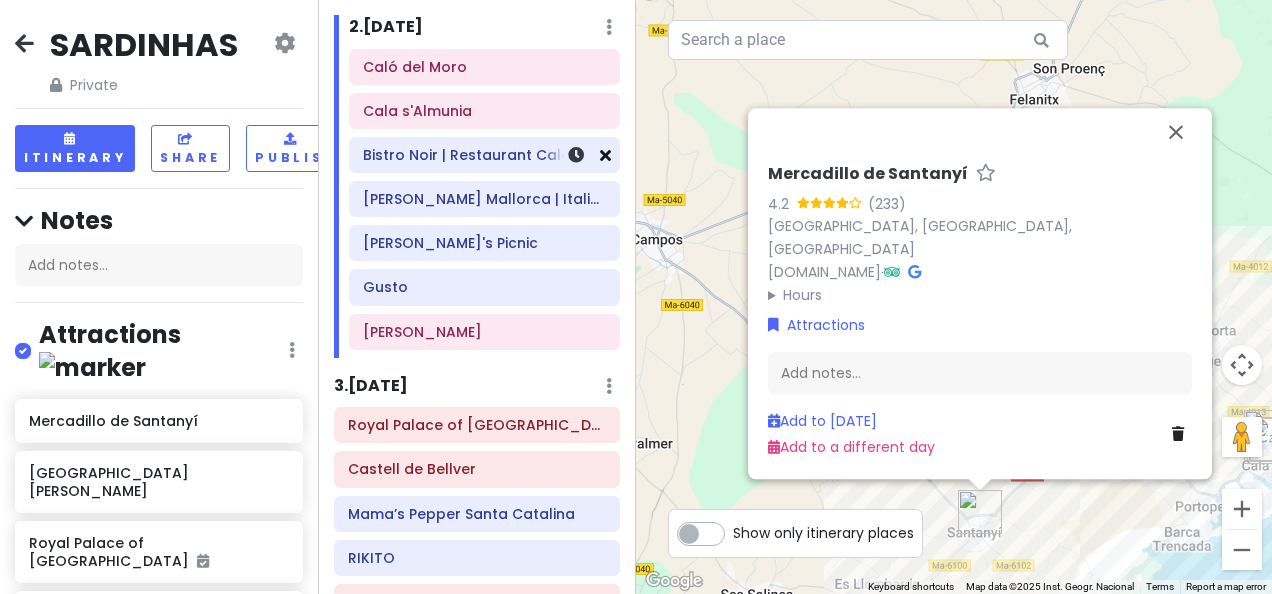 click at bounding box center [605, 155] 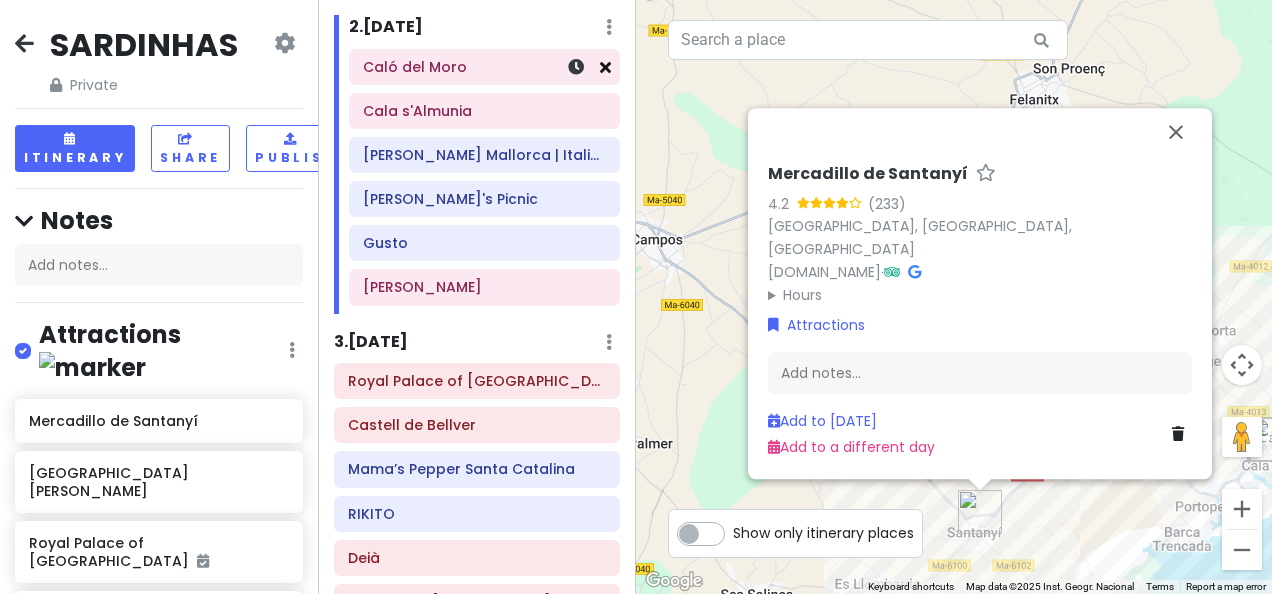 click at bounding box center [605, 67] 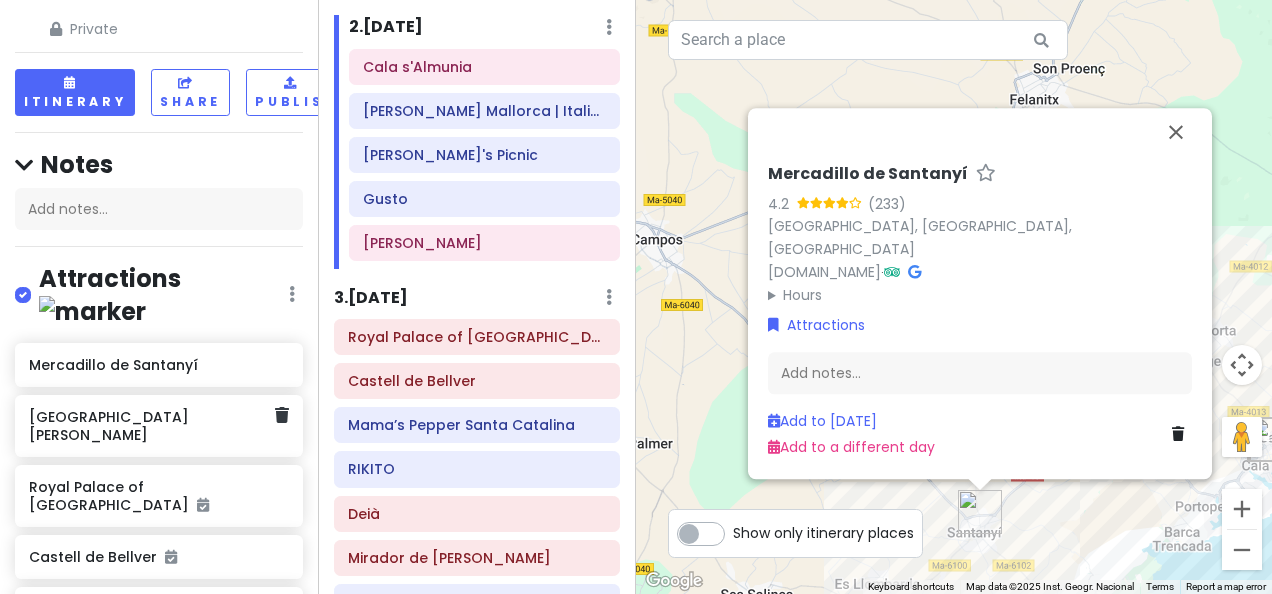 scroll, scrollTop: 100, scrollLeft: 0, axis: vertical 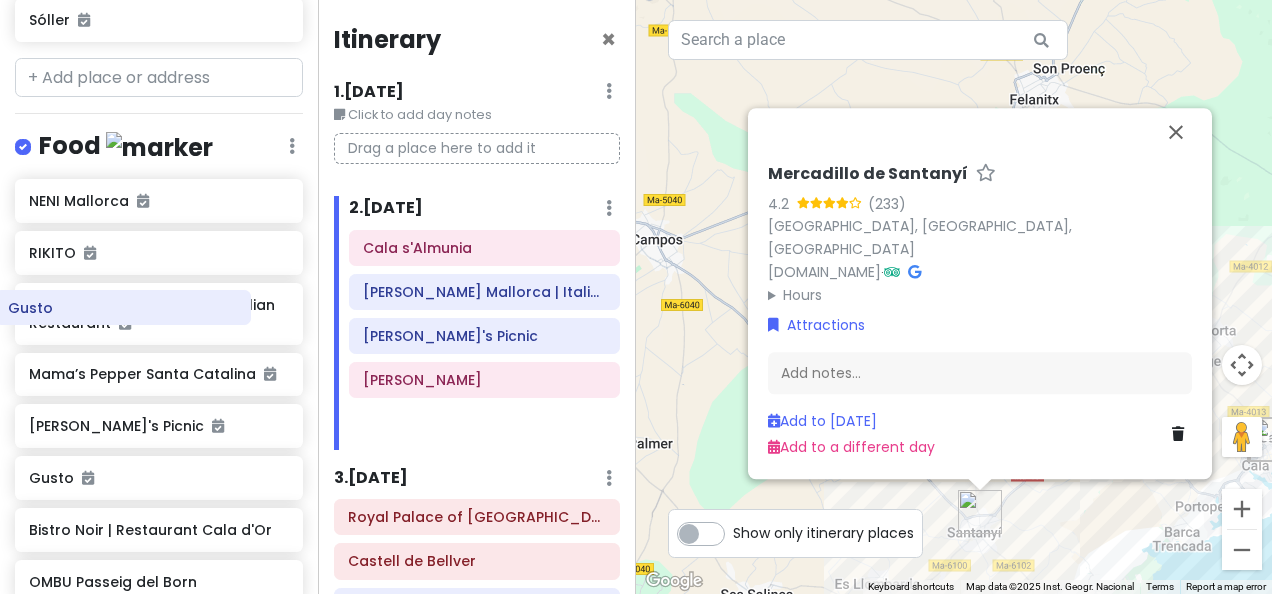 drag, startPoint x: 403, startPoint y: 381, endPoint x: 39, endPoint y: 309, distance: 371.05255 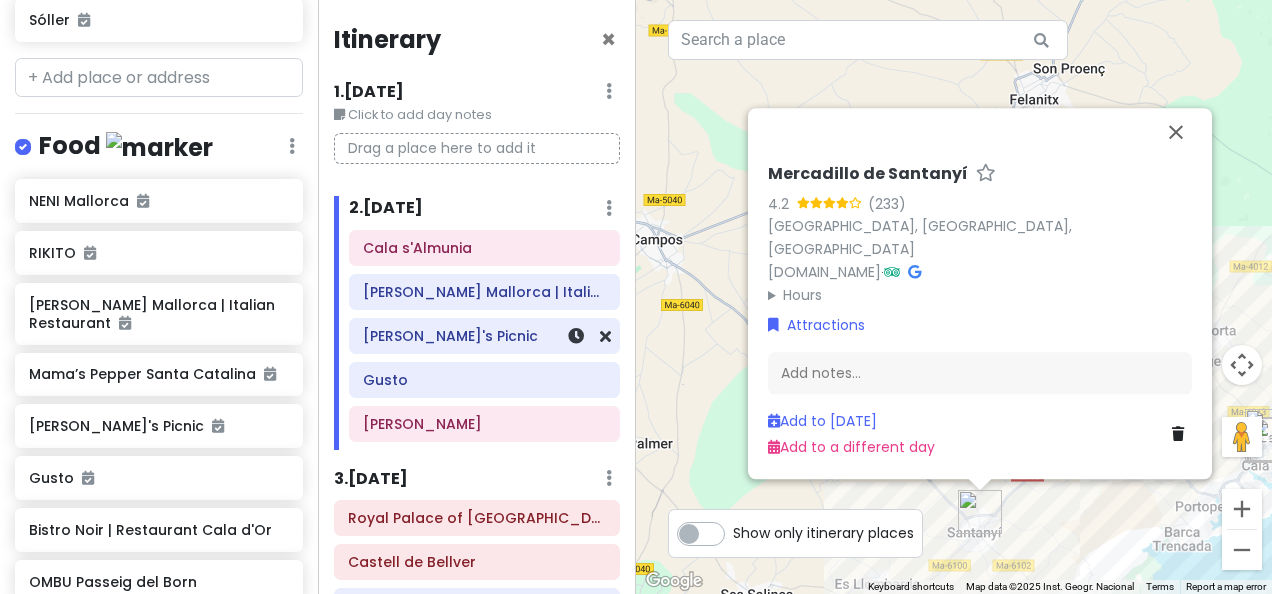 click at bounding box center [605, 336] 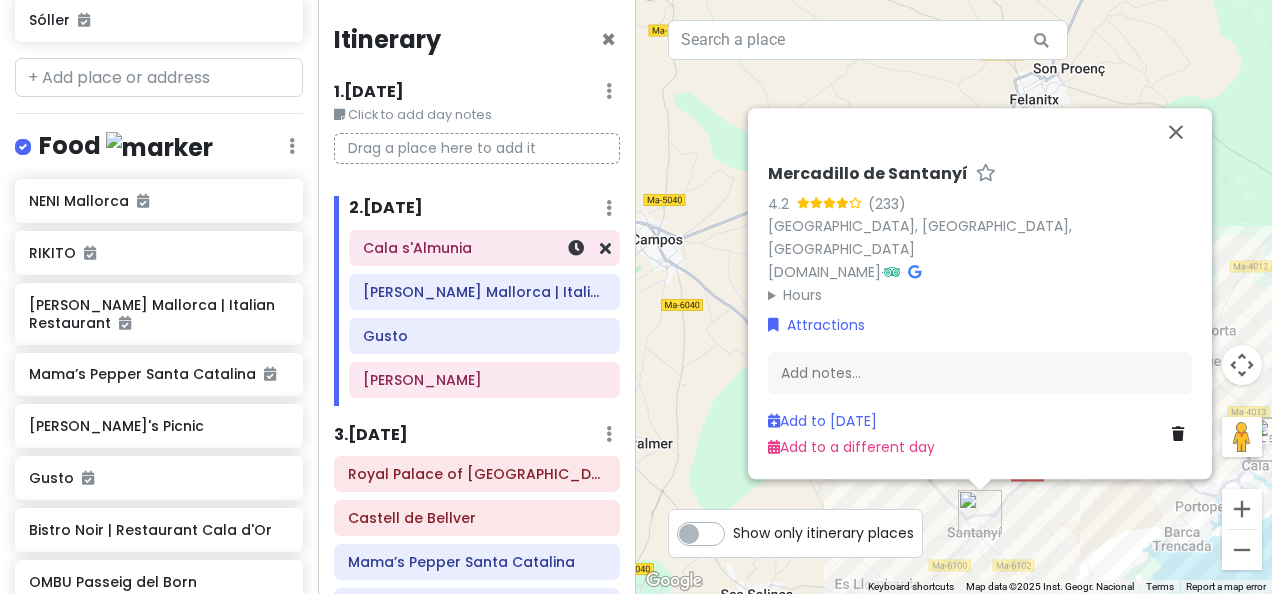 click at bounding box center (577, 248) 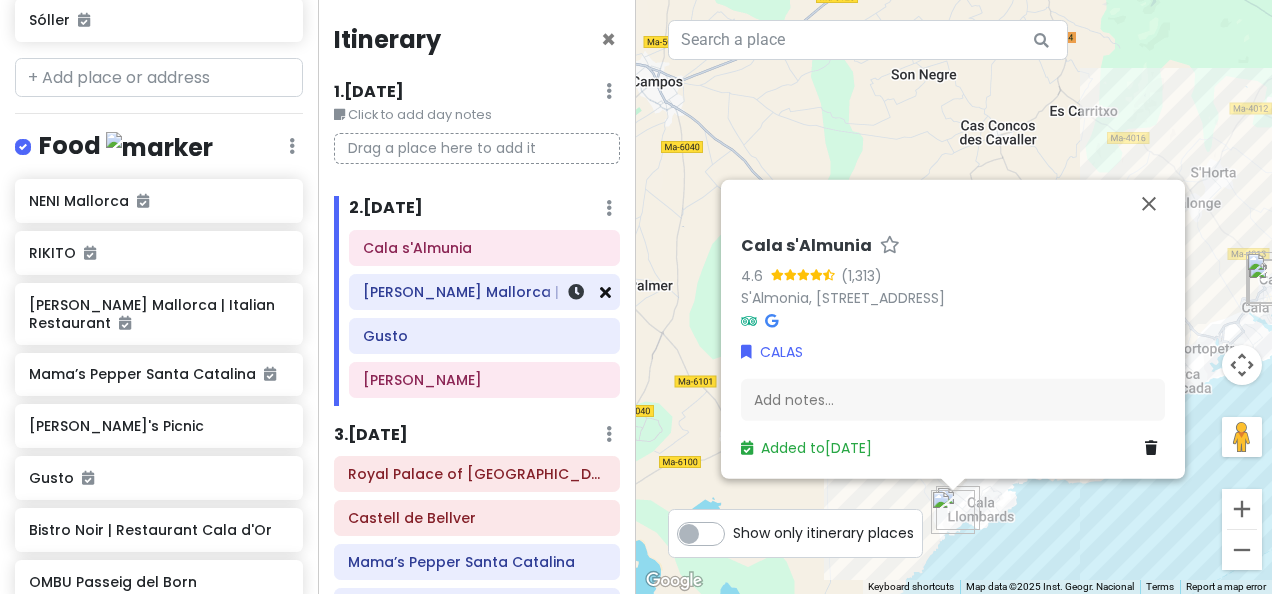 click at bounding box center [605, 292] 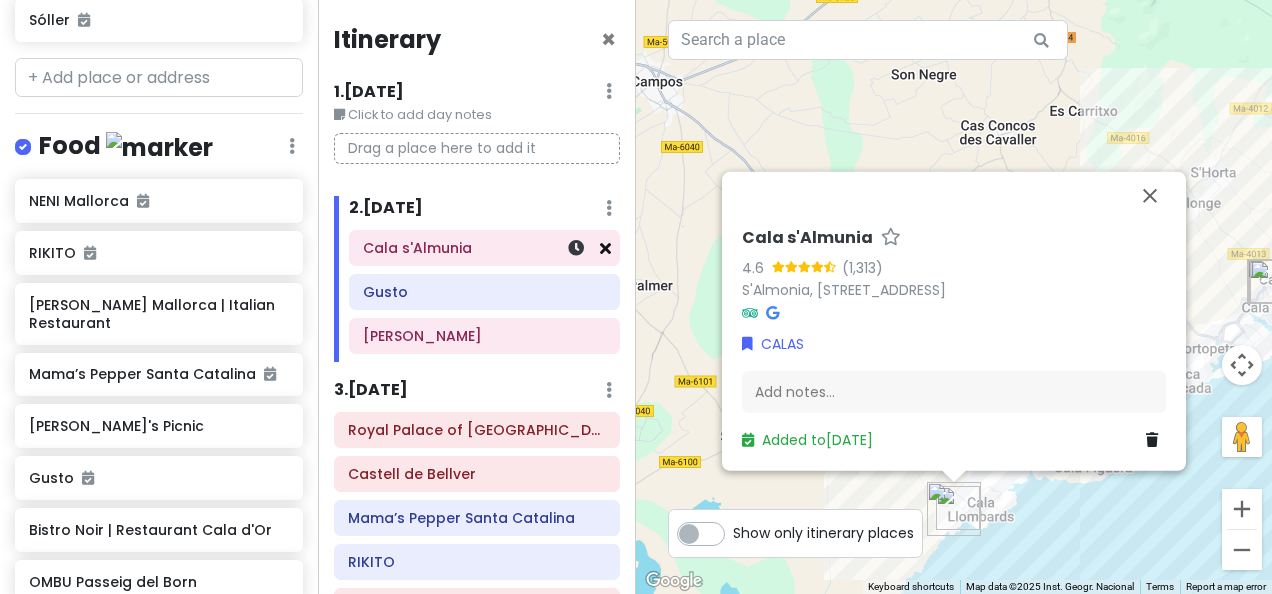 click at bounding box center (605, 248) 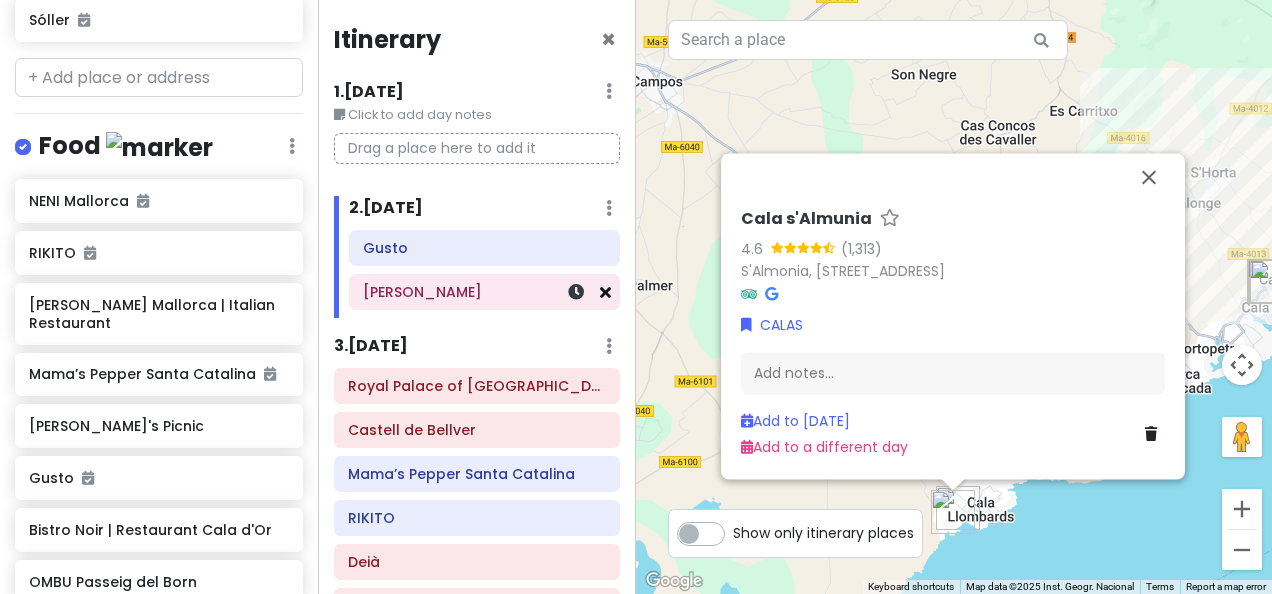 click at bounding box center (605, 292) 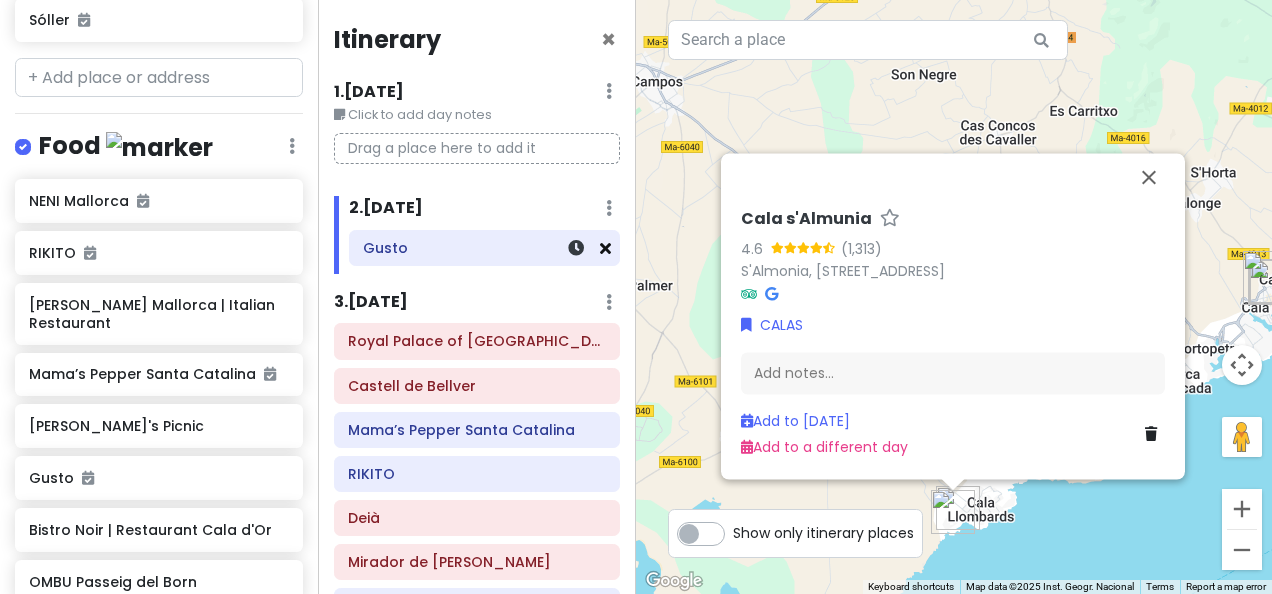 click at bounding box center (605, 248) 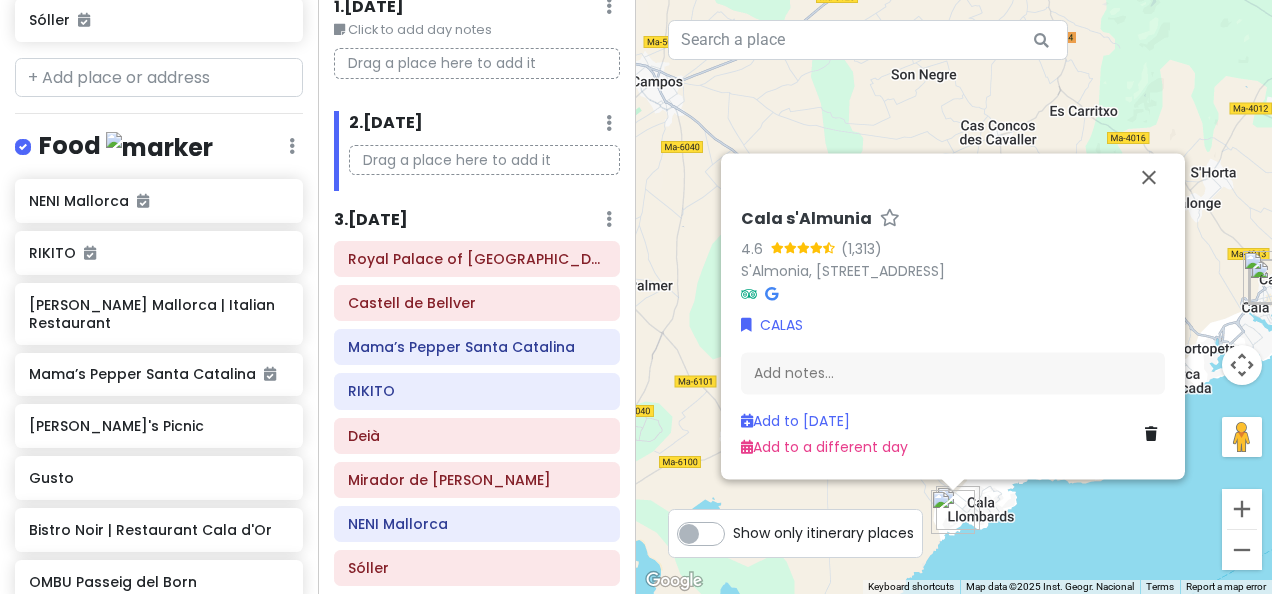 scroll, scrollTop: 200, scrollLeft: 0, axis: vertical 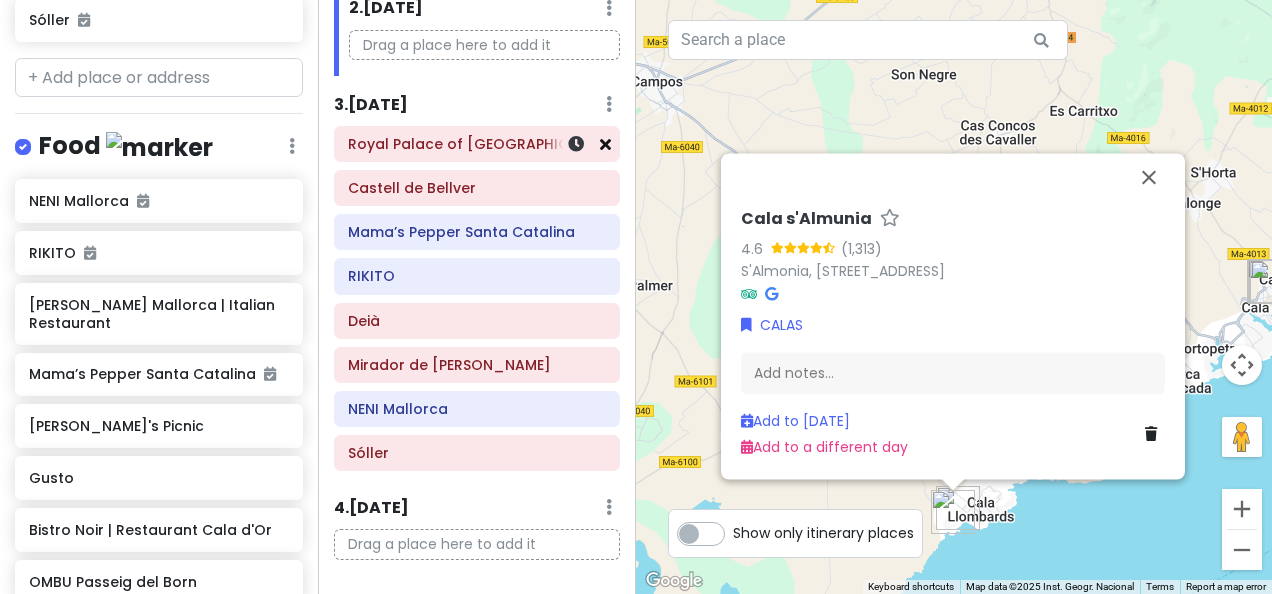 click at bounding box center [605, 144] 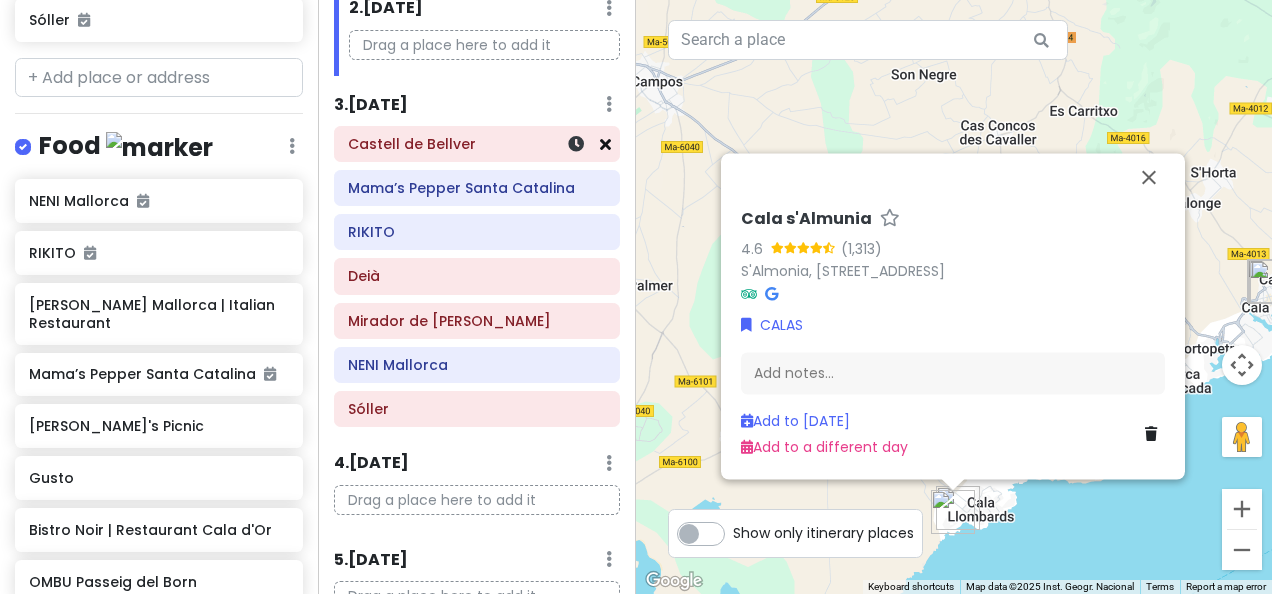 click at bounding box center [605, 144] 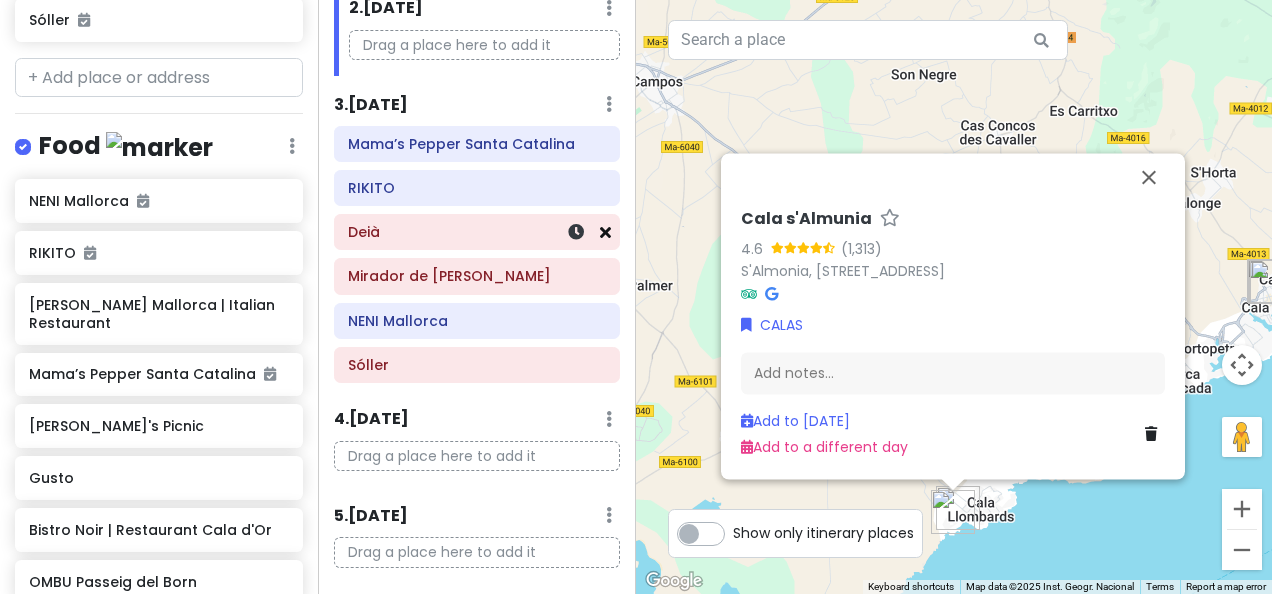 click at bounding box center (605, 232) 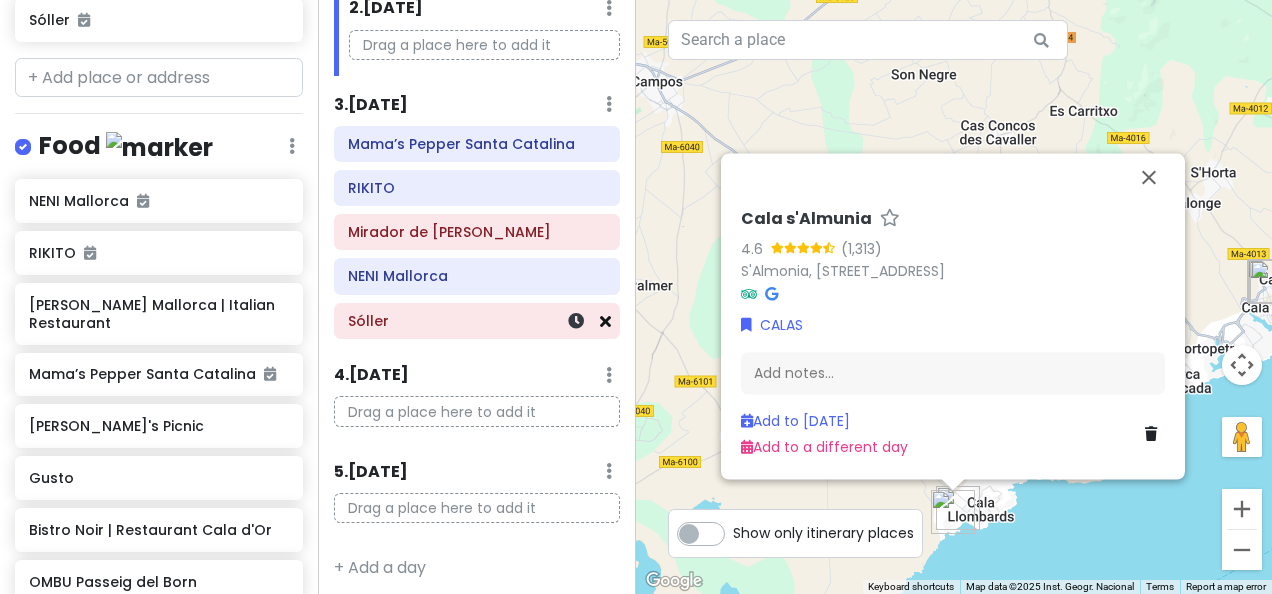 click at bounding box center (605, 321) 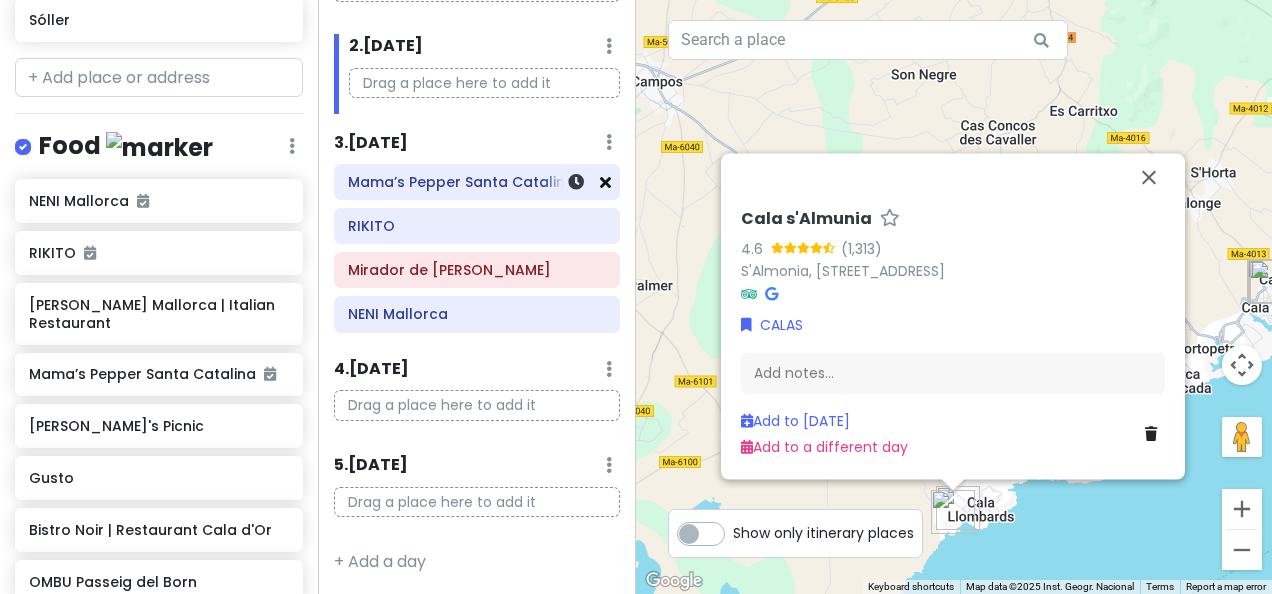 click at bounding box center (605, 182) 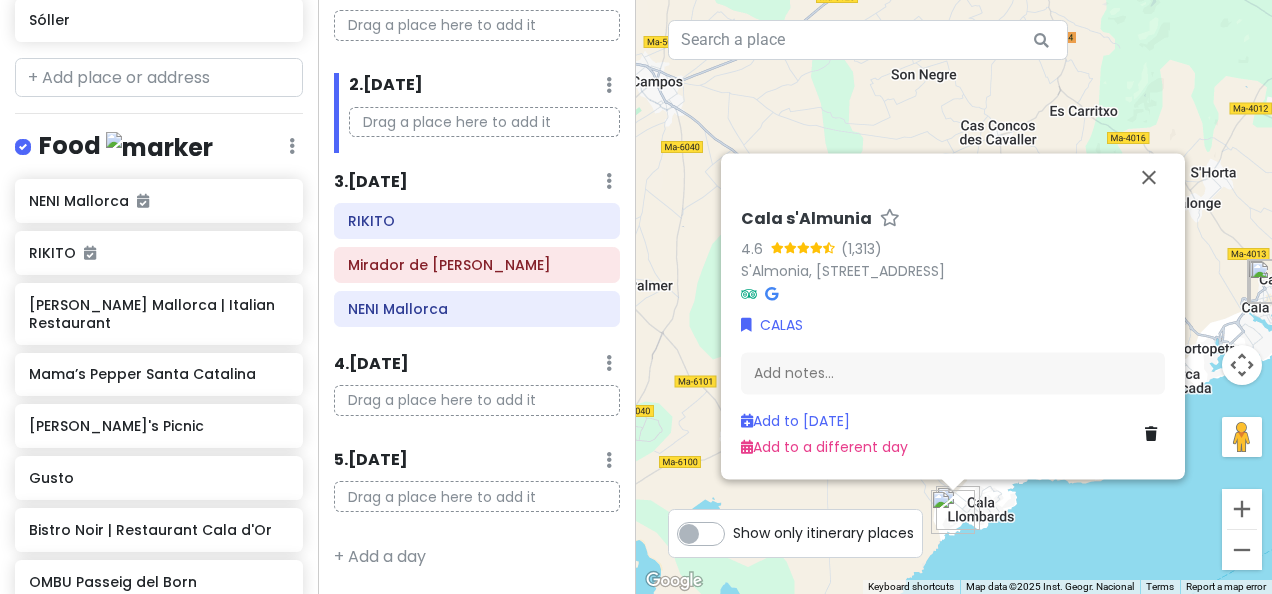 scroll, scrollTop: 118, scrollLeft: 0, axis: vertical 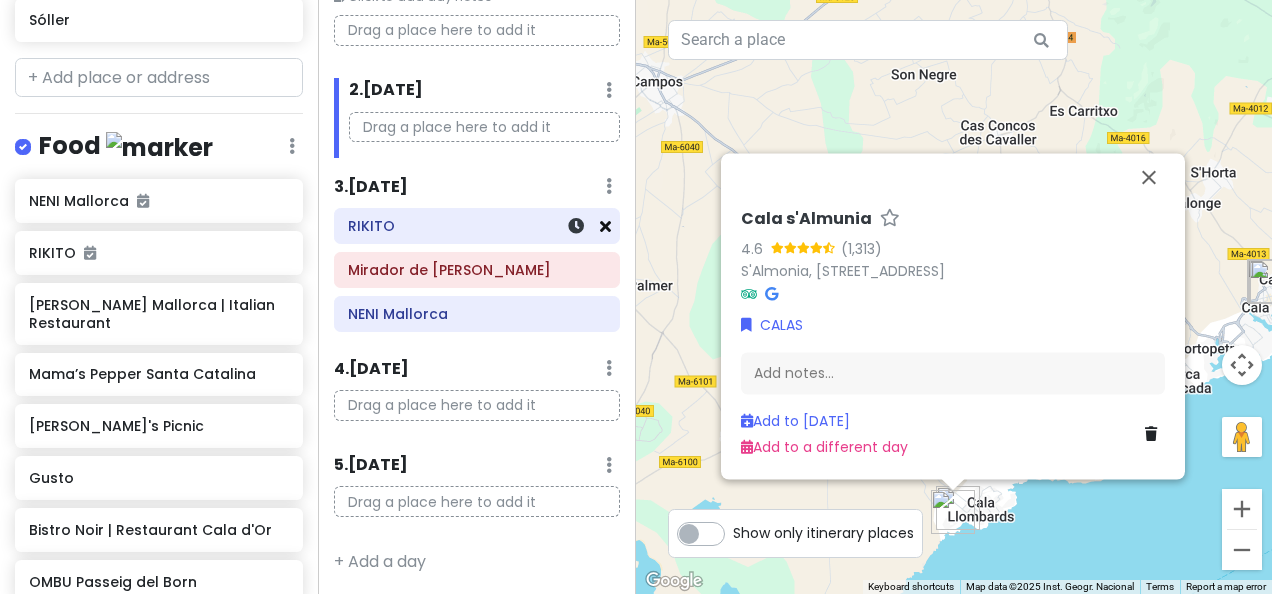 click at bounding box center [605, 226] 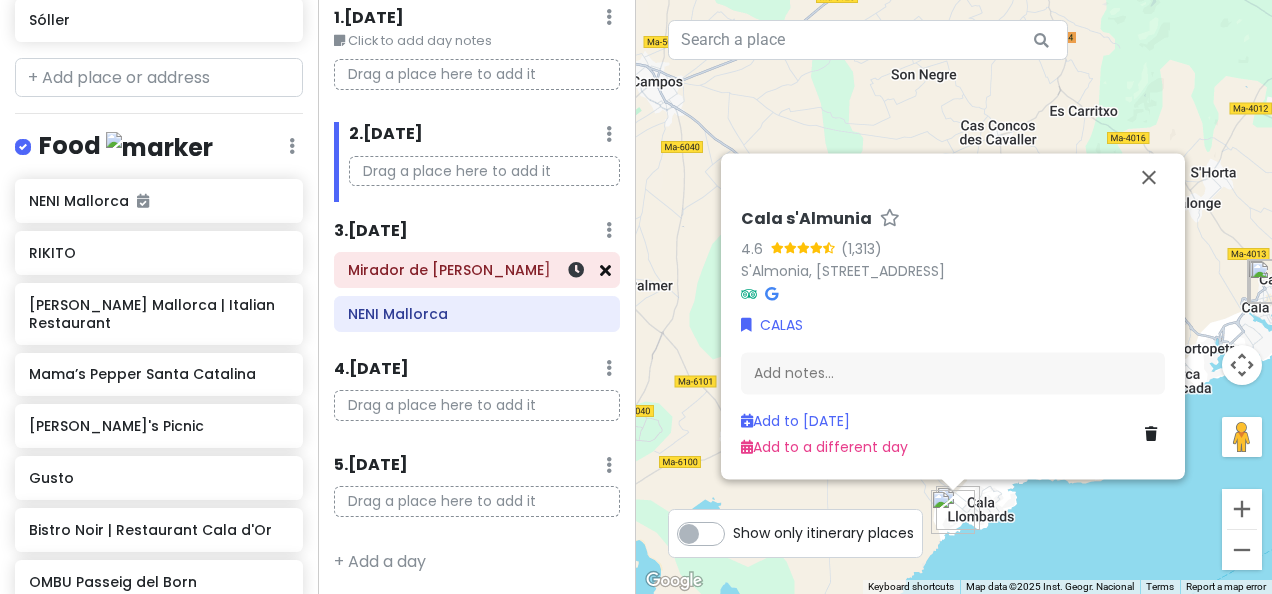 click at bounding box center (605, 270) 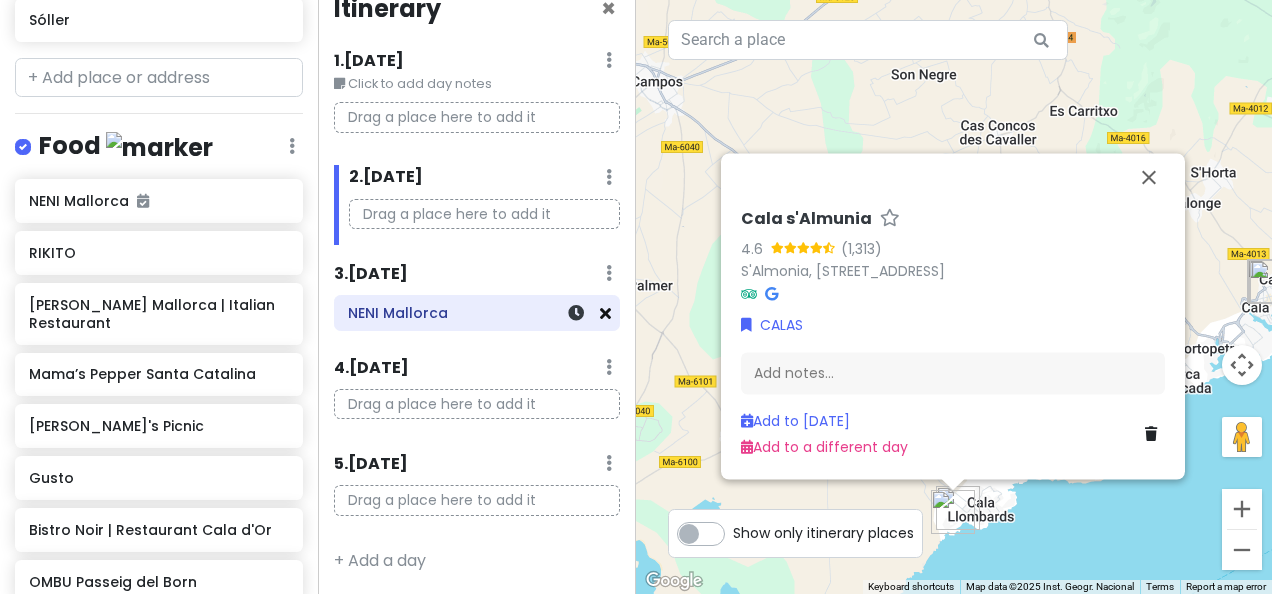 click at bounding box center (605, 313) 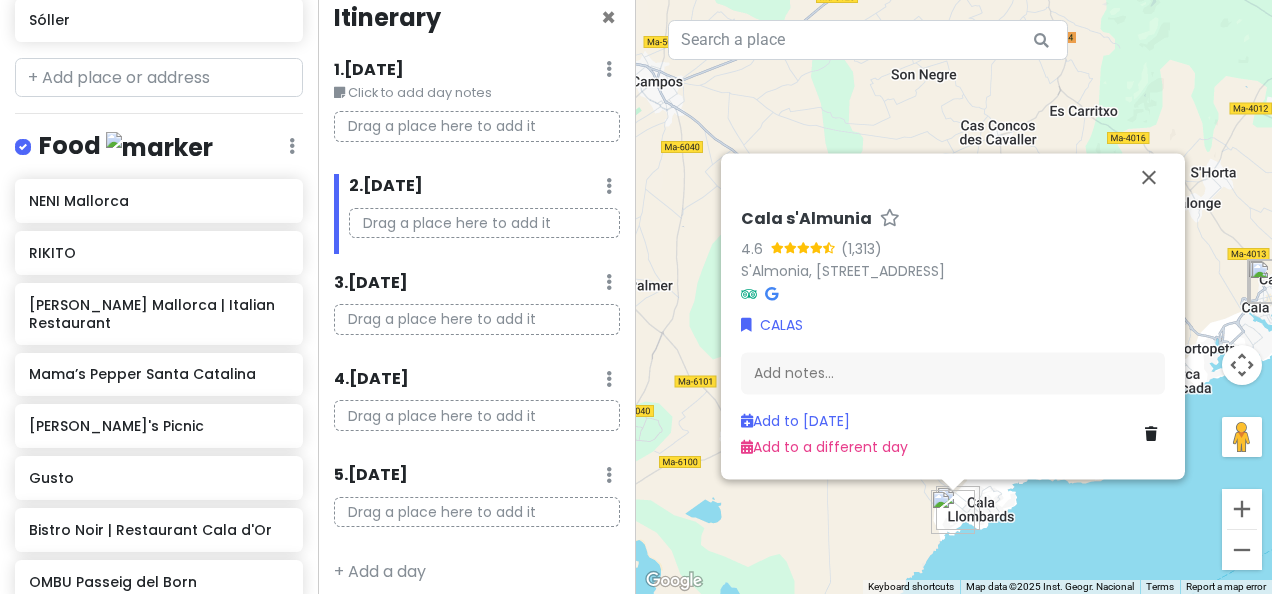 scroll, scrollTop: 34, scrollLeft: 0, axis: vertical 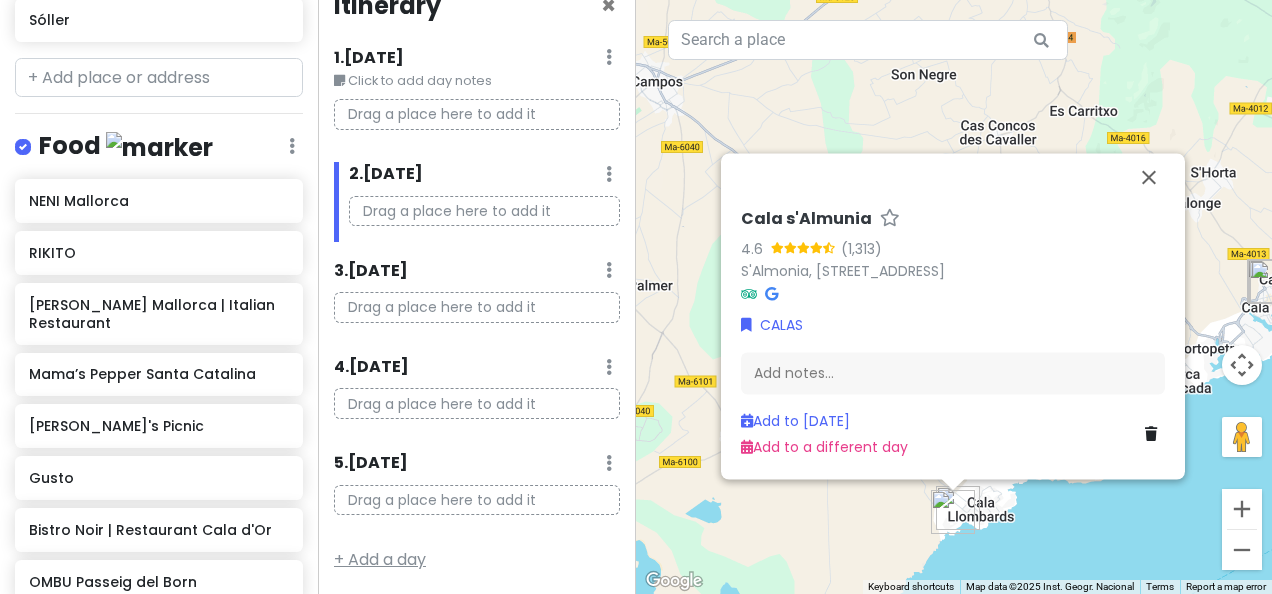 click on "+ Add a day" at bounding box center (380, 559) 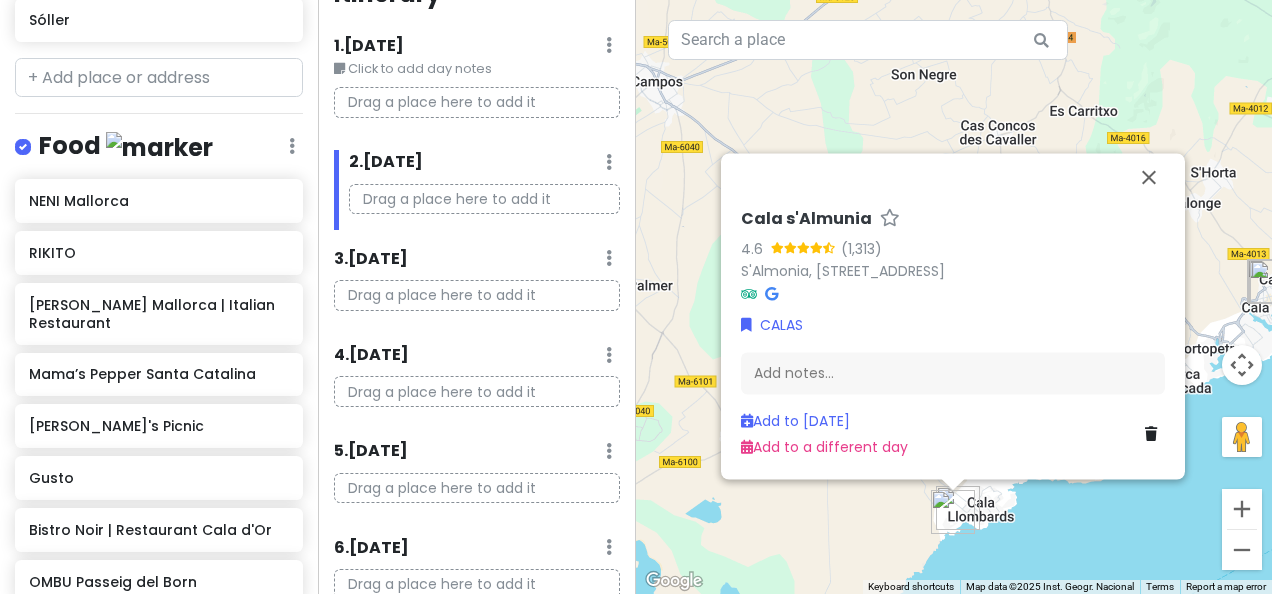 scroll, scrollTop: 0, scrollLeft: 0, axis: both 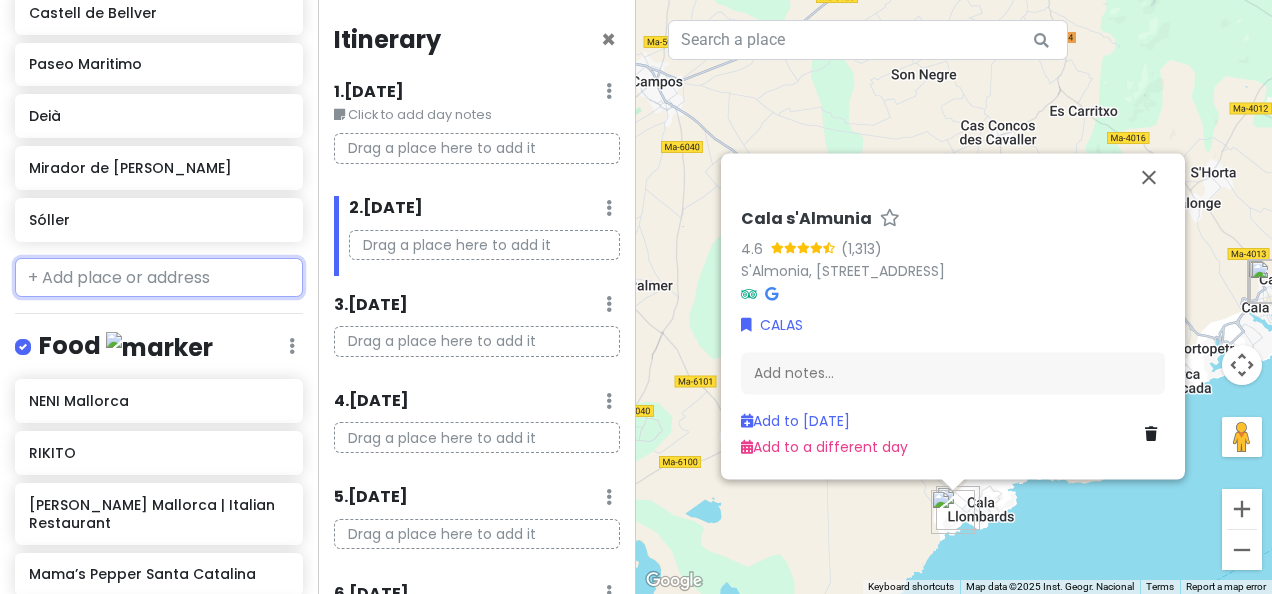 click at bounding box center (159, 278) 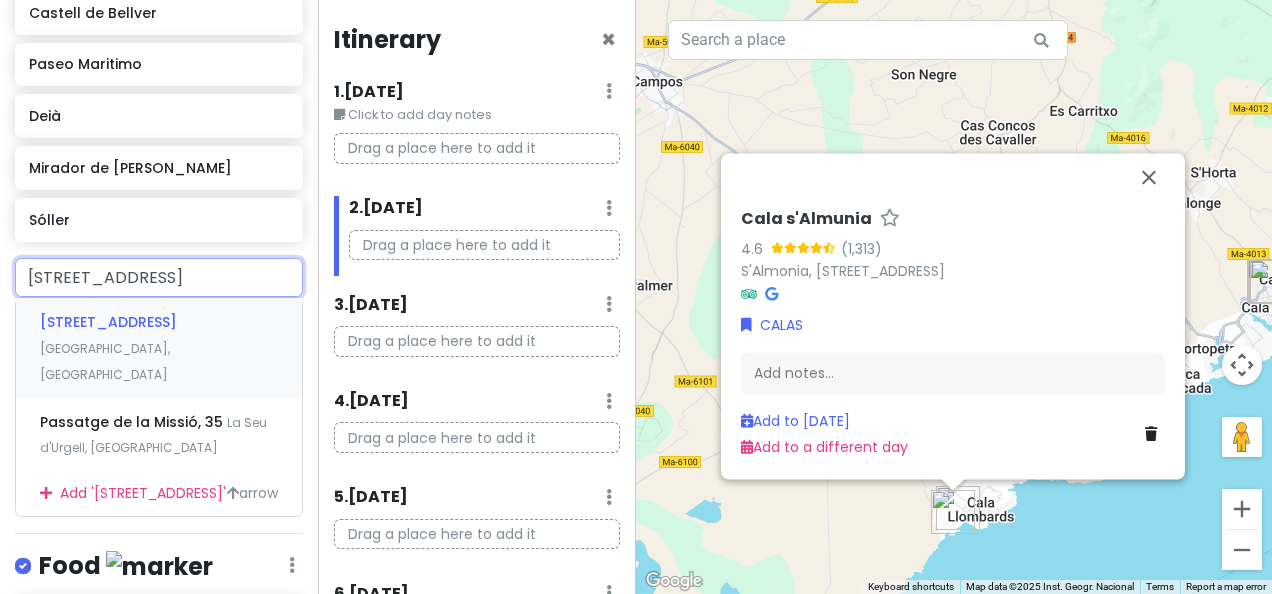 click on "[STREET_ADDRESS]" at bounding box center [159, 347] 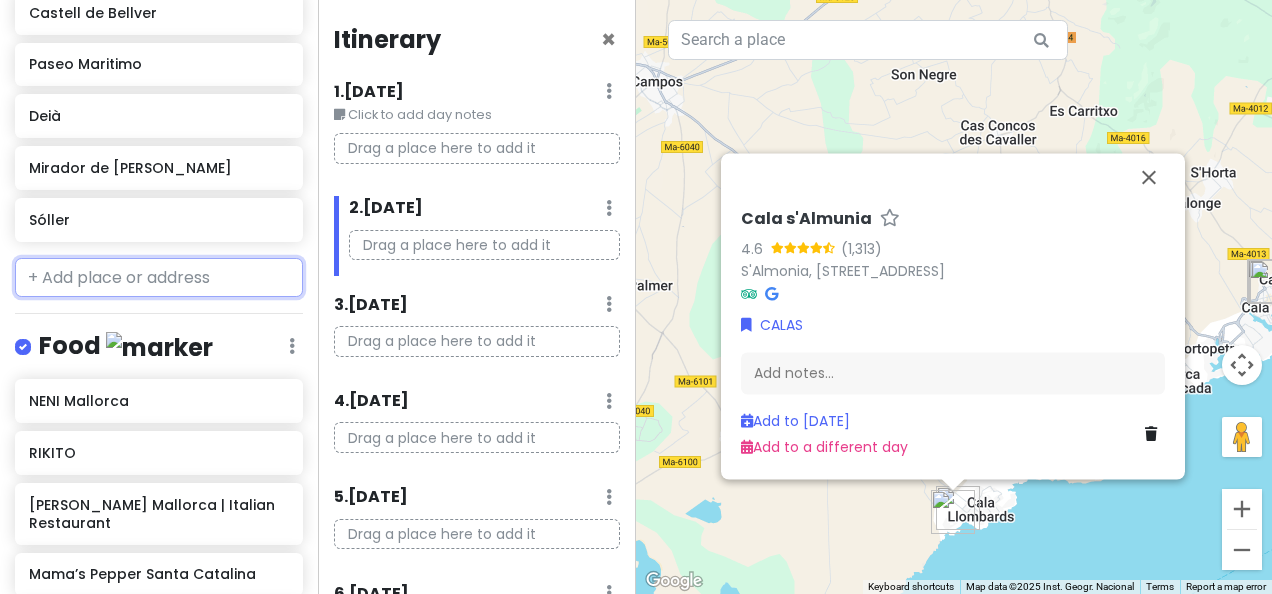 scroll, scrollTop: 652, scrollLeft: 0, axis: vertical 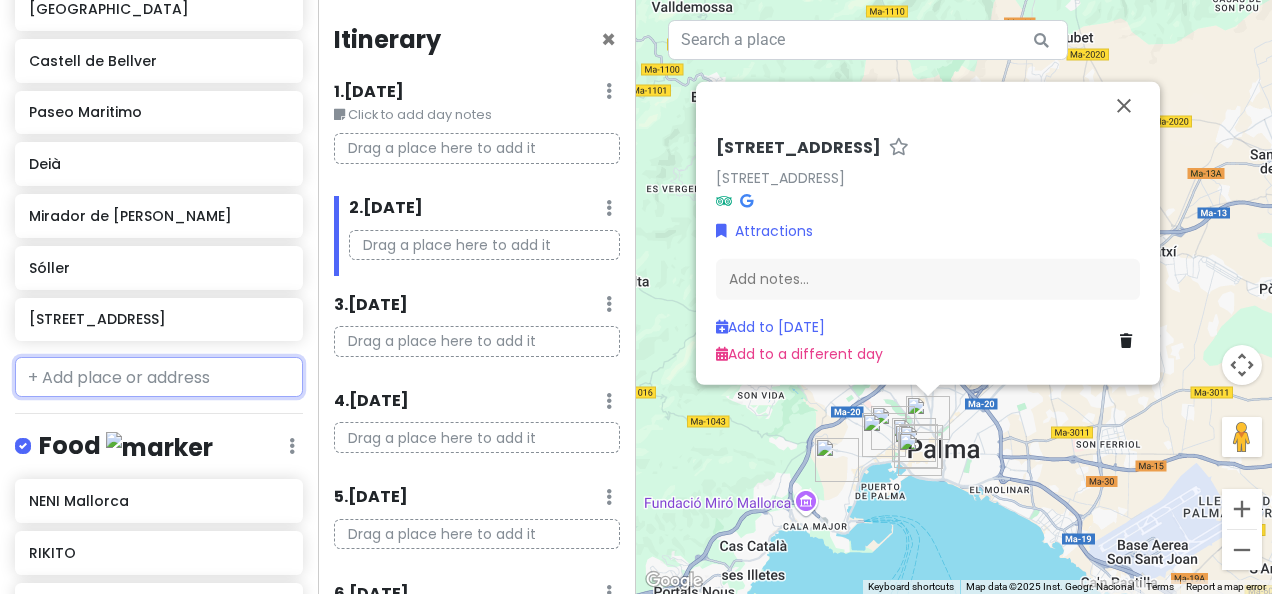 click at bounding box center [159, 377] 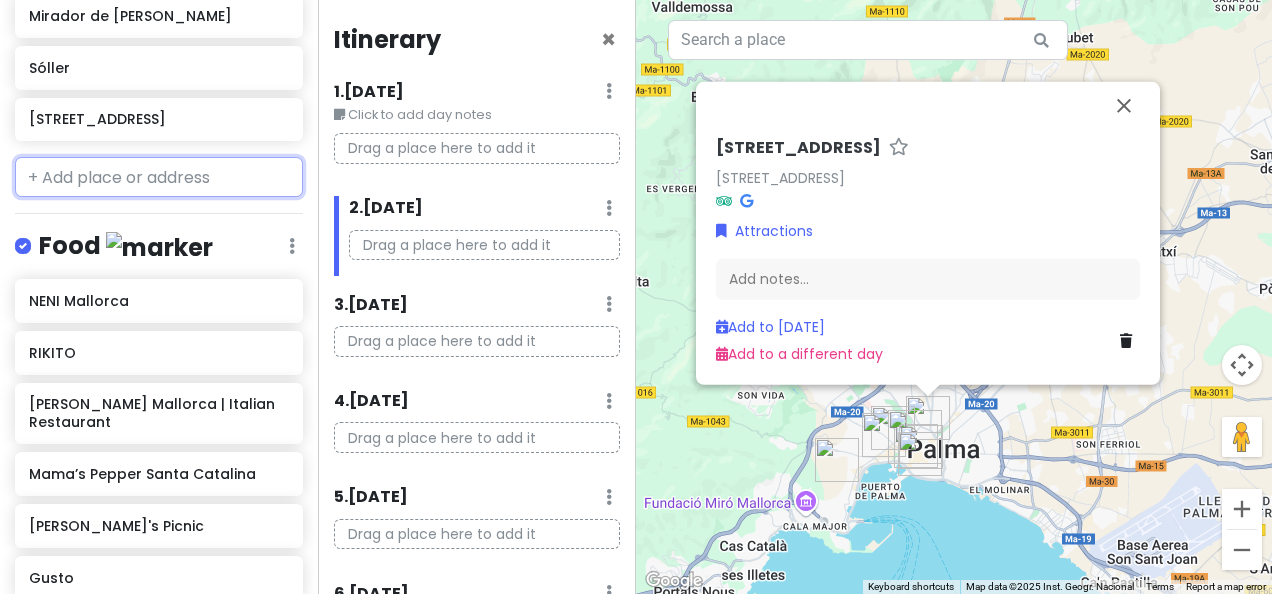 scroll, scrollTop: 1034, scrollLeft: 0, axis: vertical 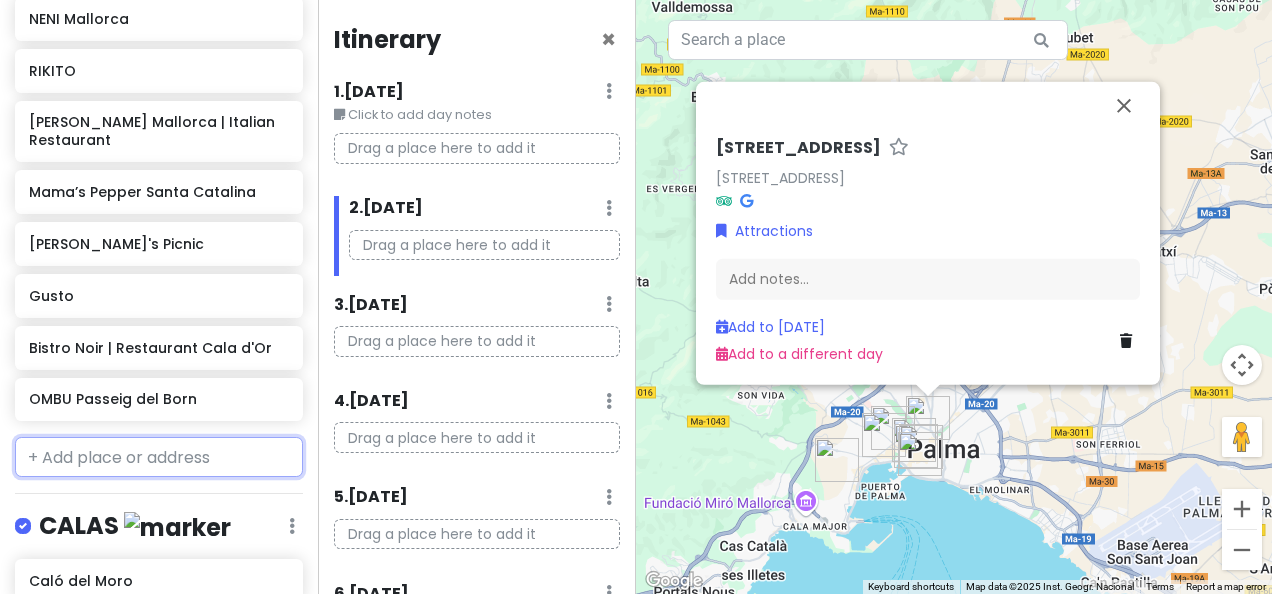 click at bounding box center [159, 457] 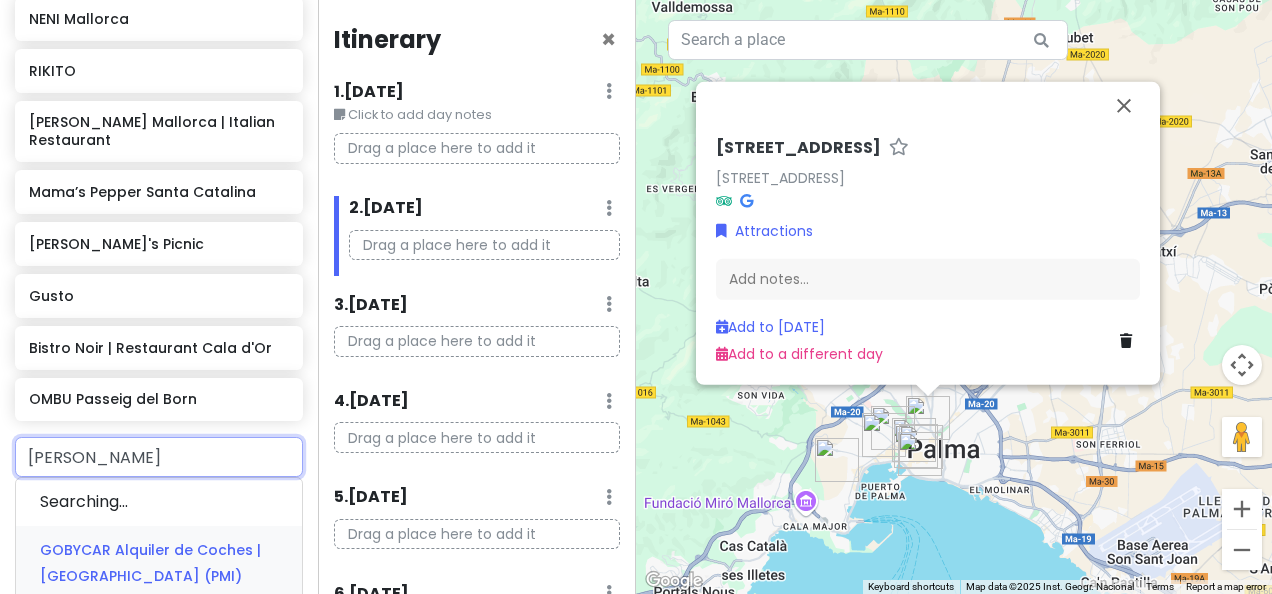 type on "goiko" 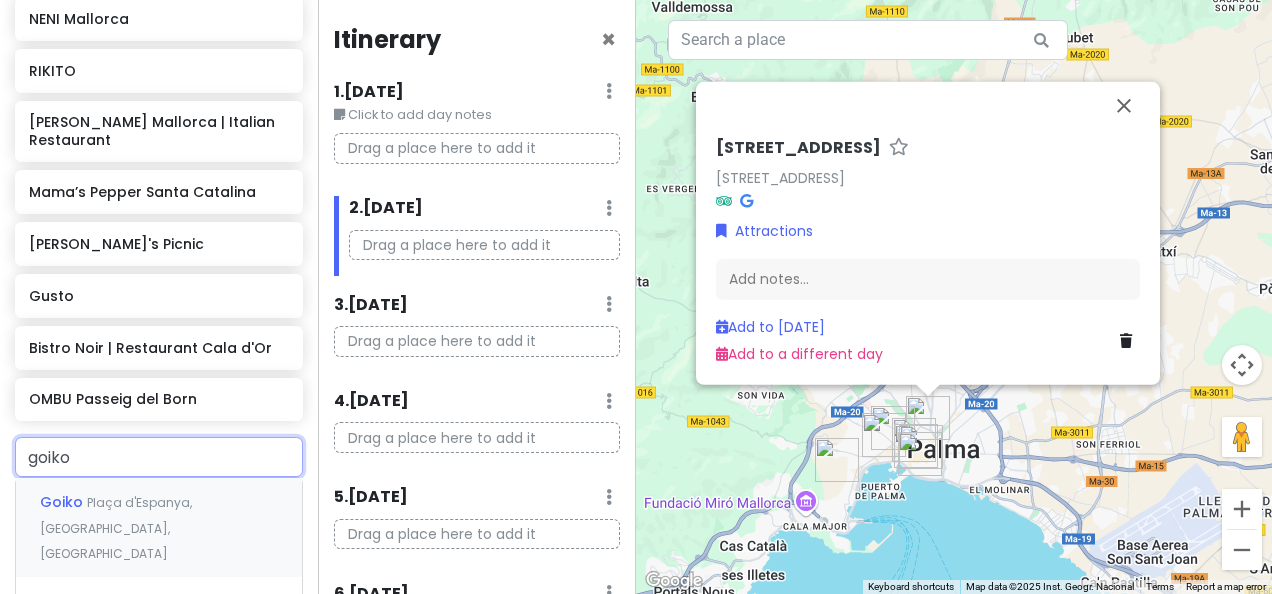 click on "Goiko   Plaça d'Espanya, [GEOGRAPHIC_DATA], [GEOGRAPHIC_DATA]" at bounding box center (159, 527) 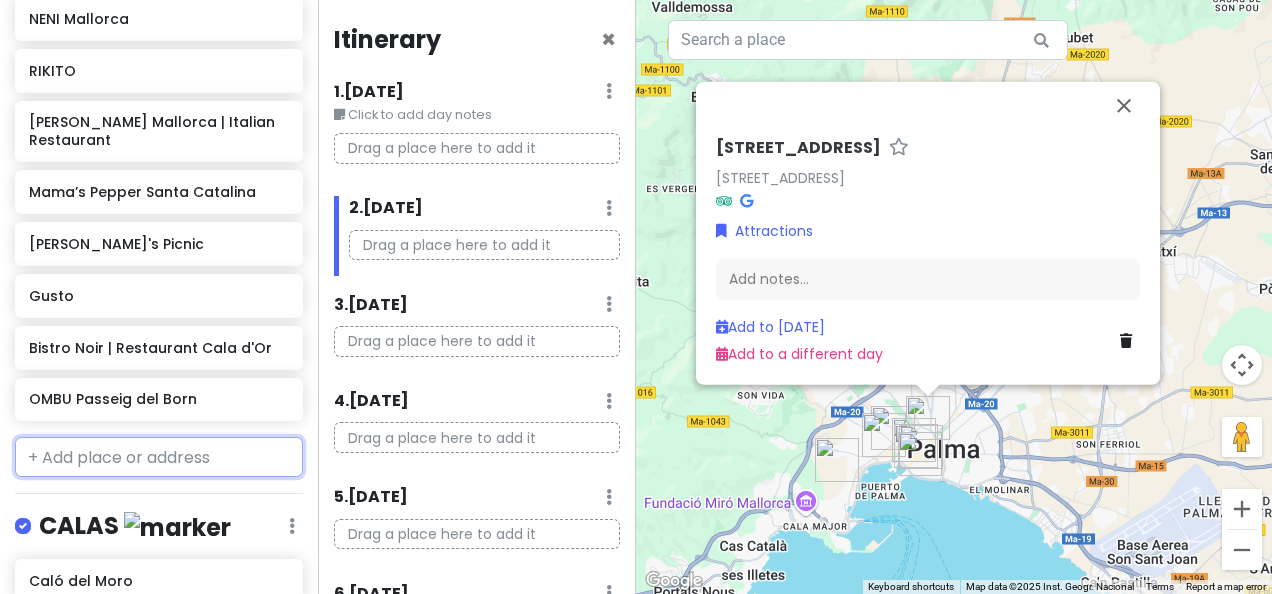 scroll, scrollTop: 1086, scrollLeft: 0, axis: vertical 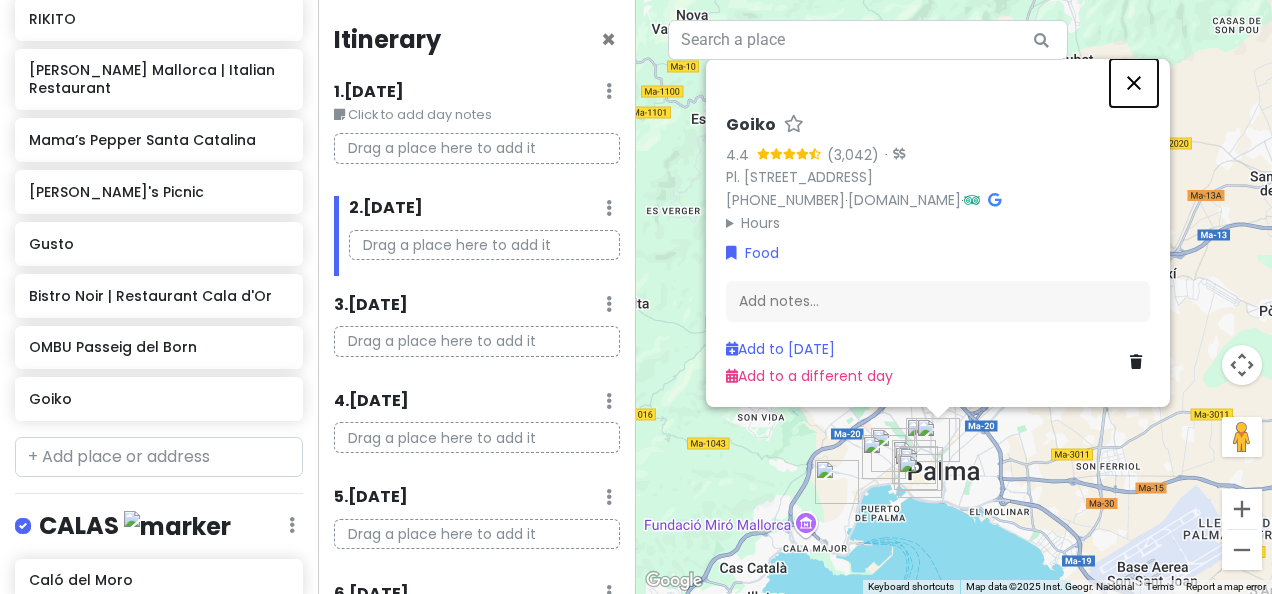 click at bounding box center [1134, 83] 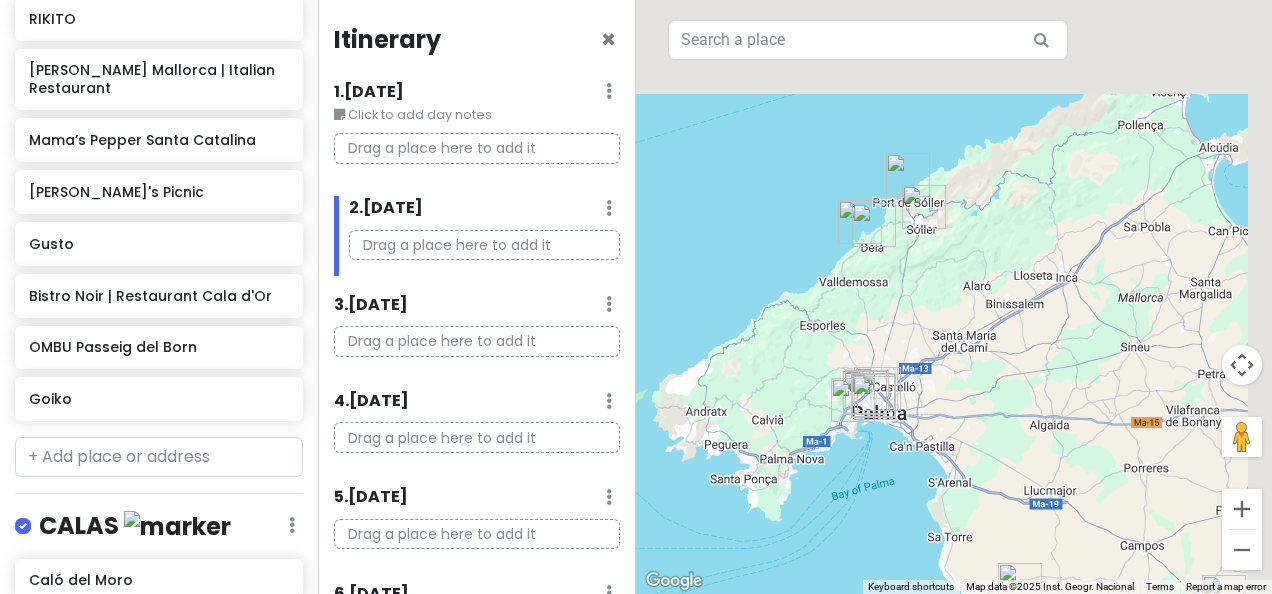 drag, startPoint x: 1038, startPoint y: 350, endPoint x: 952, endPoint y: 455, distance: 135.72398 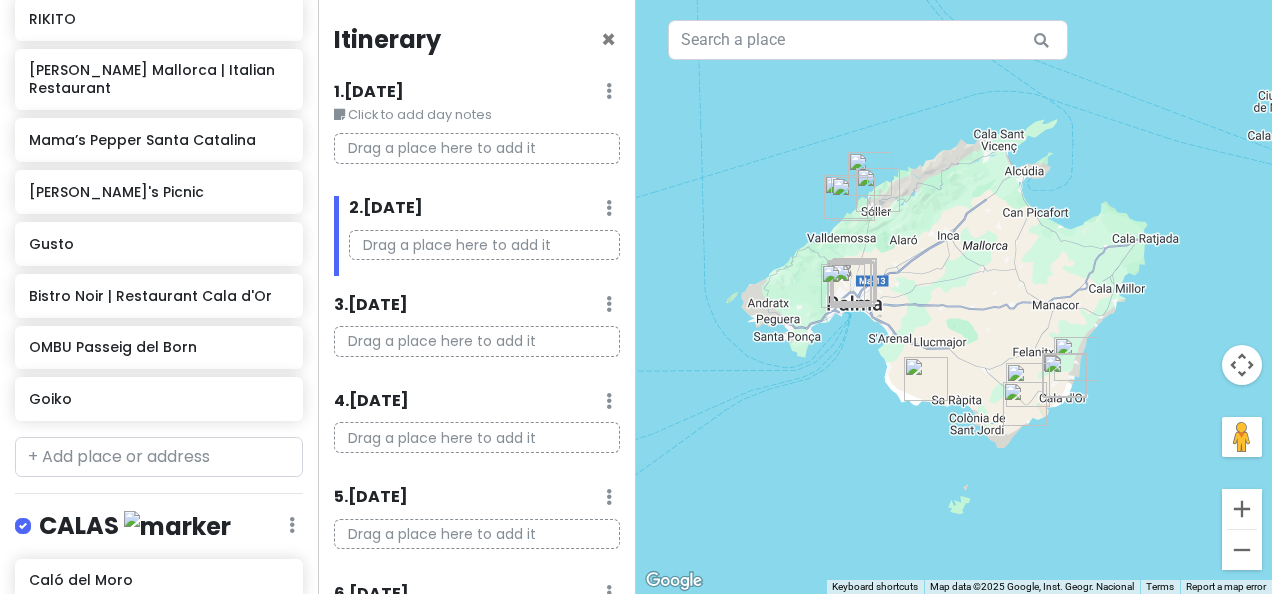 drag, startPoint x: 1038, startPoint y: 388, endPoint x: 934, endPoint y: 295, distance: 139.51703 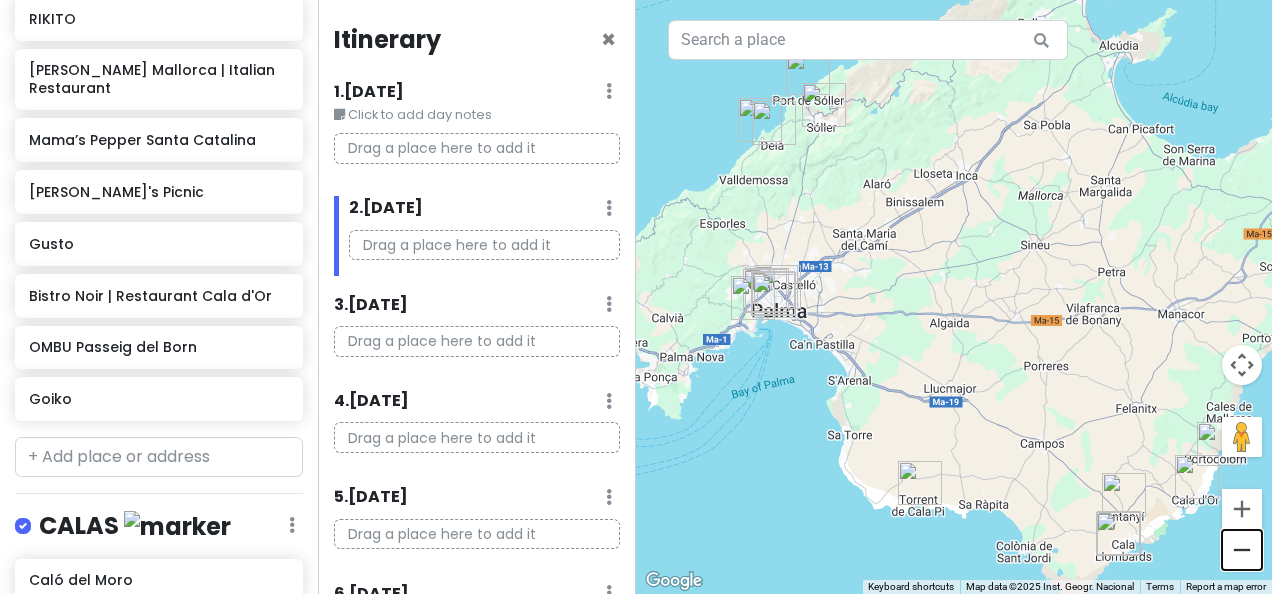 click at bounding box center (1242, 550) 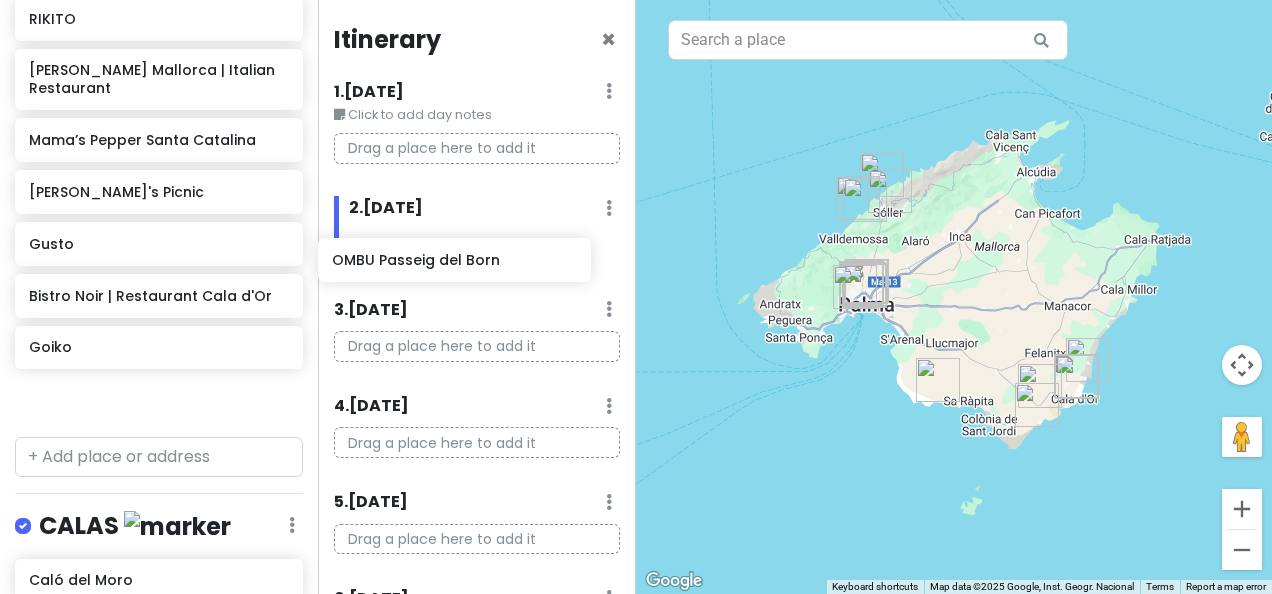 scroll, scrollTop: 1086, scrollLeft: 1, axis: both 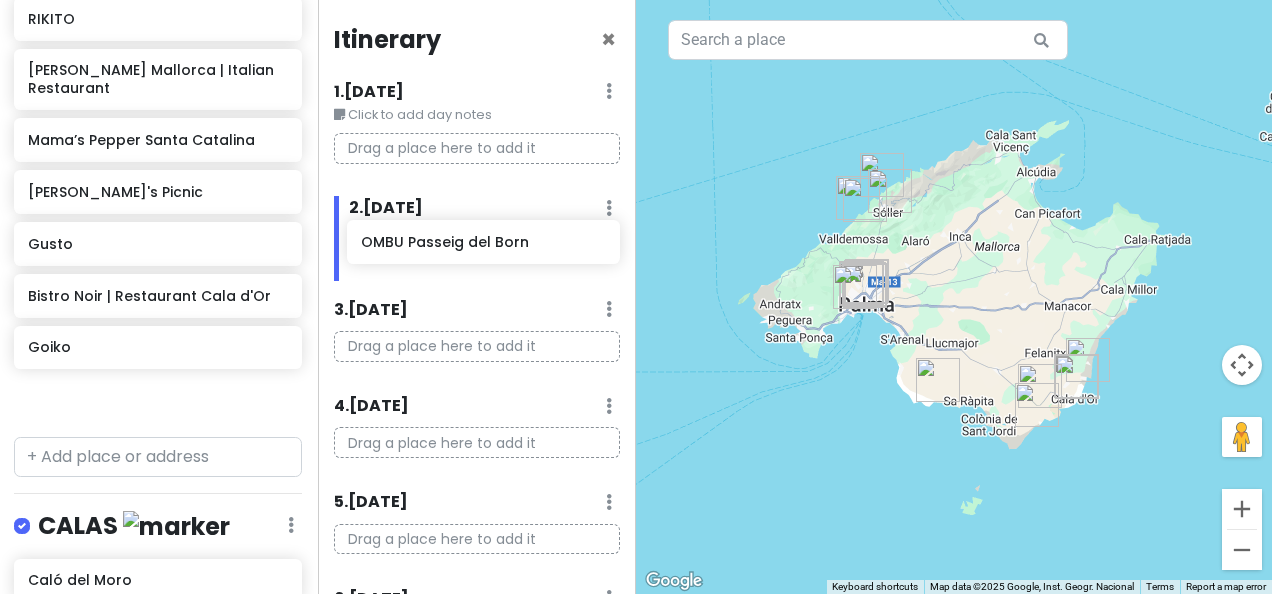 drag, startPoint x: 122, startPoint y: 297, endPoint x: 454, endPoint y: 246, distance: 335.89432 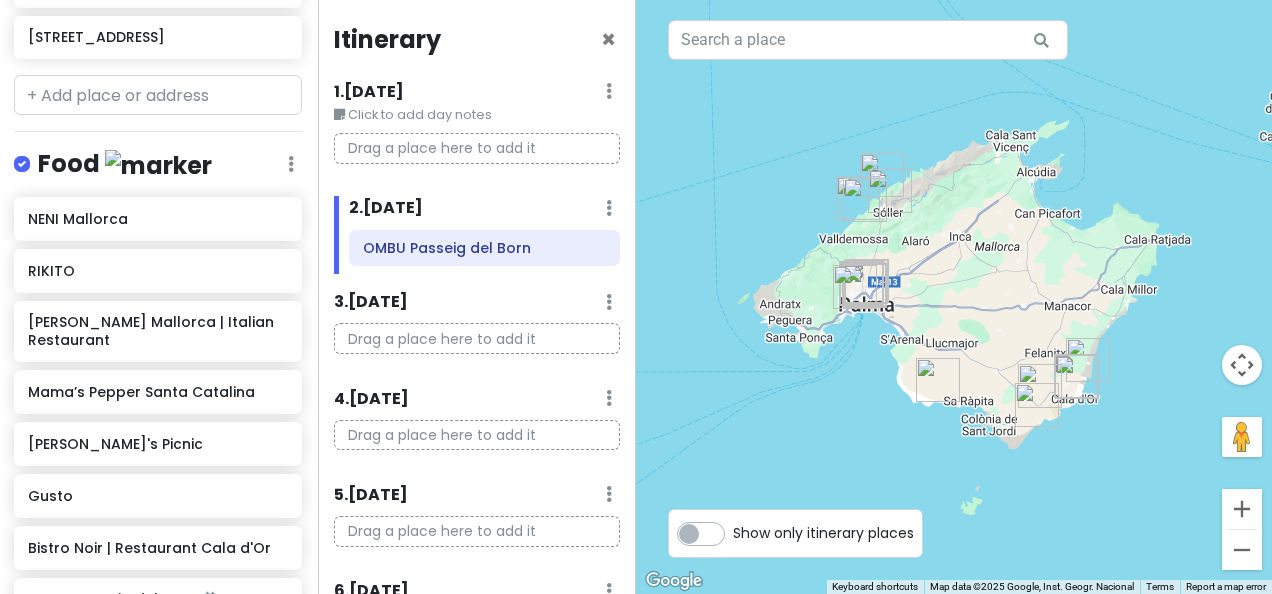 scroll, scrollTop: 934, scrollLeft: 1, axis: both 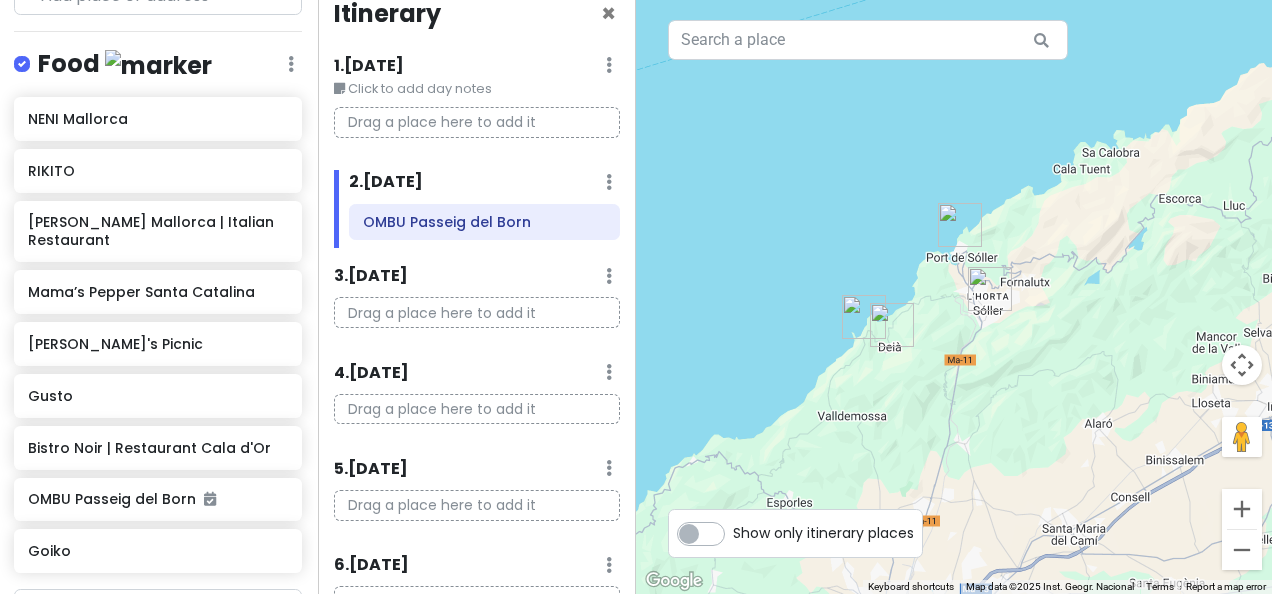 drag, startPoint x: 1007, startPoint y: 126, endPoint x: 916, endPoint y: 347, distance: 239.00209 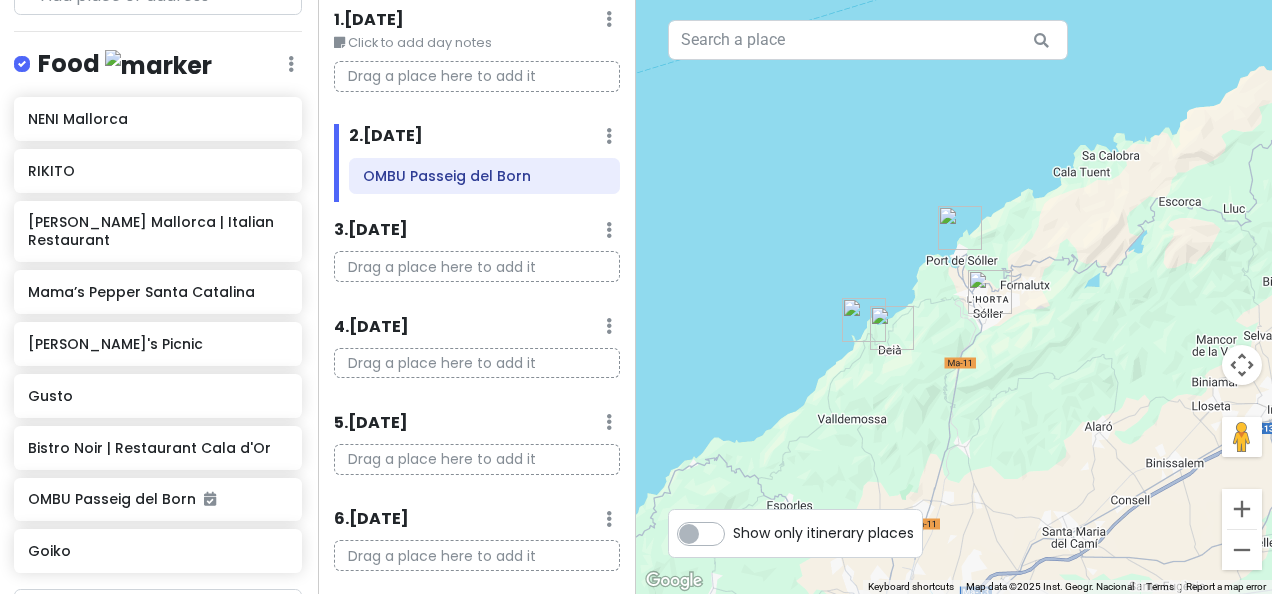 scroll, scrollTop: 26, scrollLeft: 0, axis: vertical 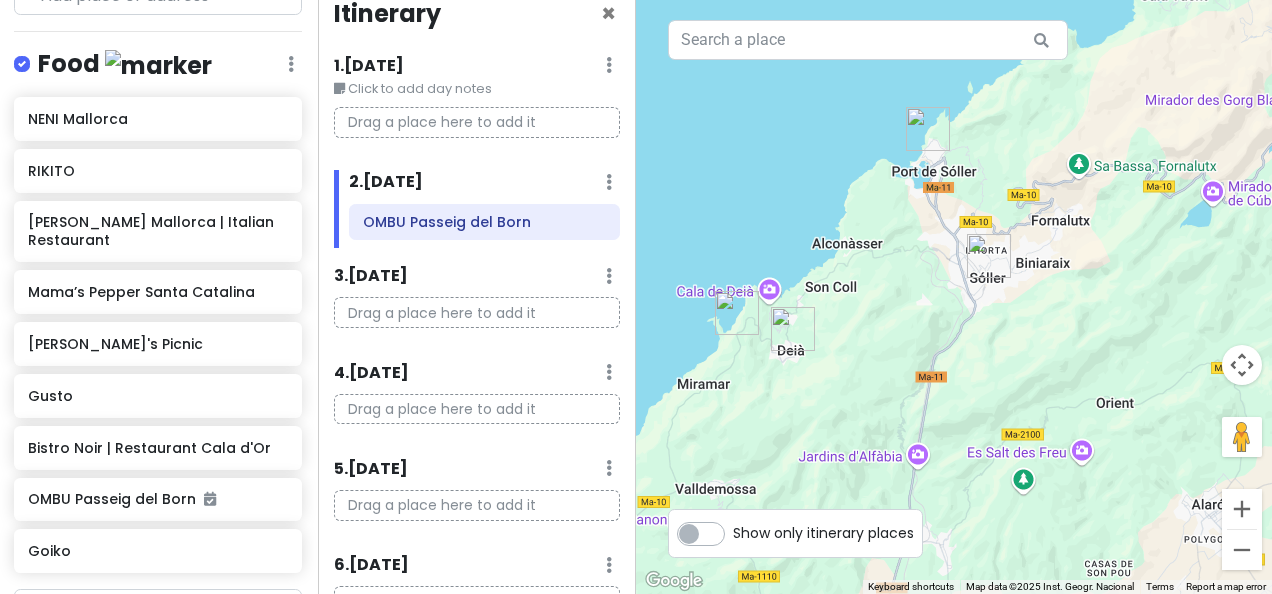 drag, startPoint x: 830, startPoint y: 397, endPoint x: 784, endPoint y: 325, distance: 85.44004 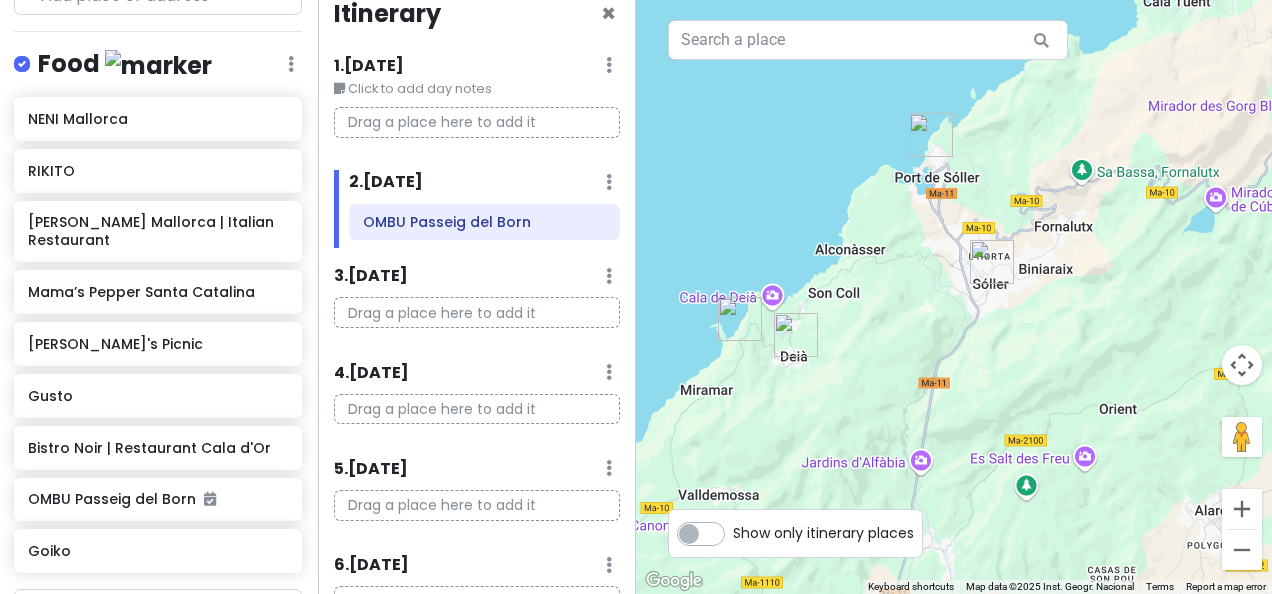 click at bounding box center [796, 335] 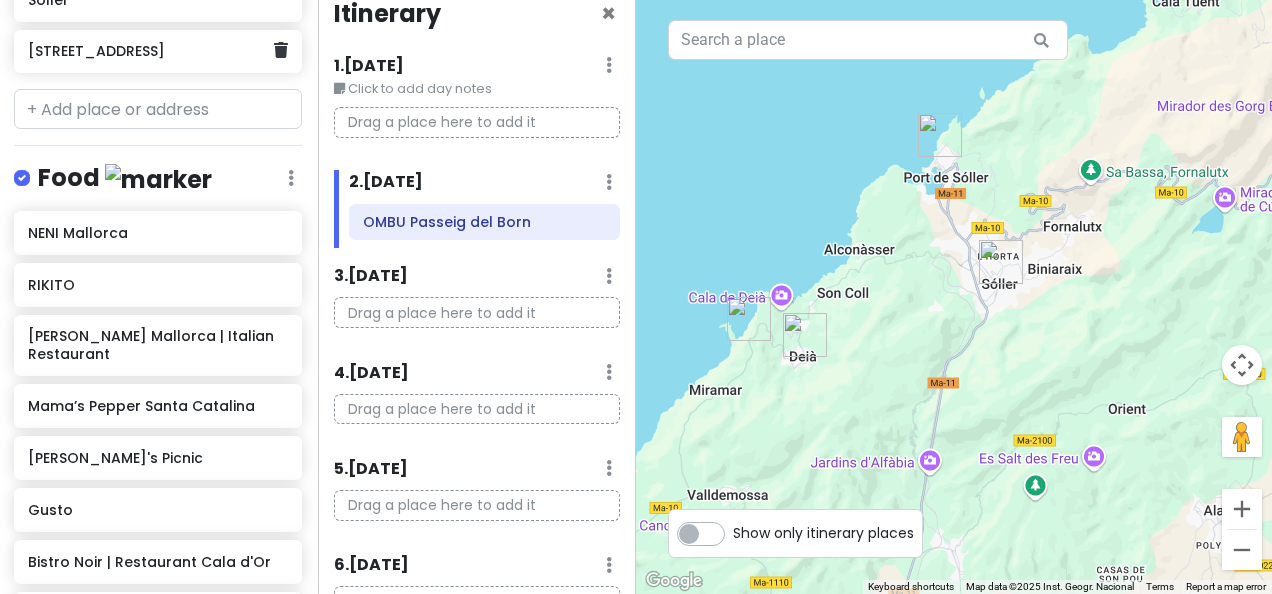 scroll, scrollTop: 534, scrollLeft: 1, axis: both 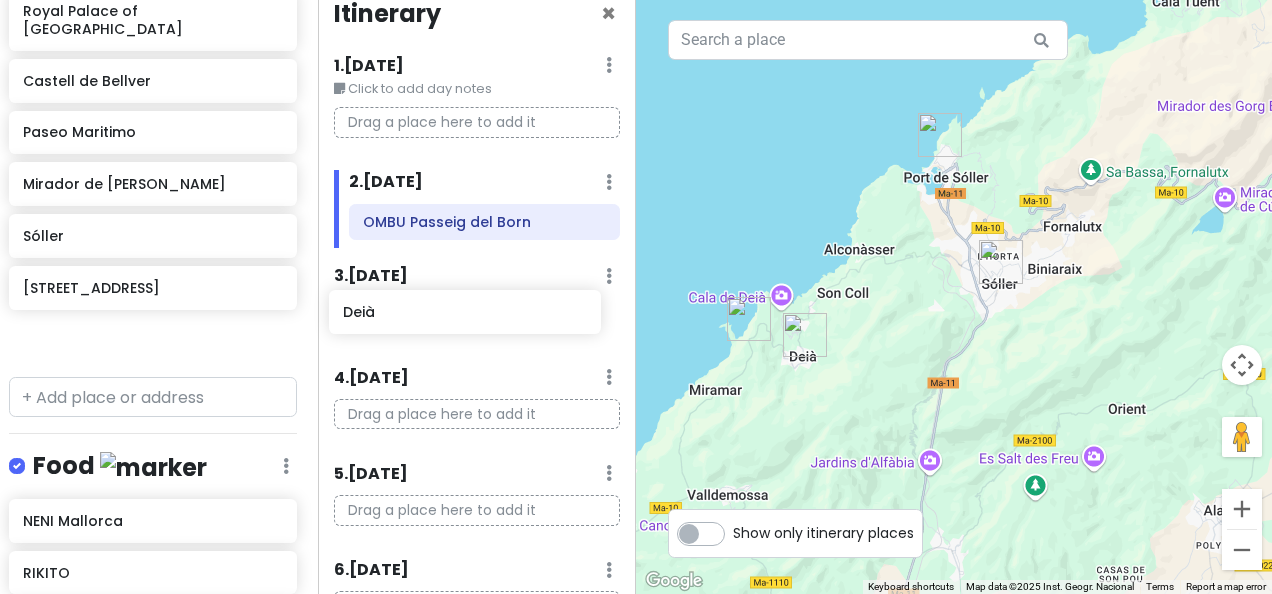 drag, startPoint x: 106, startPoint y: 136, endPoint x: 421, endPoint y: 320, distance: 364.80267 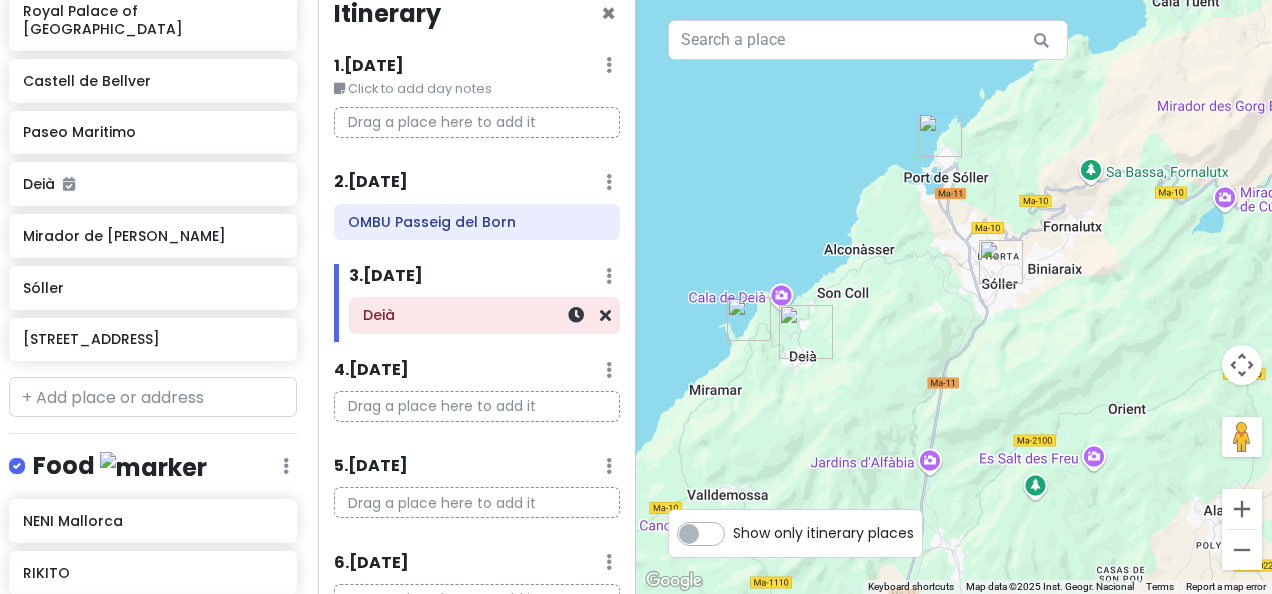 scroll, scrollTop: 480, scrollLeft: 6, axis: both 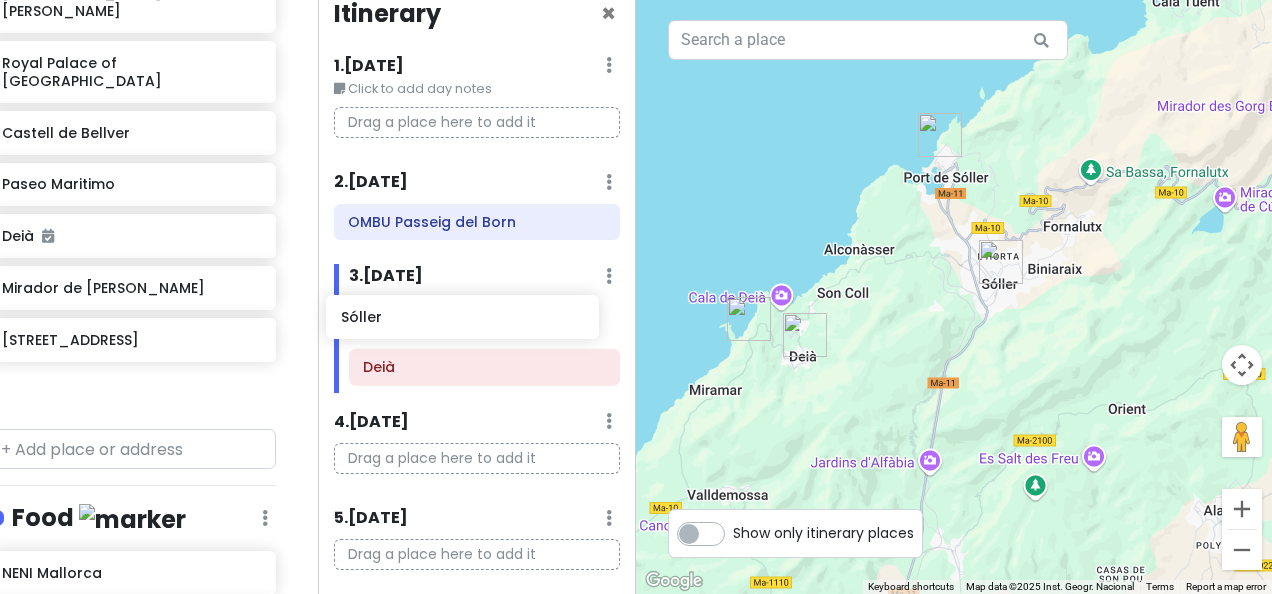 drag, startPoint x: 112, startPoint y: 289, endPoint x: 430, endPoint y: 319, distance: 319.41196 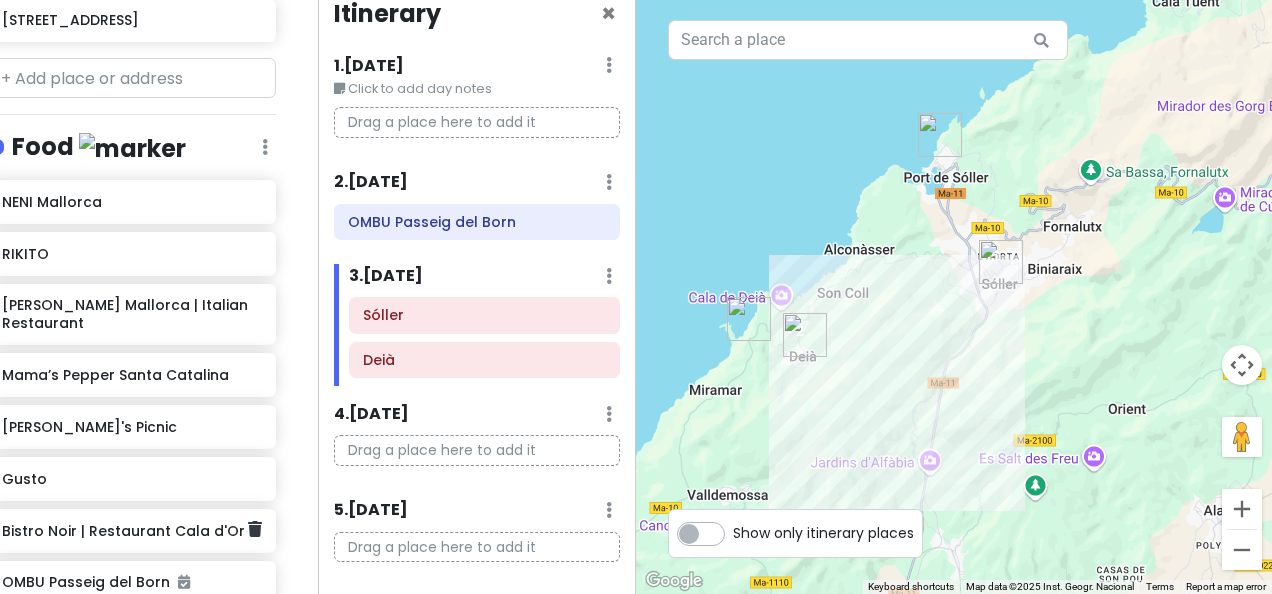 scroll, scrollTop: 846, scrollLeft: 30, axis: both 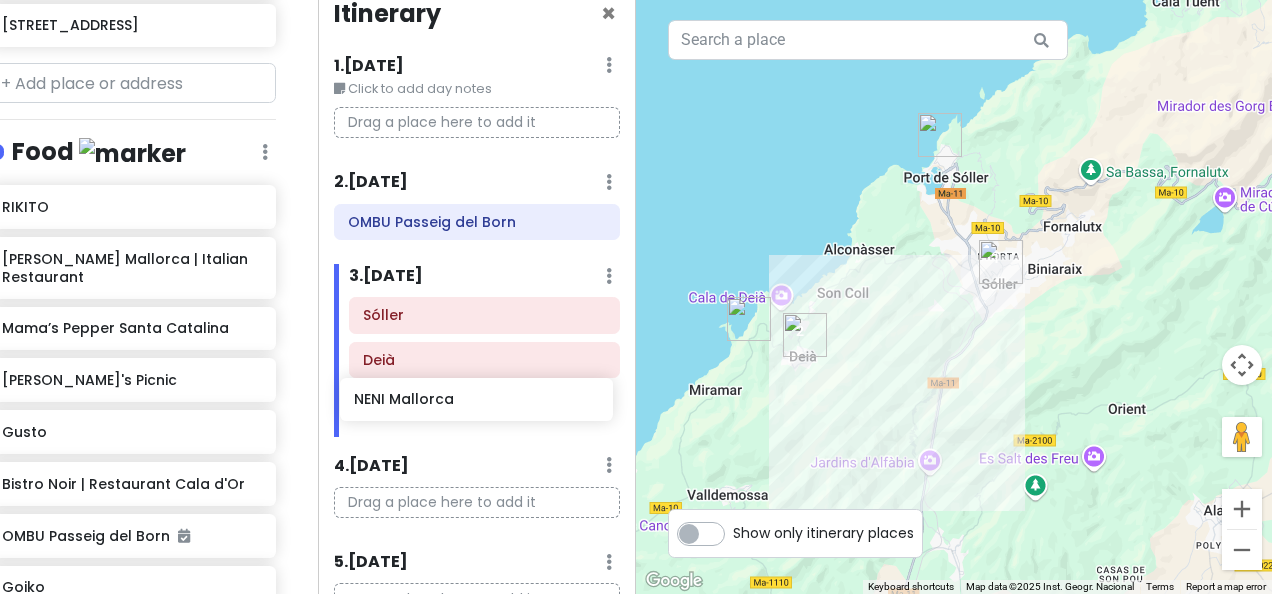 drag, startPoint x: 173, startPoint y: 178, endPoint x: 468, endPoint y: 404, distance: 371.61942 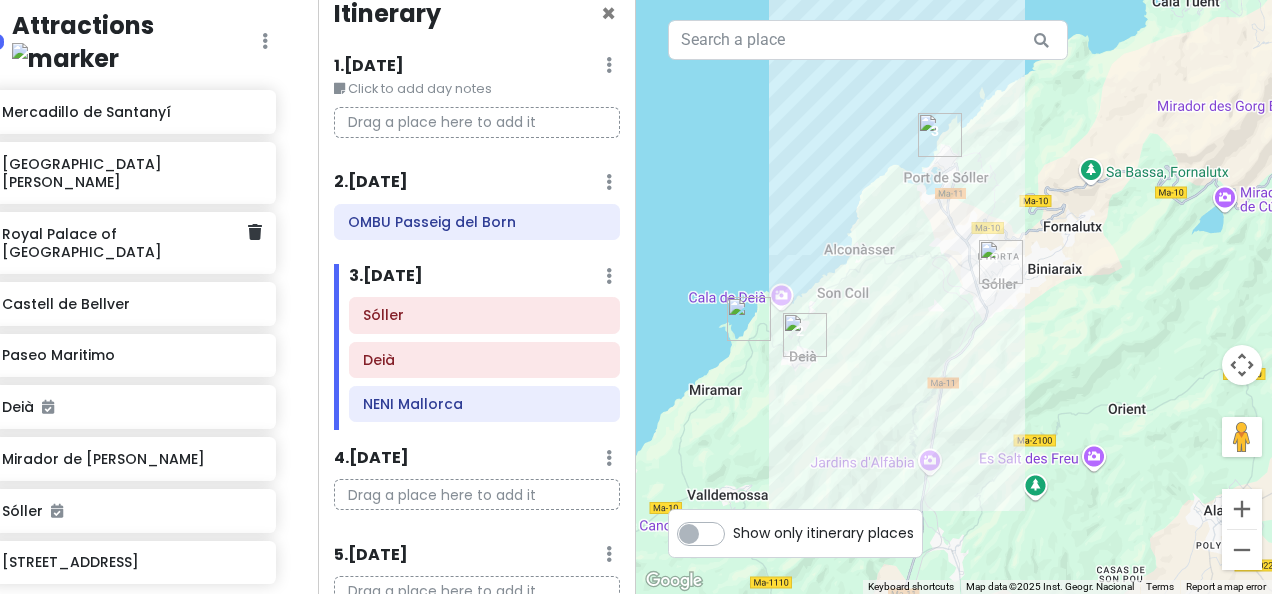 scroll, scrollTop: 346, scrollLeft: 30, axis: both 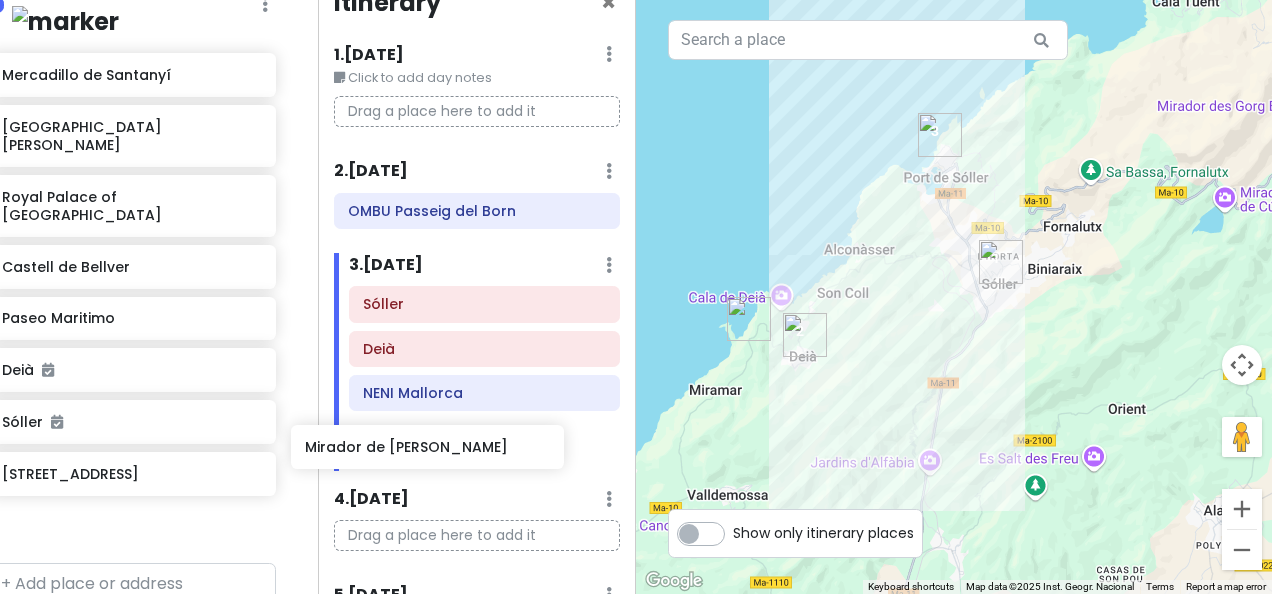 drag, startPoint x: 152, startPoint y: 368, endPoint x: 458, endPoint y: 446, distance: 315.78473 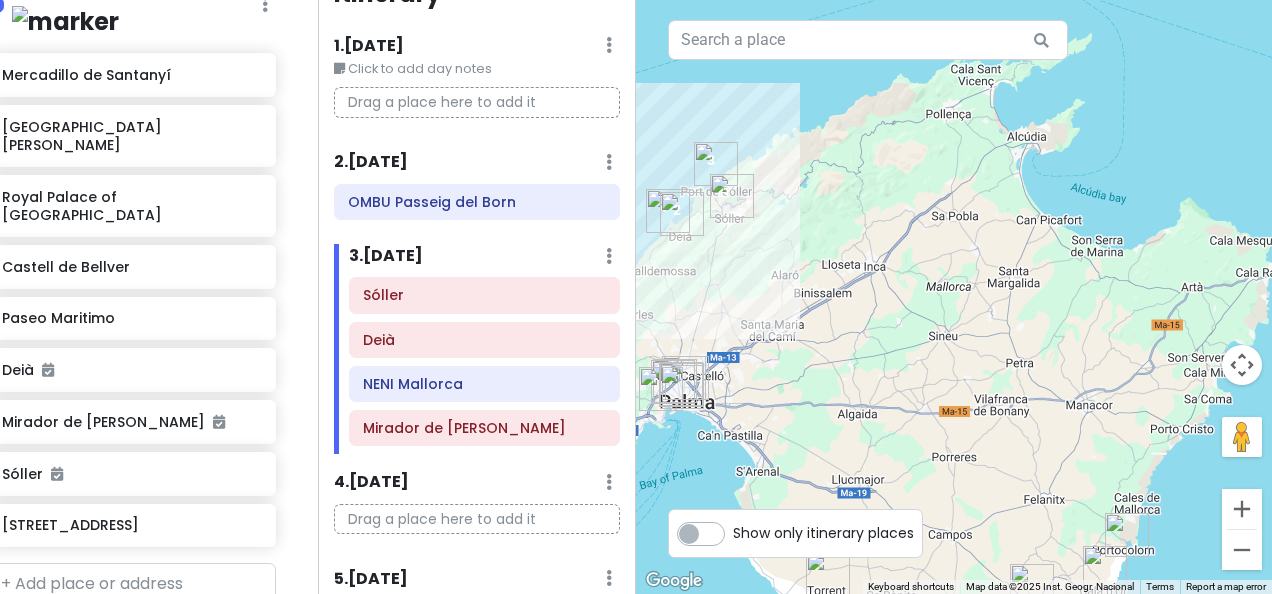 drag, startPoint x: 1074, startPoint y: 394, endPoint x: 765, endPoint y: 372, distance: 309.7822 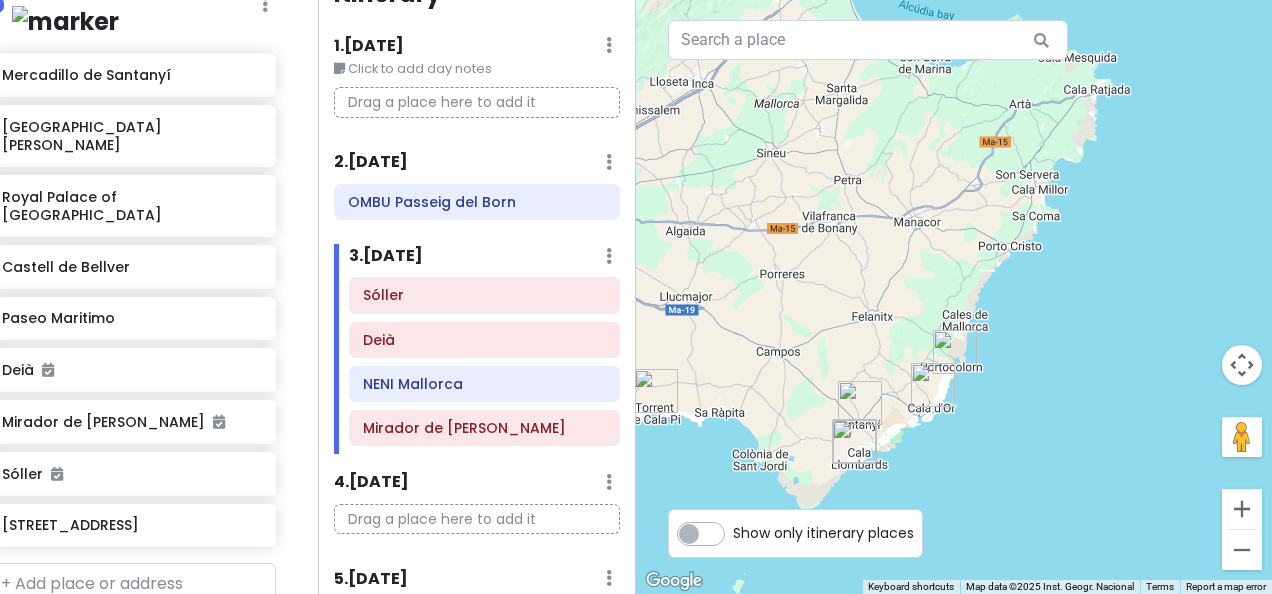 drag, startPoint x: 1009, startPoint y: 478, endPoint x: 959, endPoint y: 404, distance: 89.30846 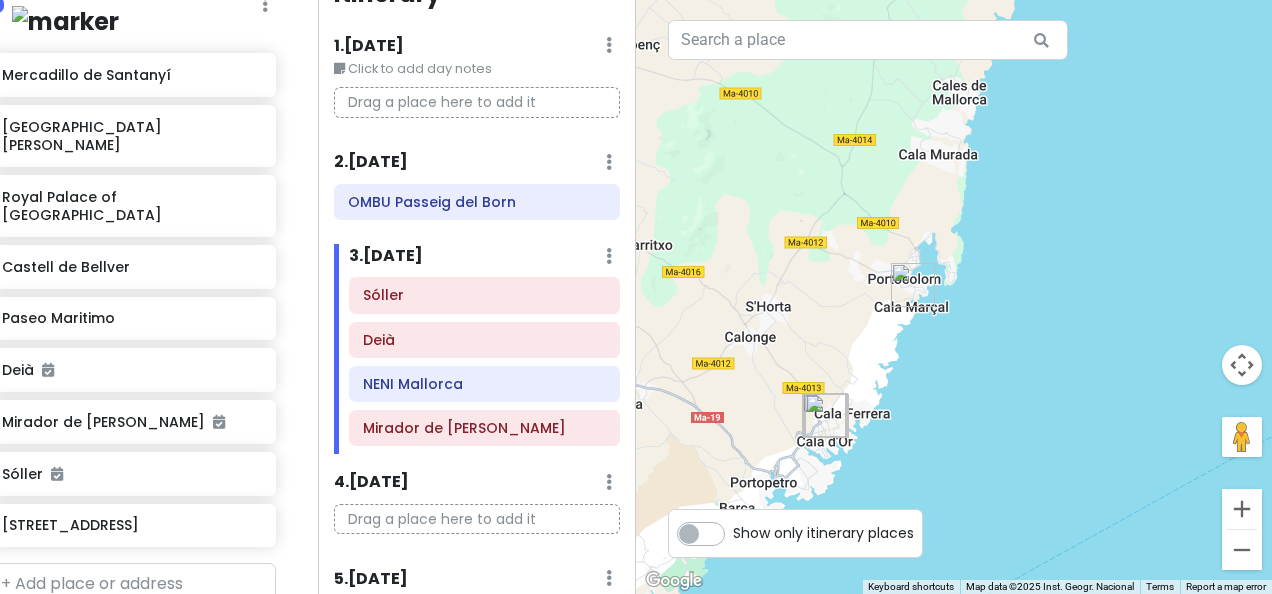 scroll, scrollTop: 246, scrollLeft: 0, axis: vertical 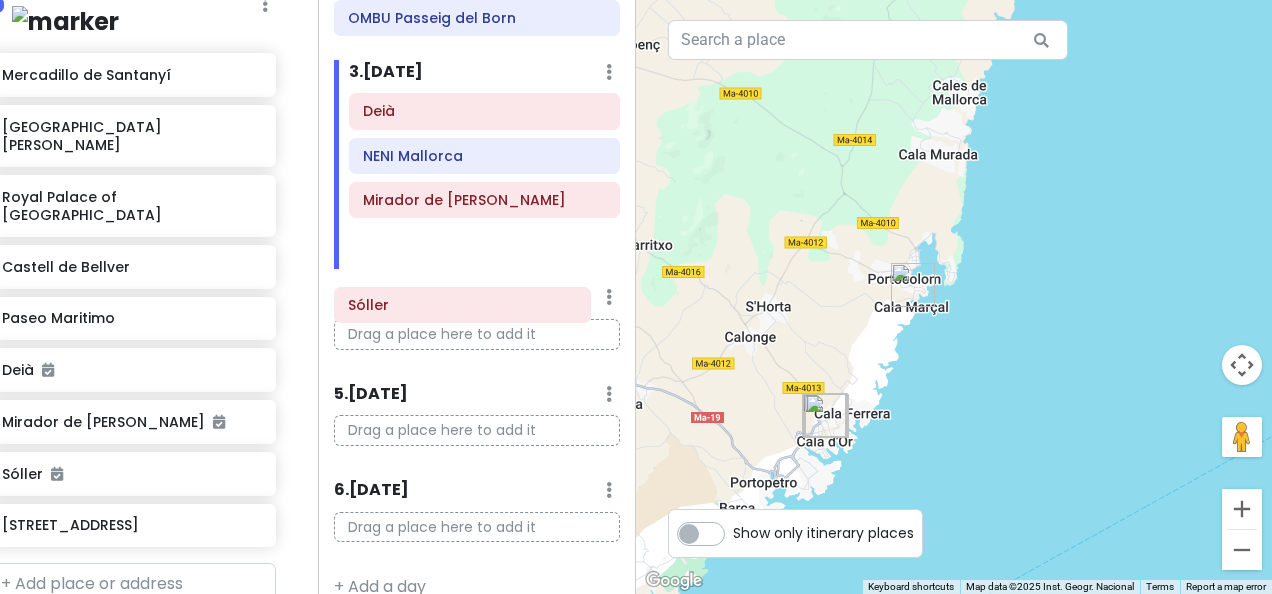 drag, startPoint x: 408, startPoint y: 98, endPoint x: 394, endPoint y: 310, distance: 212.46176 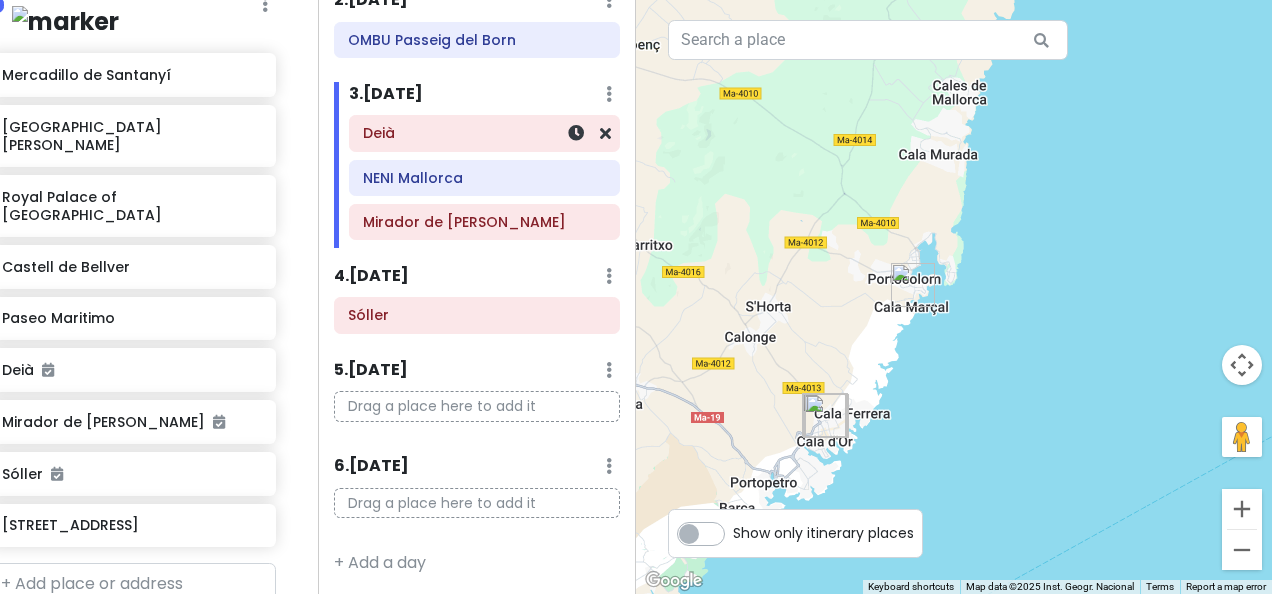 scroll, scrollTop: 208, scrollLeft: 0, axis: vertical 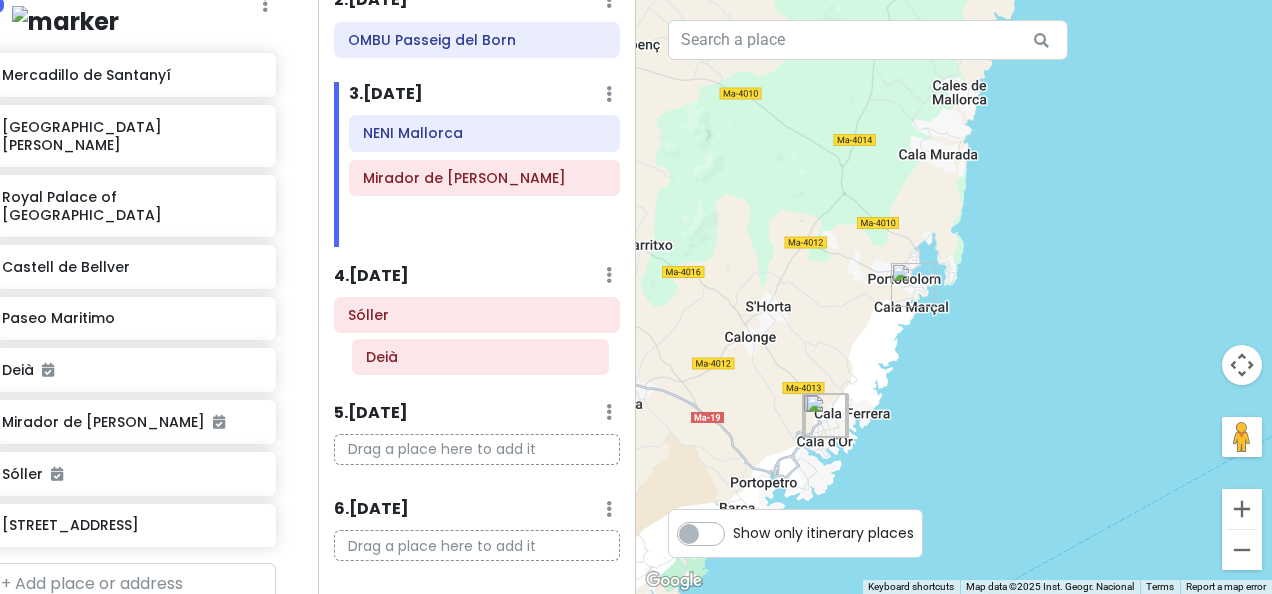 drag, startPoint x: 428, startPoint y: 136, endPoint x: 432, endPoint y: 362, distance: 226.0354 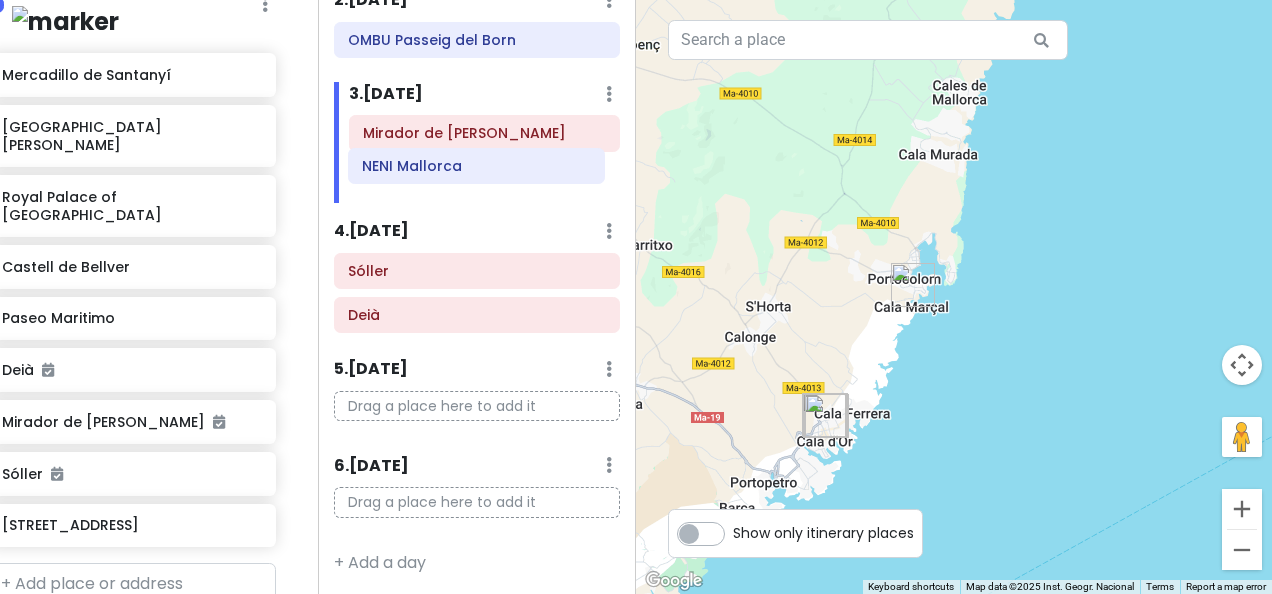 scroll, scrollTop: 207, scrollLeft: 0, axis: vertical 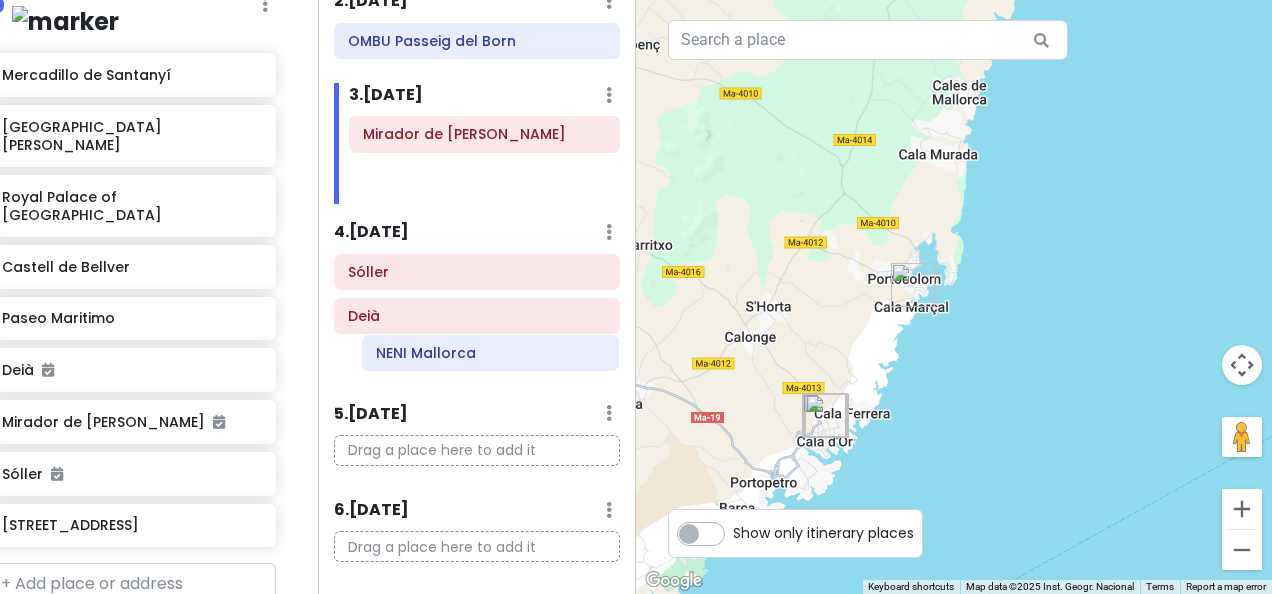 drag, startPoint x: 434, startPoint y: 144, endPoint x: 448, endPoint y: 365, distance: 221.443 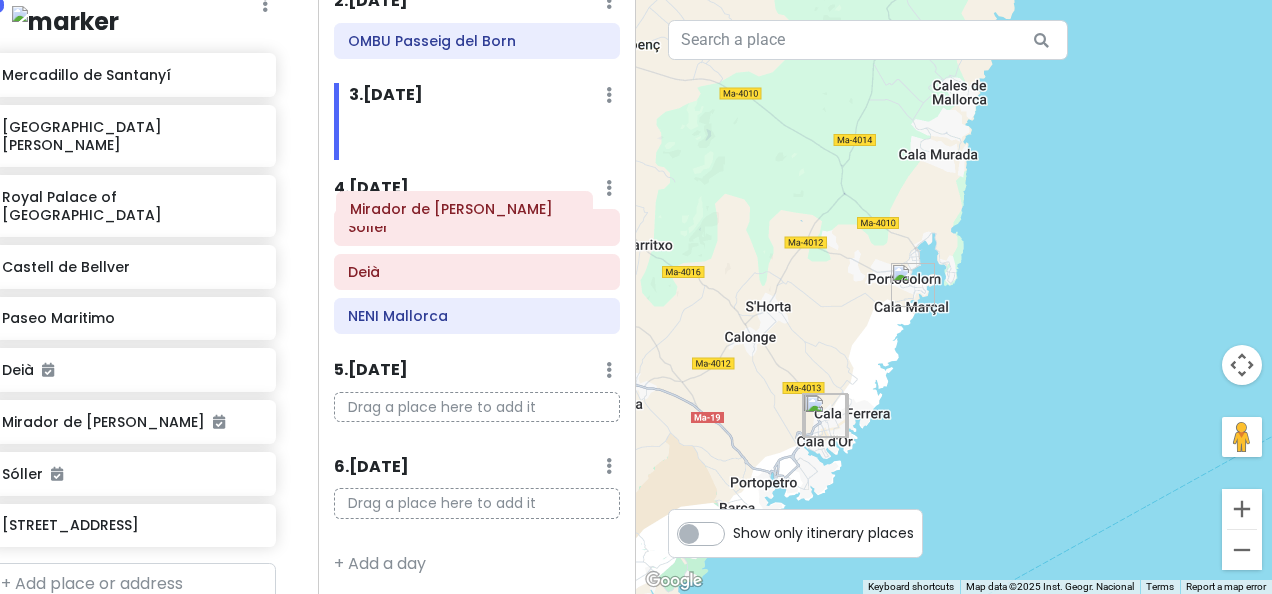 scroll, scrollTop: 206, scrollLeft: 0, axis: vertical 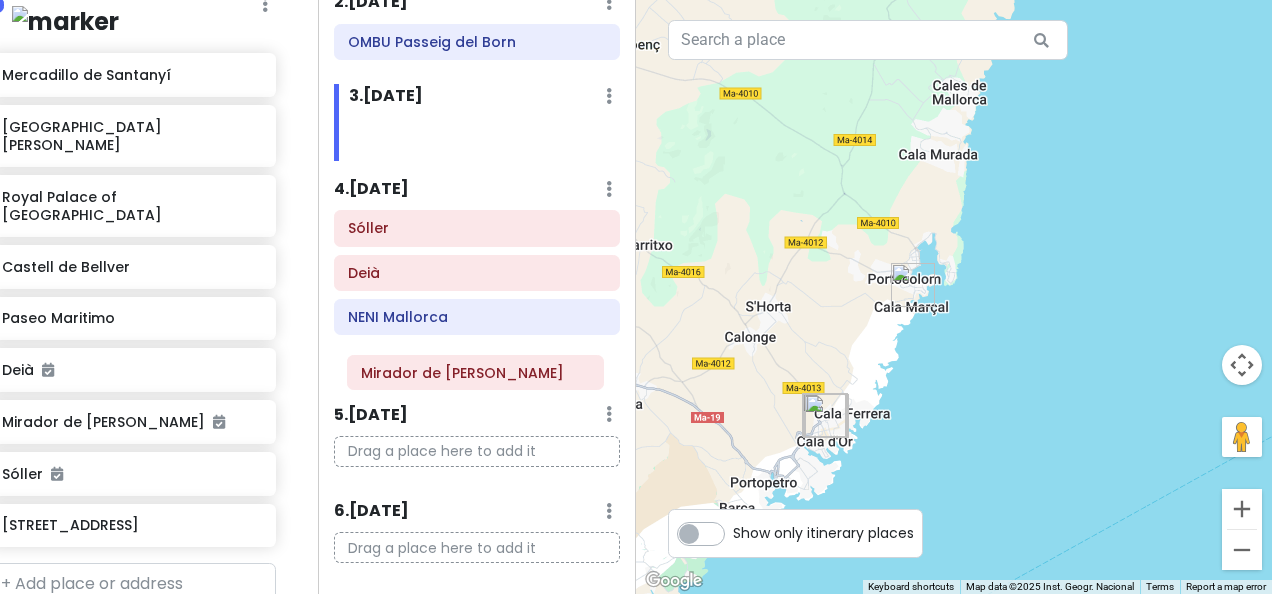 drag, startPoint x: 456, startPoint y: 136, endPoint x: 454, endPoint y: 376, distance: 240.00833 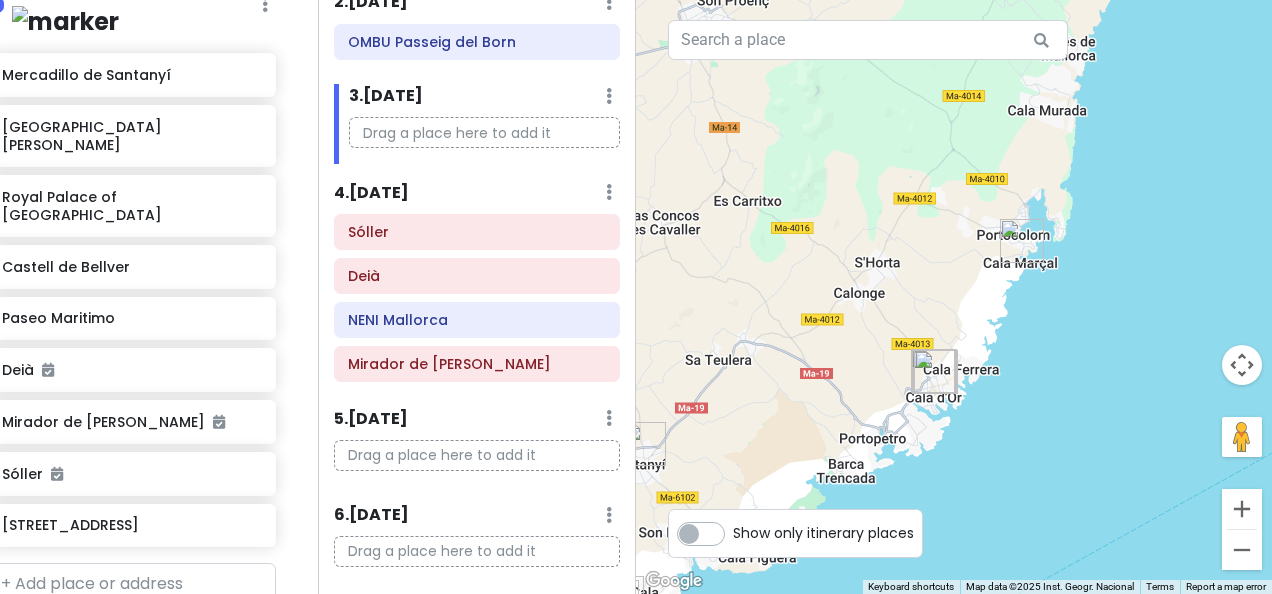 drag, startPoint x: 716, startPoint y: 326, endPoint x: 827, endPoint y: 282, distance: 119.40268 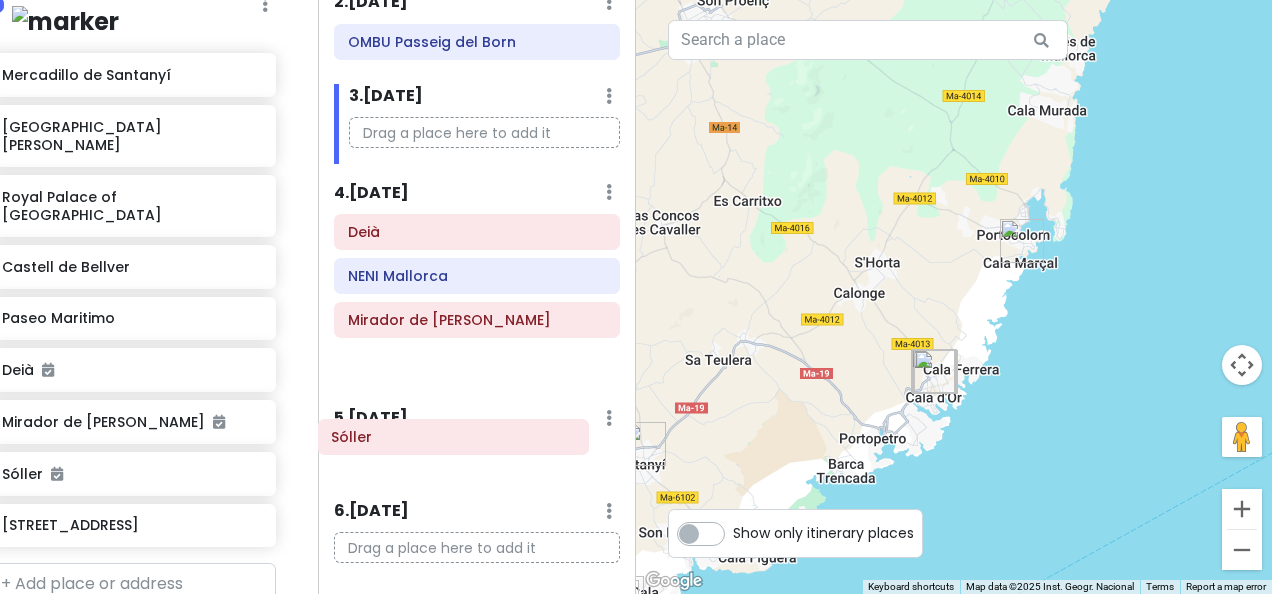 drag, startPoint x: 474, startPoint y: 230, endPoint x: 452, endPoint y: 414, distance: 185.31055 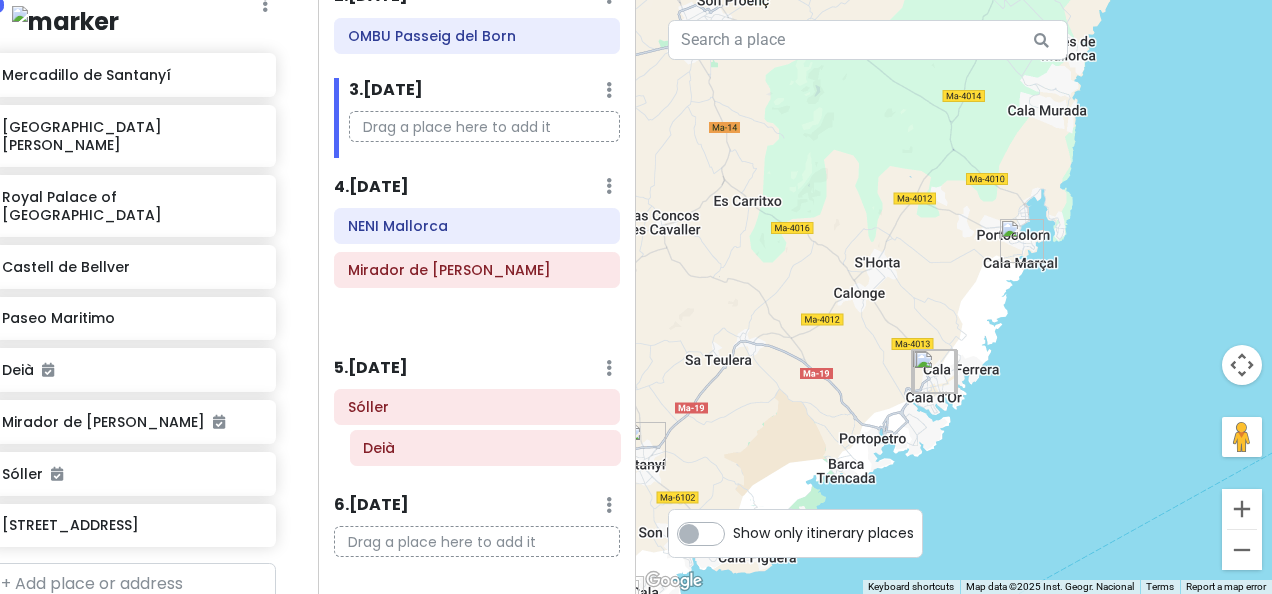 drag, startPoint x: 397, startPoint y: 238, endPoint x: 413, endPoint y: 457, distance: 219.5837 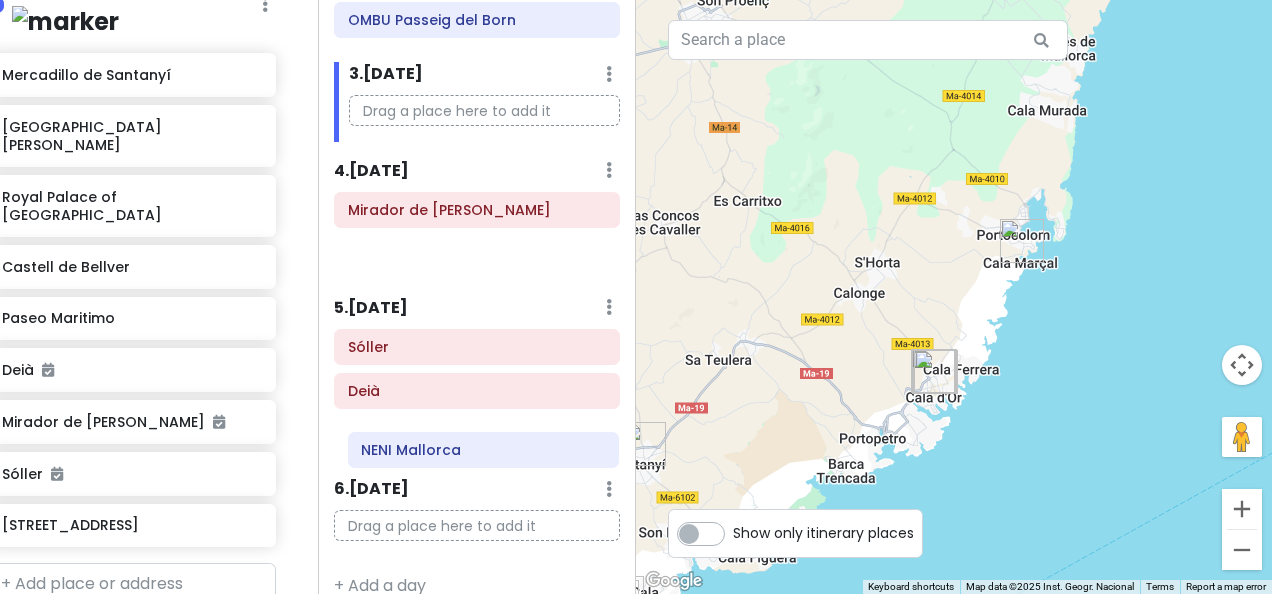 drag, startPoint x: 410, startPoint y: 234, endPoint x: 424, endPoint y: 462, distance: 228.42941 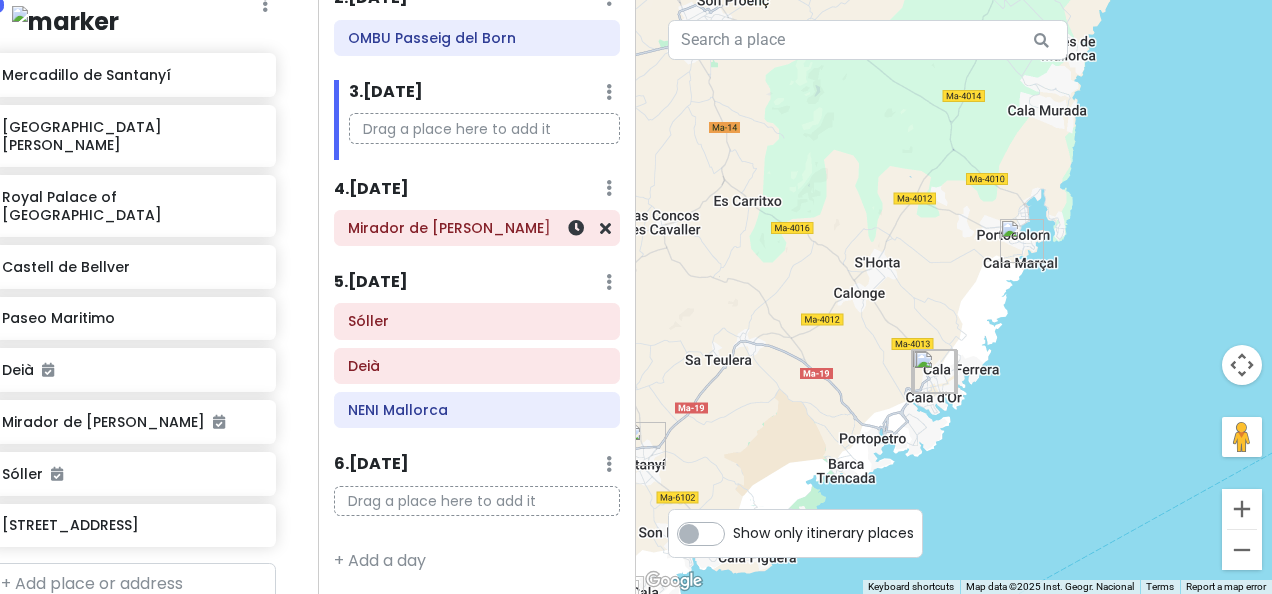 scroll, scrollTop: 208, scrollLeft: 0, axis: vertical 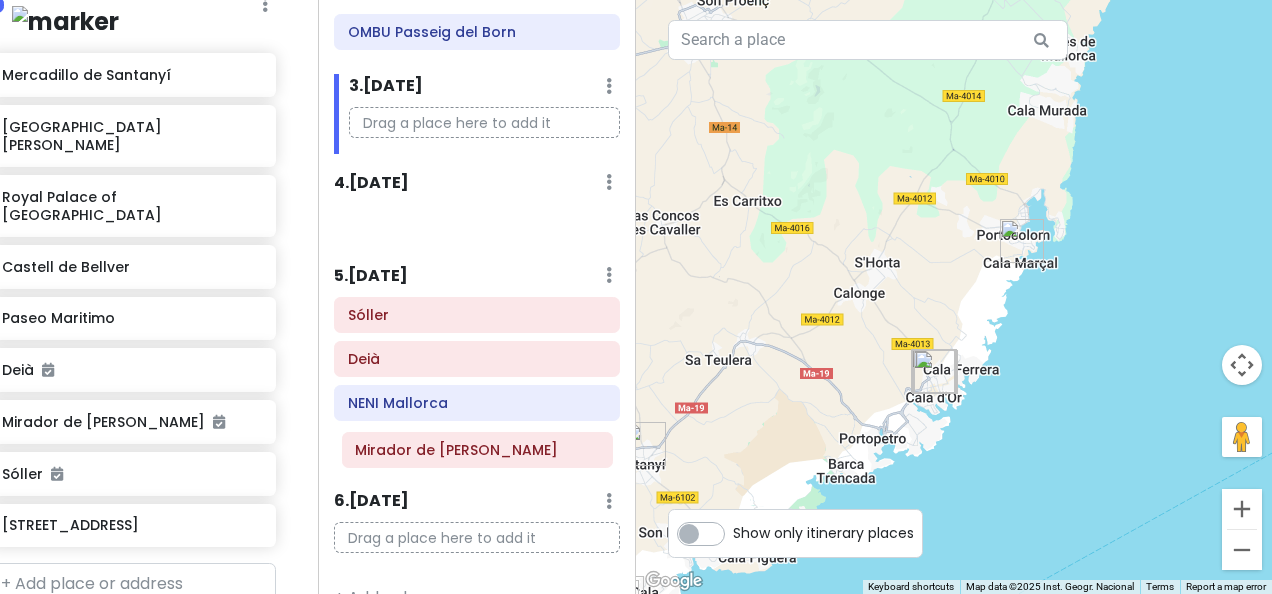 drag, startPoint x: 410, startPoint y: 230, endPoint x: 418, endPoint y: 453, distance: 223.14345 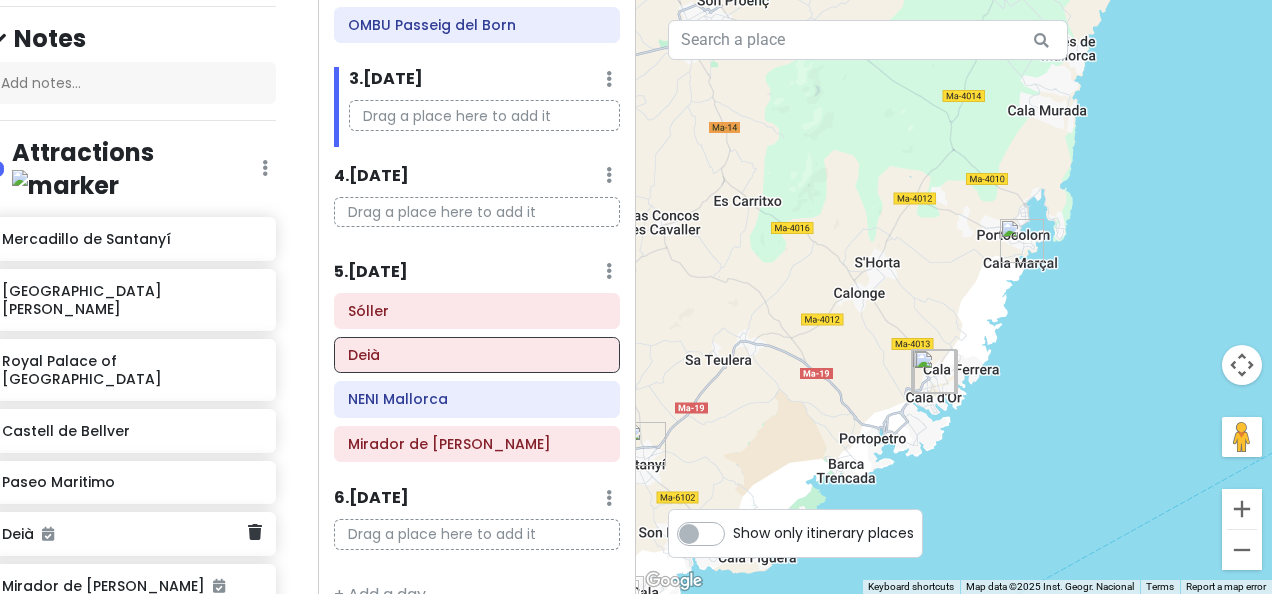 scroll, scrollTop: 0, scrollLeft: 30, axis: horizontal 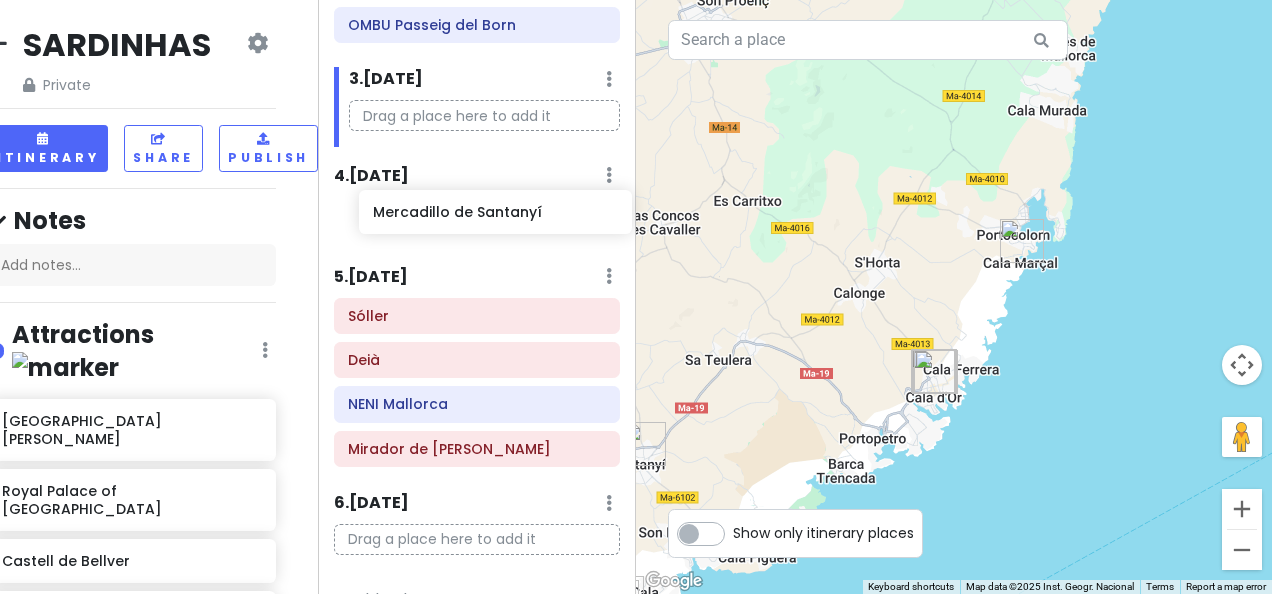 drag, startPoint x: 116, startPoint y: 402, endPoint x: 490, endPoint y: 228, distance: 412.49484 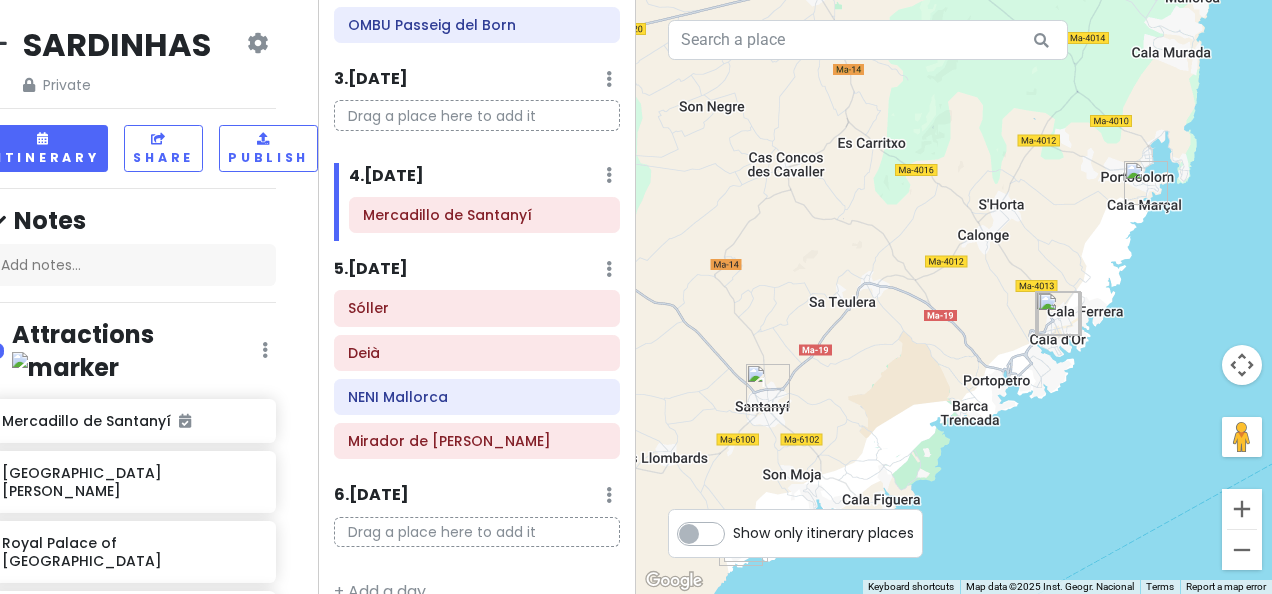 drag, startPoint x: 786, startPoint y: 369, endPoint x: 892, endPoint y: 312, distance: 120.353645 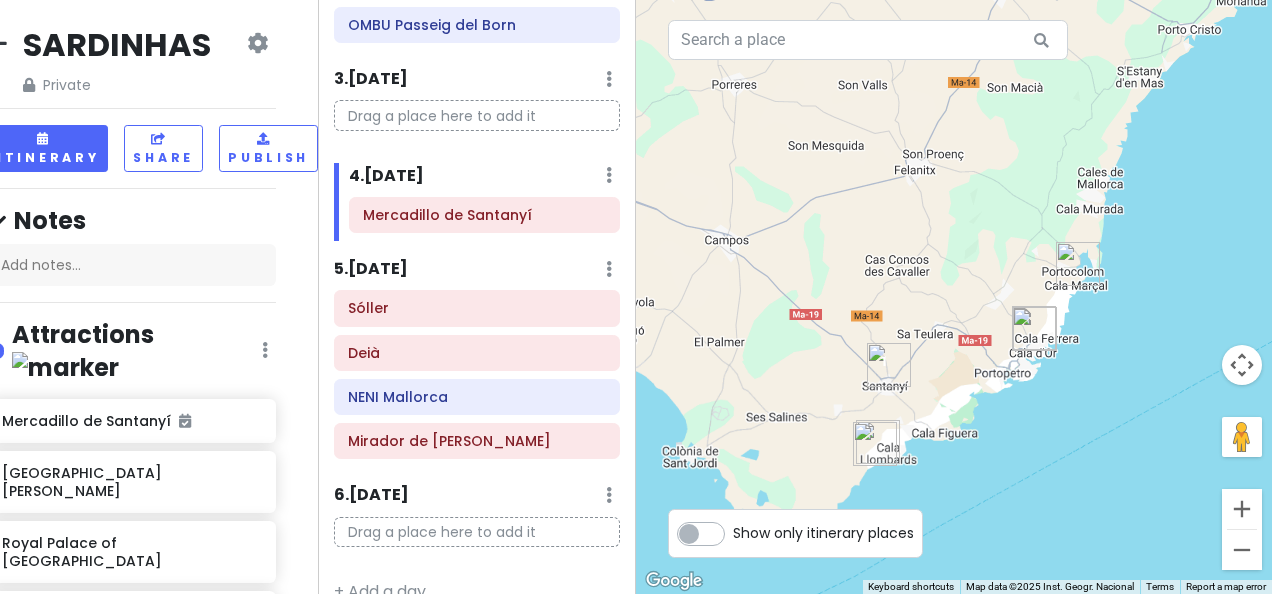 drag, startPoint x: 999, startPoint y: 446, endPoint x: 980, endPoint y: 364, distance: 84.17244 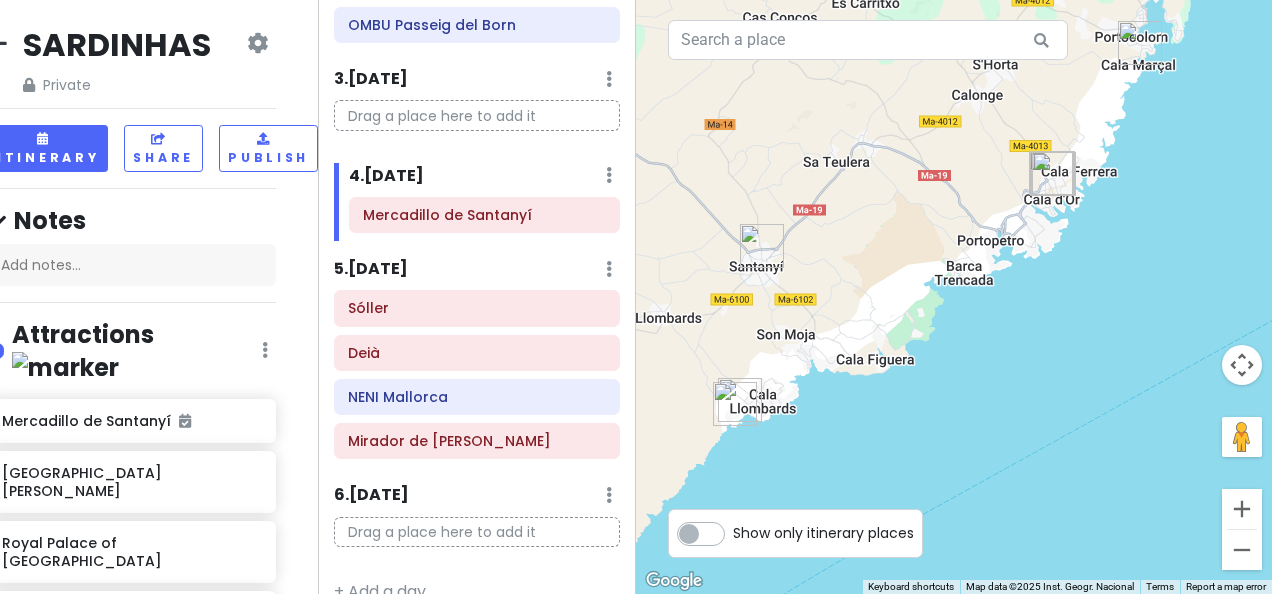 click at bounding box center (1140, 43) 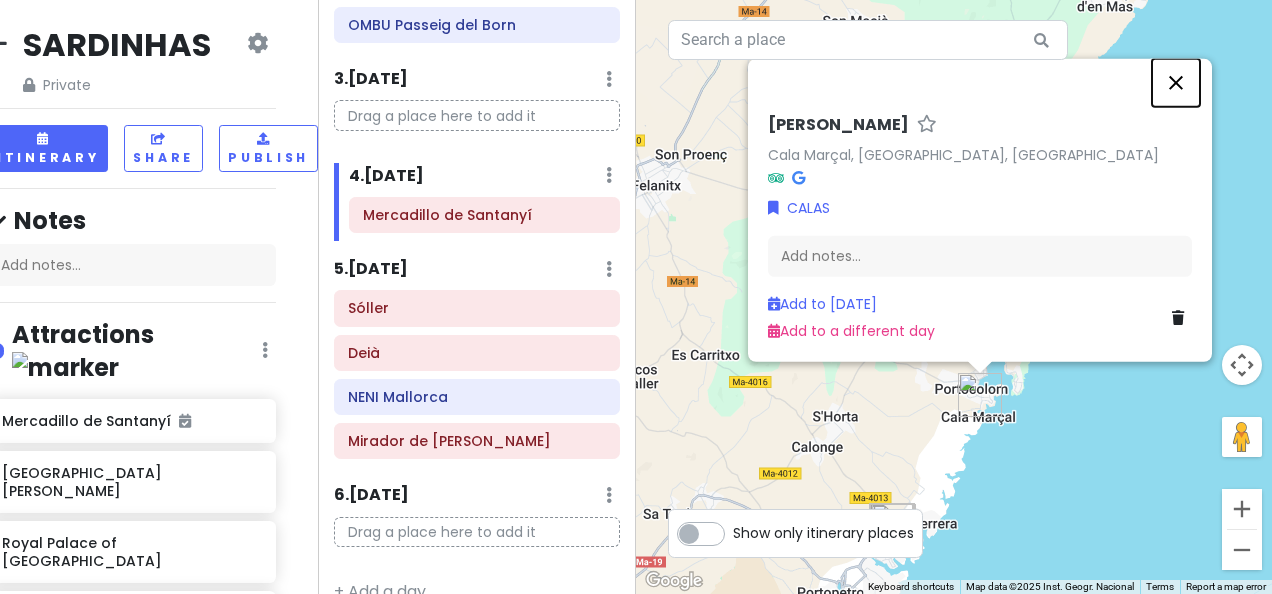 click at bounding box center [1176, 83] 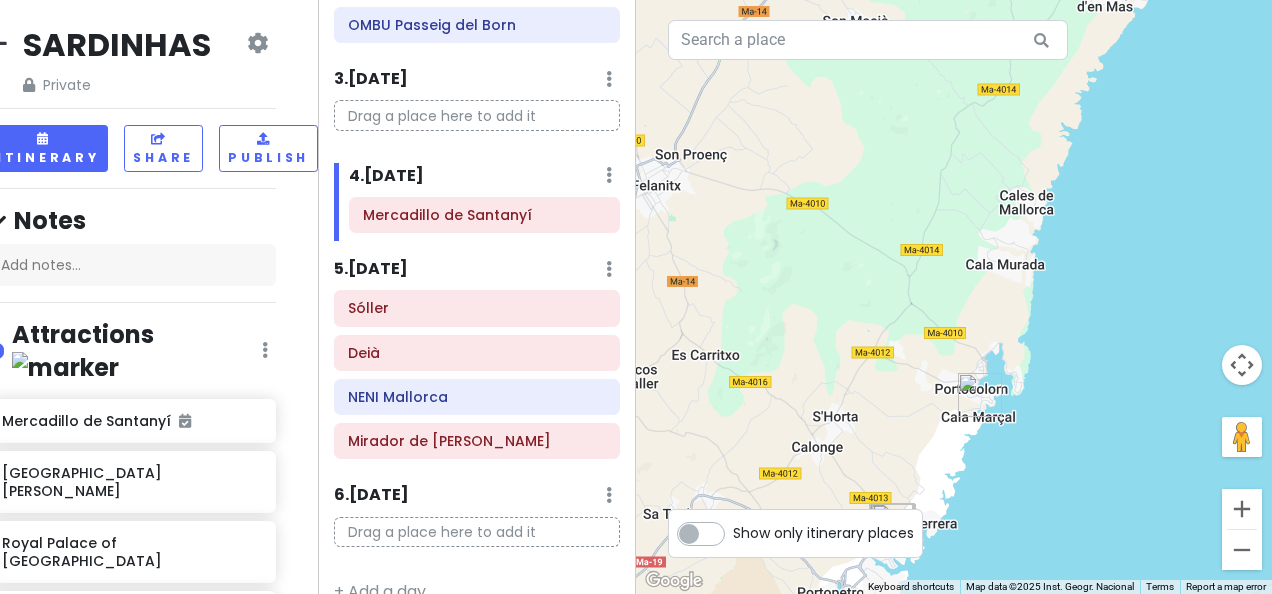 click at bounding box center (980, 395) 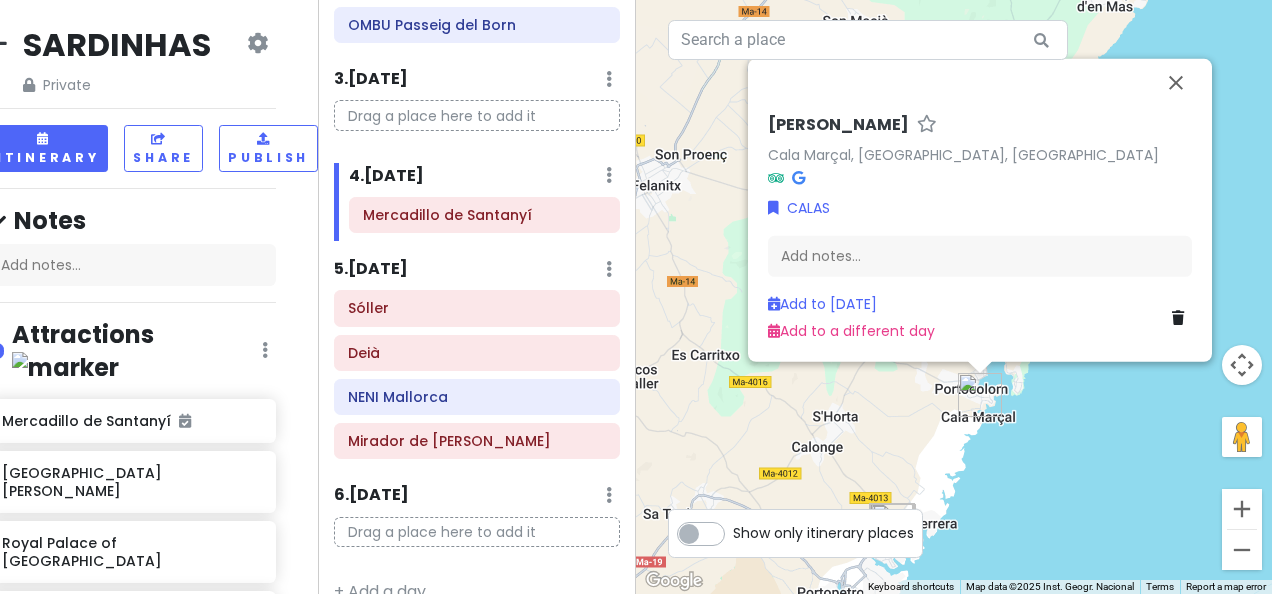 click on "Add to   [DATE]  Add to a different day" at bounding box center [980, 317] 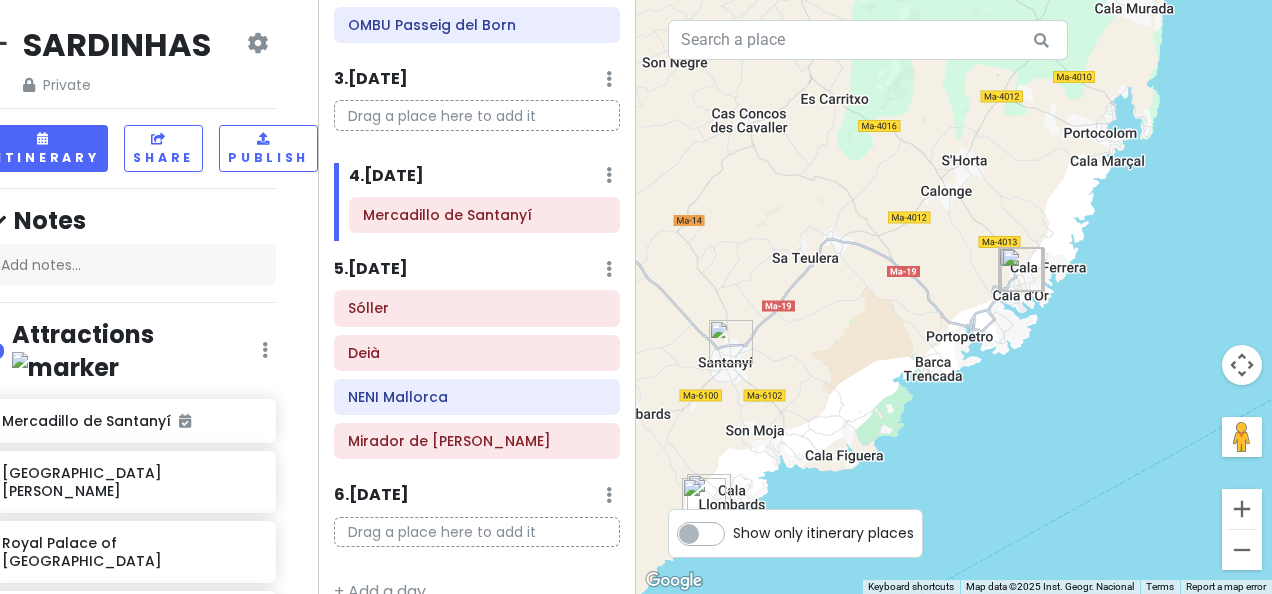 drag, startPoint x: 1051, startPoint y: 377, endPoint x: 1131, endPoint y: 205, distance: 189.69449 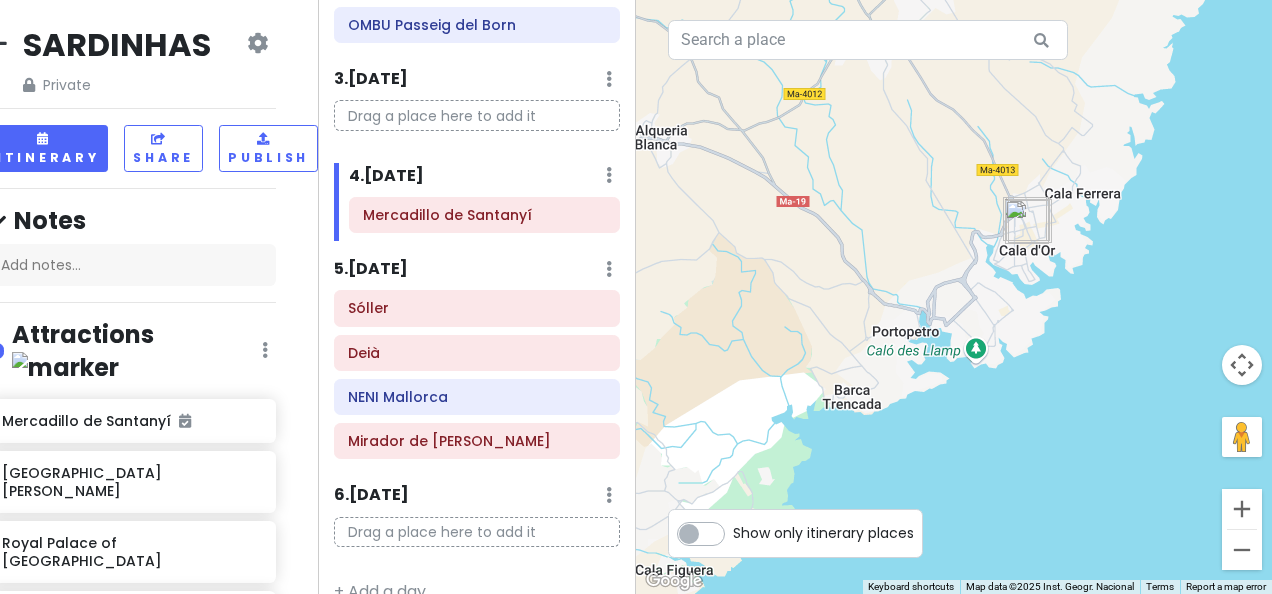 click at bounding box center (1027, 222) 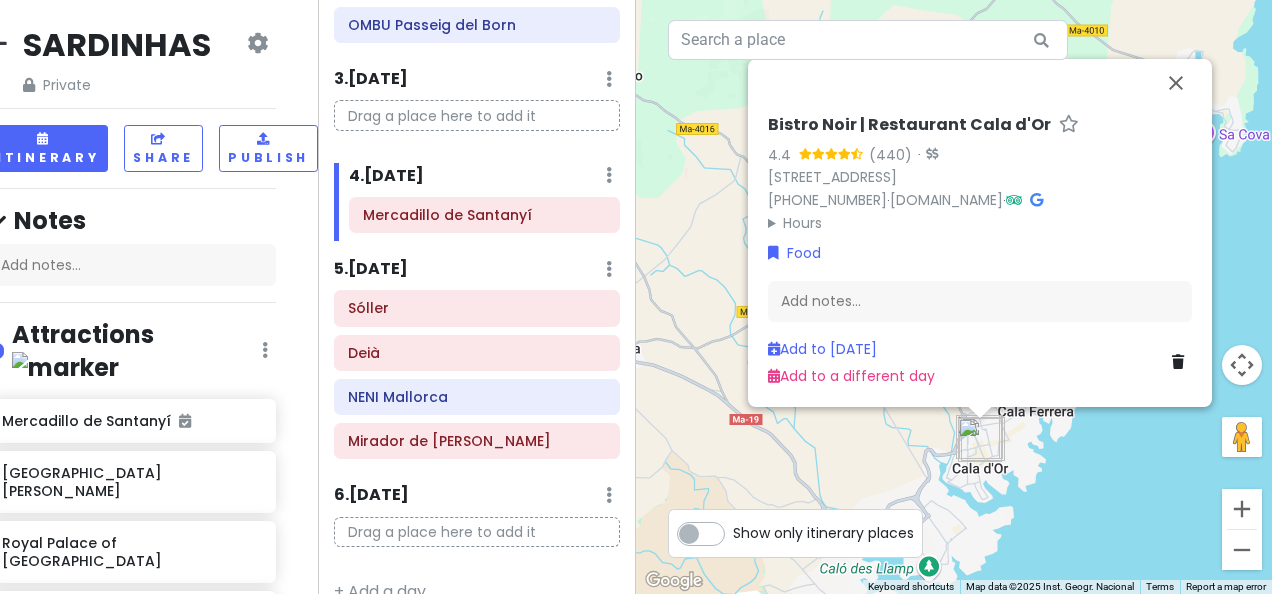 click at bounding box center (983, 439) 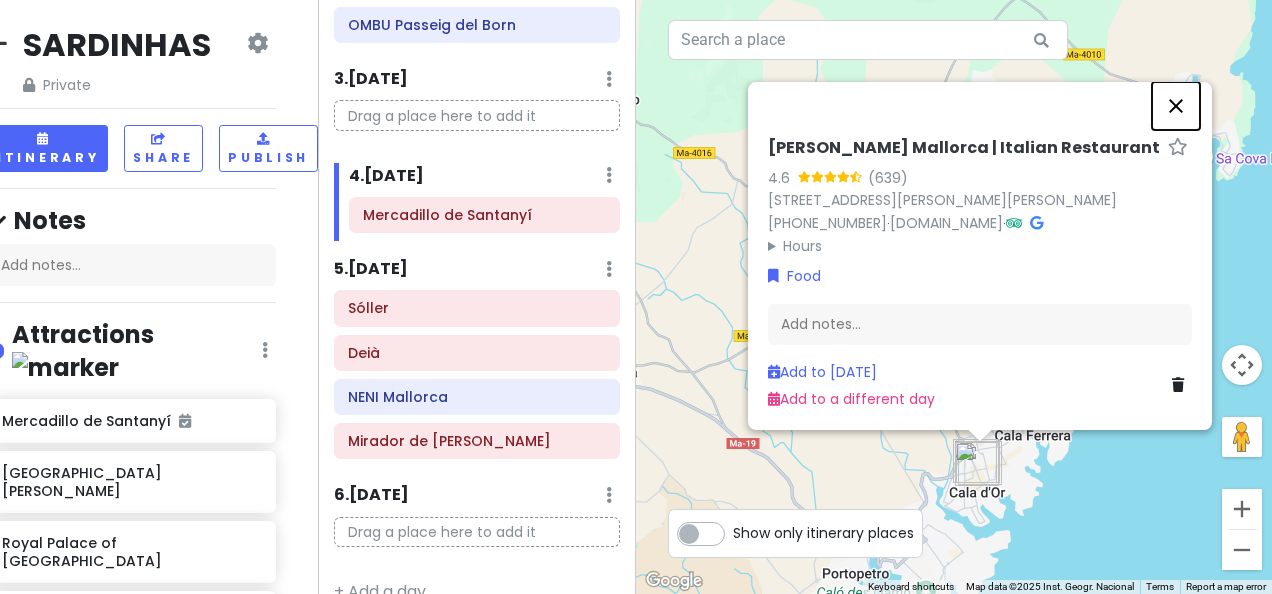 click at bounding box center [1176, 106] 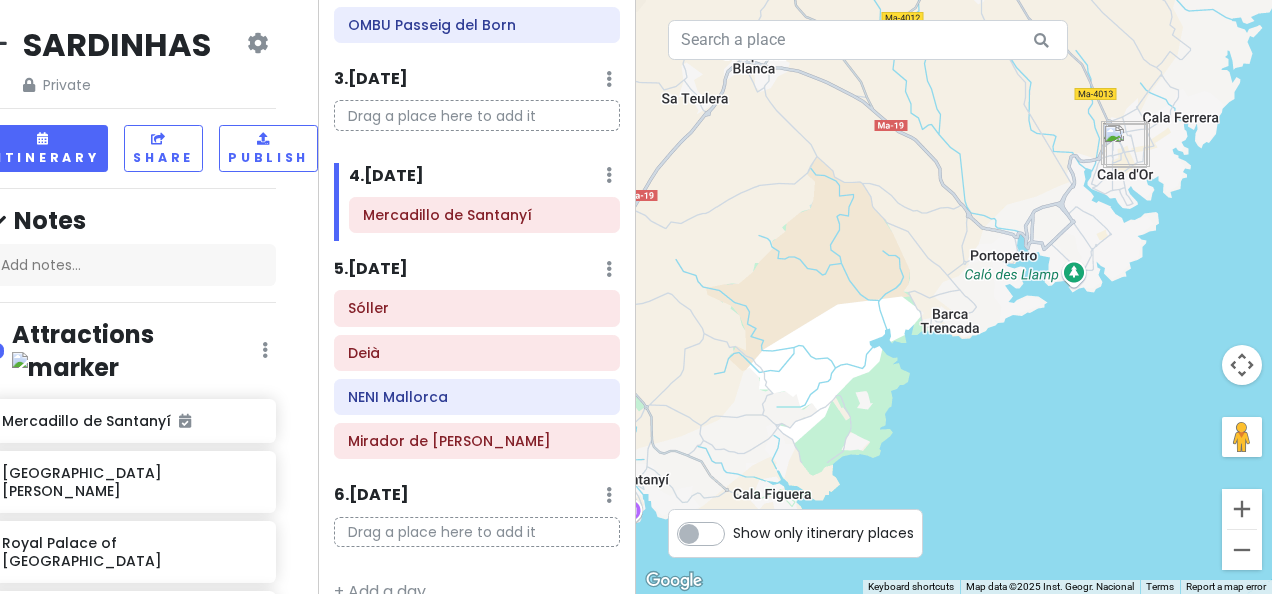 drag, startPoint x: 977, startPoint y: 443, endPoint x: 1128, endPoint y: 120, distance: 356.55295 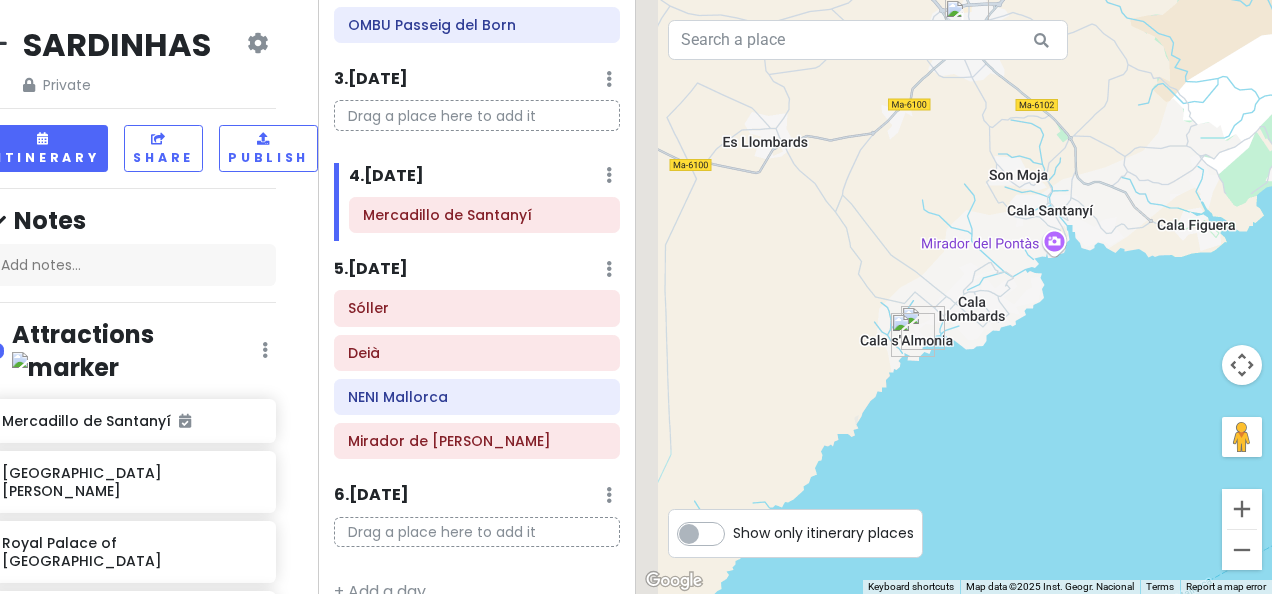 drag, startPoint x: 771, startPoint y: 449, endPoint x: 998, endPoint y: 365, distance: 242.04338 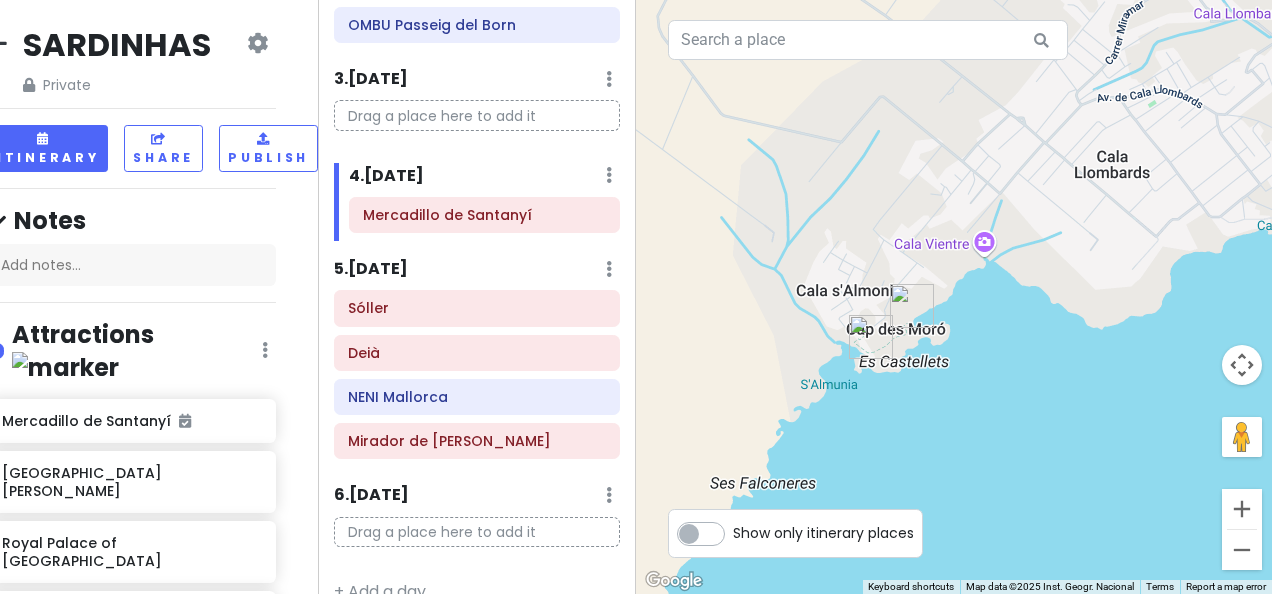 drag, startPoint x: 814, startPoint y: 300, endPoint x: 925, endPoint y: 404, distance: 152.10852 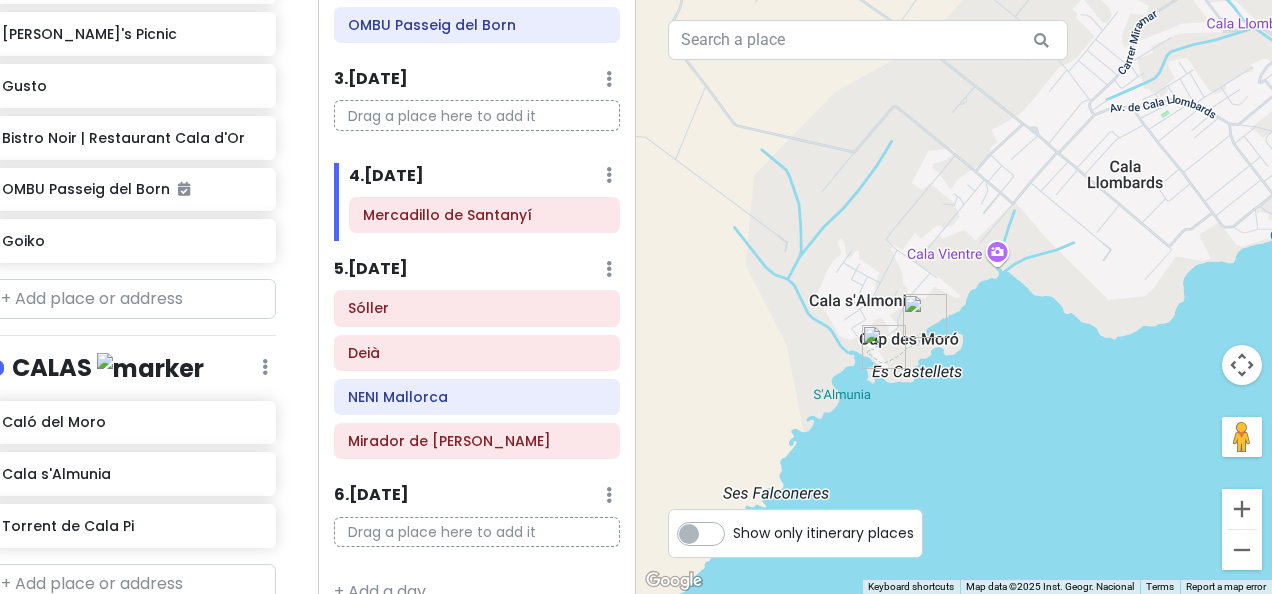 scroll, scrollTop: 1286, scrollLeft: 30, axis: both 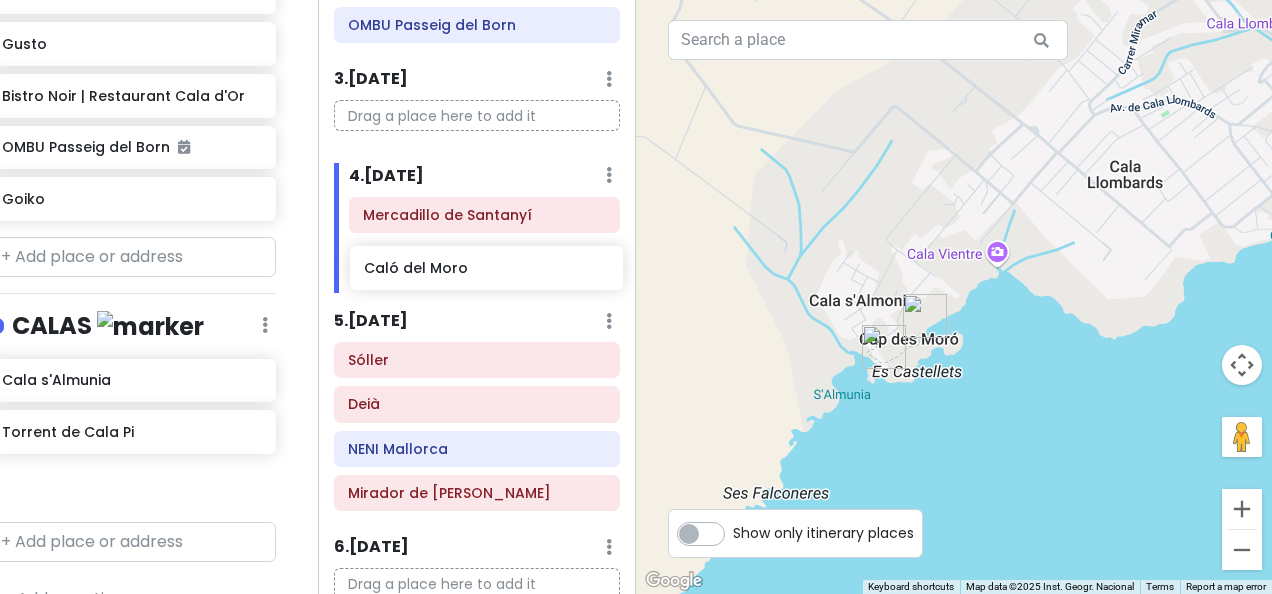 drag, startPoint x: 137, startPoint y: 326, endPoint x: 502, endPoint y: 272, distance: 368.9729 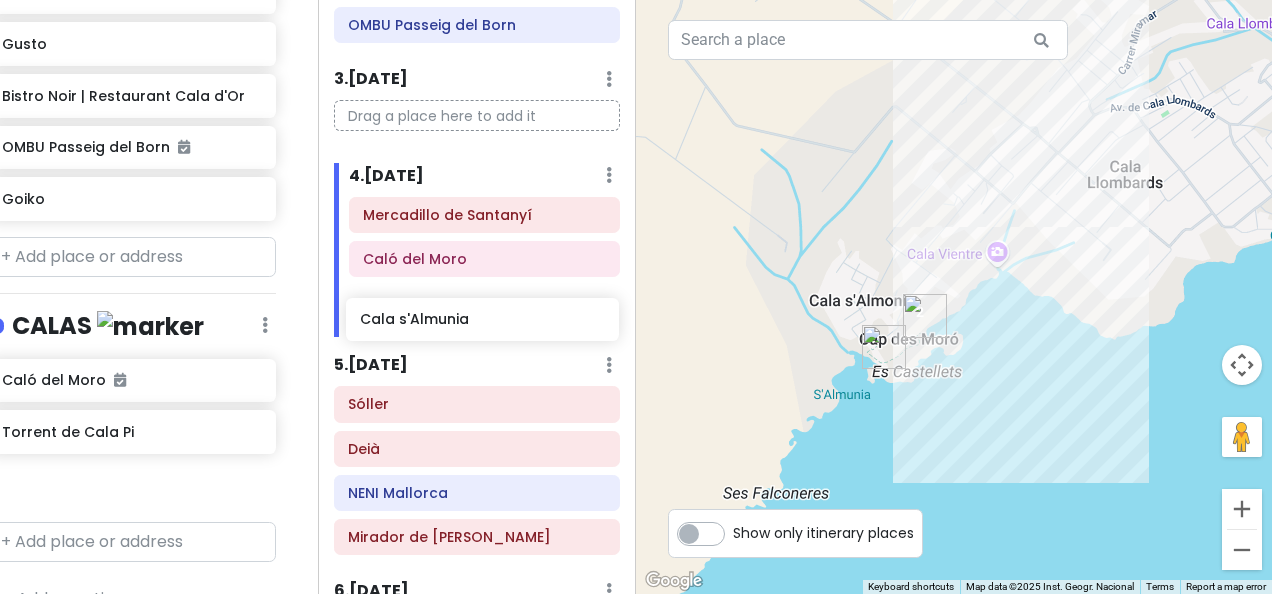 drag, startPoint x: 141, startPoint y: 368, endPoint x: 502, endPoint y: 312, distance: 365.31766 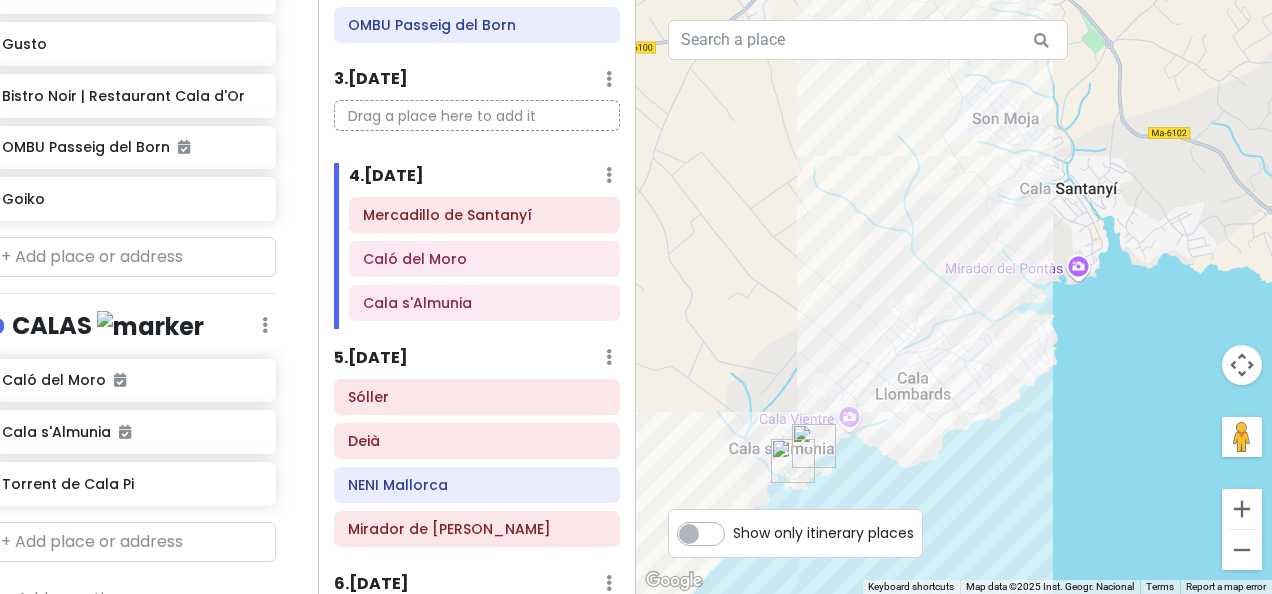 drag, startPoint x: 1099, startPoint y: 306, endPoint x: 921, endPoint y: 431, distance: 217.50632 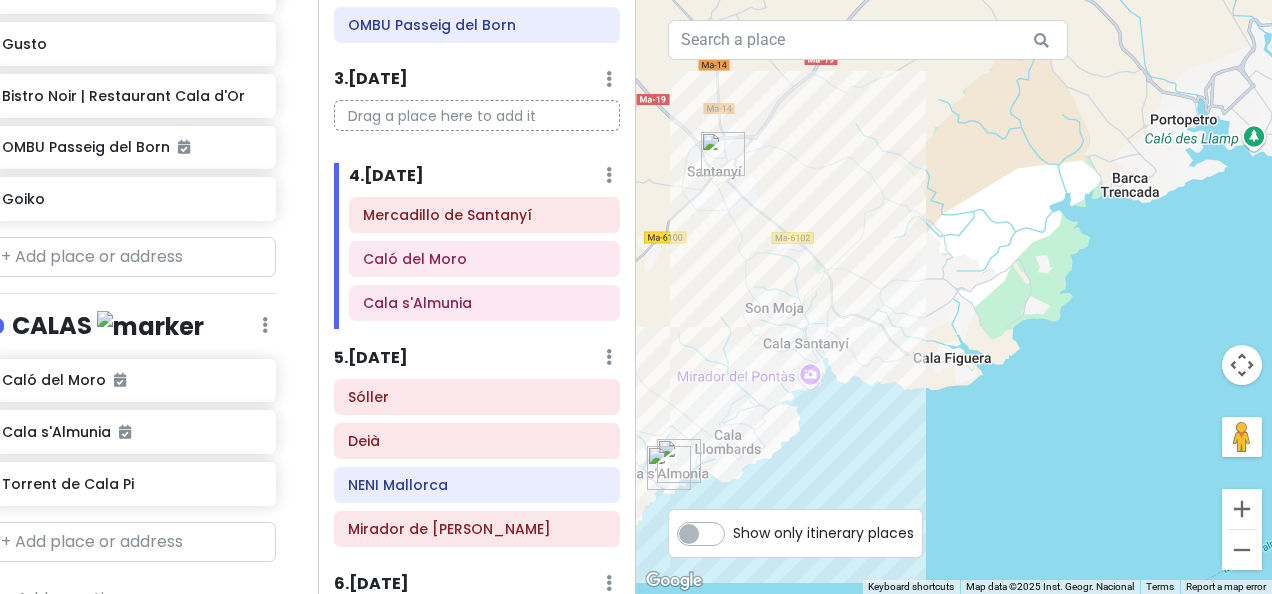 drag, startPoint x: 1033, startPoint y: 320, endPoint x: 848, endPoint y: 356, distance: 188.47015 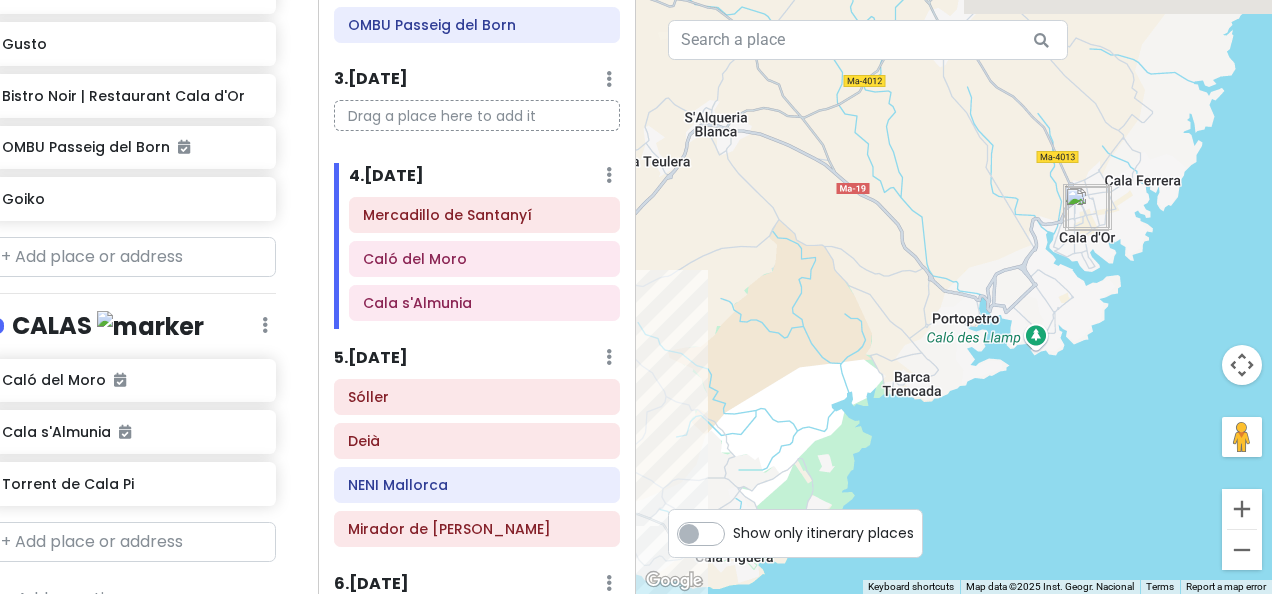 drag, startPoint x: 1142, startPoint y: 274, endPoint x: 1004, endPoint y: 402, distance: 188.22327 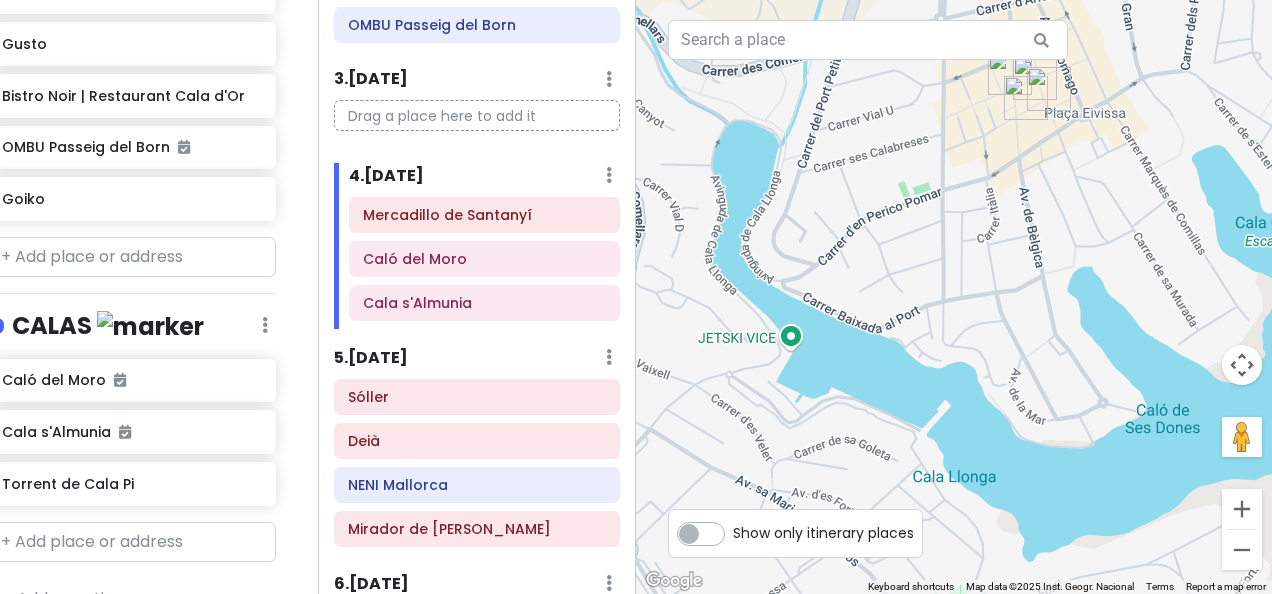drag, startPoint x: 992, startPoint y: 266, endPoint x: 905, endPoint y: 457, distance: 209.88092 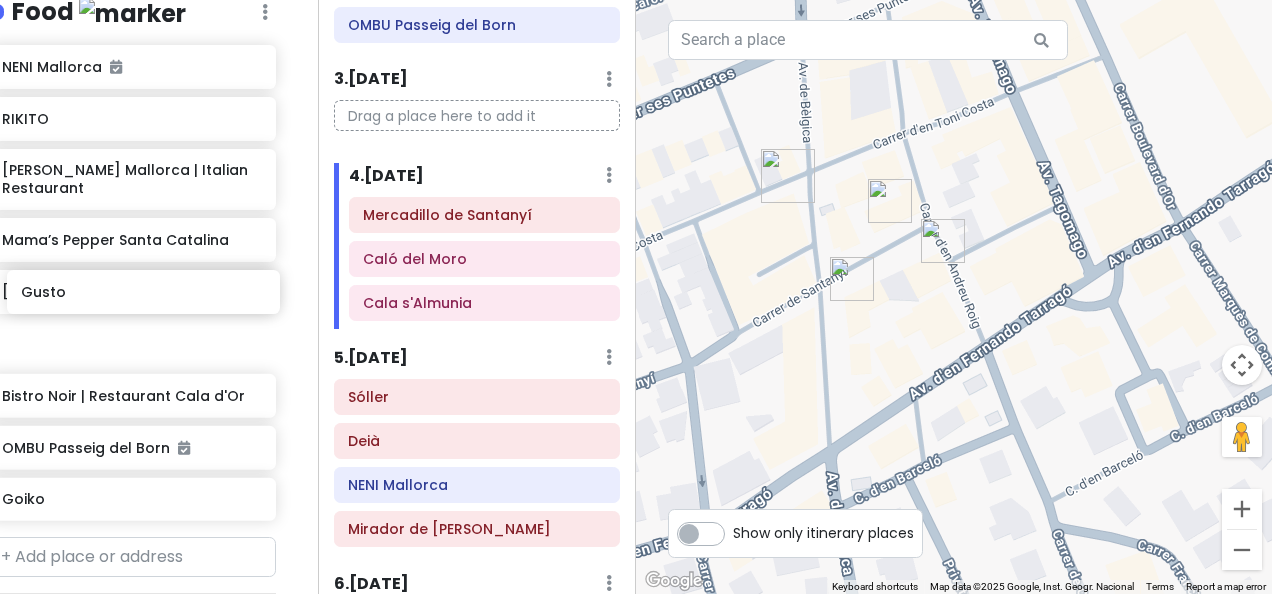 scroll, scrollTop: 986, scrollLeft: 29, axis: both 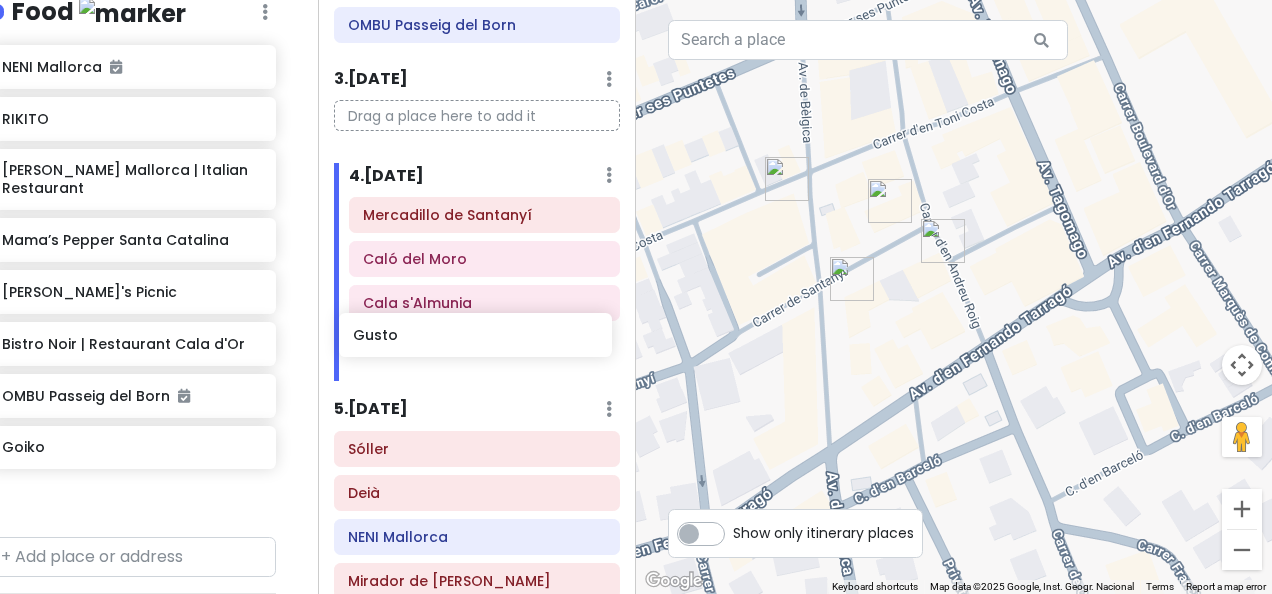 drag, startPoint x: 48, startPoint y: 296, endPoint x: 400, endPoint y: 342, distance: 354.99295 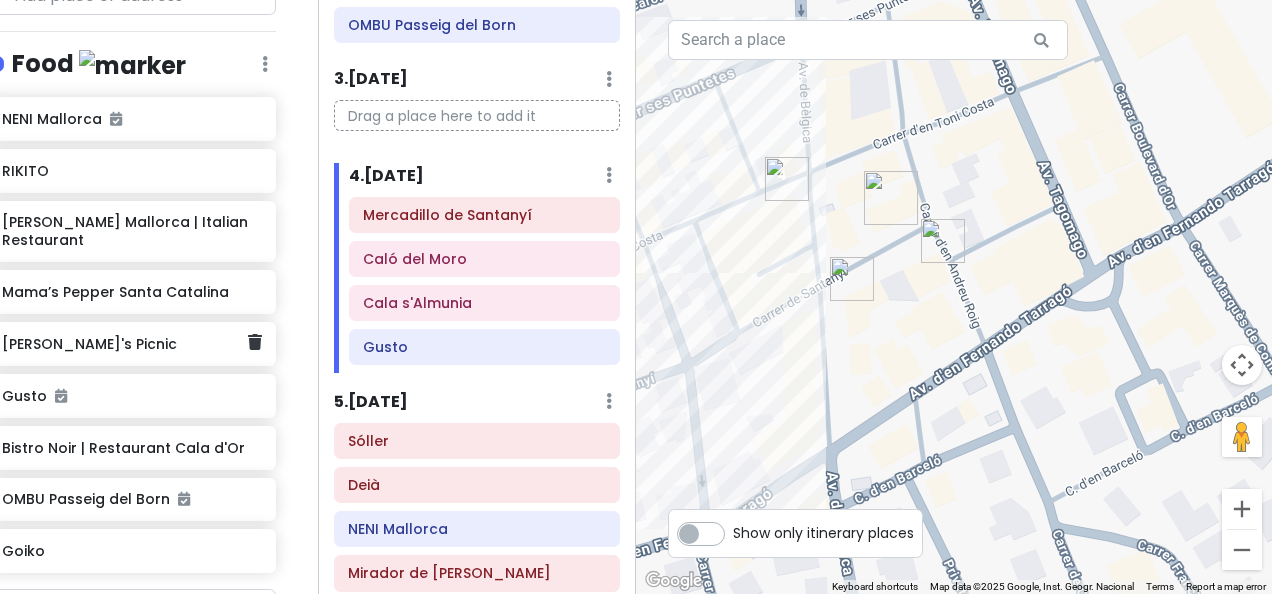 scroll, scrollTop: 934, scrollLeft: 28, axis: both 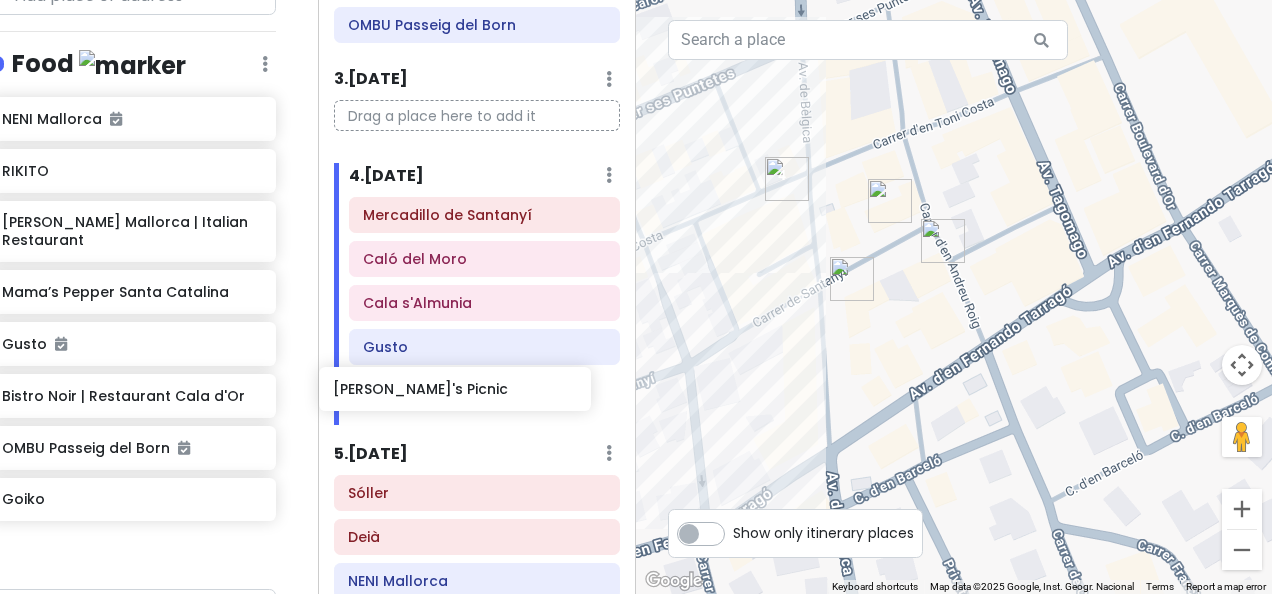 drag, startPoint x: 79, startPoint y: 291, endPoint x: 410, endPoint y: 390, distance: 345.48807 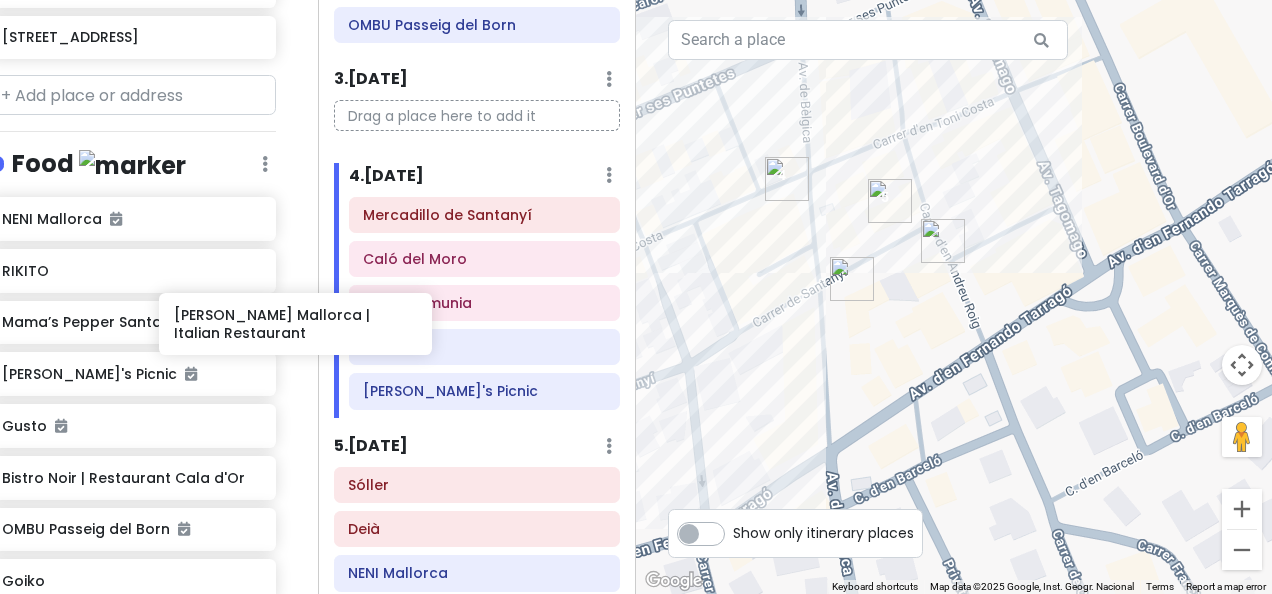 scroll, scrollTop: 834, scrollLeft: 28, axis: both 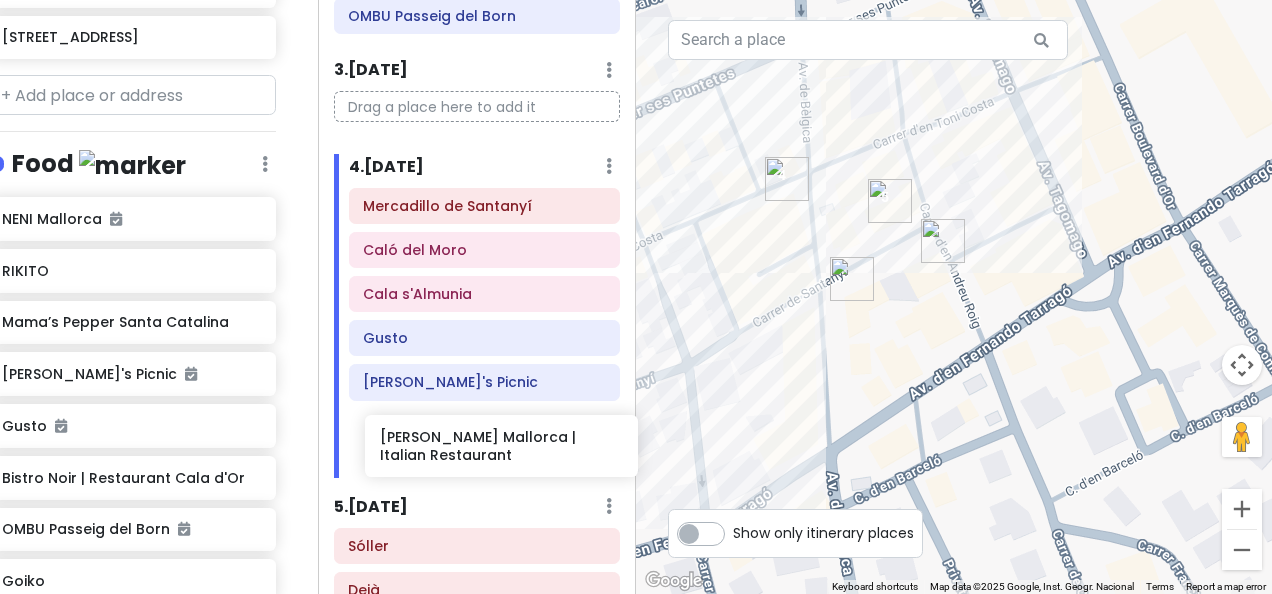 drag, startPoint x: 77, startPoint y: 268, endPoint x: 456, endPoint y: 438, distance: 415.38055 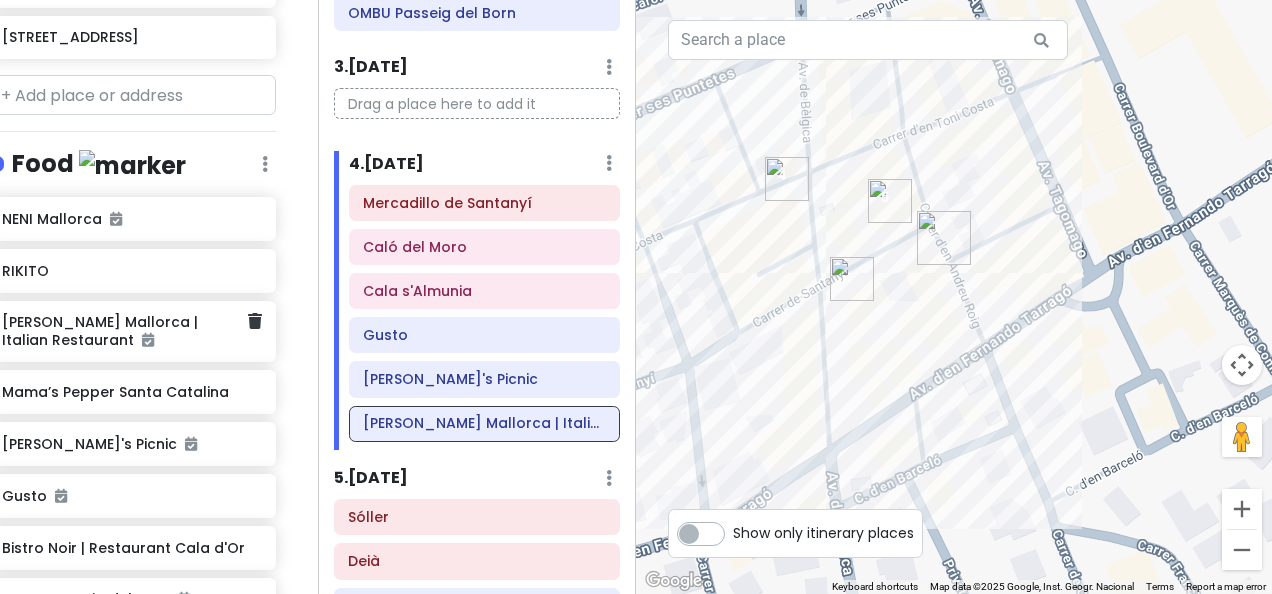 scroll, scrollTop: 934, scrollLeft: 28, axis: both 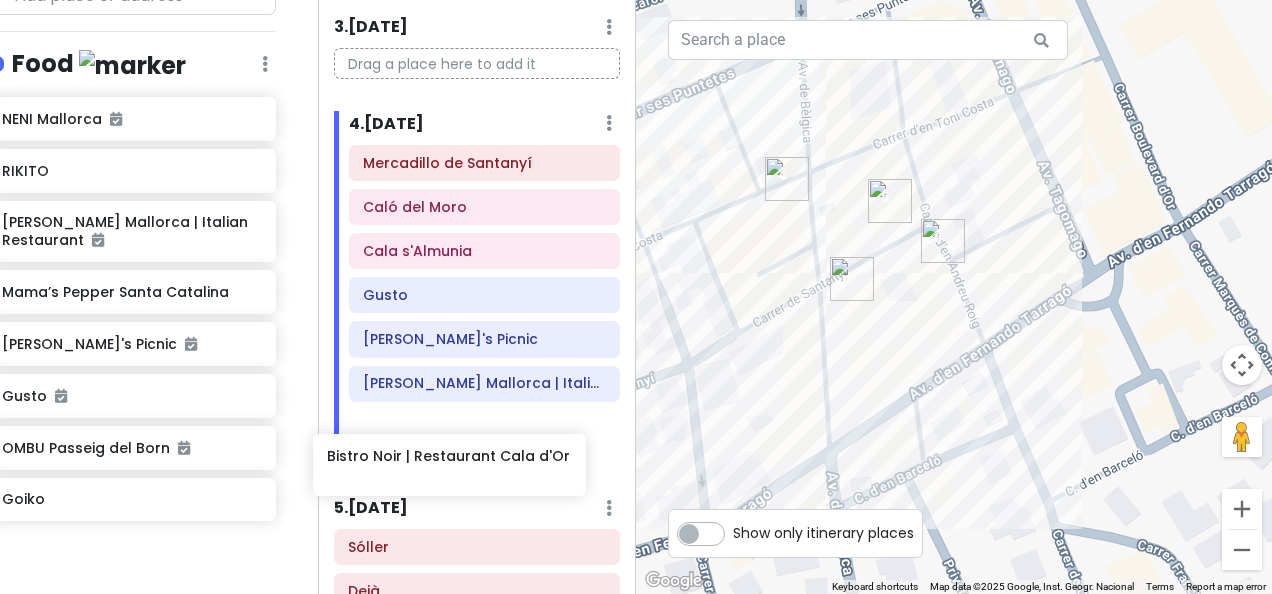 drag, startPoint x: 144, startPoint y: 399, endPoint x: 472, endPoint y: 465, distance: 334.57437 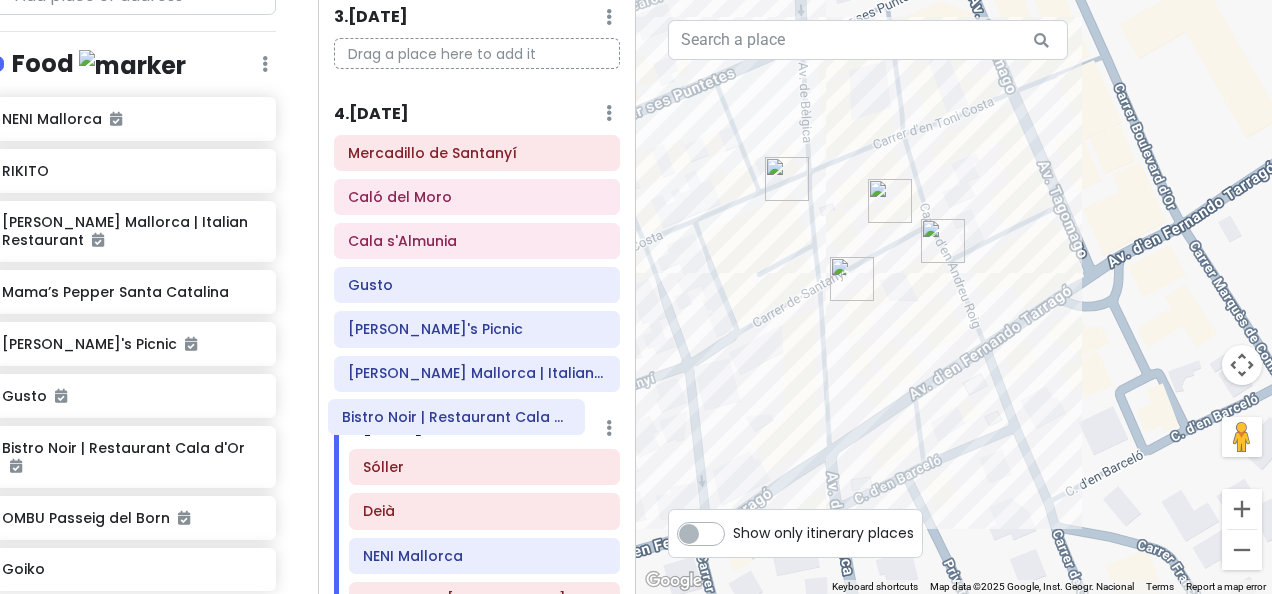 scroll, scrollTop: 288, scrollLeft: 0, axis: vertical 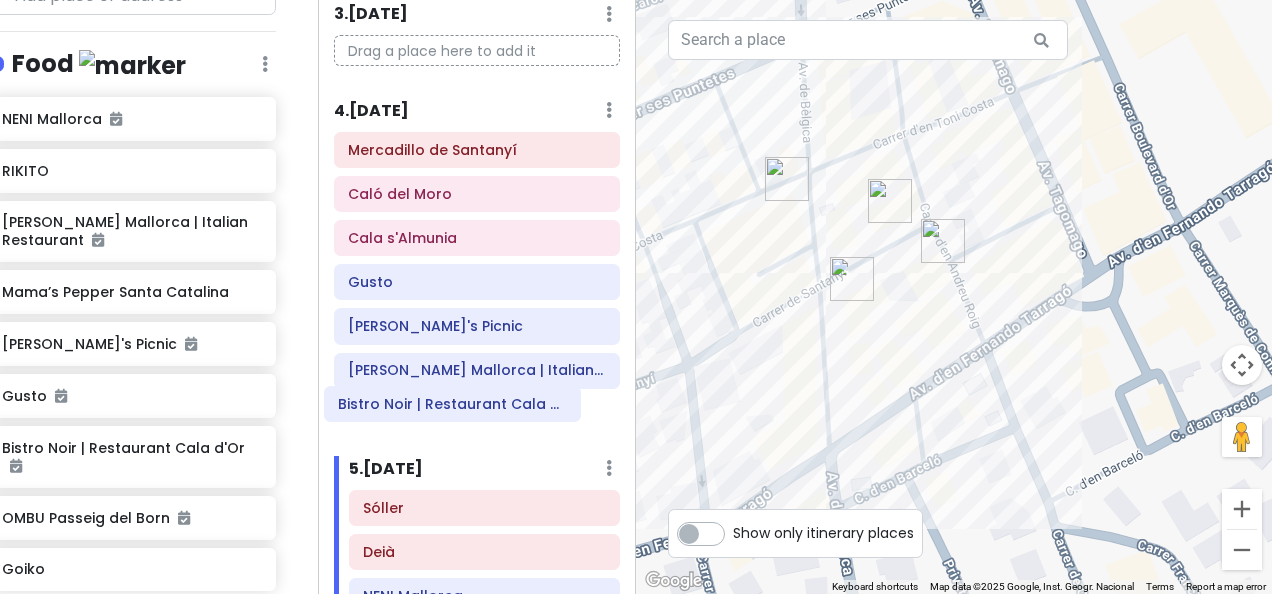 drag, startPoint x: 443, startPoint y: 472, endPoint x: 420, endPoint y: 417, distance: 59.615433 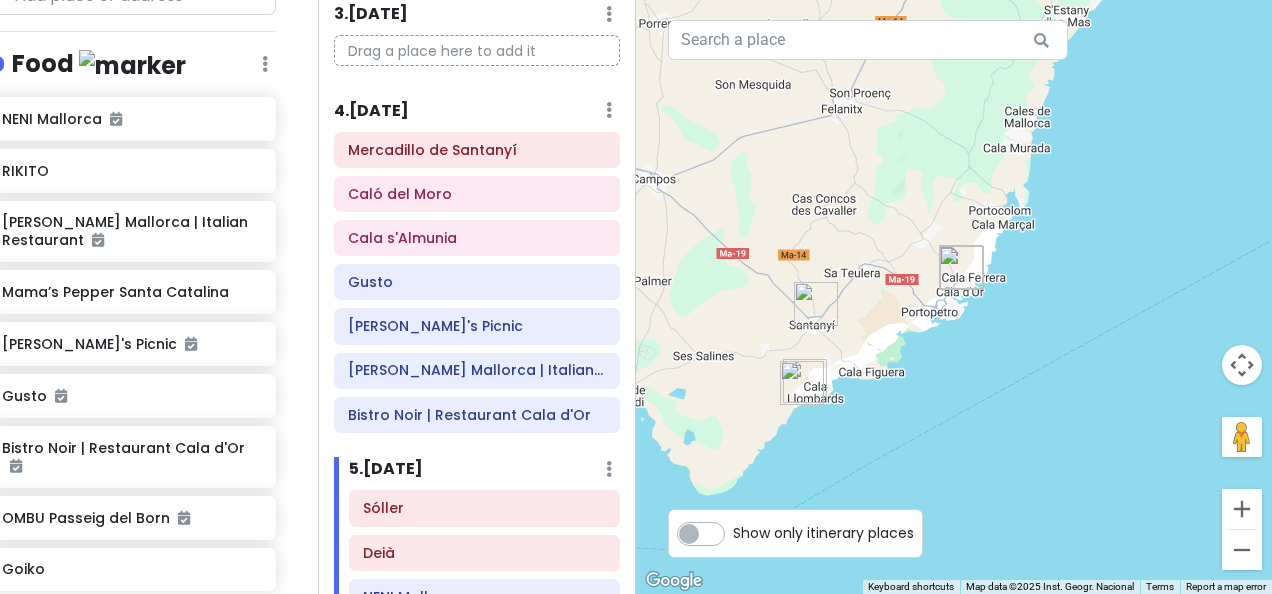 drag, startPoint x: 917, startPoint y: 411, endPoint x: 1048, endPoint y: 349, distance: 144.93102 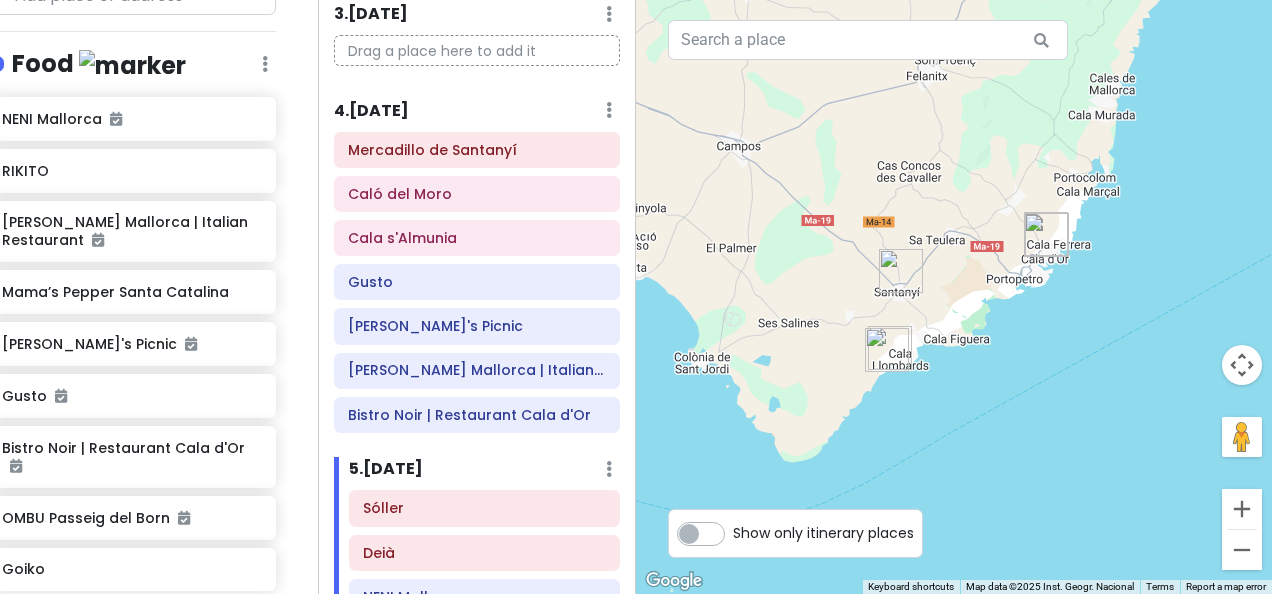 click on "4 .  [DATE]" at bounding box center (371, 111) 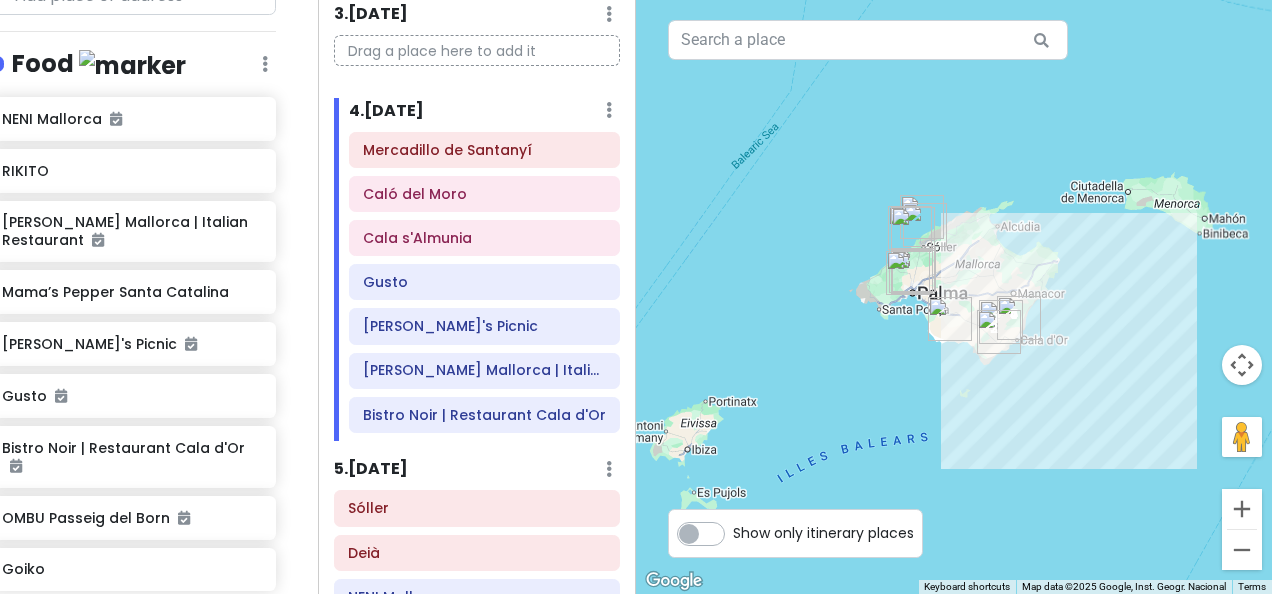 drag, startPoint x: 876, startPoint y: 323, endPoint x: 929, endPoint y: 370, distance: 70.837845 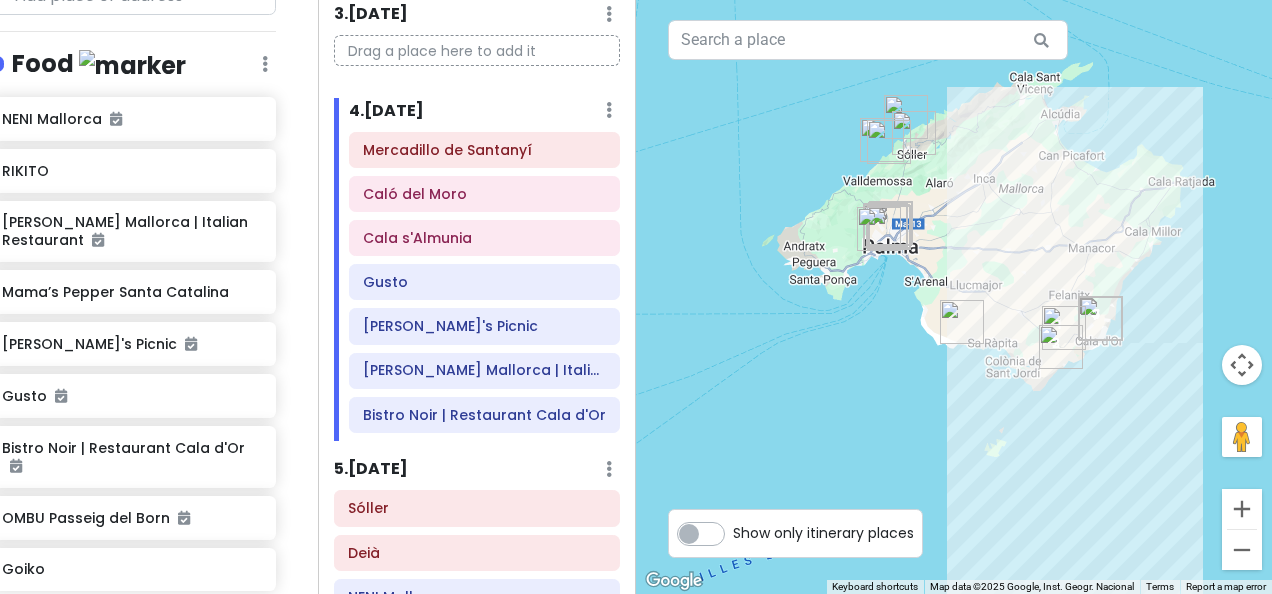 click at bounding box center [962, 322] 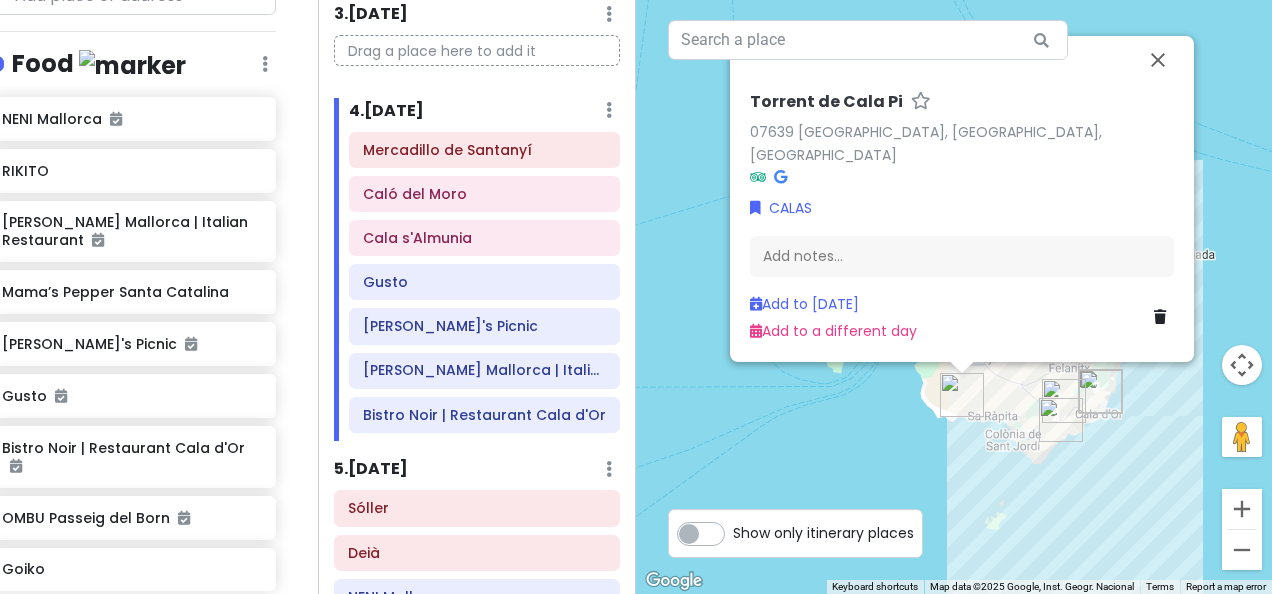 click on "Torrent de Cala Pi 07639 [GEOGRAPHIC_DATA], [GEOGRAPHIC_DATA], [GEOGRAPHIC_DATA] CALAS Add notes...  Add to   [DATE]  Add to a different day" at bounding box center (954, 297) 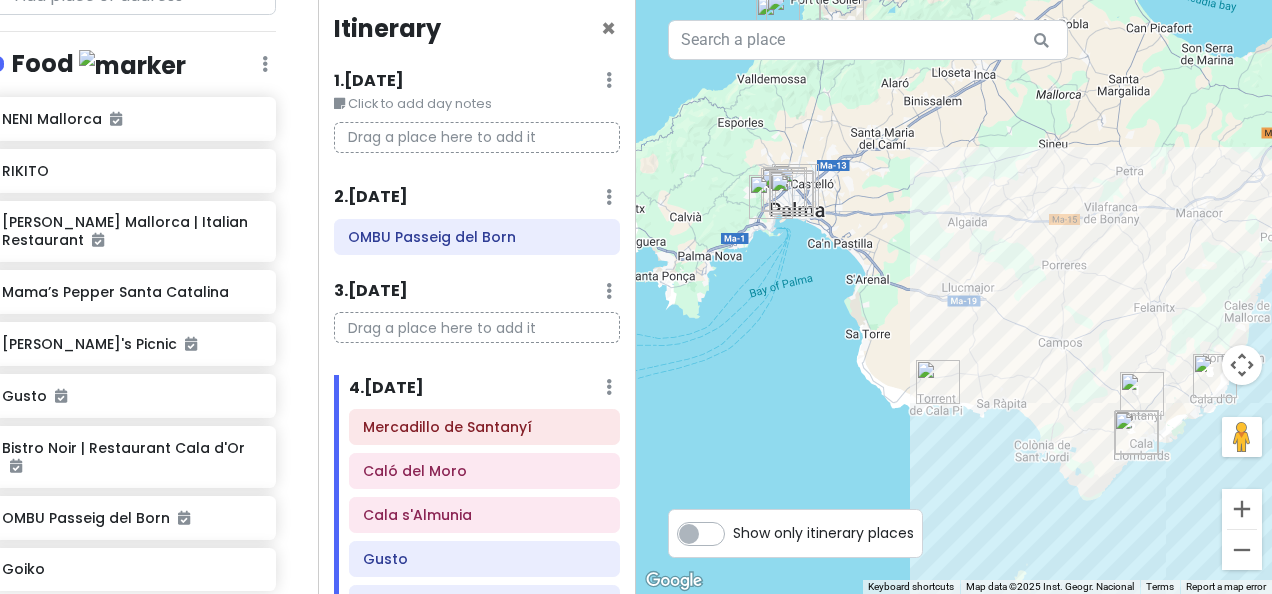 scroll, scrollTop: 0, scrollLeft: 0, axis: both 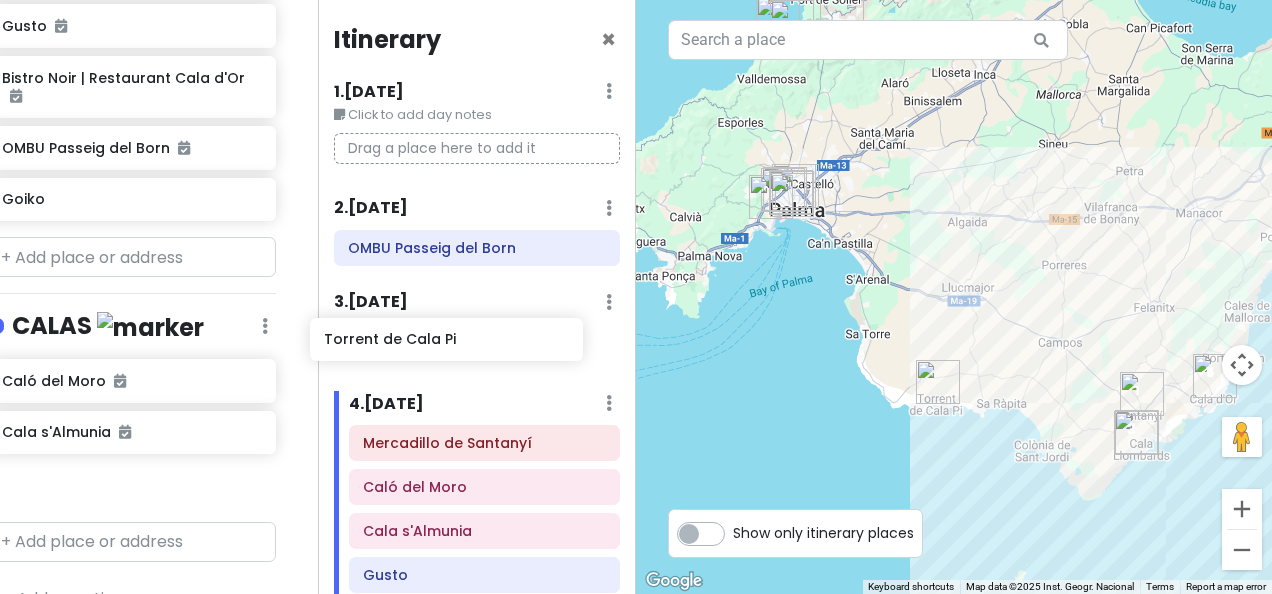 drag, startPoint x: 163, startPoint y: 426, endPoint x: 486, endPoint y: 338, distance: 334.77307 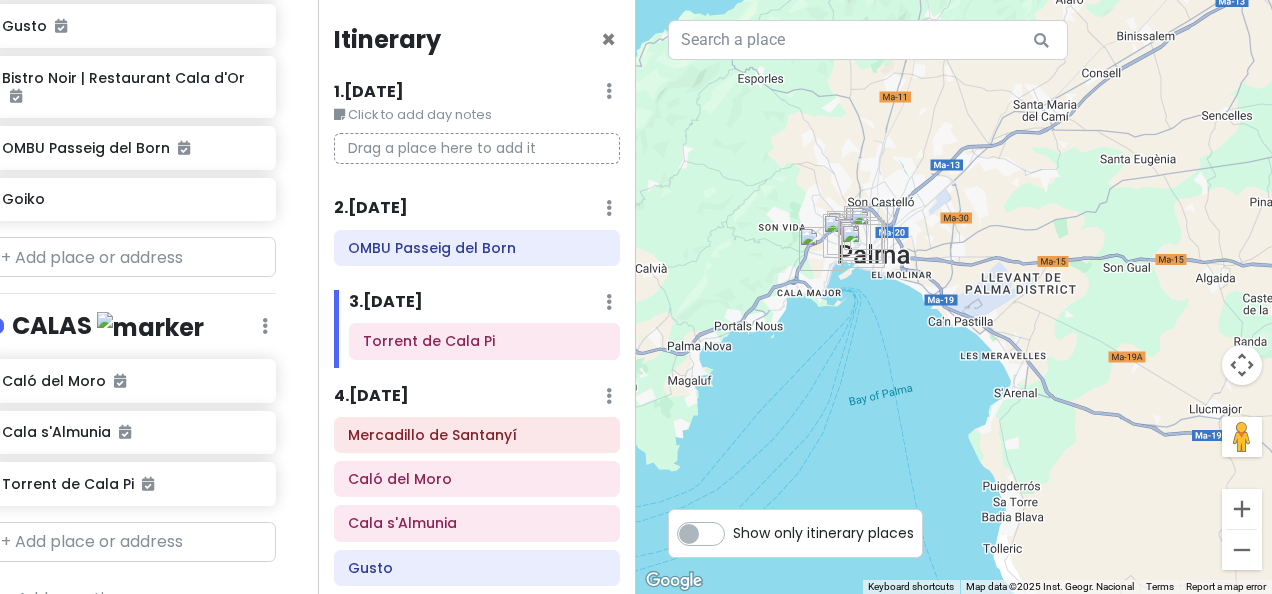 drag, startPoint x: 798, startPoint y: 262, endPoint x: 865, endPoint y: 402, distance: 155.20631 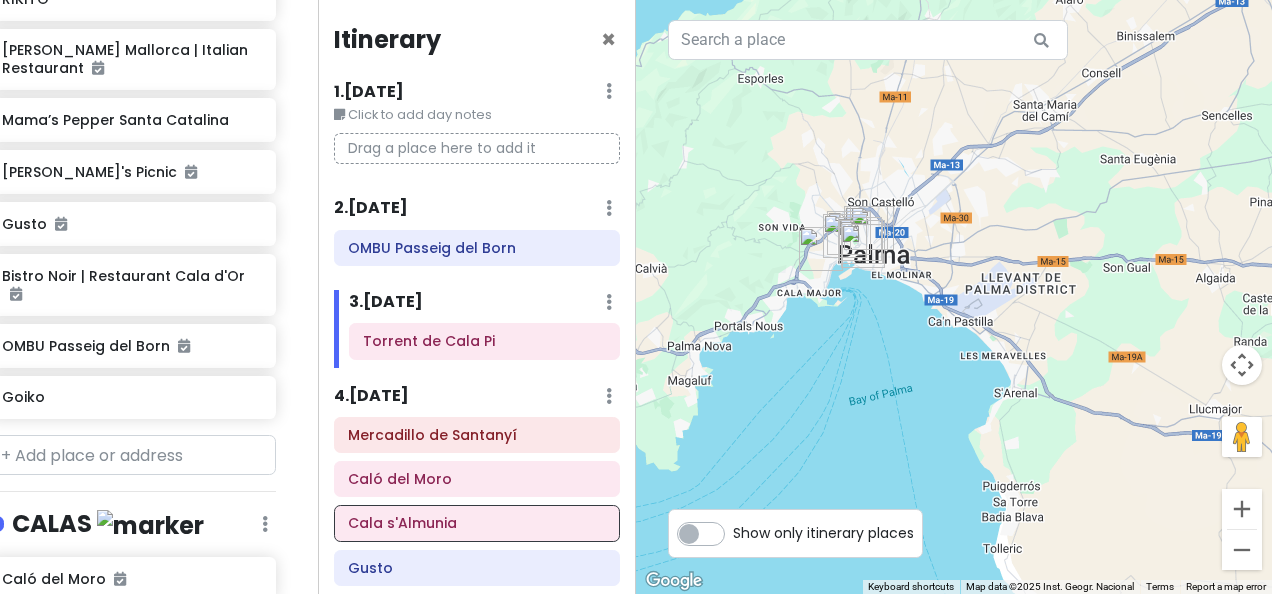 scroll, scrollTop: 1104, scrollLeft: 28, axis: both 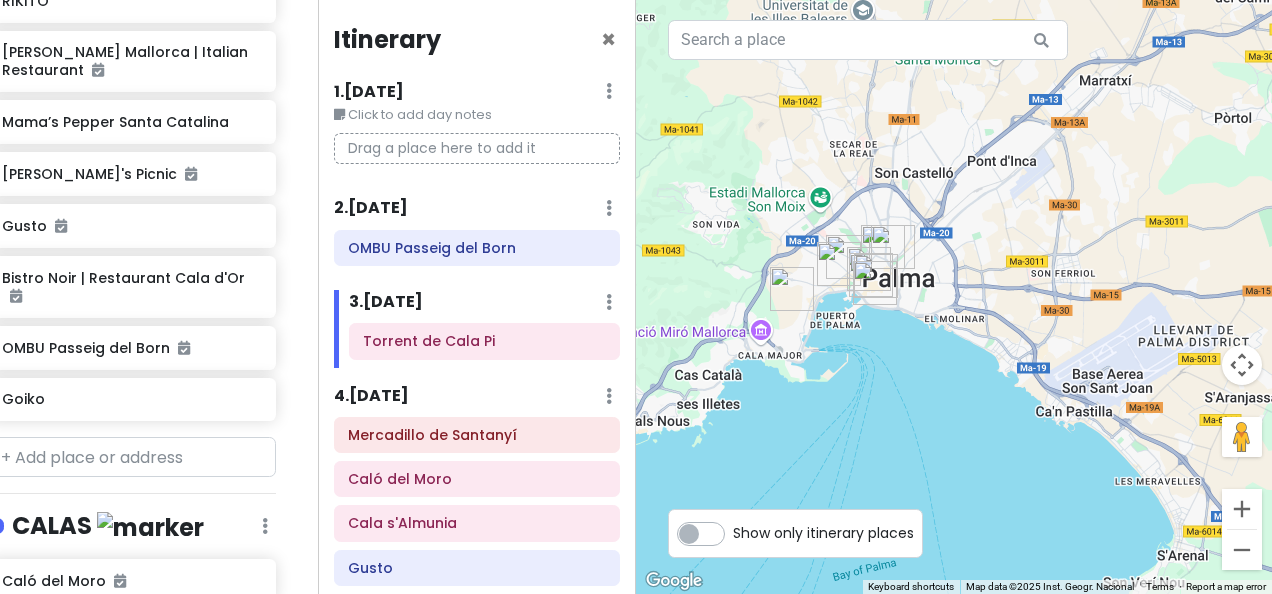 drag, startPoint x: 900, startPoint y: 344, endPoint x: 928, endPoint y: 454, distance: 113.507706 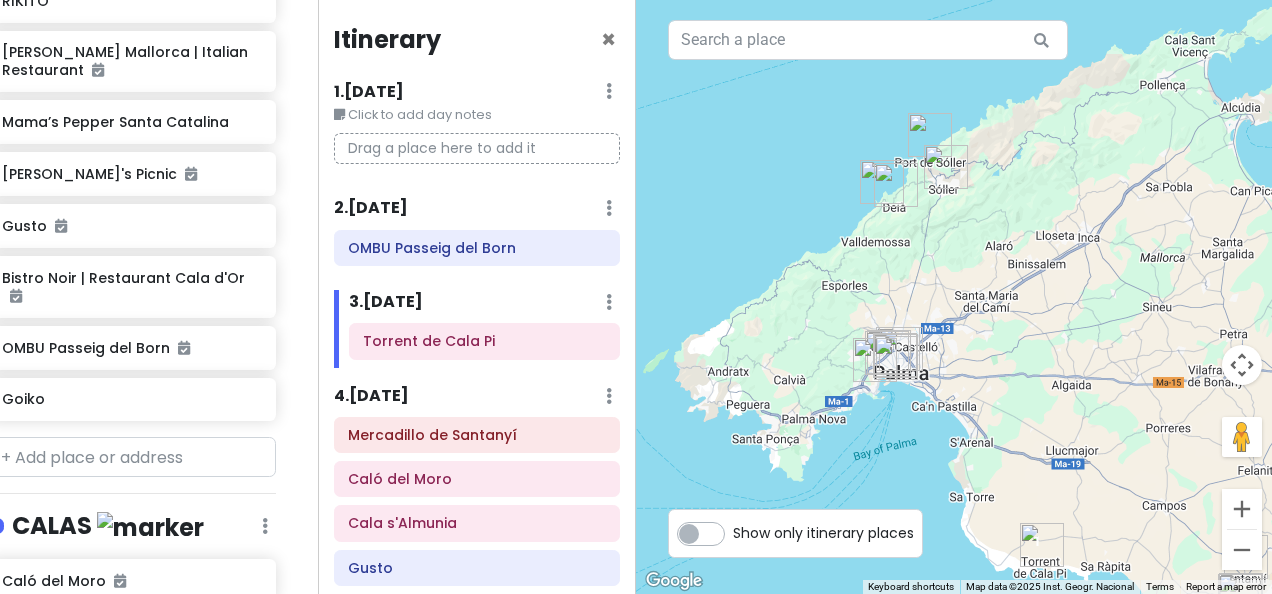 click on "4 .  [DATE] Add Day Notes Delete Day" at bounding box center (477, 401) 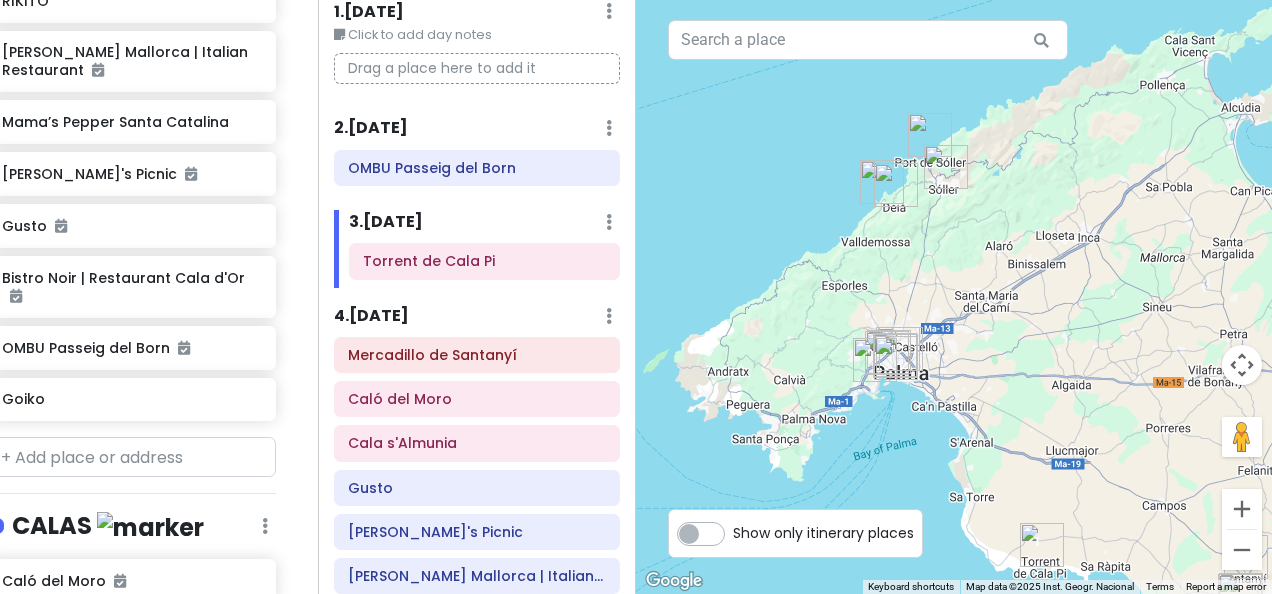 scroll, scrollTop: 200, scrollLeft: 0, axis: vertical 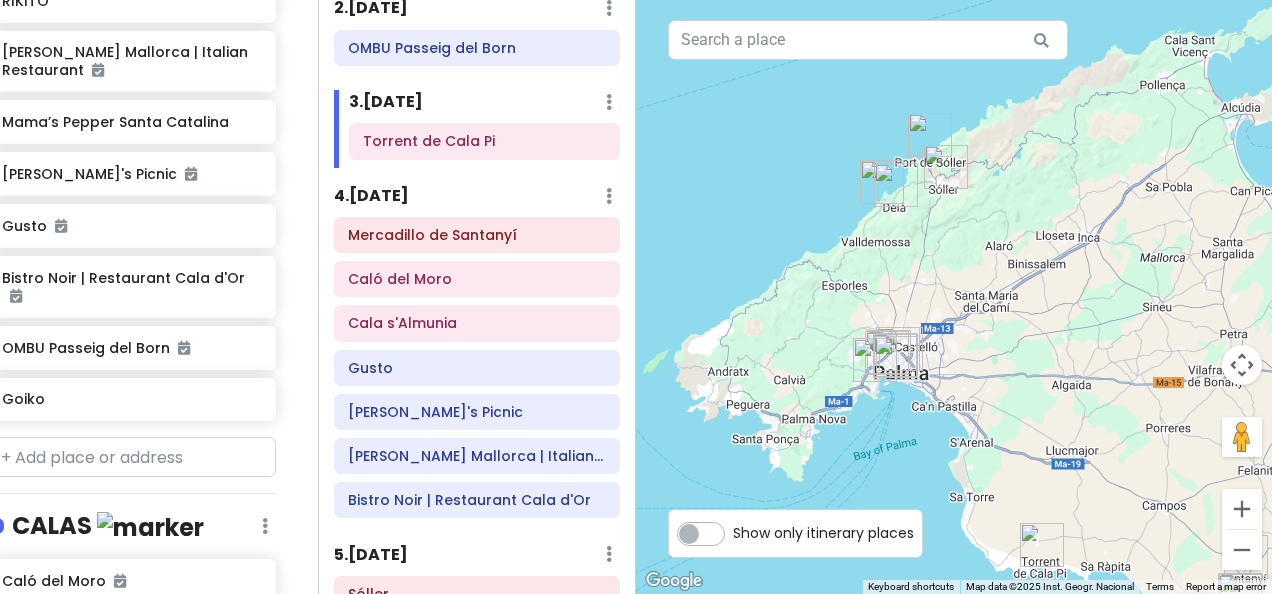 click on "5 .  [DATE]" at bounding box center [371, 555] 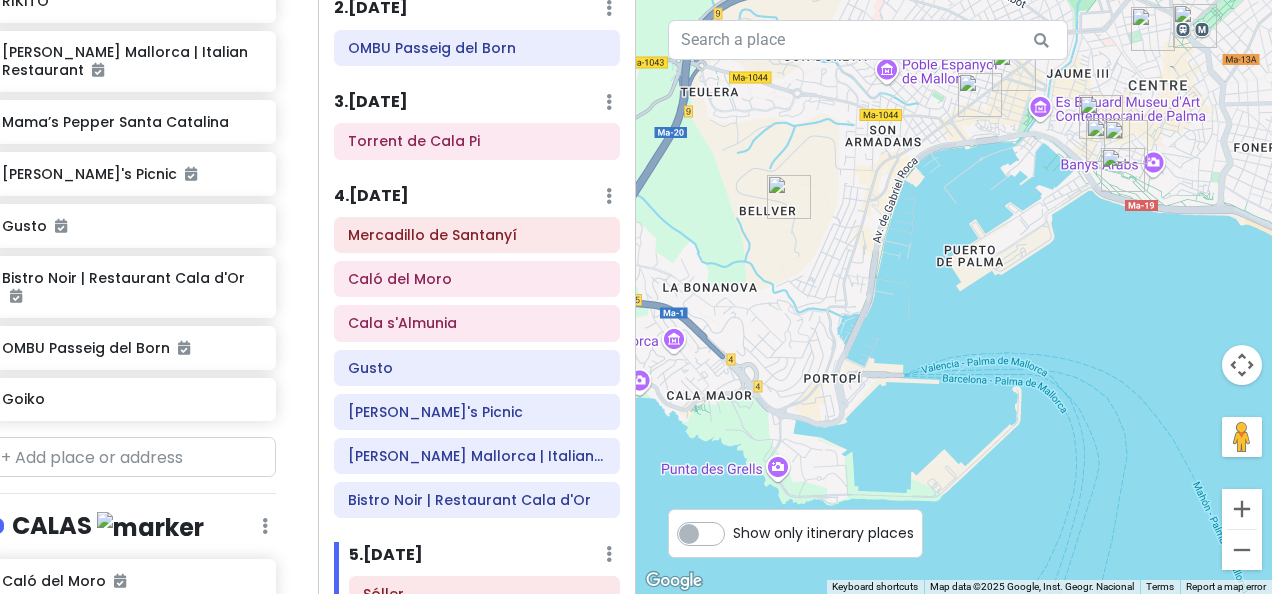click at bounding box center [789, 197] 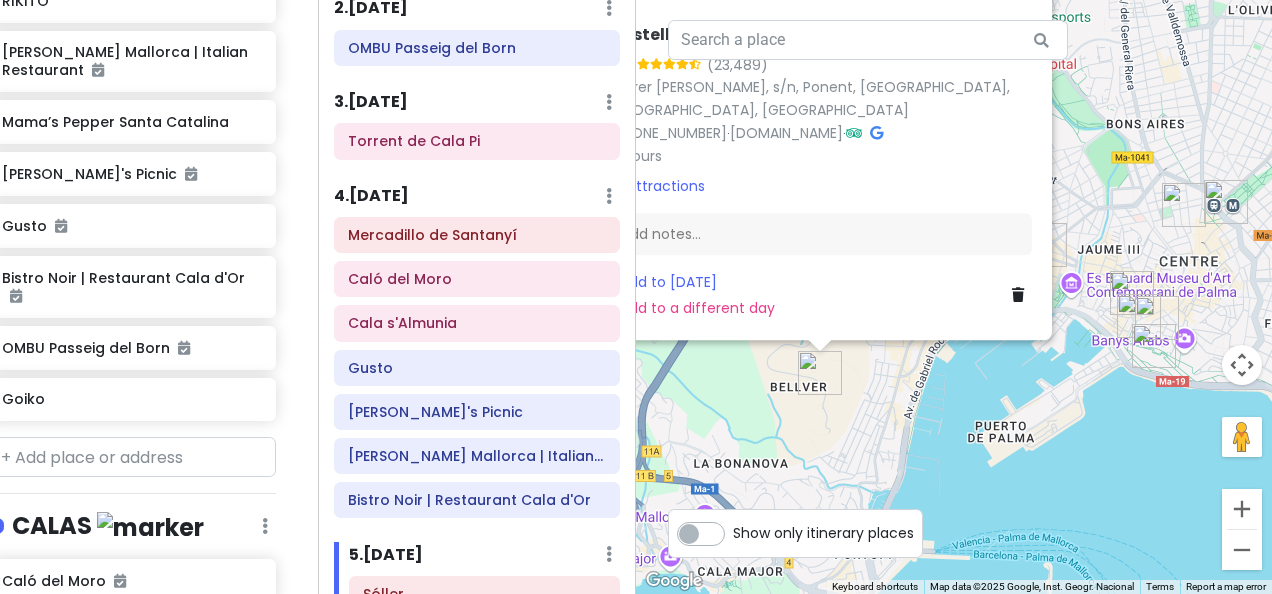 drag, startPoint x: 1168, startPoint y: 516, endPoint x: 1047, endPoint y: 409, distance: 161.52399 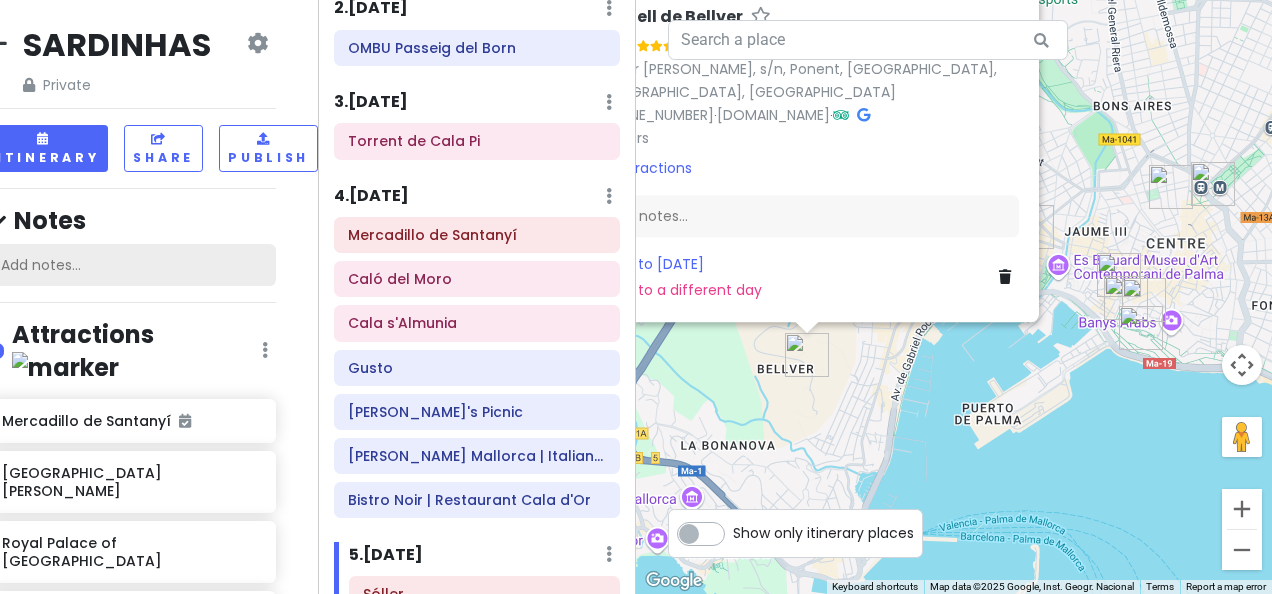 scroll, scrollTop: 600, scrollLeft: 28, axis: both 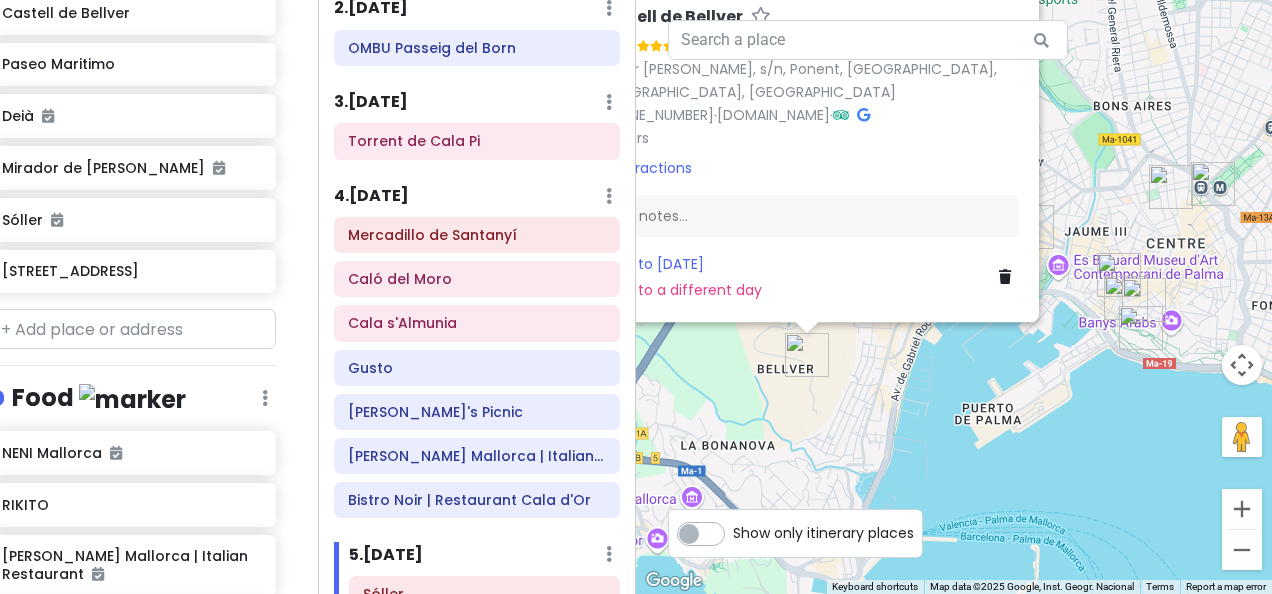 click on "Attractions" at bounding box center [807, 168] 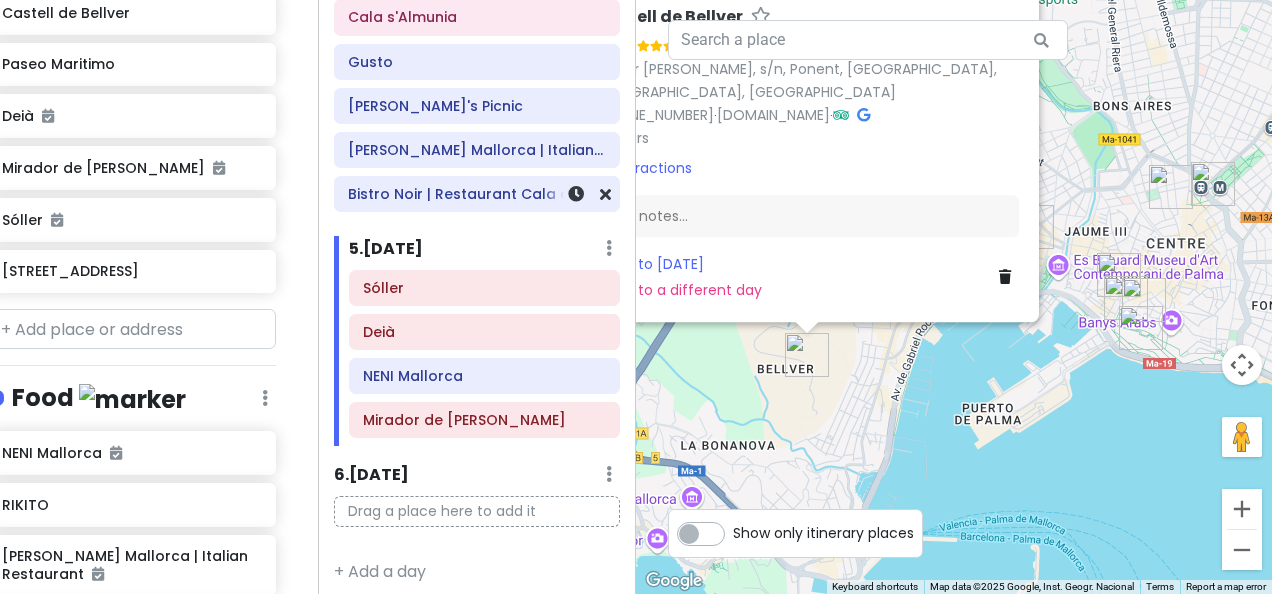 scroll, scrollTop: 510, scrollLeft: 0, axis: vertical 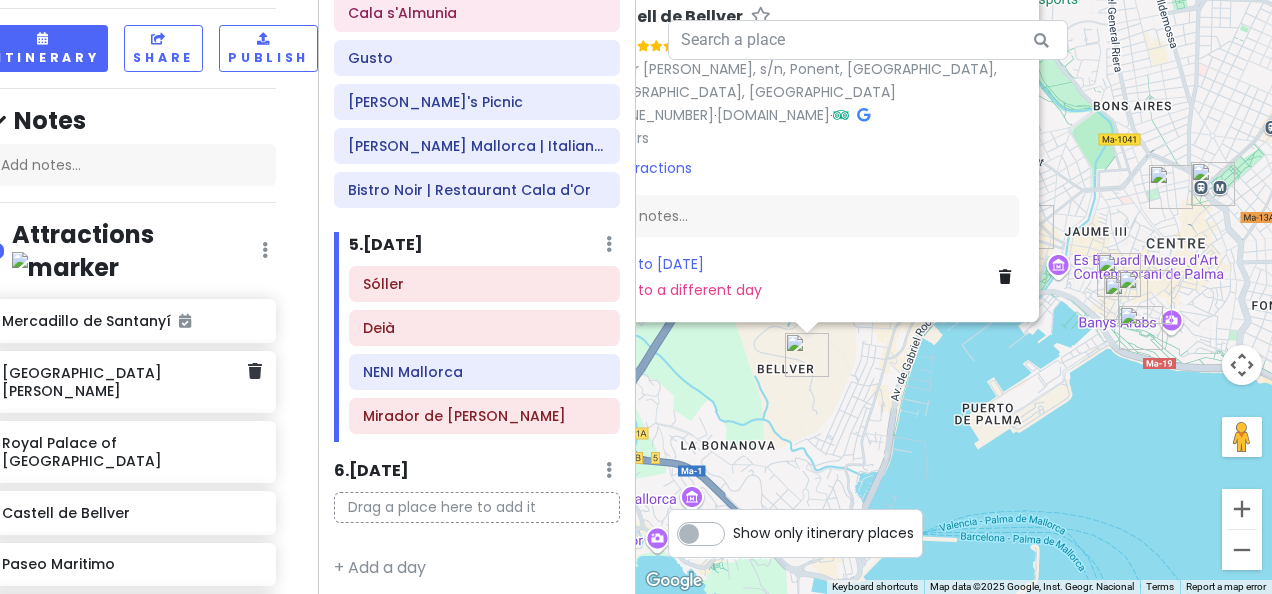 click on "[GEOGRAPHIC_DATA][PERSON_NAME]" at bounding box center (124, 382) 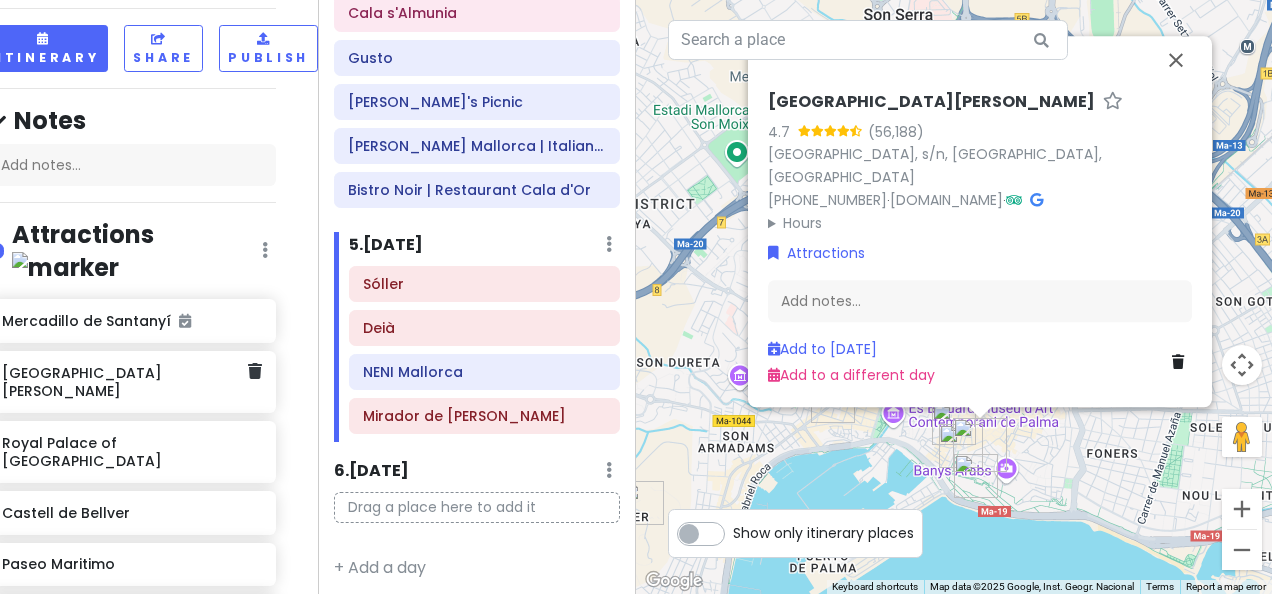 scroll, scrollTop: 300, scrollLeft: 28, axis: both 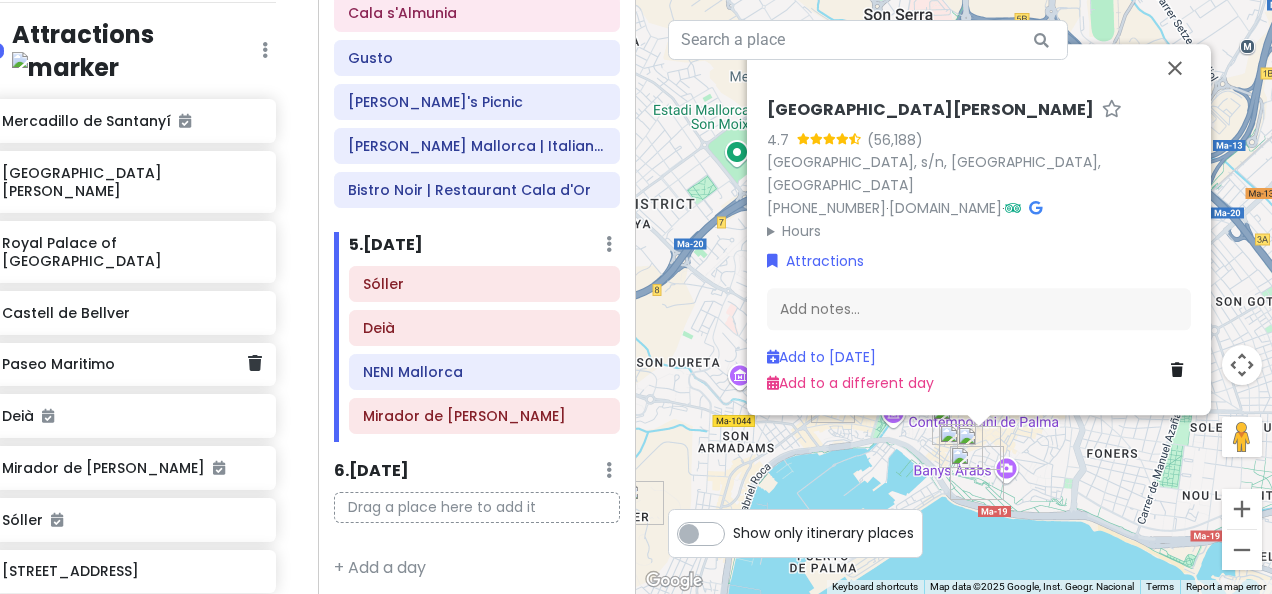 click on "Paseo Maritimo" at bounding box center [124, 364] 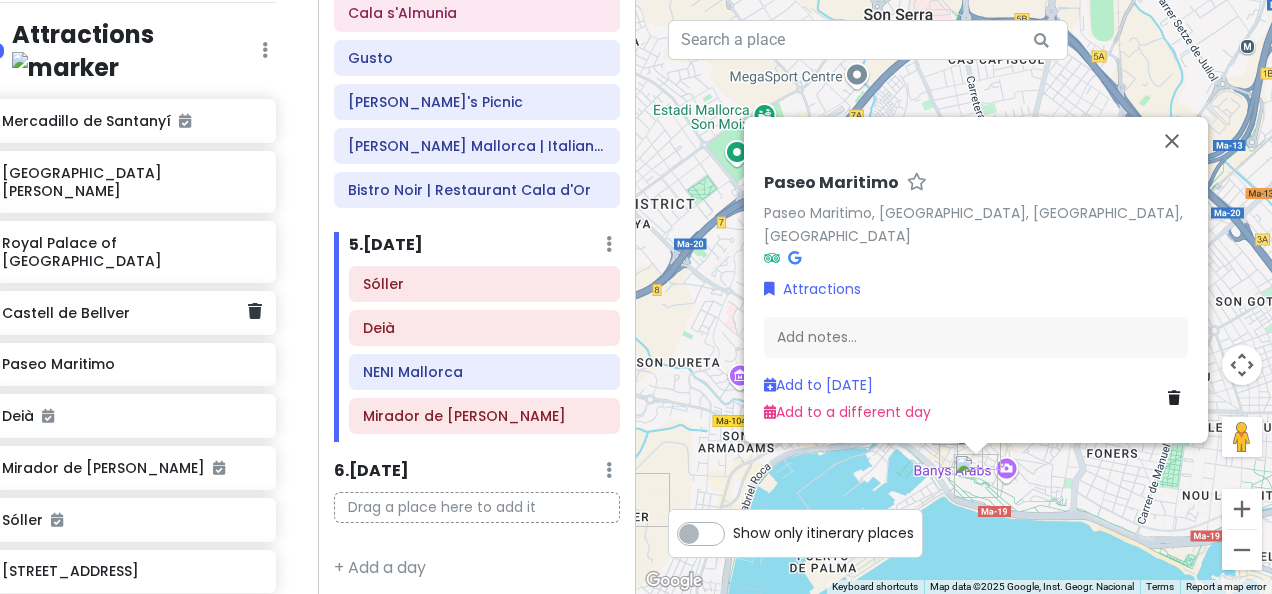 click on "Castell de Bellver" at bounding box center [124, 313] 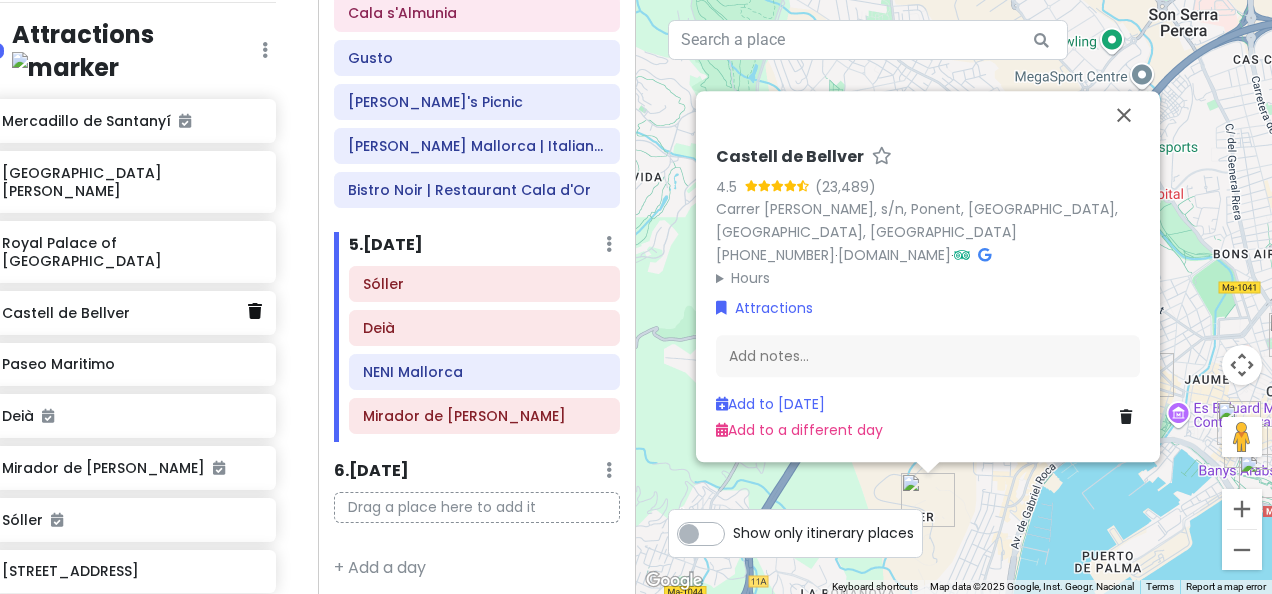 click at bounding box center (255, 311) 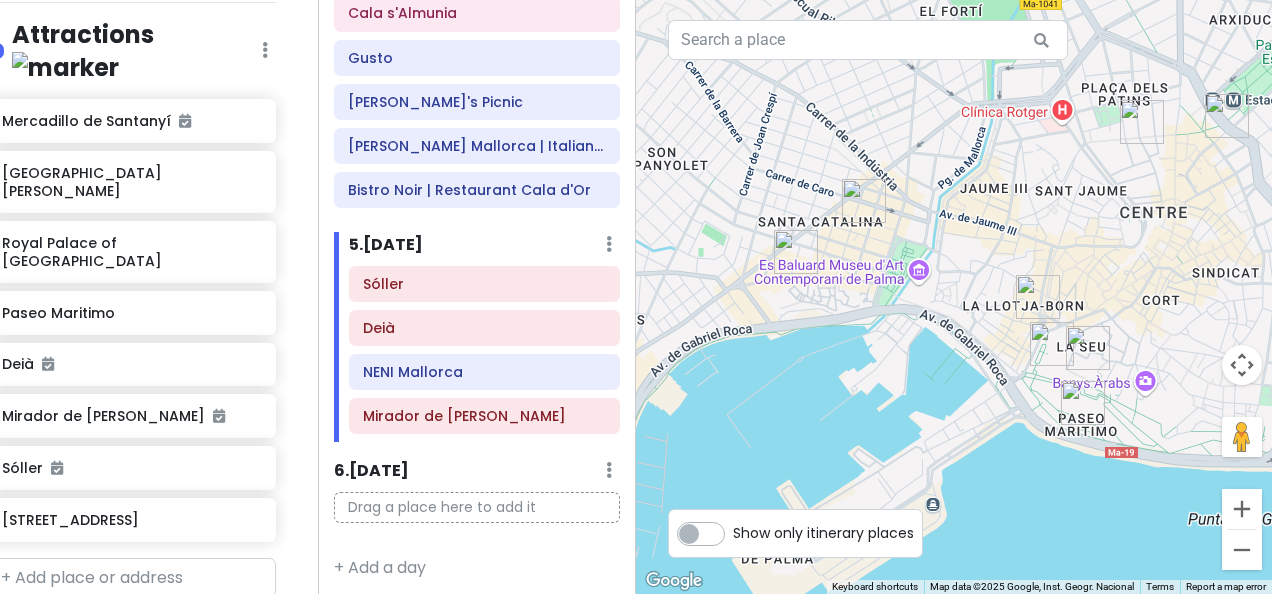 drag, startPoint x: 1158, startPoint y: 476, endPoint x: 878, endPoint y: 378, distance: 296.6547 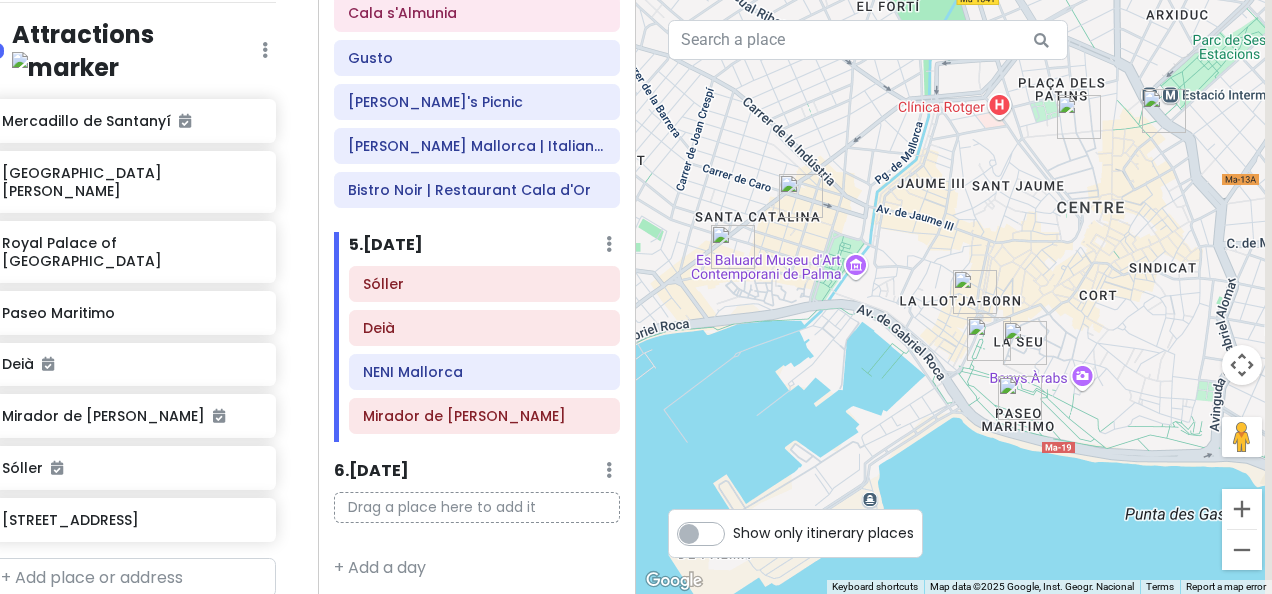 drag, startPoint x: 1096, startPoint y: 486, endPoint x: 1026, endPoint y: 484, distance: 70.028564 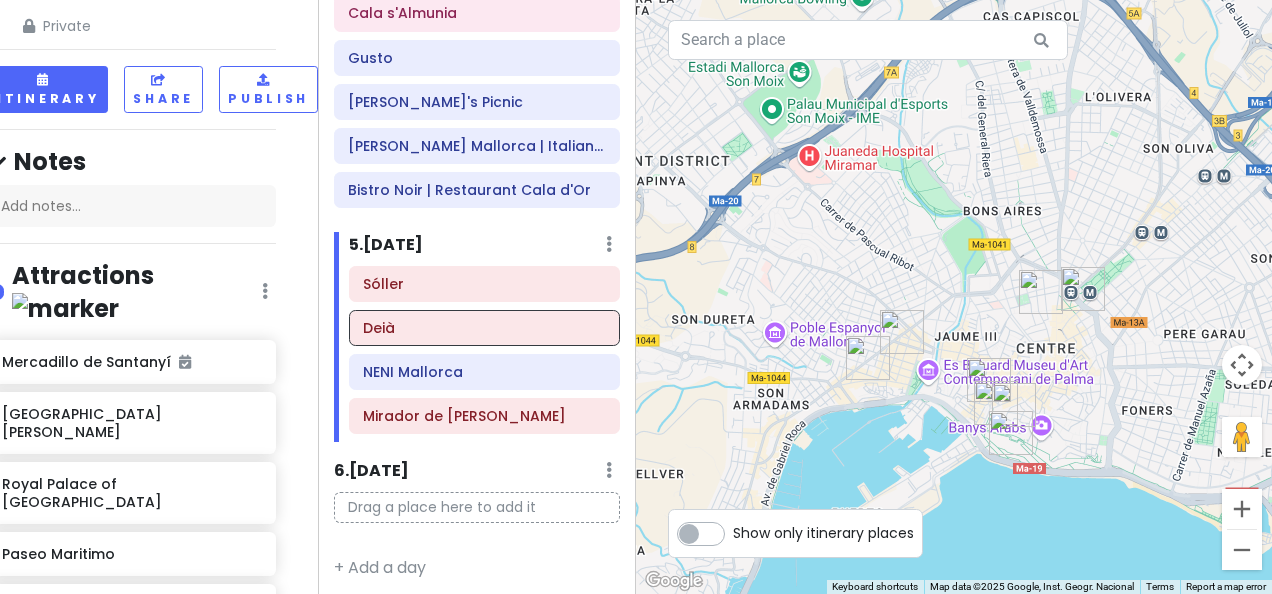 scroll, scrollTop: 100, scrollLeft: 28, axis: both 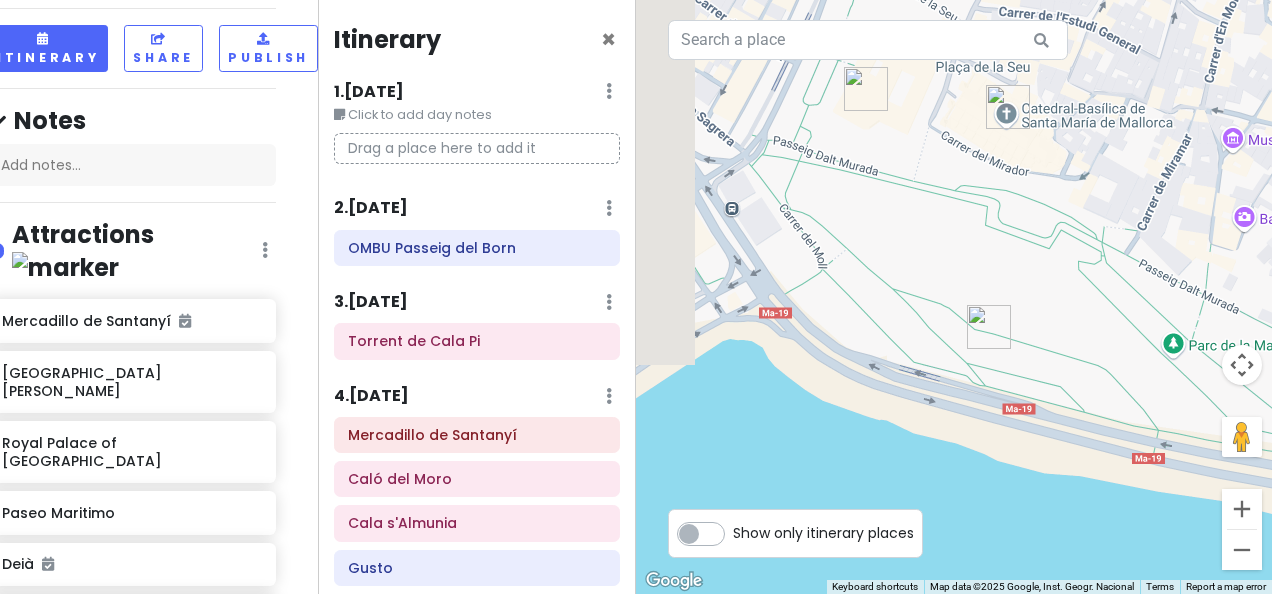 drag, startPoint x: 888, startPoint y: 408, endPoint x: 948, endPoint y: 513, distance: 120.93387 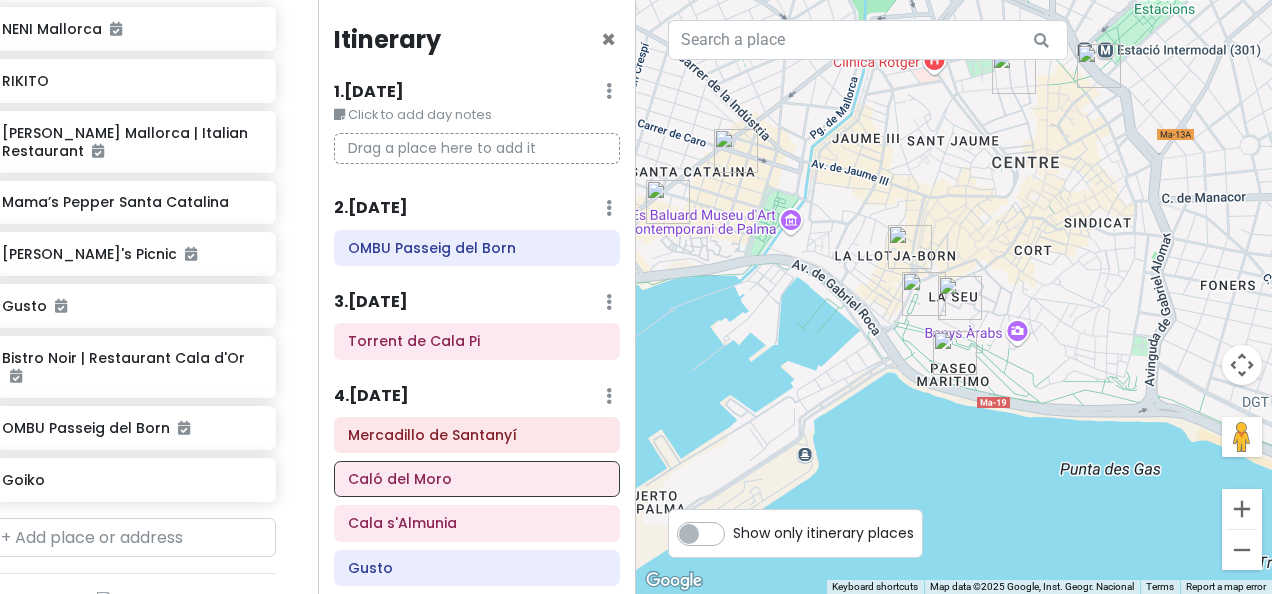 scroll, scrollTop: 1252, scrollLeft: 28, axis: both 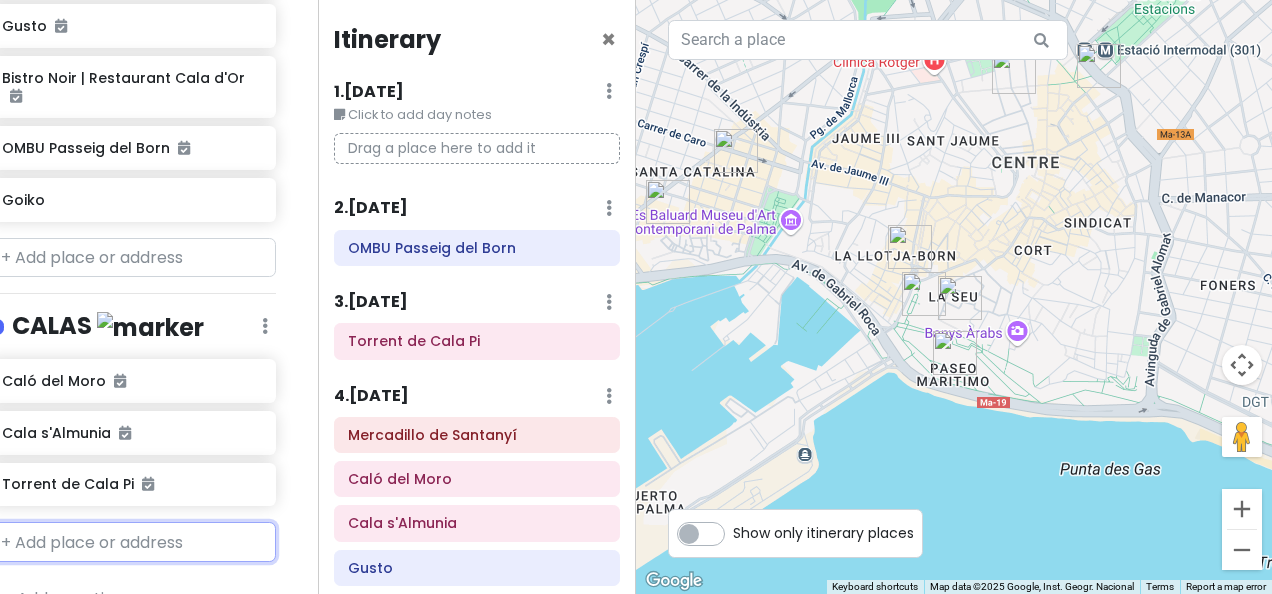 click at bounding box center (132, 542) 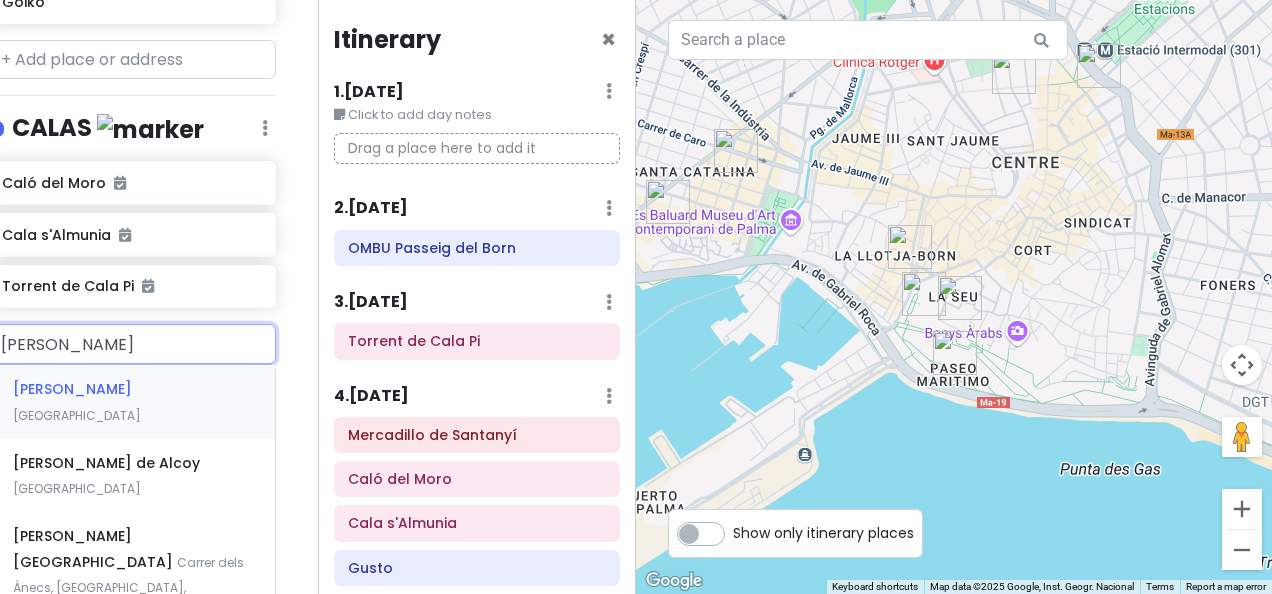 scroll, scrollTop: 1452, scrollLeft: 28, axis: both 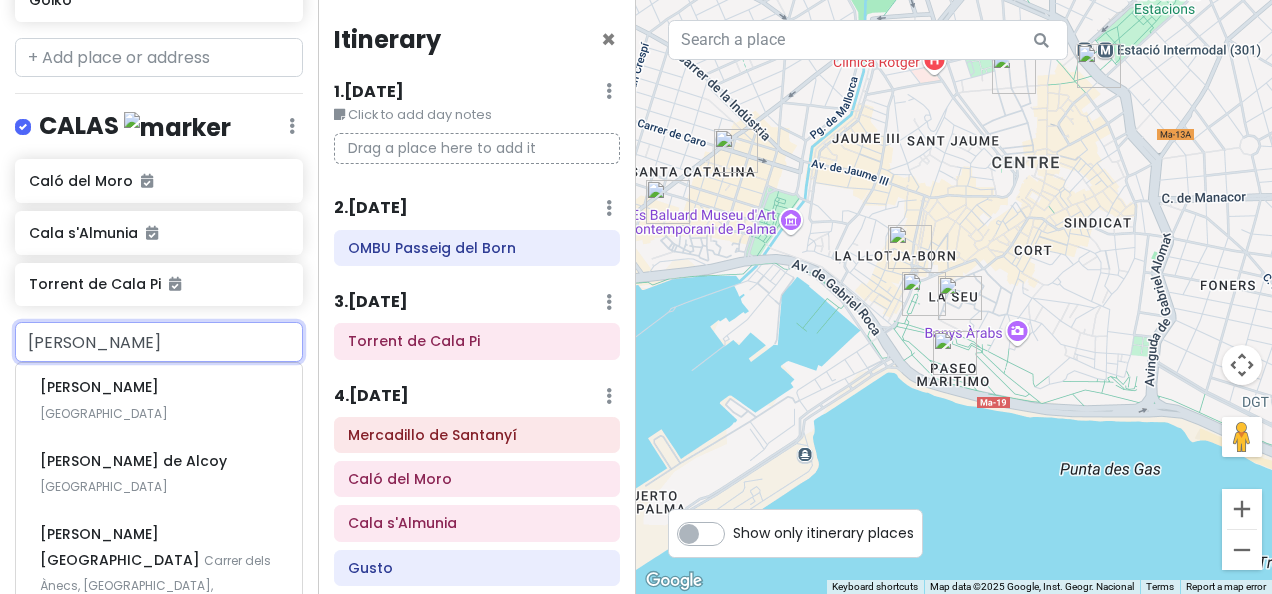 drag, startPoint x: 71, startPoint y: 282, endPoint x: -4, endPoint y: 274, distance: 75.42546 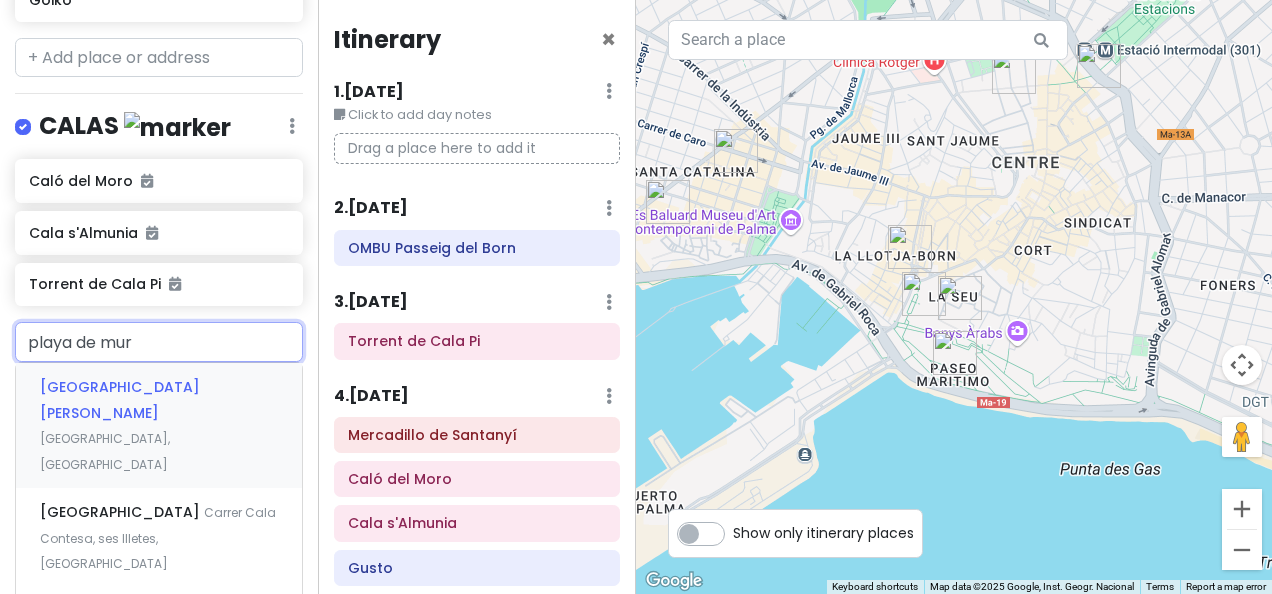 type on "playa [PERSON_NAME]" 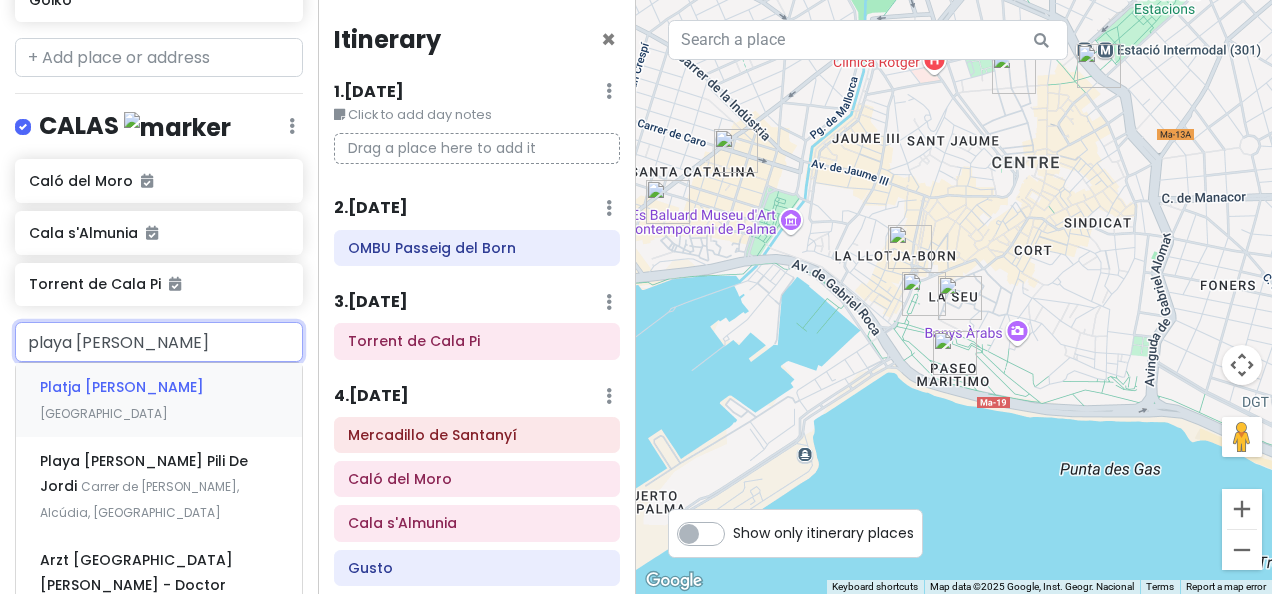 click on "[GEOGRAPHIC_DATA]" at bounding box center [104, 413] 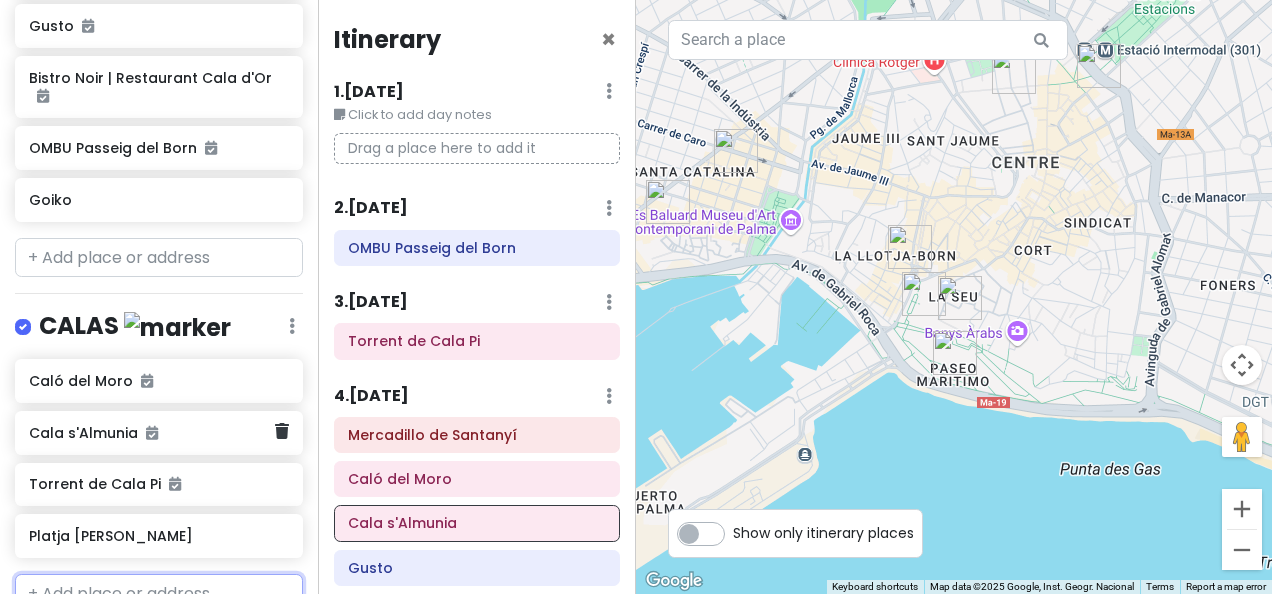 scroll, scrollTop: 1304, scrollLeft: 0, axis: vertical 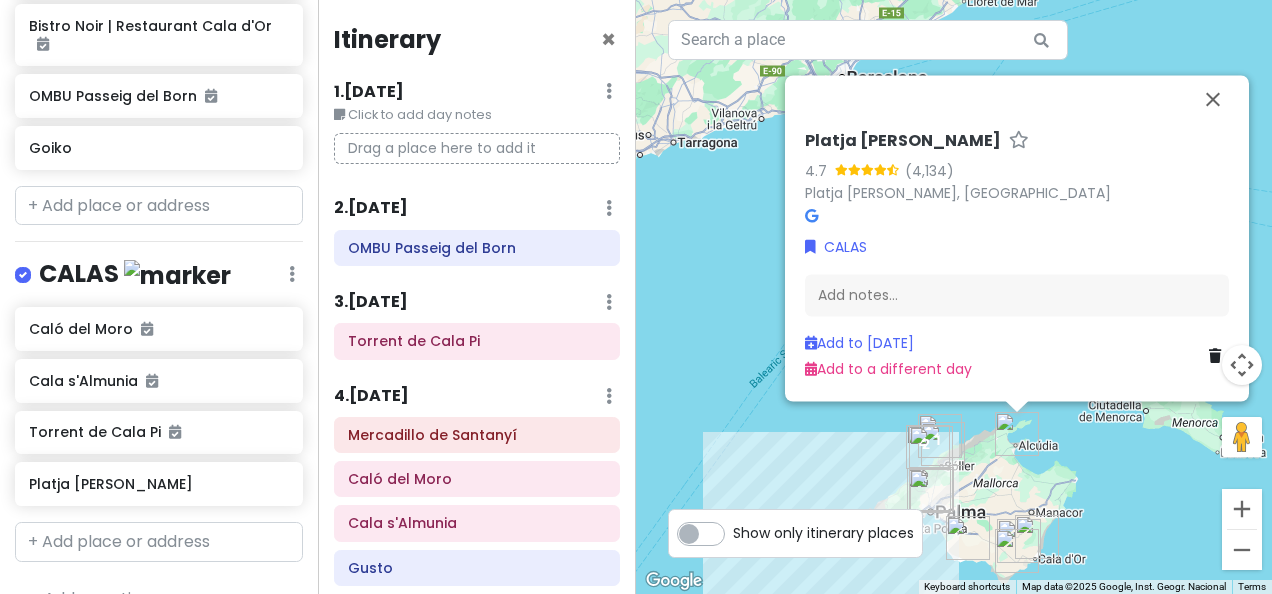click at bounding box center [1215, 356] 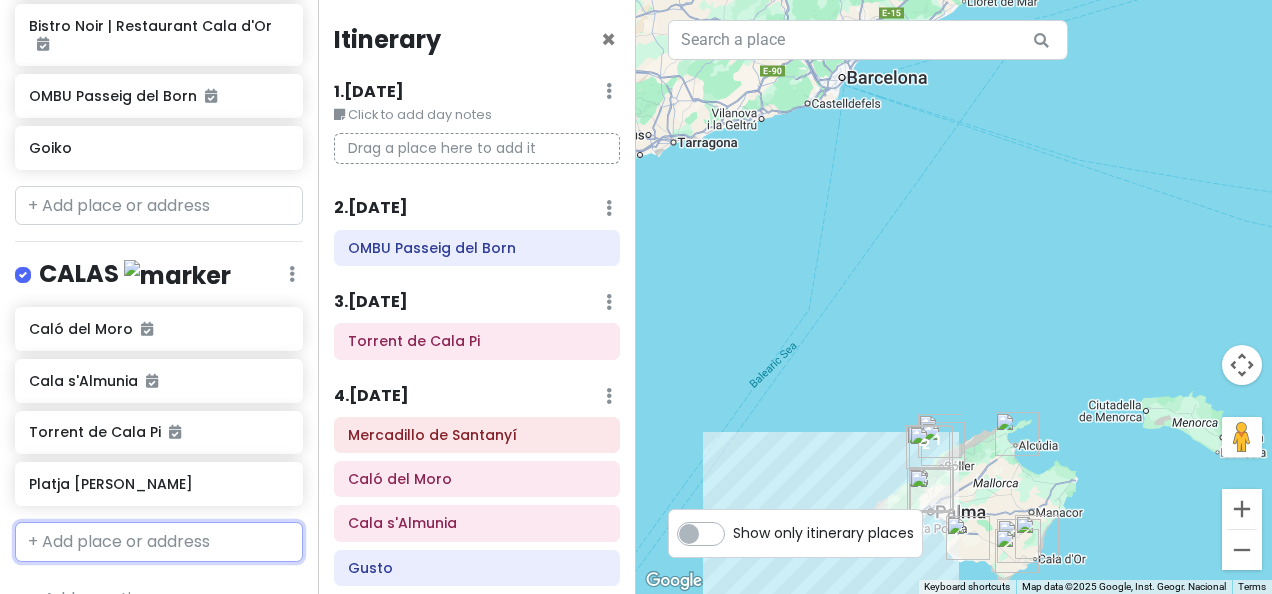 scroll, scrollTop: 1252, scrollLeft: 0, axis: vertical 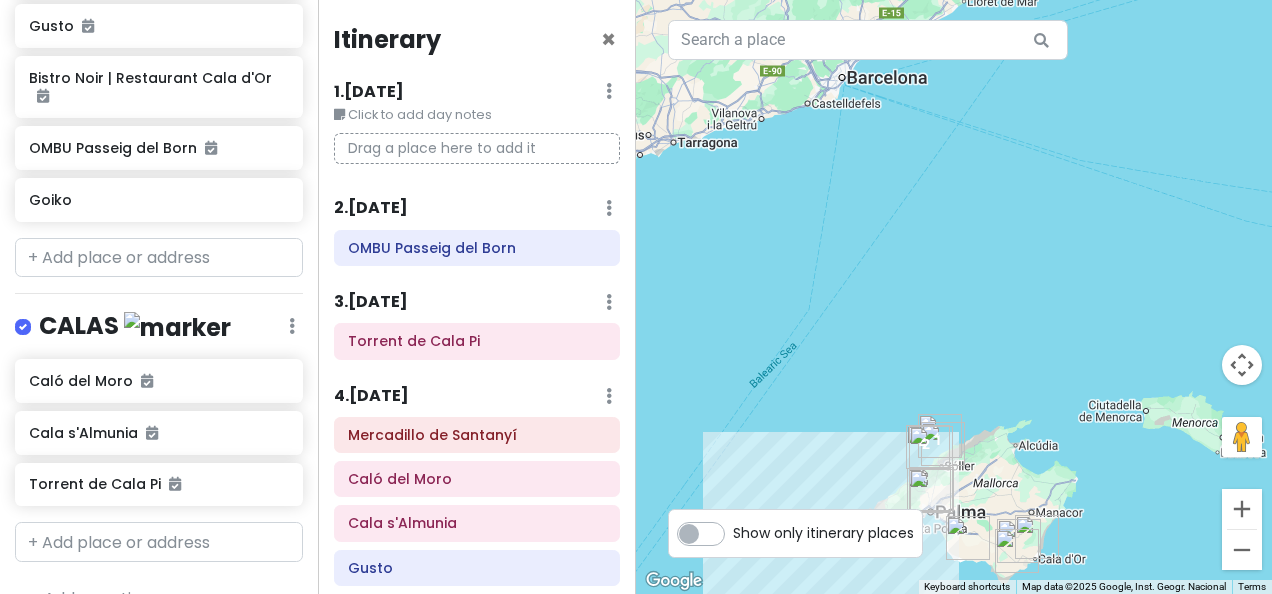 click on "Itinerary" at bounding box center [387, 39] 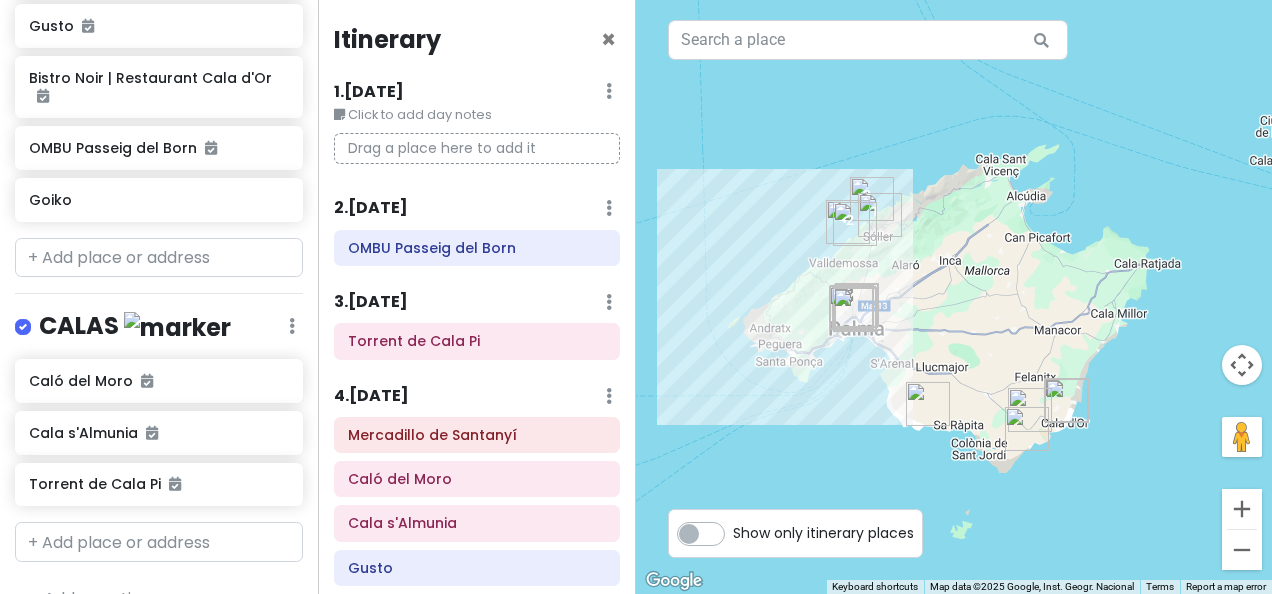 drag, startPoint x: 1112, startPoint y: 368, endPoint x: 1092, endPoint y: 170, distance: 199.00754 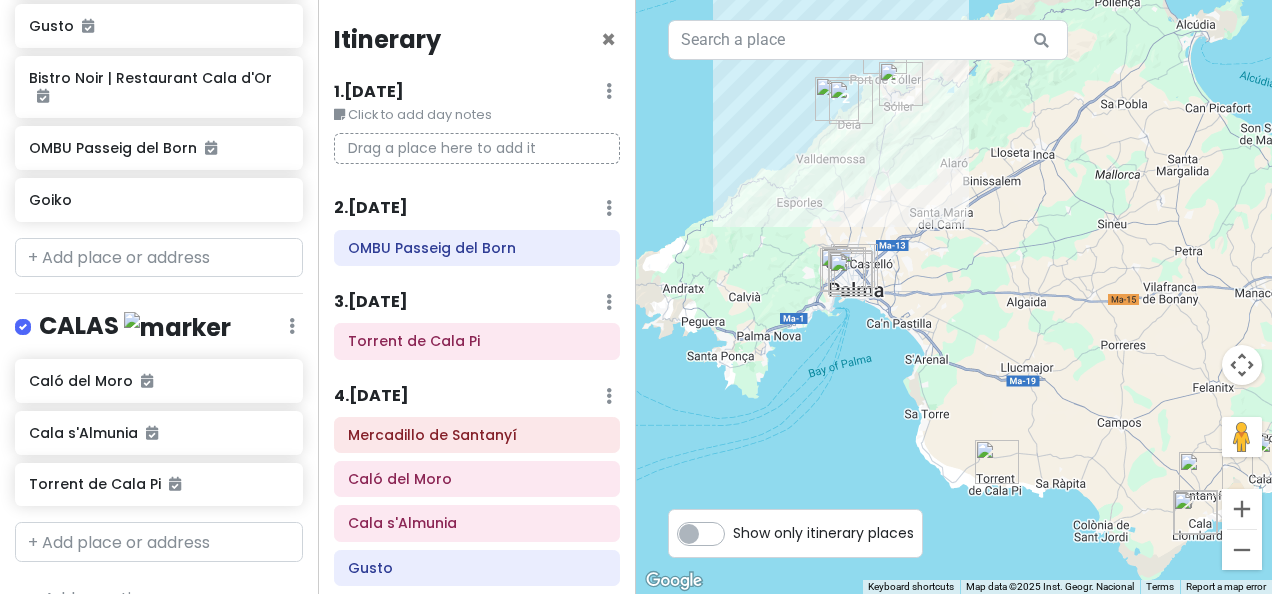 drag, startPoint x: 990, startPoint y: 430, endPoint x: 1051, endPoint y: 429, distance: 61.008198 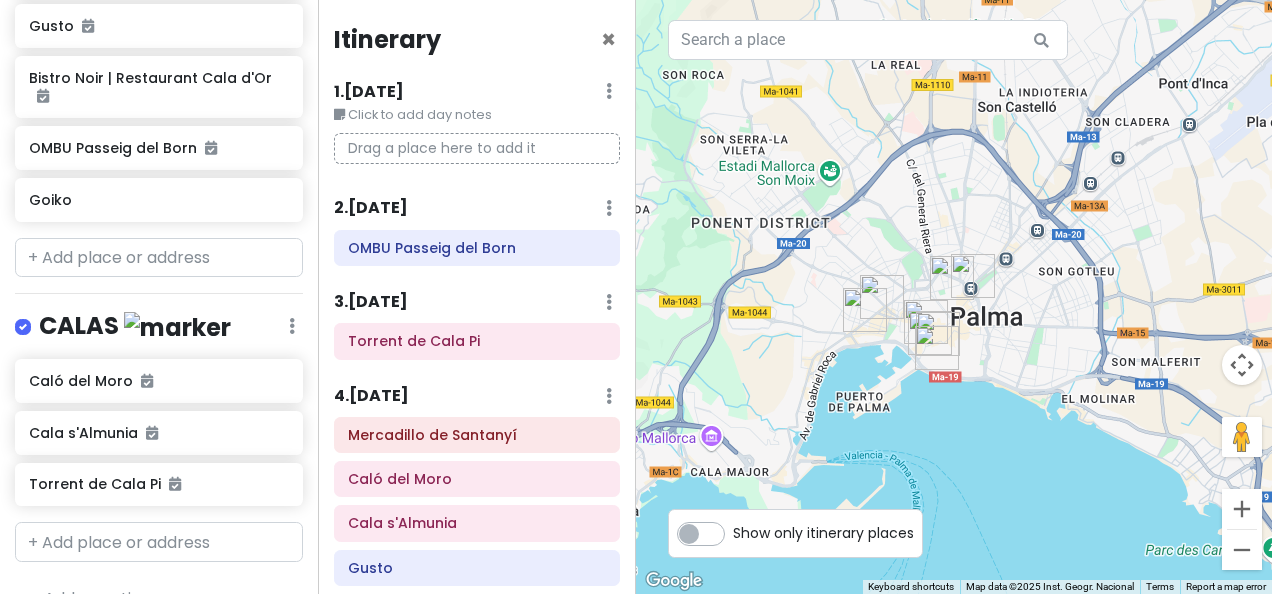 drag, startPoint x: 914, startPoint y: 359, endPoint x: 961, endPoint y: 408, distance: 67.89698 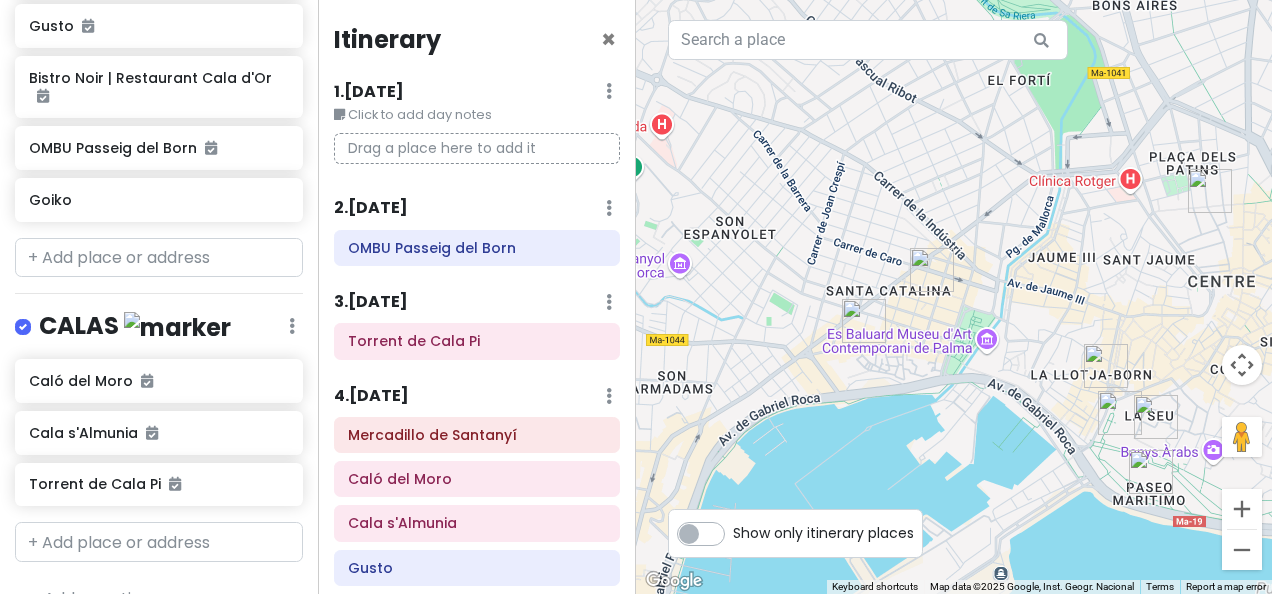 click at bounding box center (1151, 472) 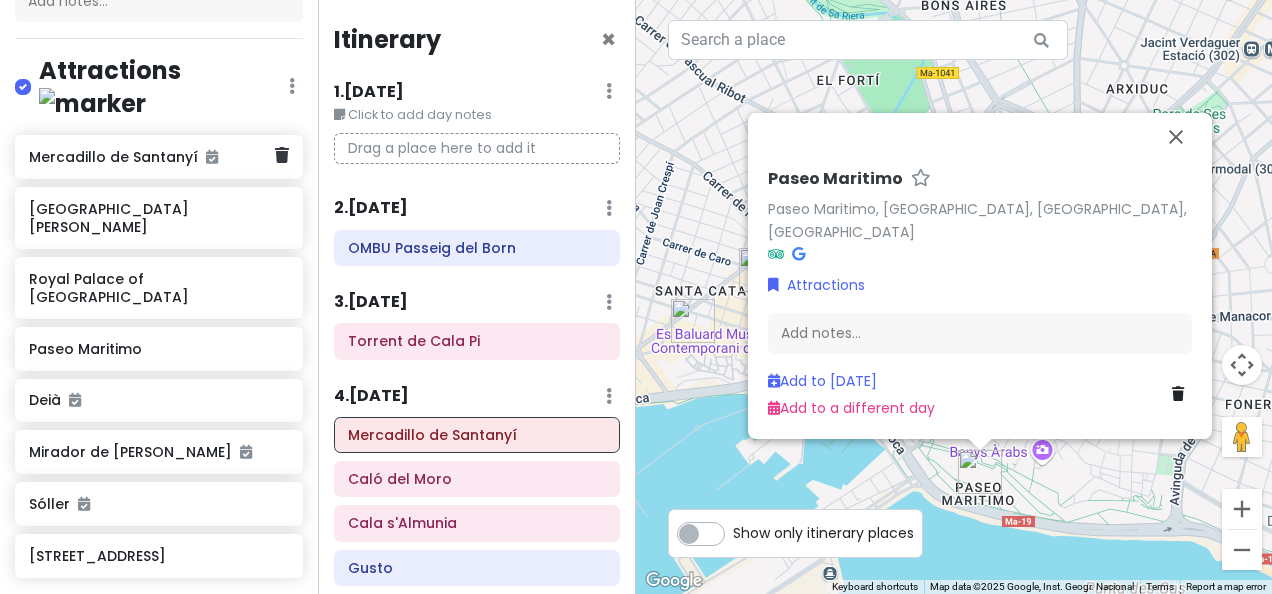 scroll, scrollTop: 352, scrollLeft: 0, axis: vertical 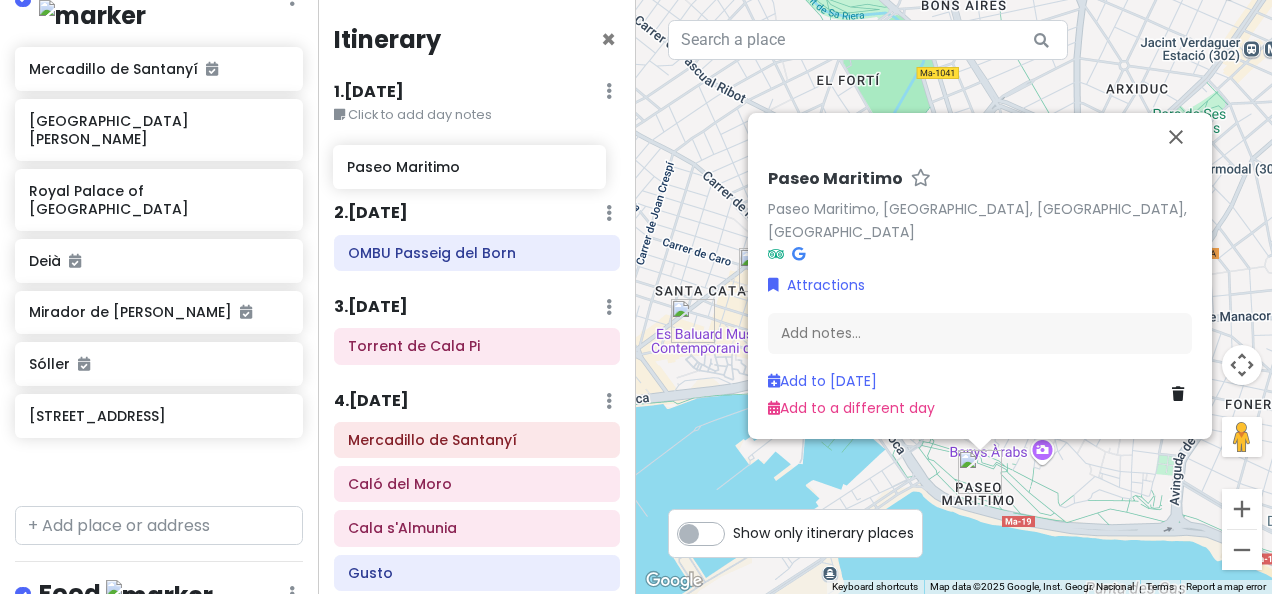 drag, startPoint x: 130, startPoint y: 206, endPoint x: 448, endPoint y: 165, distance: 320.6322 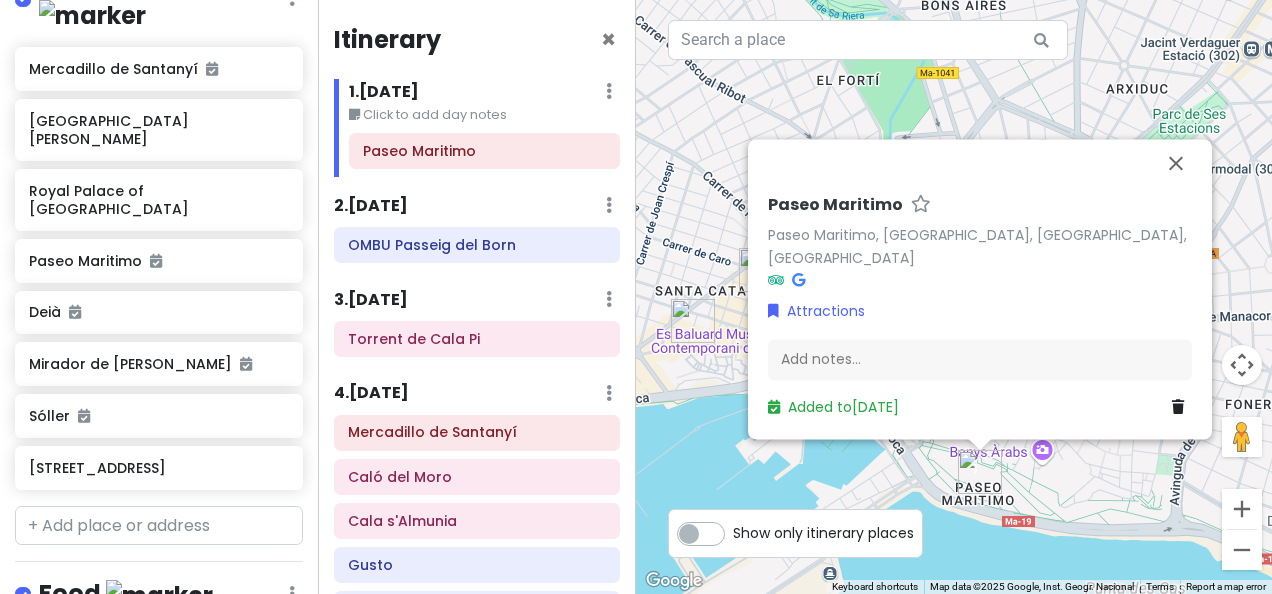 click on "Paseo Maritimo Paseo Maritimo, [GEOGRAPHIC_DATA], [GEOGRAPHIC_DATA], [GEOGRAPHIC_DATA] Attractions Add notes... Added to  [DATE]" at bounding box center [954, 297] 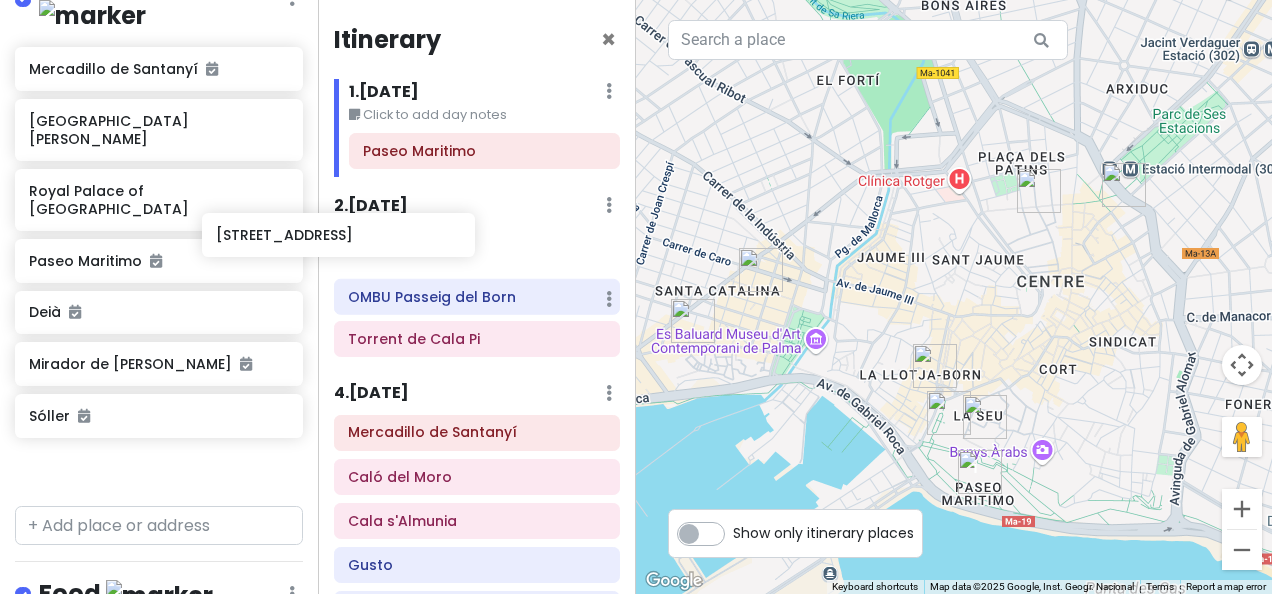 scroll, scrollTop: 352, scrollLeft: 30, axis: both 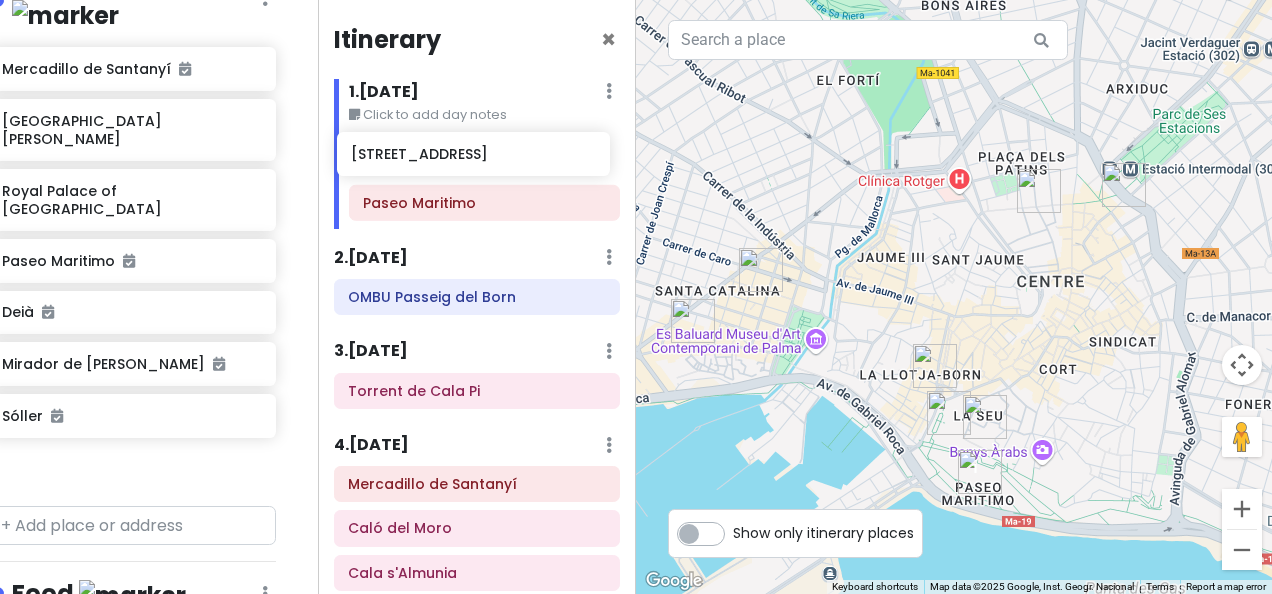 drag, startPoint x: 168, startPoint y: 420, endPoint x: 490, endPoint y: 159, distance: 414.49365 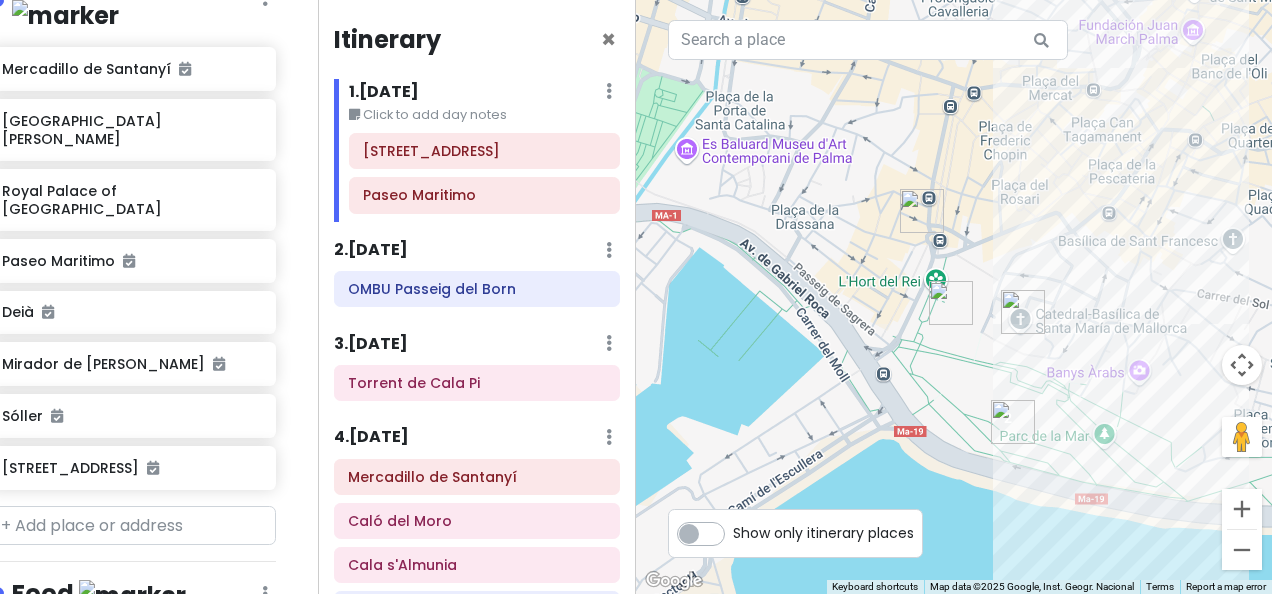drag, startPoint x: 966, startPoint y: 476, endPoint x: 1014, endPoint y: 518, distance: 63.780876 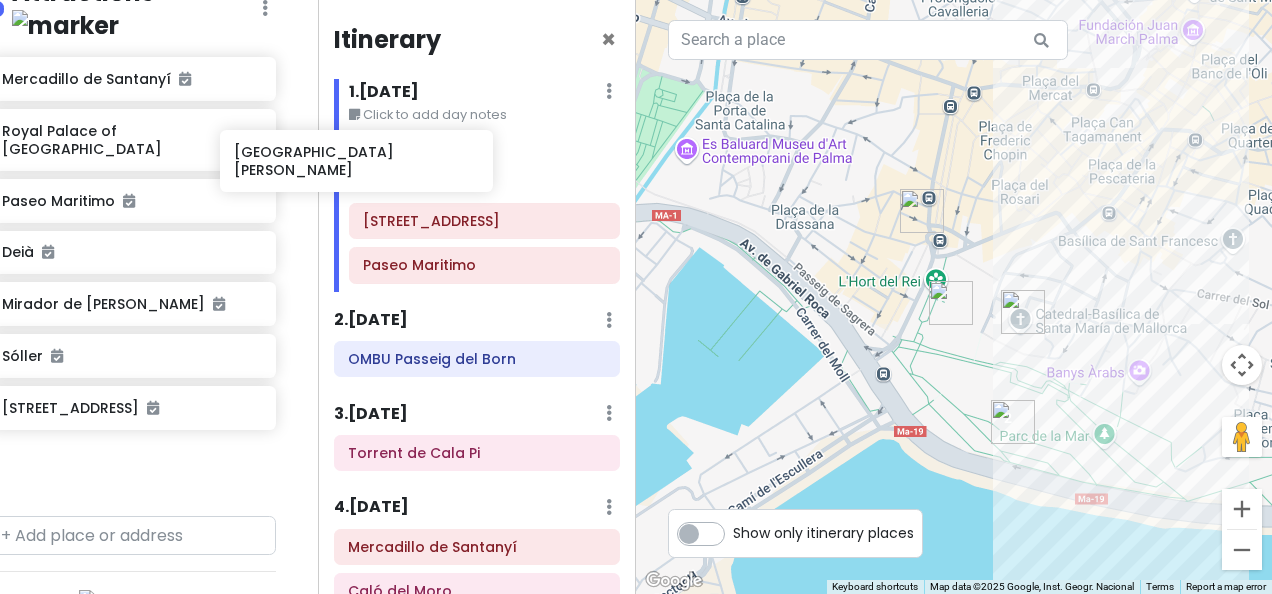 scroll, scrollTop: 342, scrollLeft: 30, axis: both 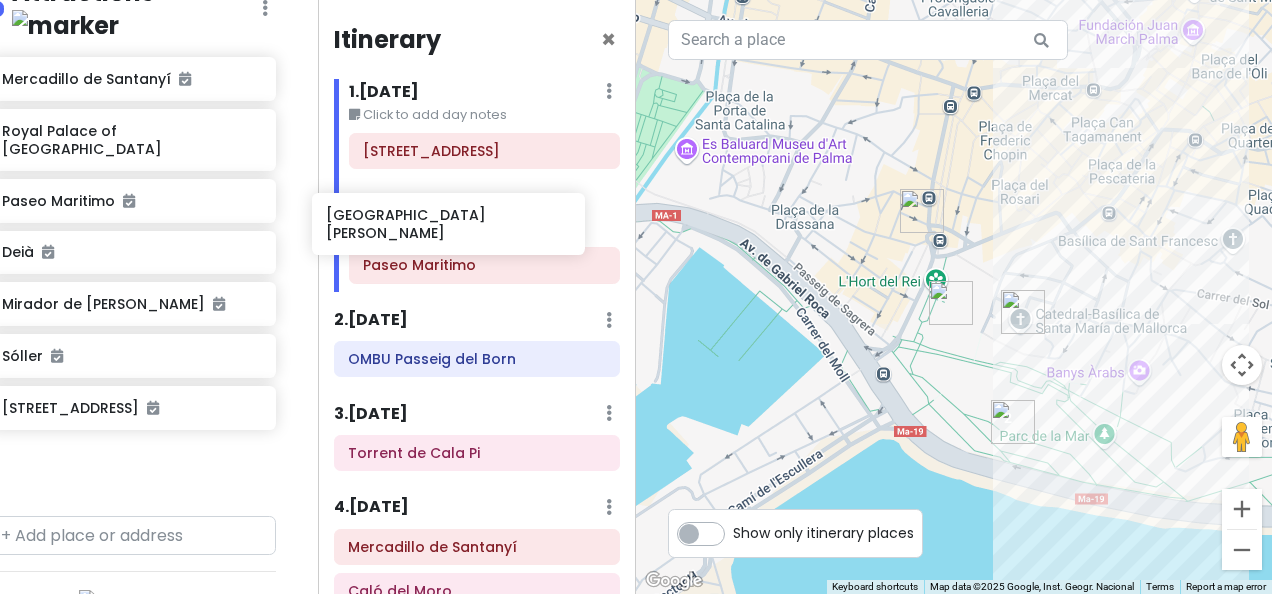 drag, startPoint x: 95, startPoint y: 95, endPoint x: 422, endPoint y: 224, distance: 351.52524 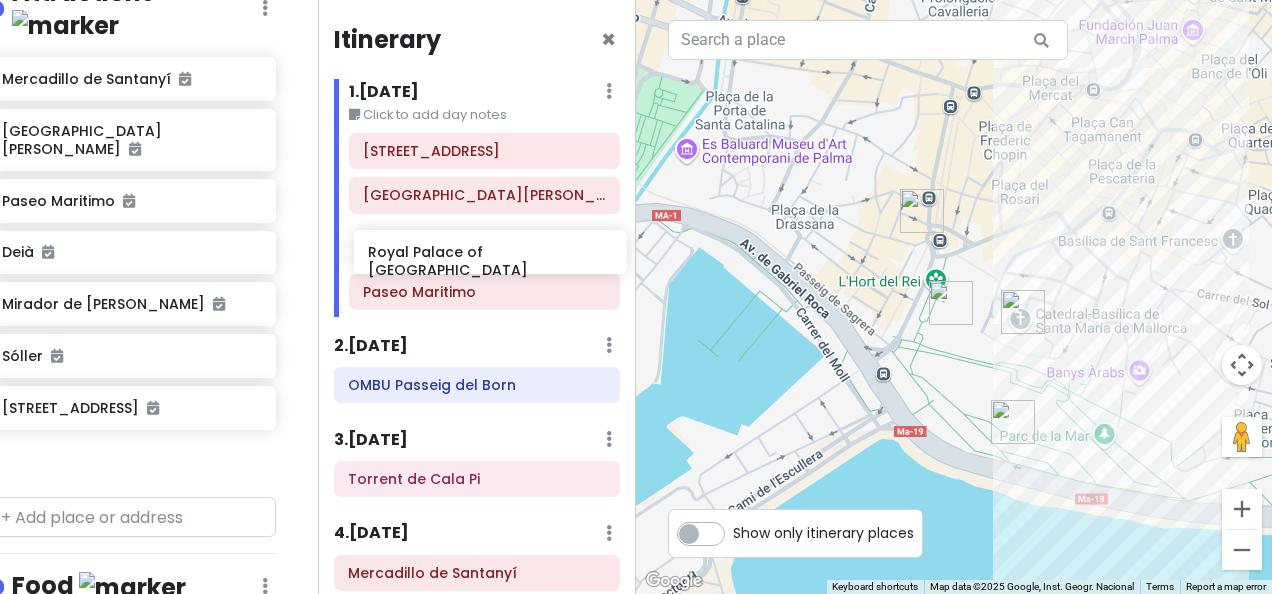 drag, startPoint x: 121, startPoint y: 173, endPoint x: 490, endPoint y: 259, distance: 378.88916 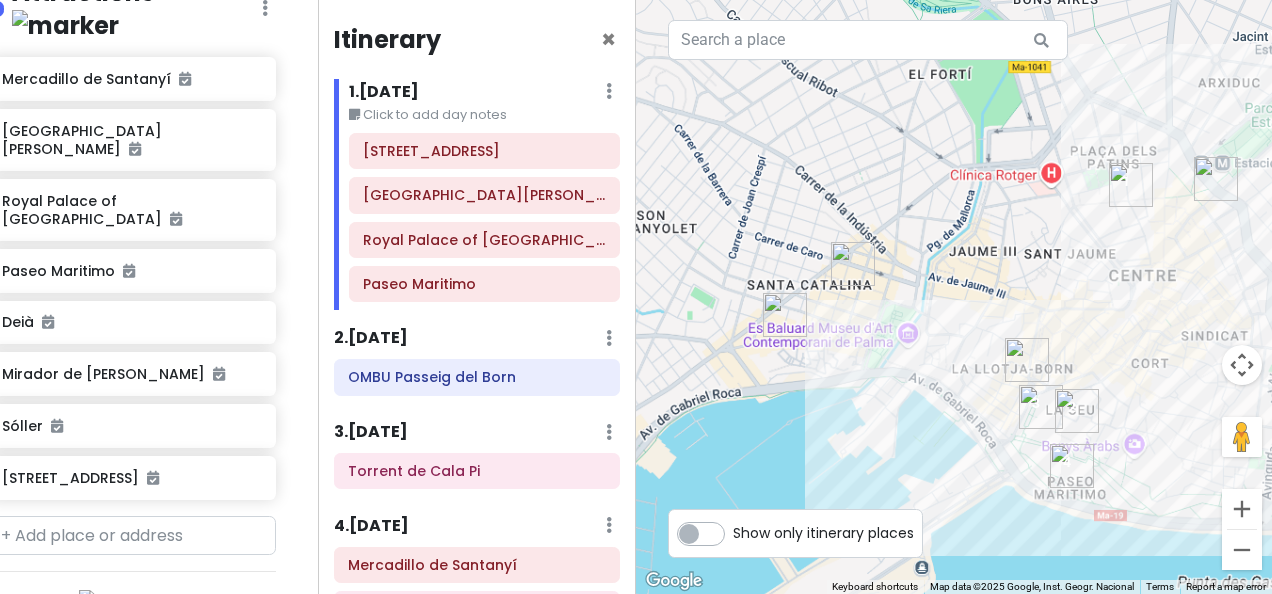 drag, startPoint x: 880, startPoint y: 380, endPoint x: 948, endPoint y: 413, distance: 75.58439 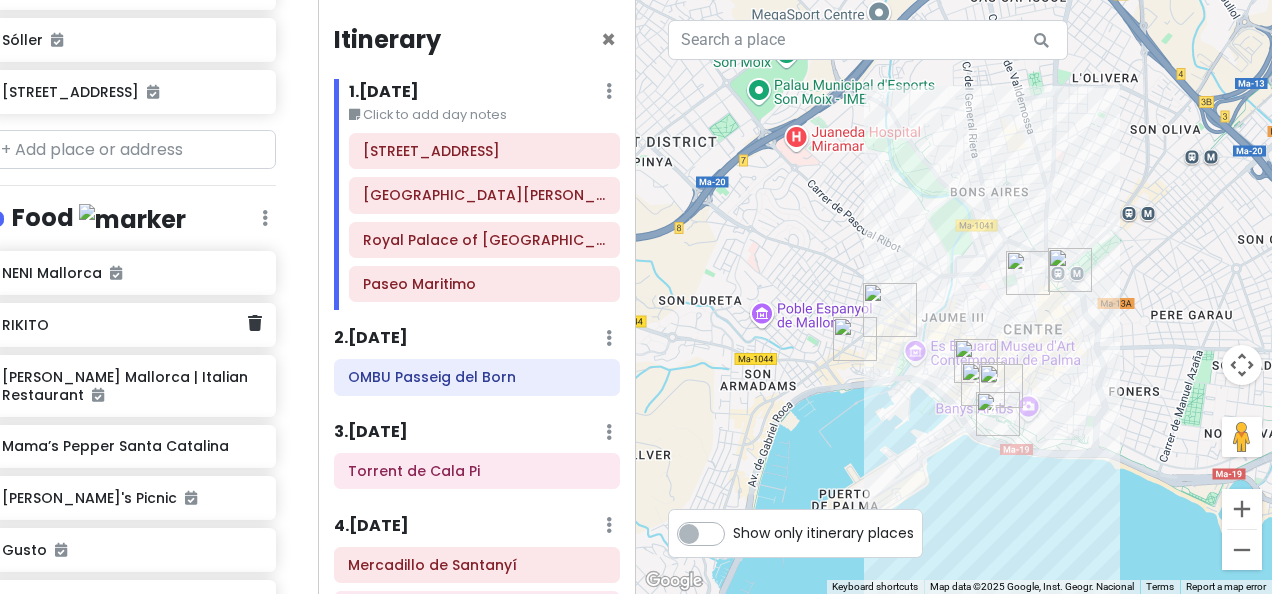 scroll, scrollTop: 742, scrollLeft: 30, axis: both 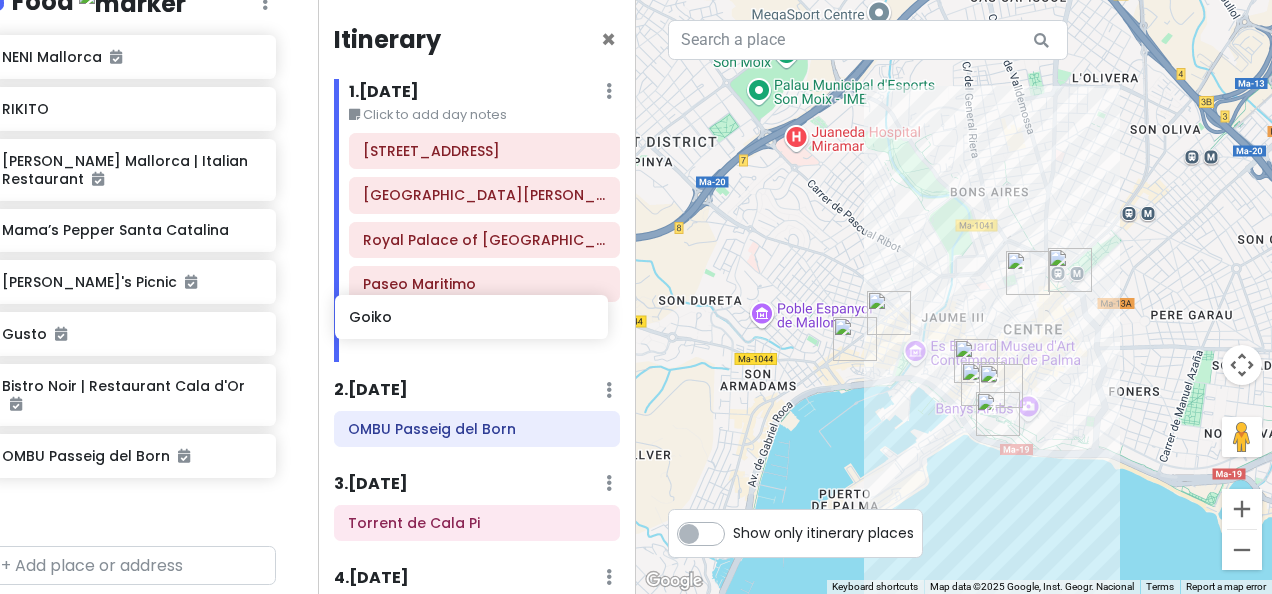 drag, startPoint x: 62, startPoint y: 470, endPoint x: 412, endPoint y: 332, distance: 376.22333 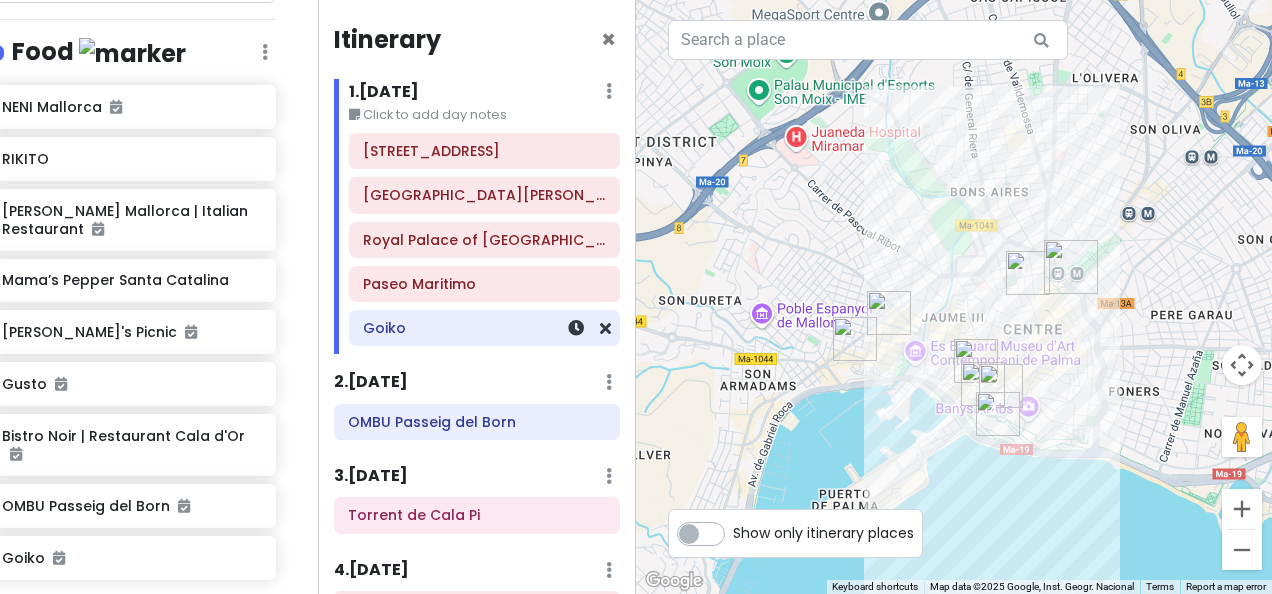 scroll, scrollTop: 892, scrollLeft: 29, axis: both 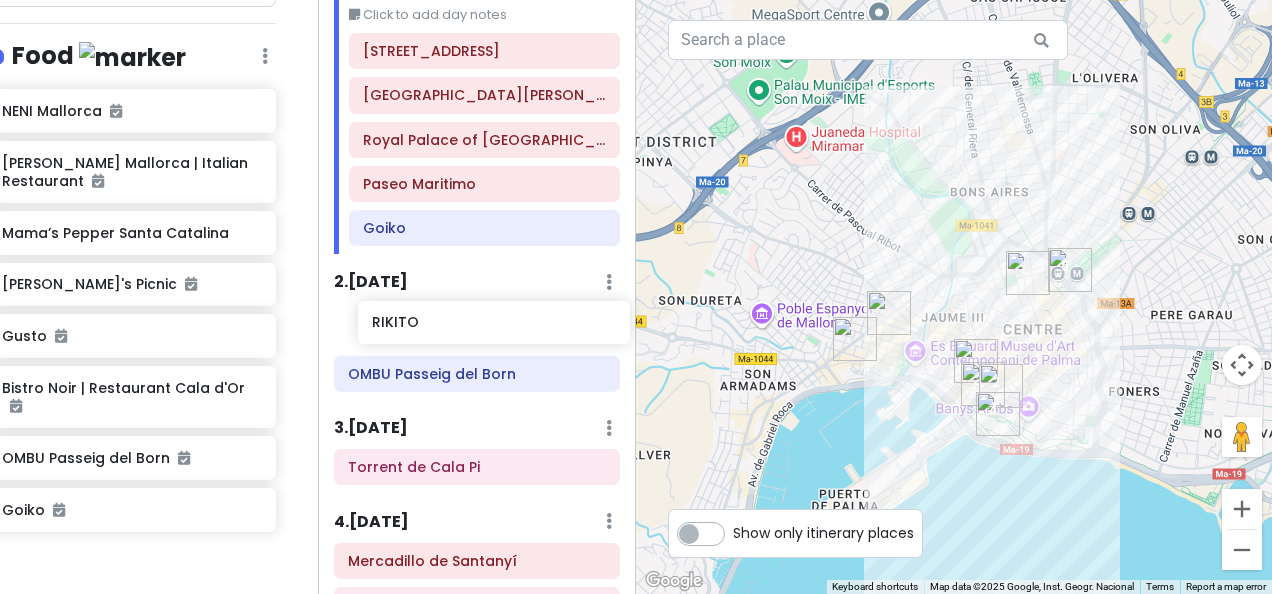 drag, startPoint x: 106, startPoint y: 107, endPoint x: 478, endPoint y: 324, distance: 430.66577 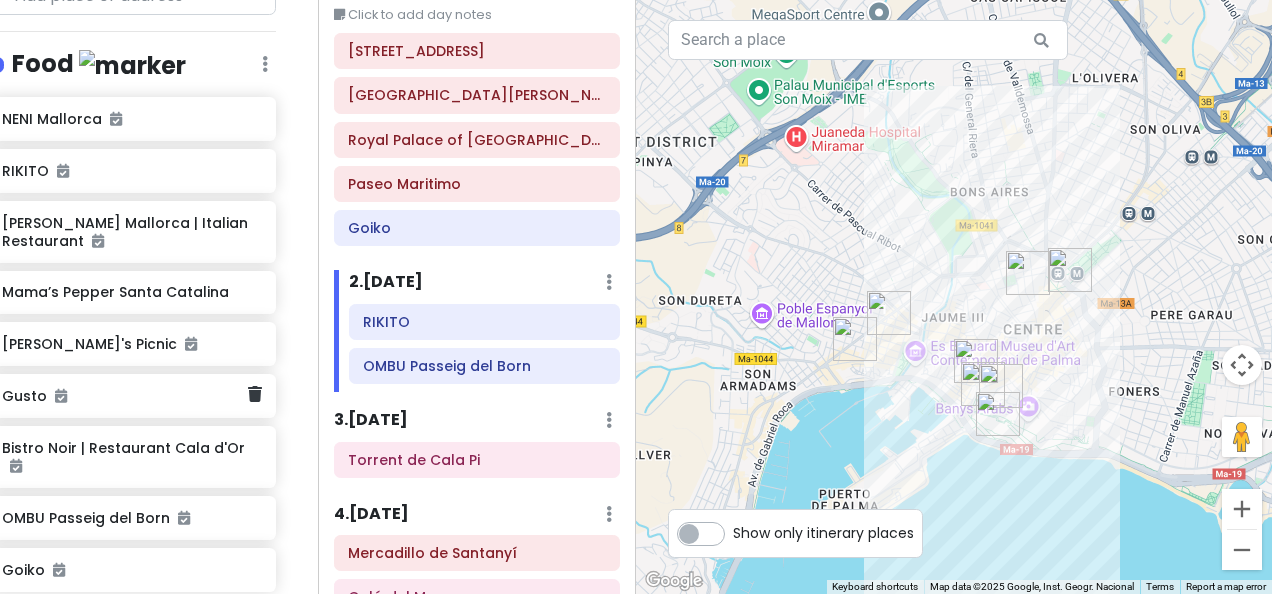 scroll, scrollTop: 852, scrollLeft: 29, axis: both 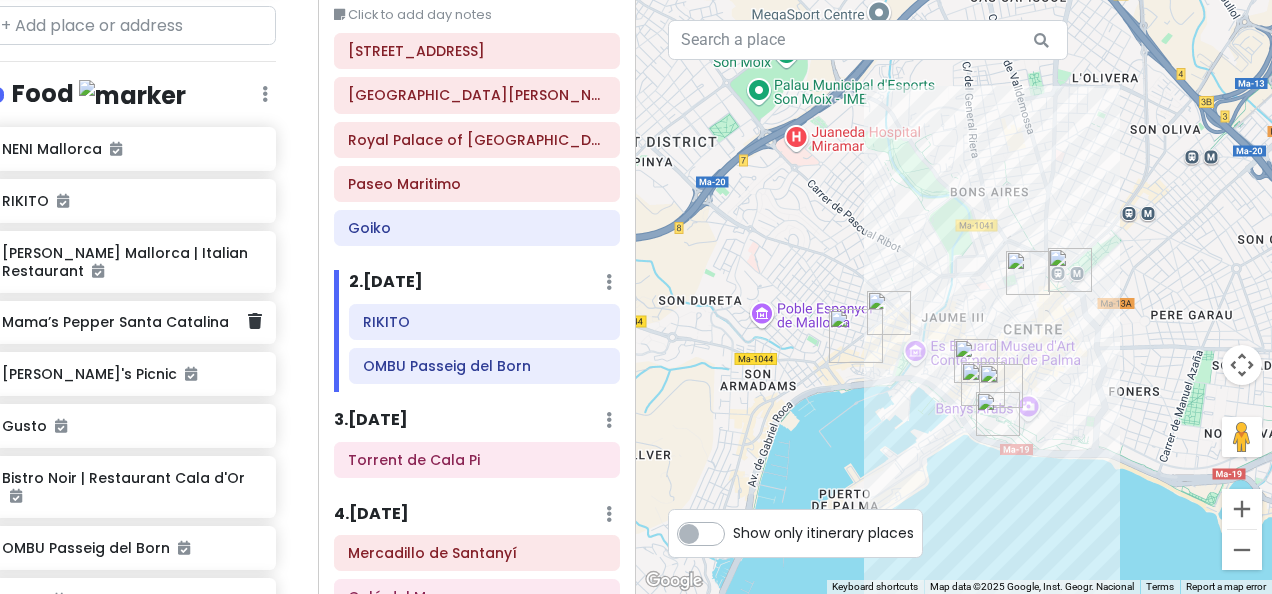 click on "Mama’s Pepper Santa Catalina" at bounding box center (124, 322) 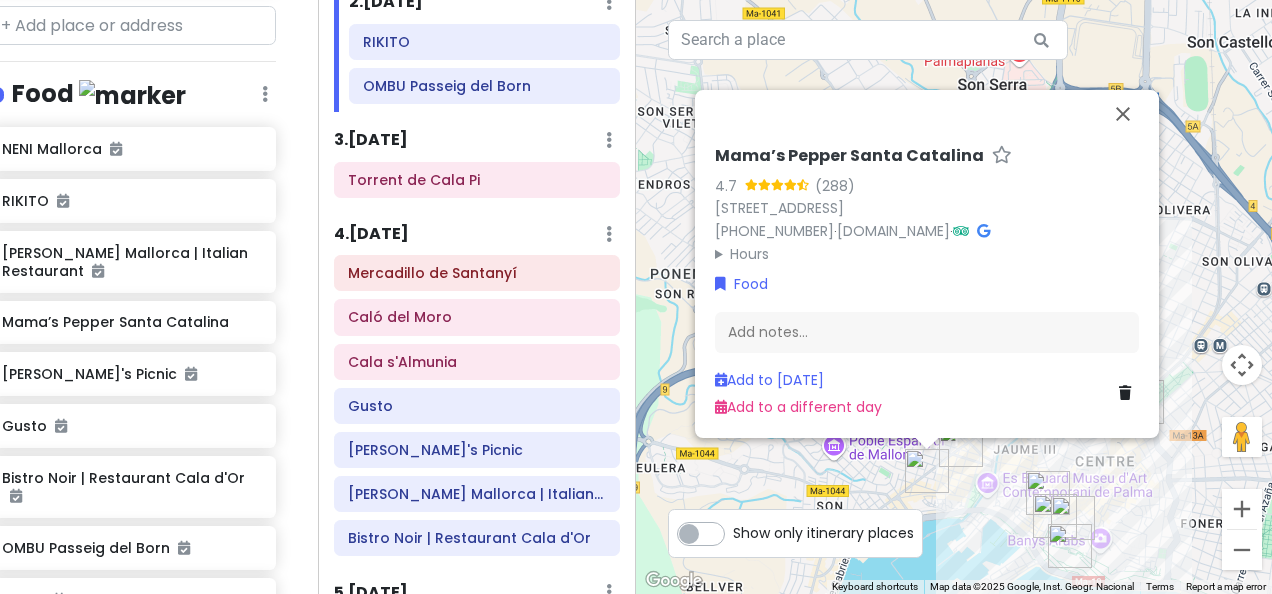 scroll, scrollTop: 400, scrollLeft: 0, axis: vertical 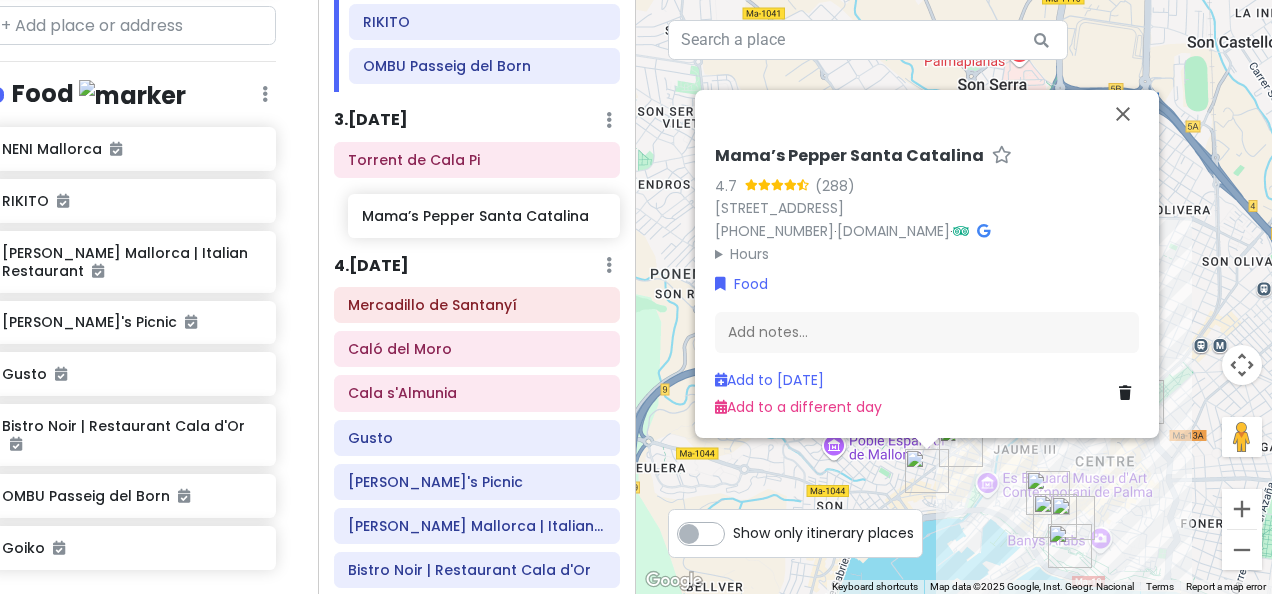 drag, startPoint x: 227, startPoint y: 256, endPoint x: 468, endPoint y: 221, distance: 243.52823 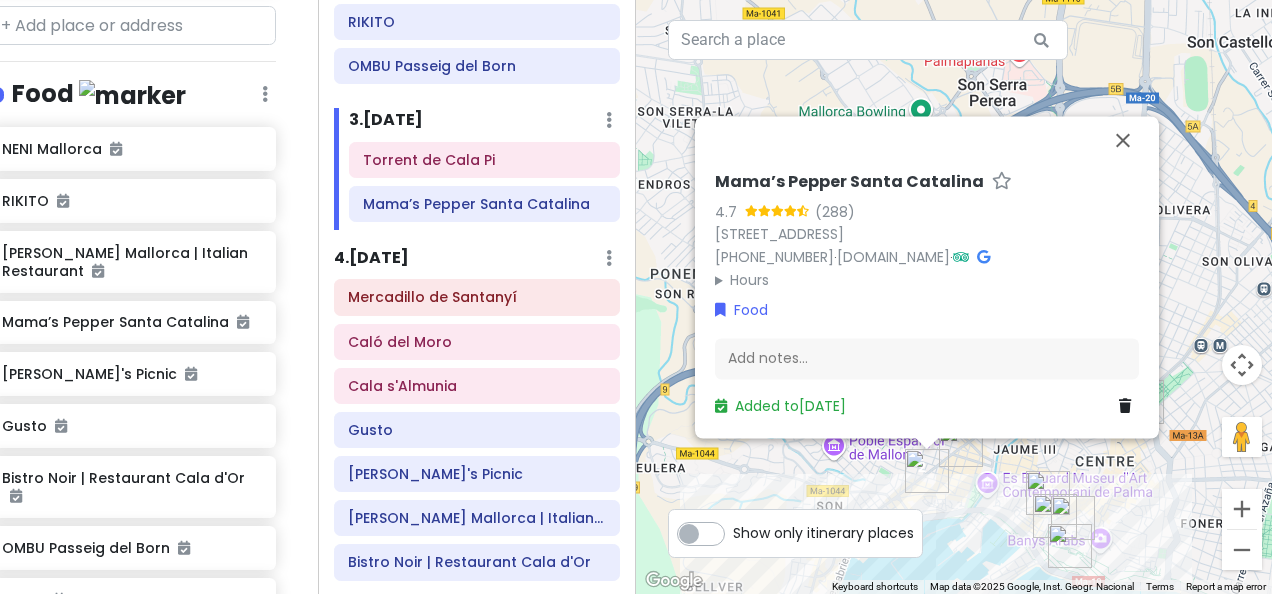 click on "SARDINHAS Private Change Dates Make a Copy Delete Trip Go Pro ⚡️ Give Feedback 💡 Support Scout ☕️ Itinerary Share Publish Notes Add notes... Attractions   Edit Reorder Delete List Mercadillo de Santanyí [GEOGRAPHIC_DATA][PERSON_NAME] [GEOGRAPHIC_DATA] [GEOGRAPHIC_DATA] Deià Mirador de [PERSON_NAME][GEOGRAPHIC_DATA] Carrer de la Missió, 35 Food   Edit Reorder Delete List NENI Mallorca [PERSON_NAME][GEOGRAPHIC_DATA] [GEOGRAPHIC_DATA] | Italian Restaurant Mama’s Pepper Santa [PERSON_NAME] Picnic Gusto Bistro Noir | Restaurant Cala d'Or OMBU Passeig del Born Goiko CALAS   Edit Reorder Delete List [PERSON_NAME] del Moro Cala s'Almunia [GEOGRAPHIC_DATA] Pi + Add a section" at bounding box center [159, 297] 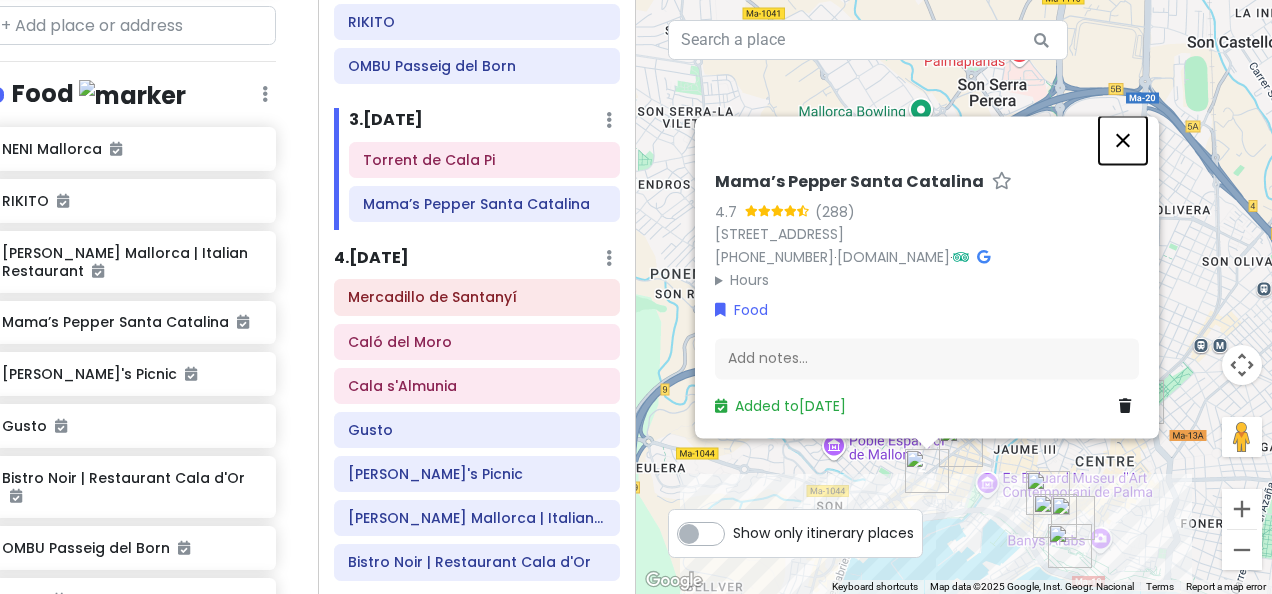 click at bounding box center [1123, 140] 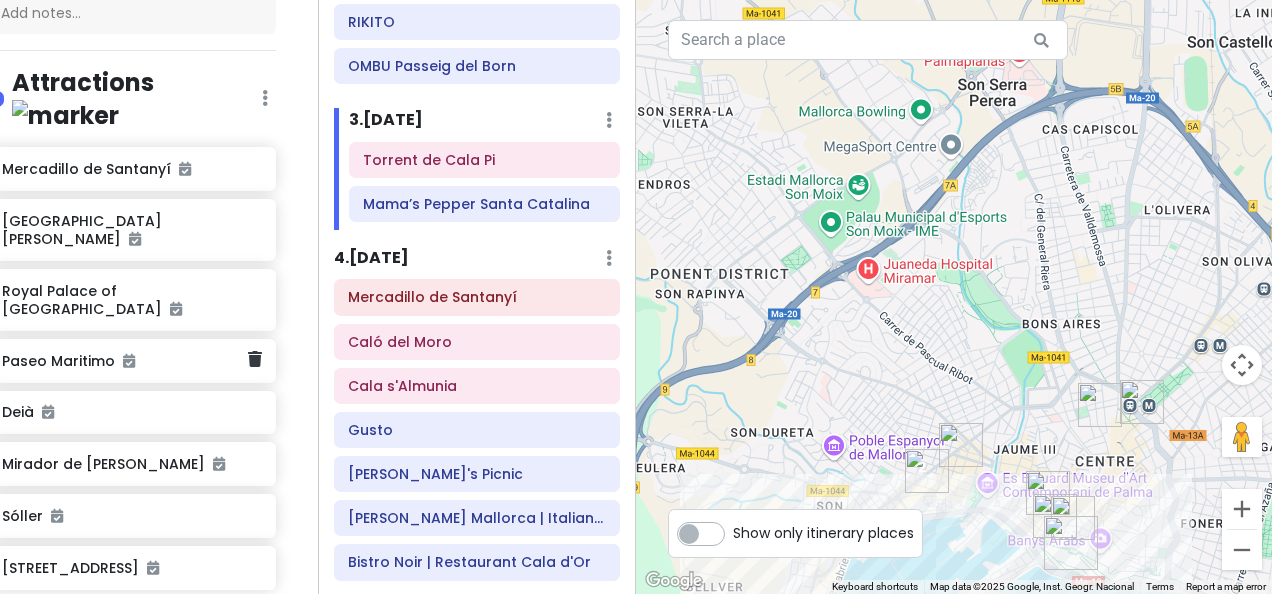 scroll, scrollTop: 352, scrollLeft: 29, axis: both 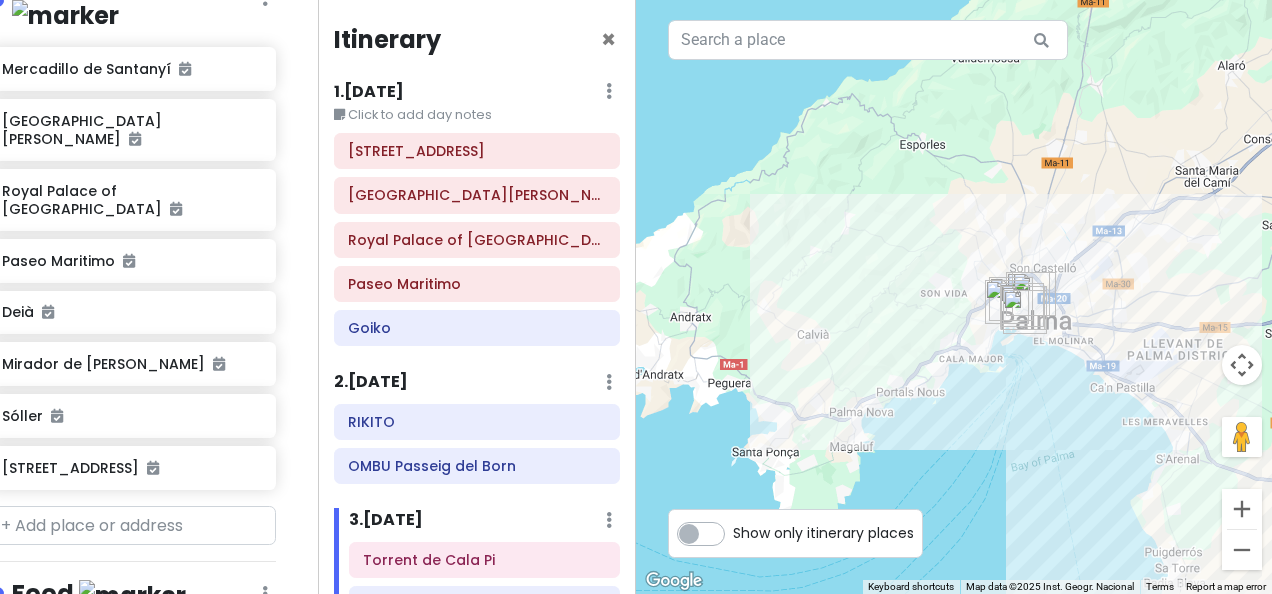 click on "1 .  [DATE]" at bounding box center [369, 92] 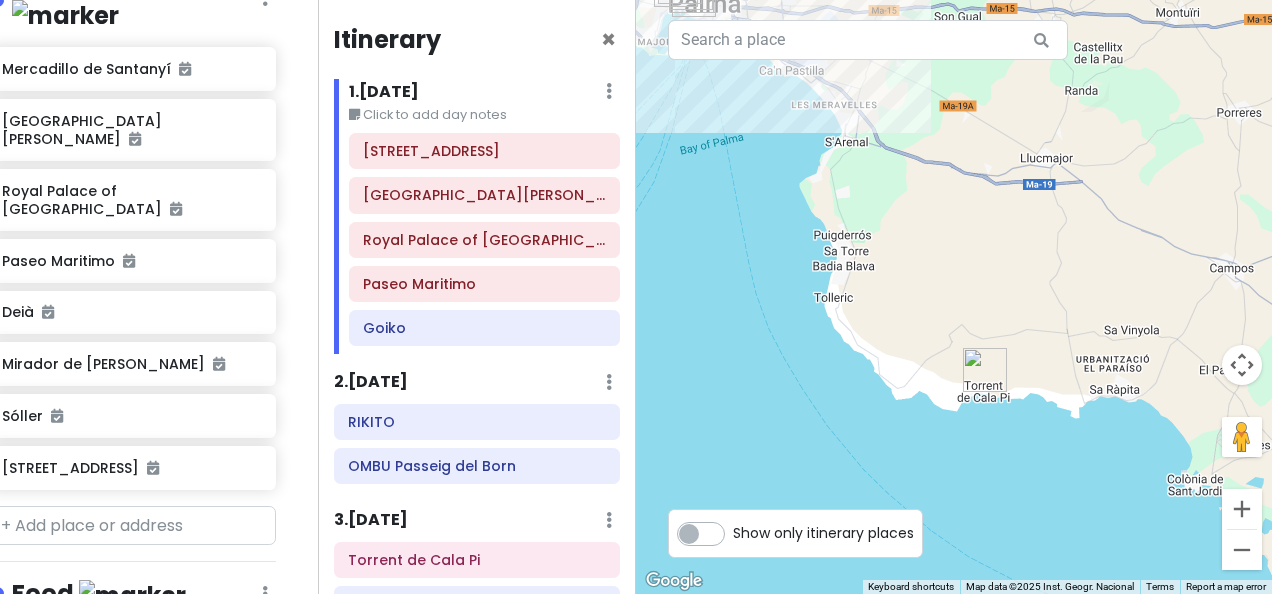drag, startPoint x: 1131, startPoint y: 449, endPoint x: 788, endPoint y: 220, distance: 412.41968 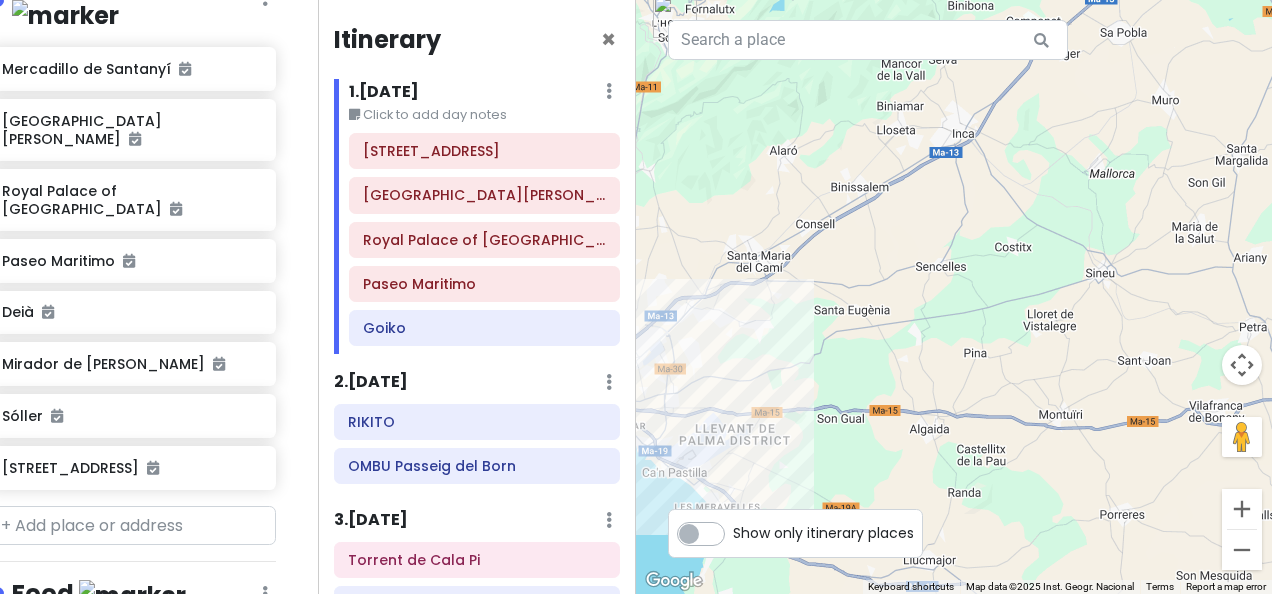 click on "1 .  [DATE]" at bounding box center [384, 92] 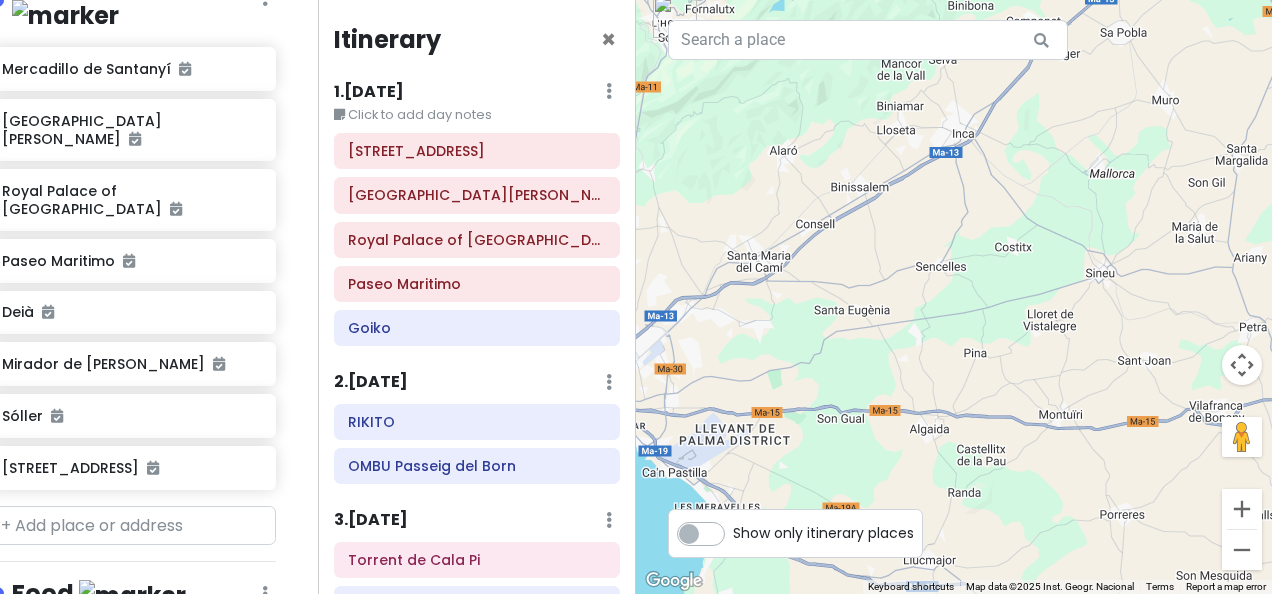 click on "1 .  [DATE]" at bounding box center [369, 92] 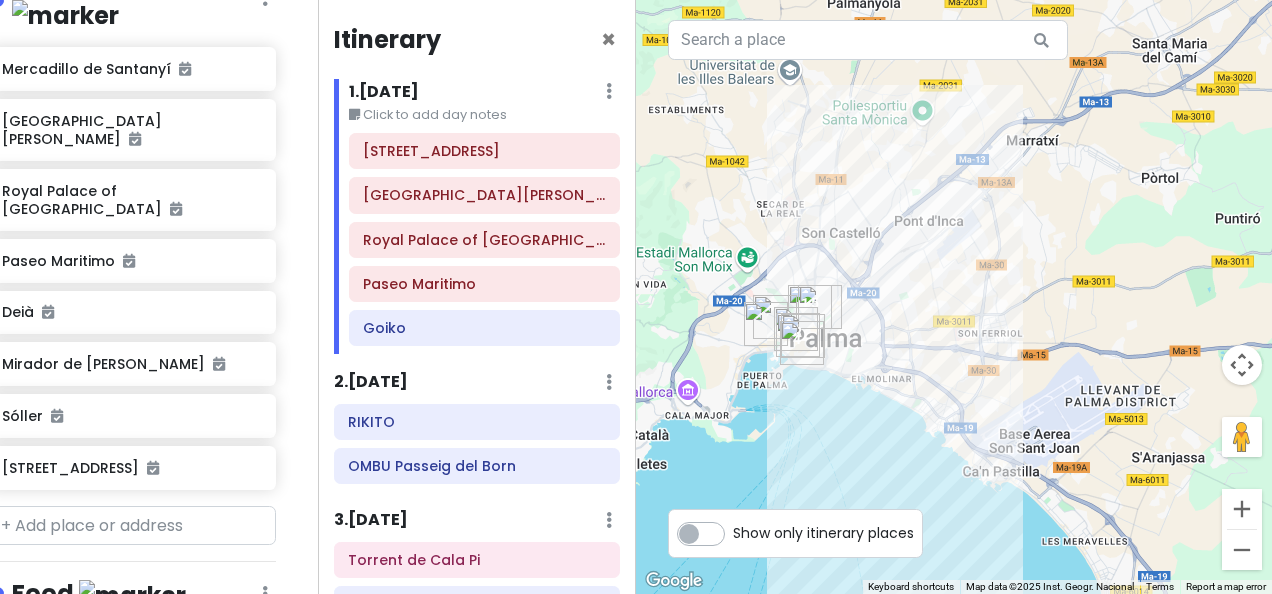 drag, startPoint x: 781, startPoint y: 377, endPoint x: 863, endPoint y: 390, distance: 83.02409 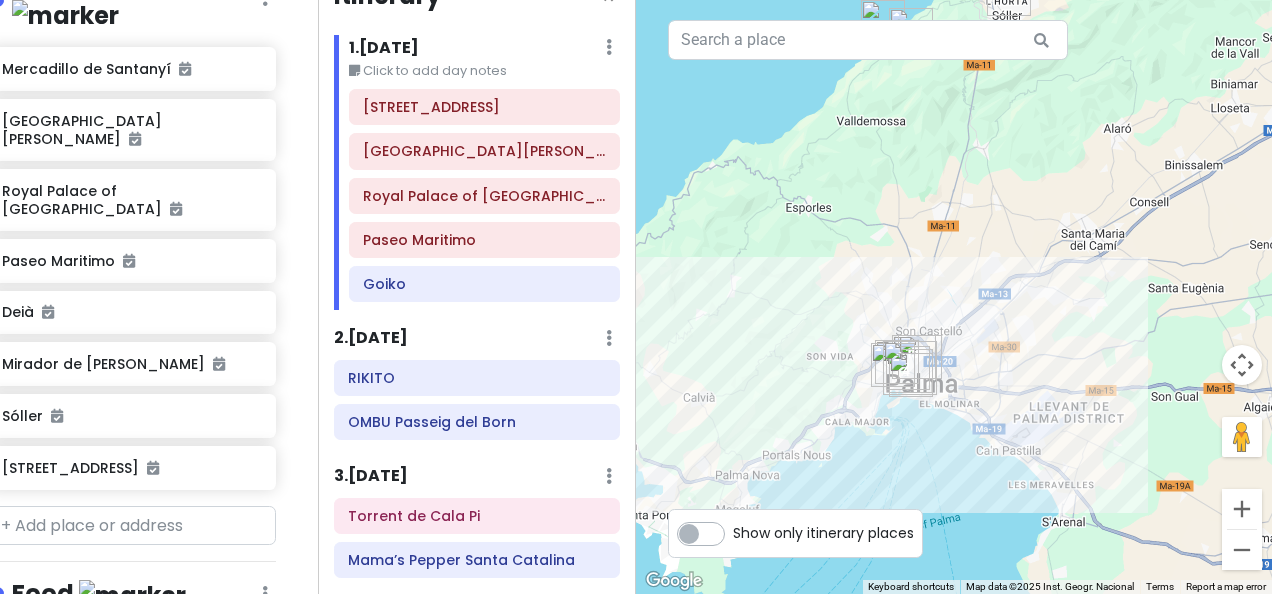 scroll, scrollTop: 0, scrollLeft: 0, axis: both 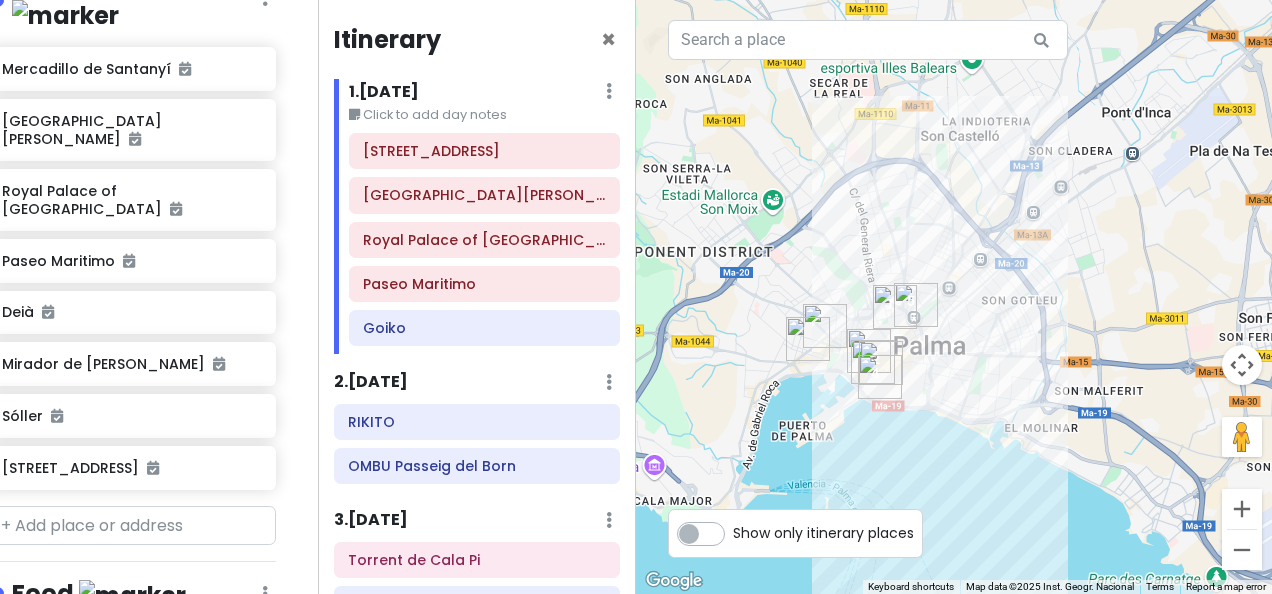 drag, startPoint x: 901, startPoint y: 461, endPoint x: 936, endPoint y: 414, distance: 58.60034 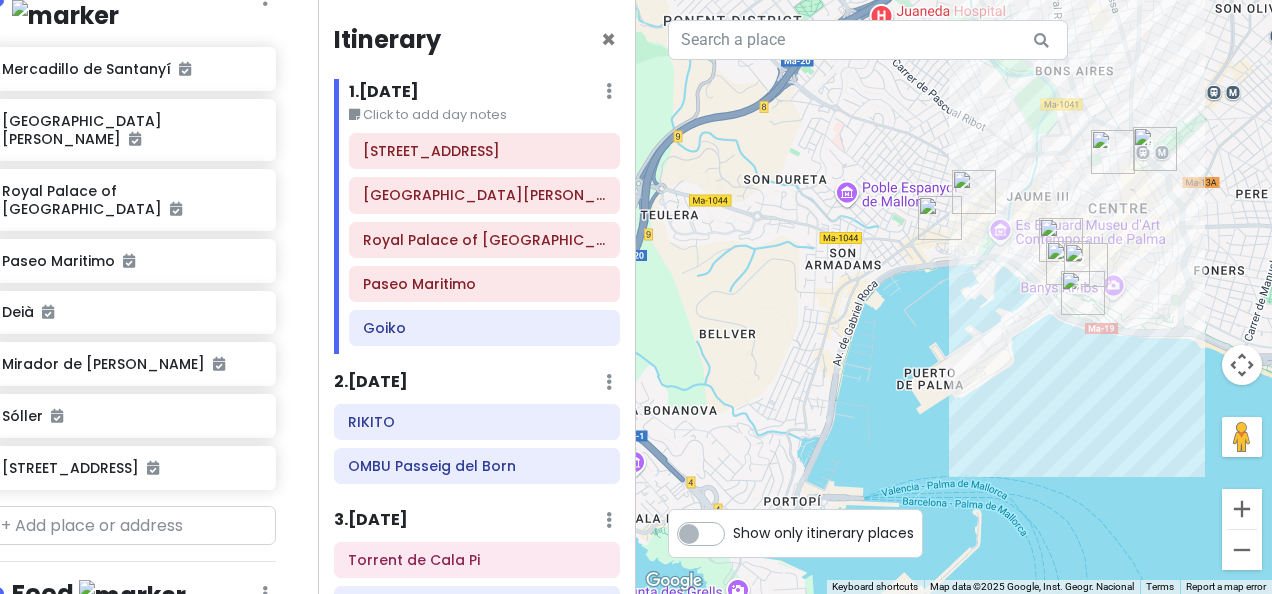 drag, startPoint x: 939, startPoint y: 484, endPoint x: 1073, endPoint y: 373, distance: 174.00287 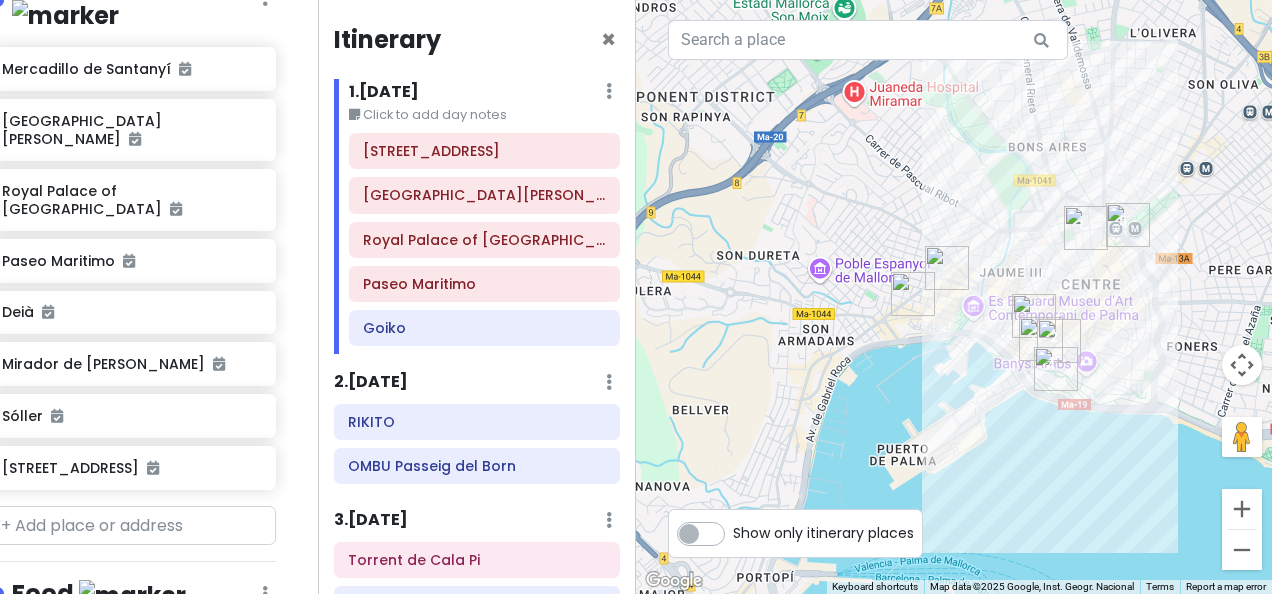 drag, startPoint x: 990, startPoint y: 366, endPoint x: 924, endPoint y: 466, distance: 119.81653 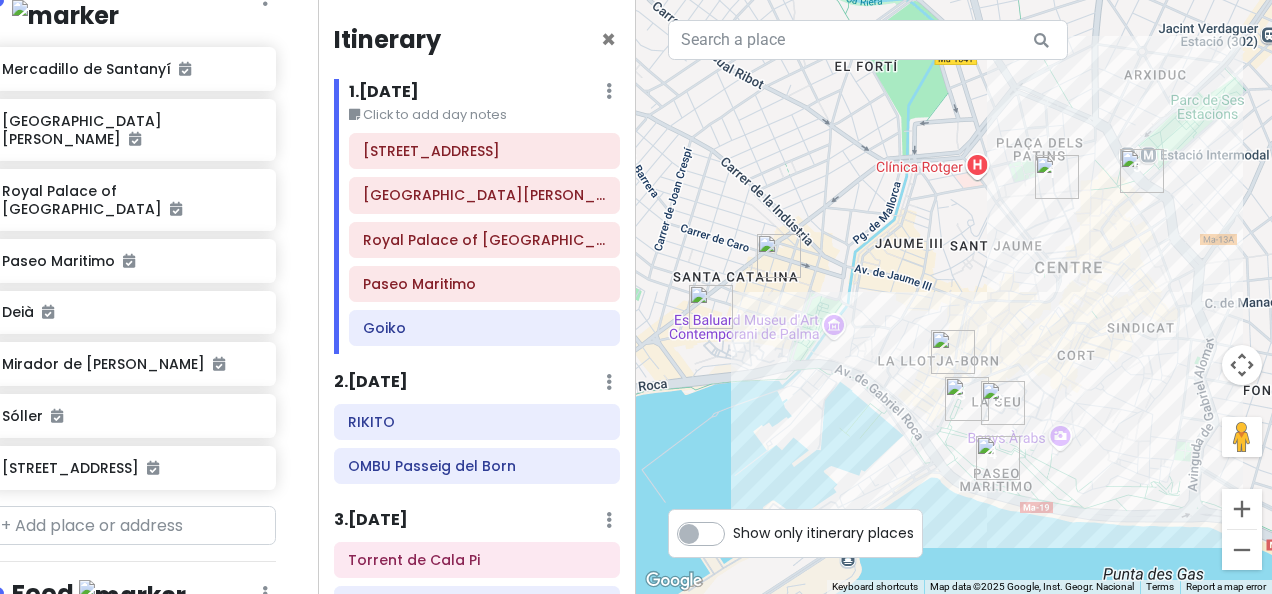 drag, startPoint x: 1086, startPoint y: 423, endPoint x: 1060, endPoint y: 546, distance: 125.71794 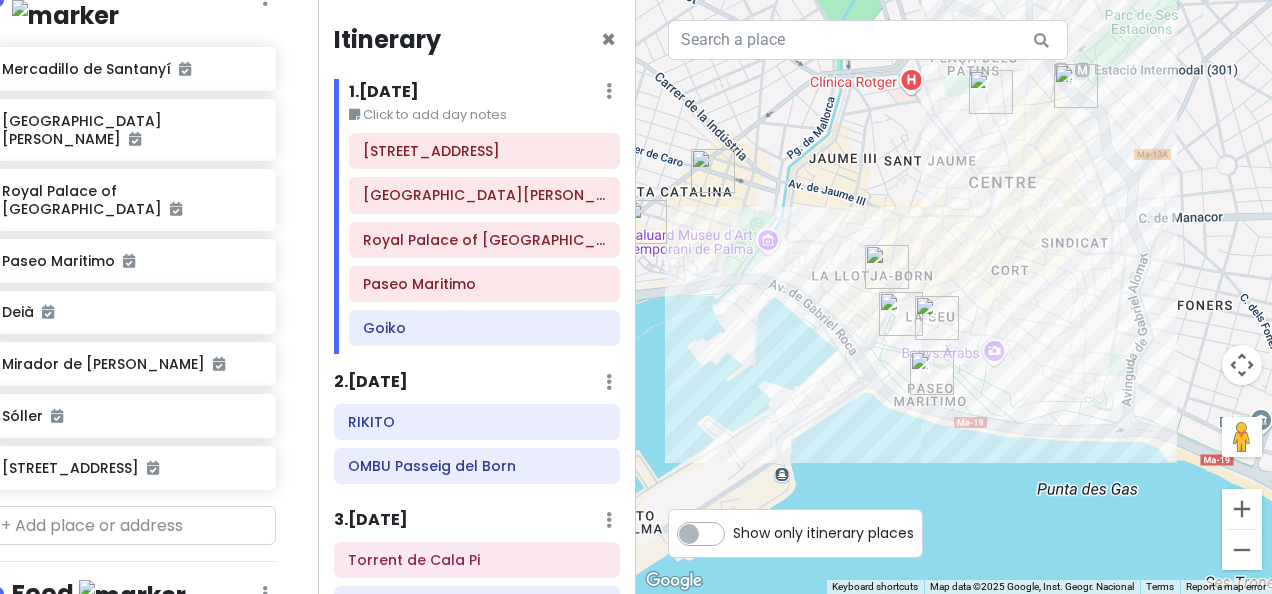 drag, startPoint x: 858, startPoint y: 434, endPoint x: 806, endPoint y: 360, distance: 90.44335 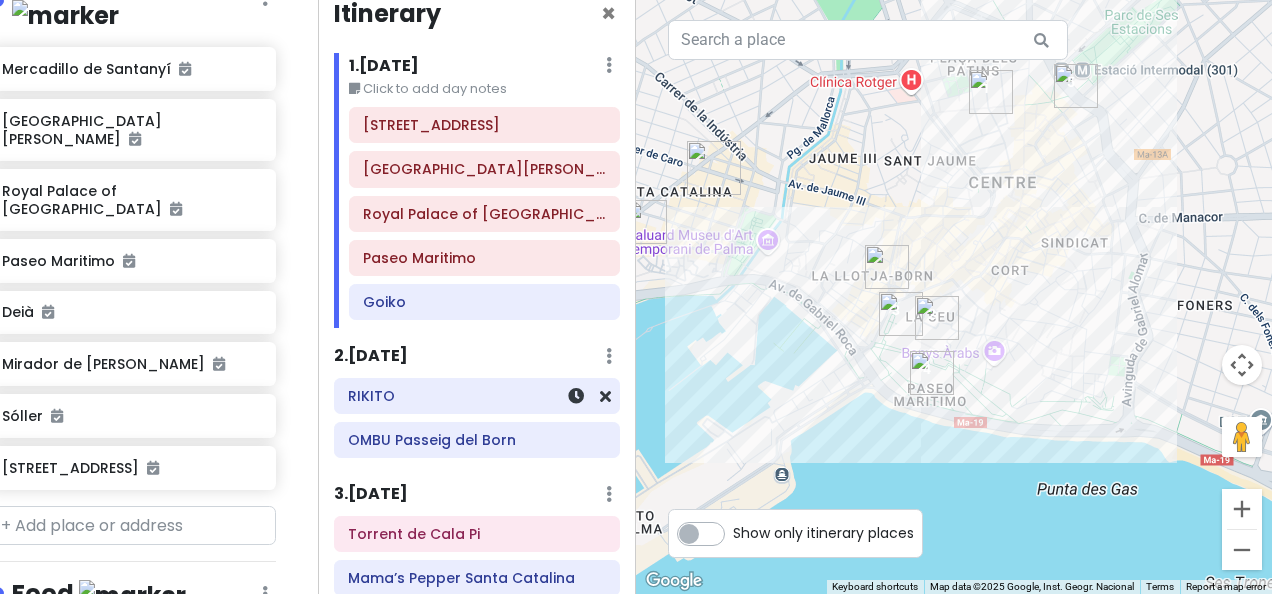 scroll, scrollTop: 100, scrollLeft: 0, axis: vertical 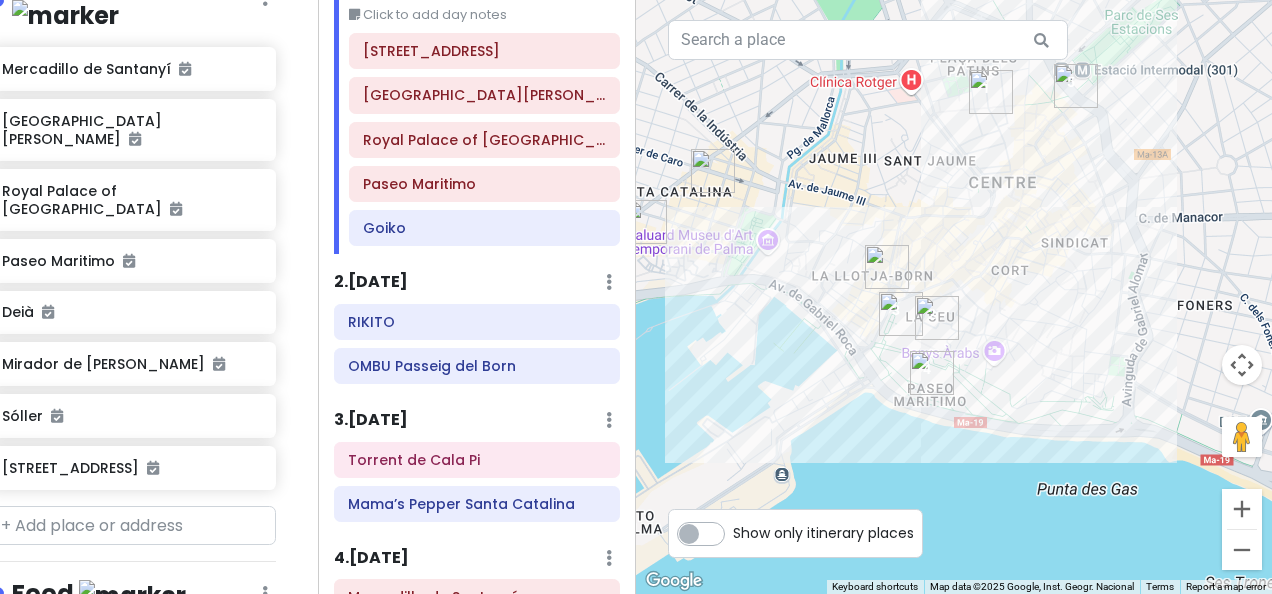 click on "2 .  [DATE]" at bounding box center [371, 282] 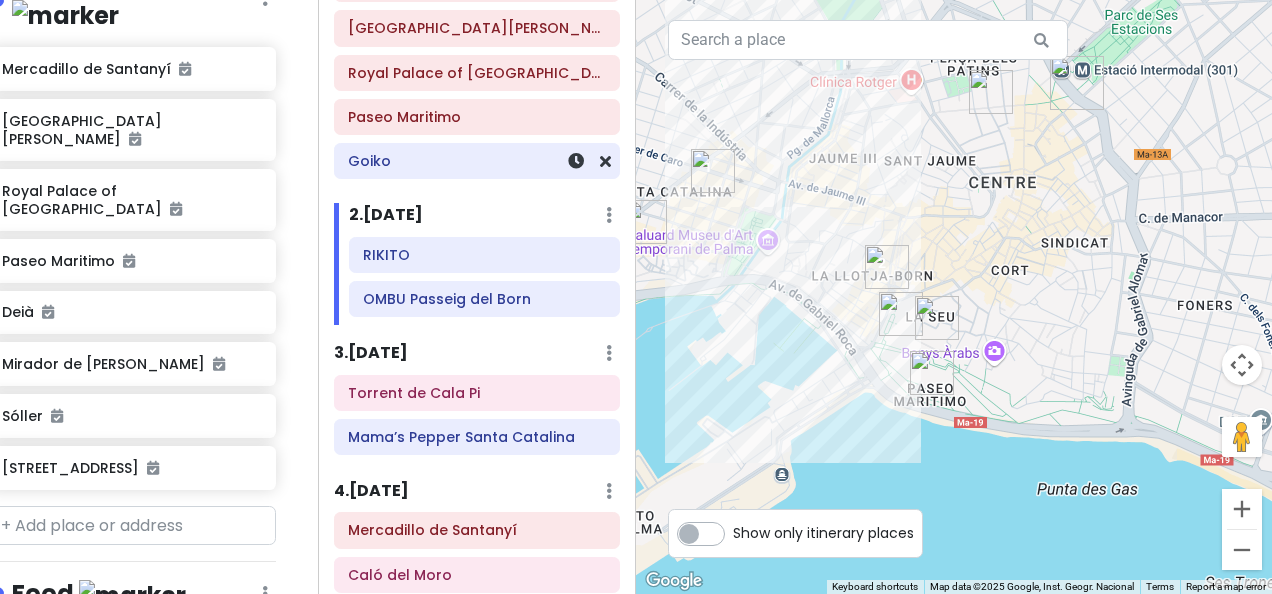 scroll, scrollTop: 166, scrollLeft: 0, axis: vertical 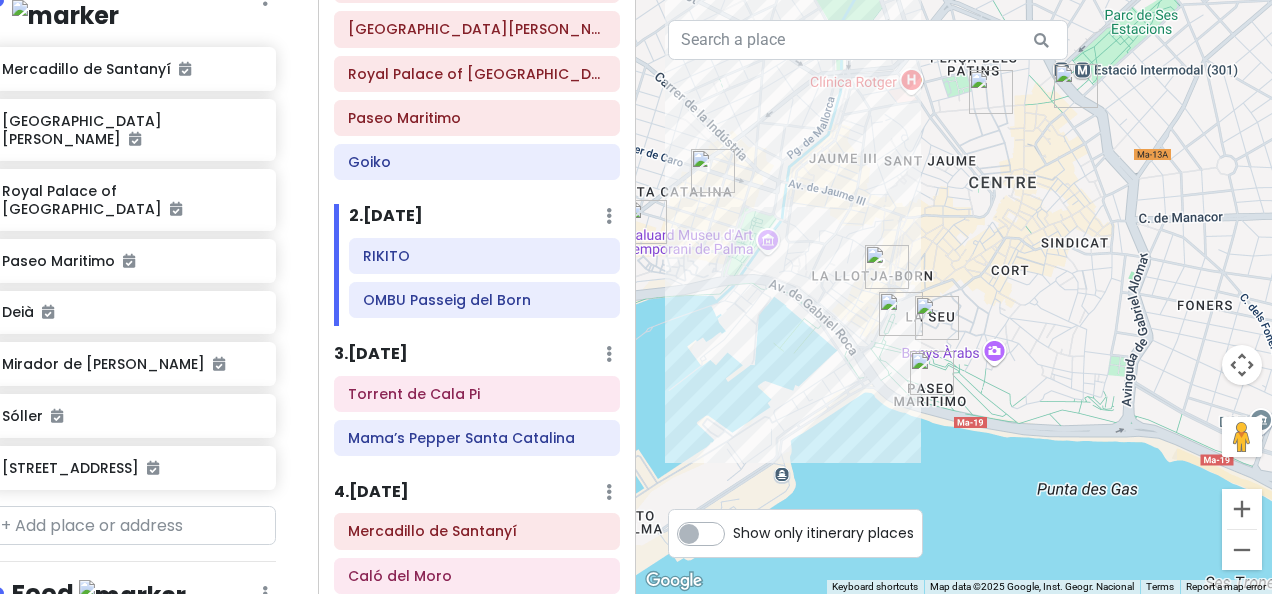 click on "3 .  [DATE]" at bounding box center (371, 354) 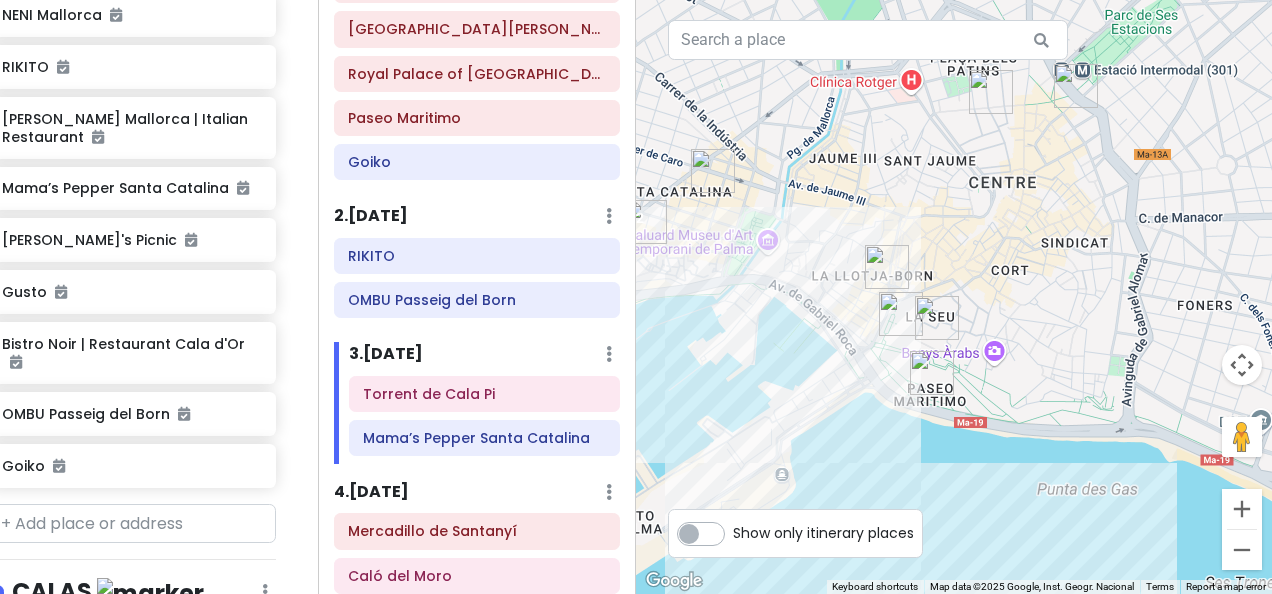 scroll, scrollTop: 1152, scrollLeft: 29, axis: both 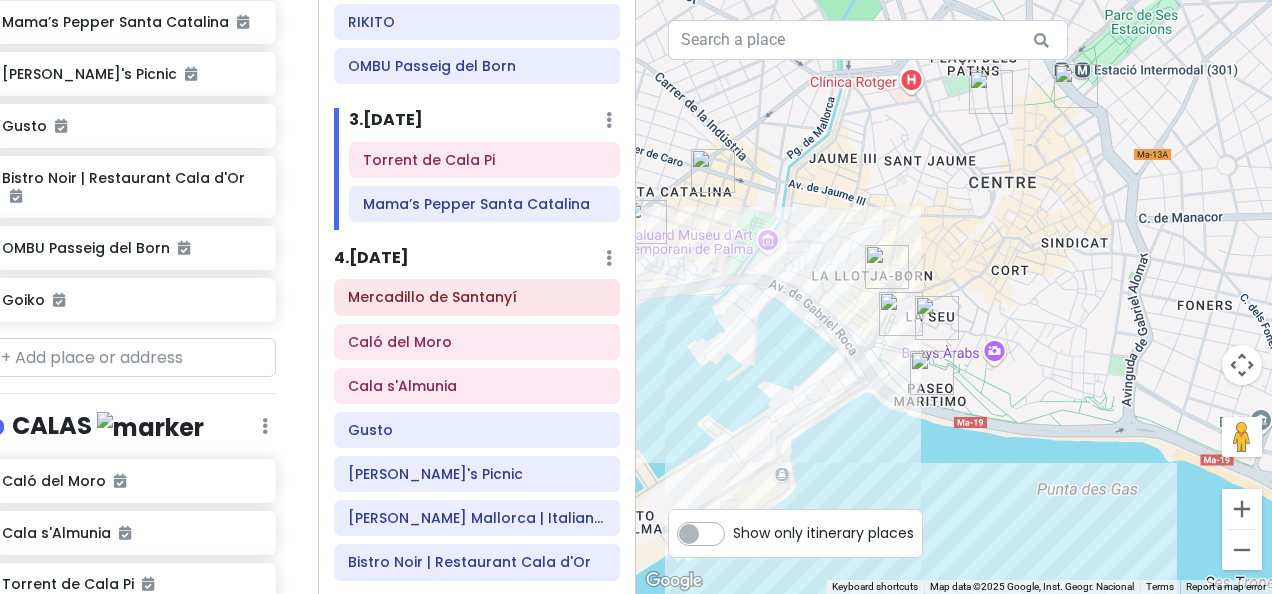 click on "3 .  [DATE] Add Day Notes Delete Day" at bounding box center (484, 125) 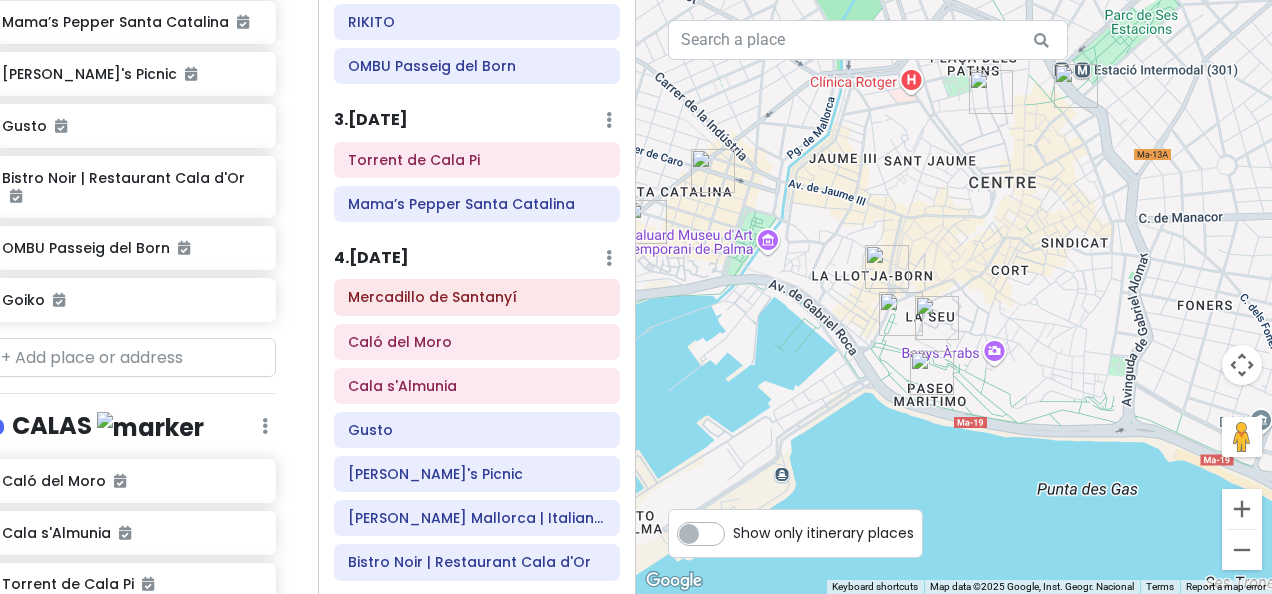 click on "3 .  [DATE]" at bounding box center (371, 120) 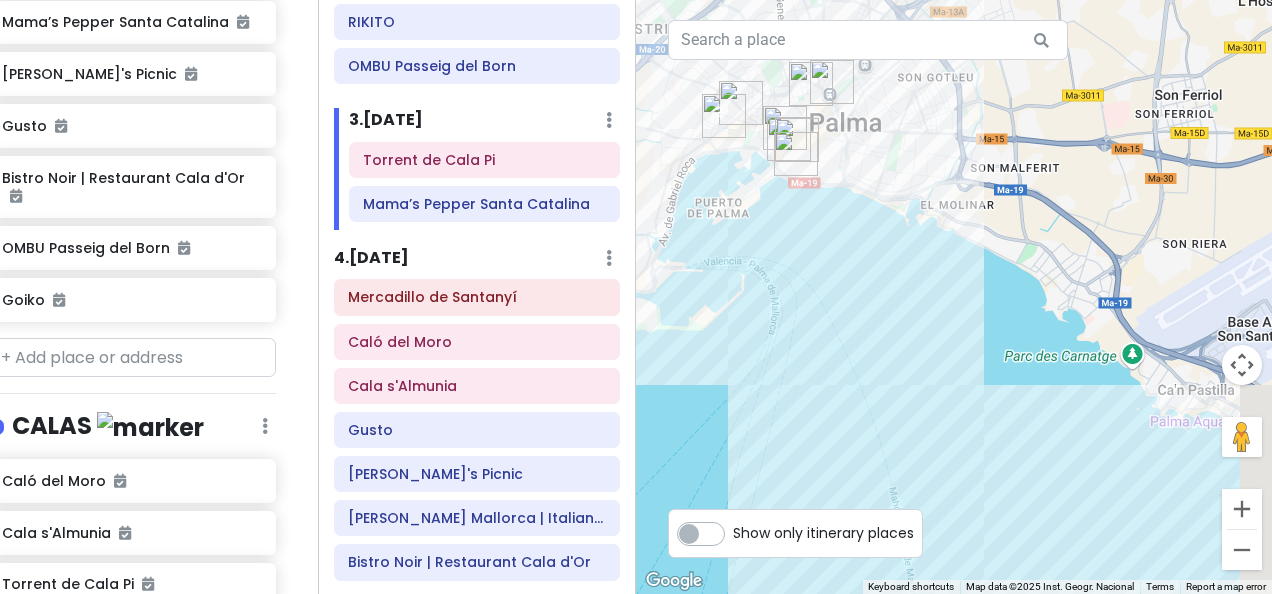 drag, startPoint x: 1039, startPoint y: 444, endPoint x: 918, endPoint y: 258, distance: 221.89412 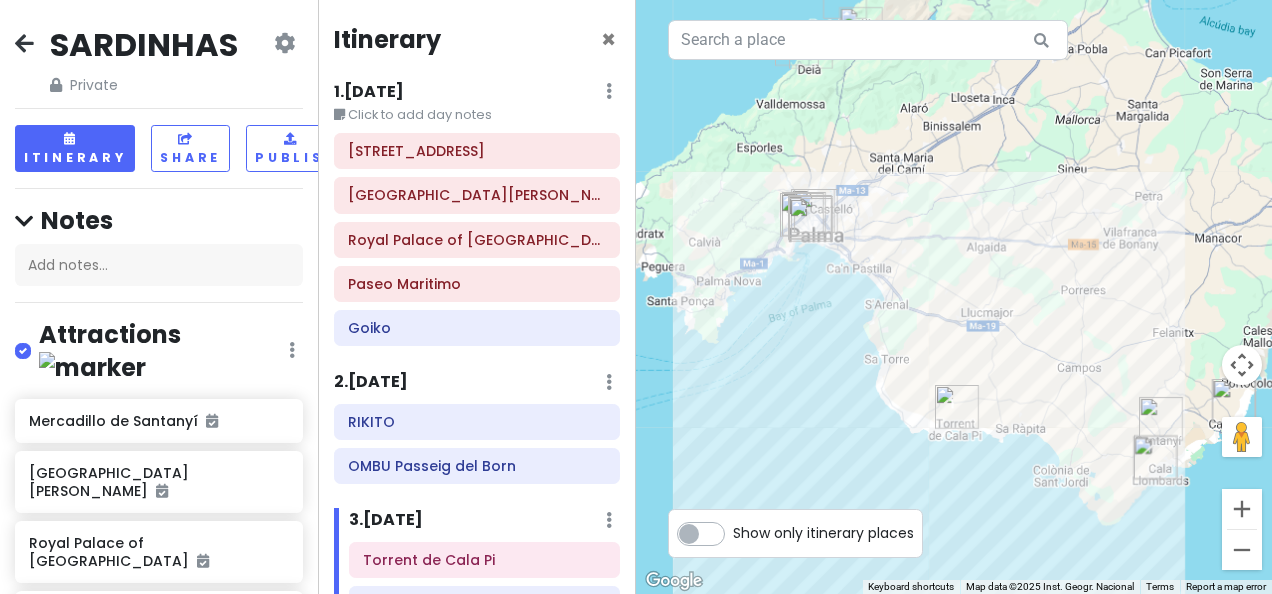 click at bounding box center (954, 297) 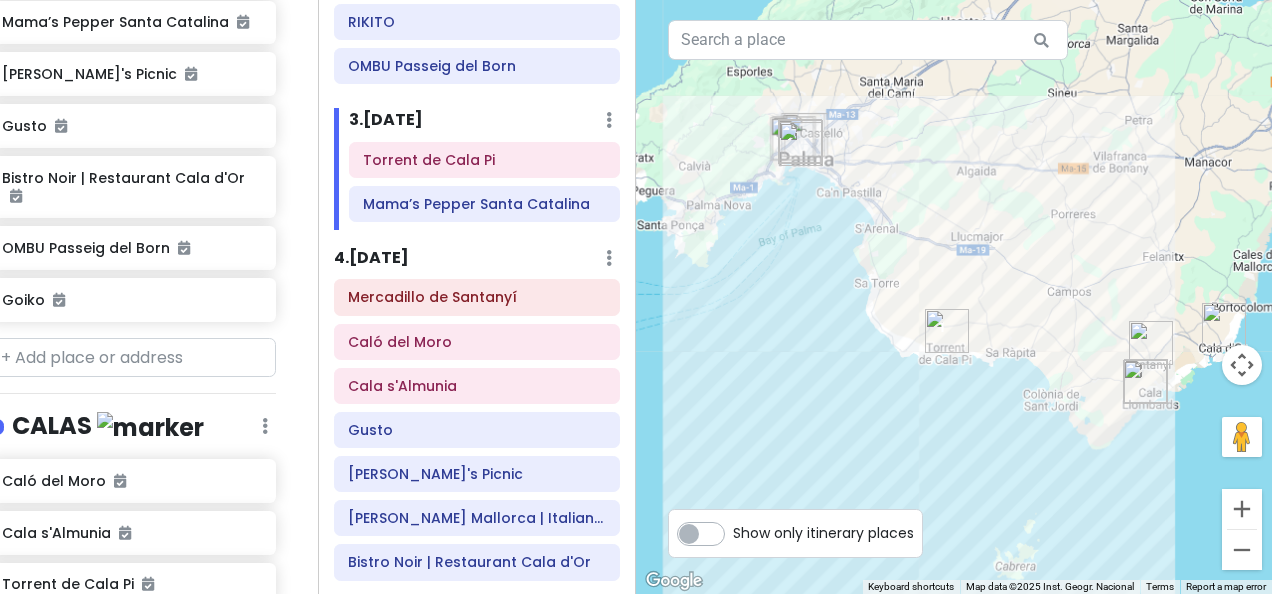 drag, startPoint x: 986, startPoint y: 334, endPoint x: 976, endPoint y: 258, distance: 76.655075 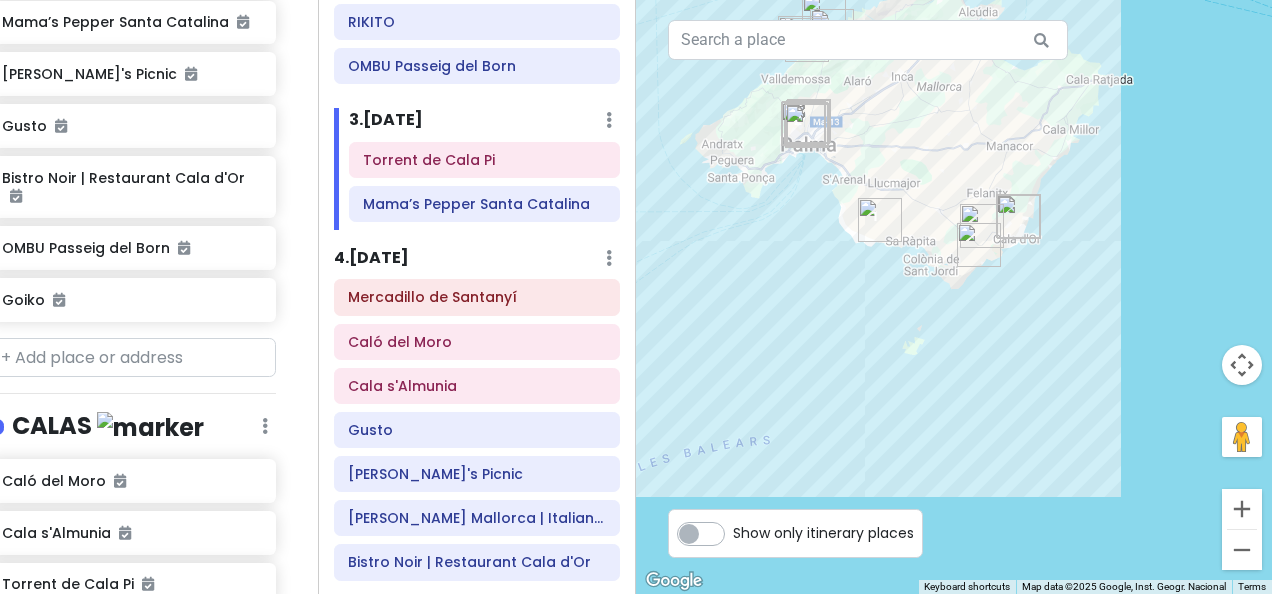 drag, startPoint x: 796, startPoint y: 303, endPoint x: 805, endPoint y: 214, distance: 89.453896 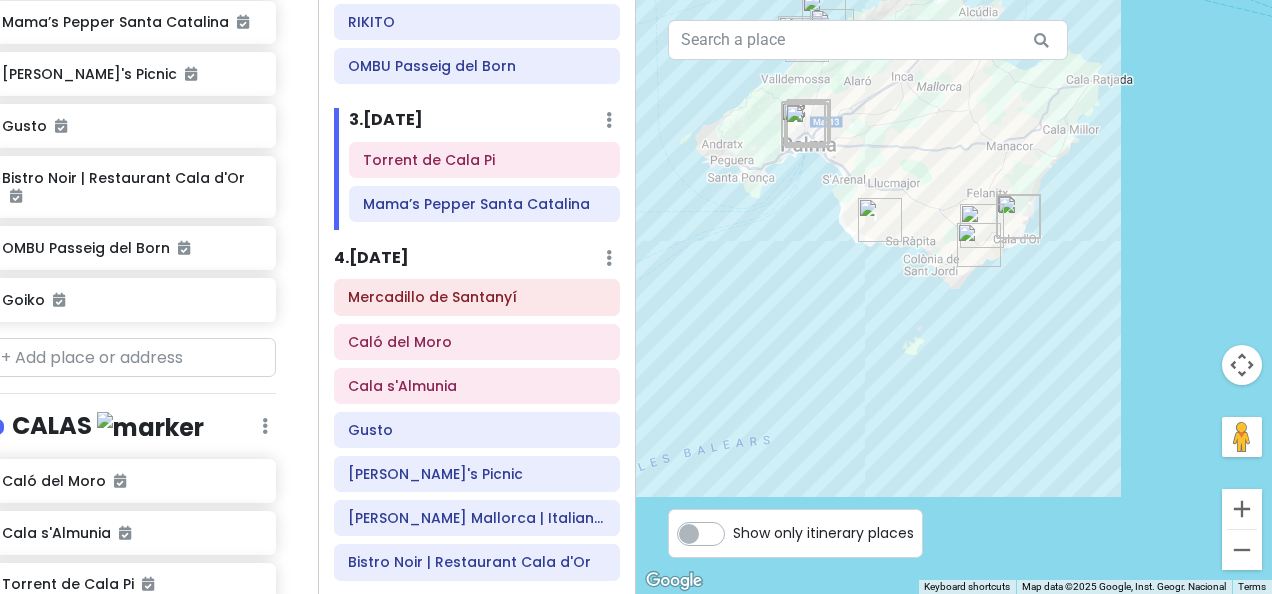 click on "4 .  [DATE]" at bounding box center (371, 258) 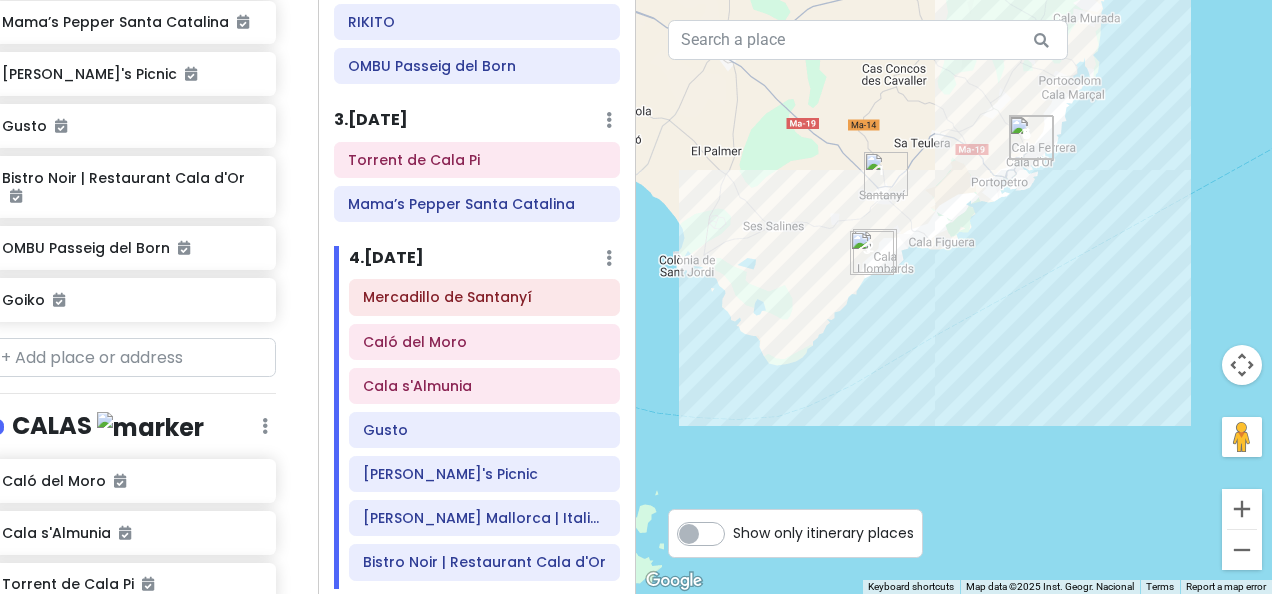 drag, startPoint x: 1020, startPoint y: 296, endPoint x: 1025, endPoint y: 355, distance: 59.211487 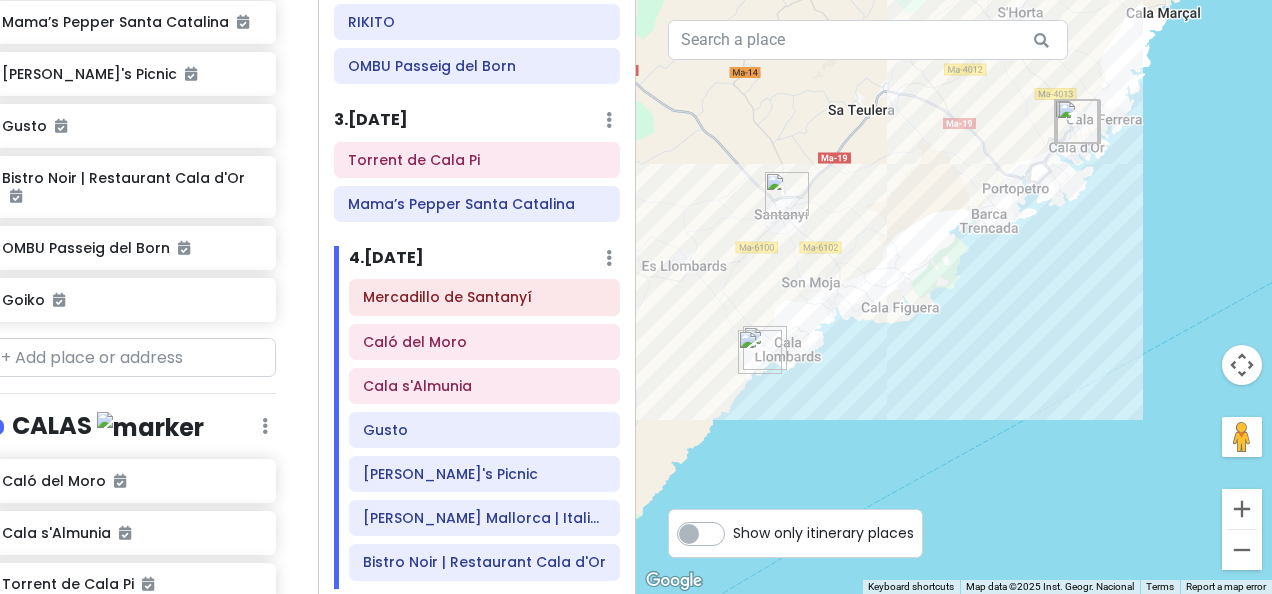 drag, startPoint x: 1006, startPoint y: 278, endPoint x: 1028, endPoint y: 337, distance: 62.968246 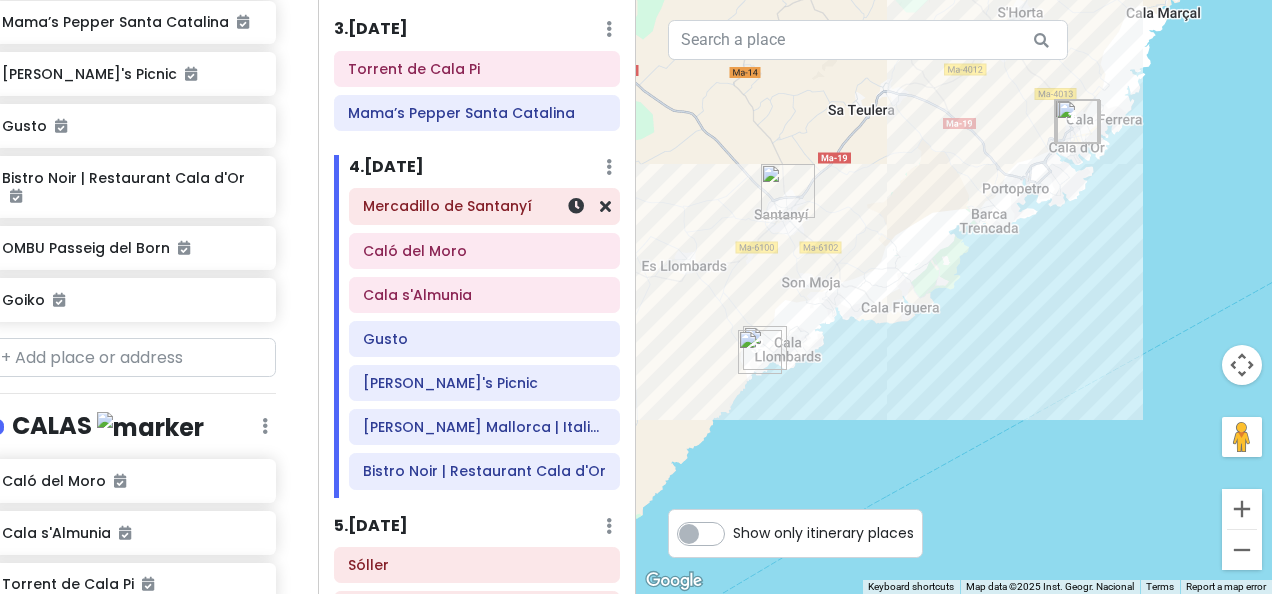 scroll, scrollTop: 516, scrollLeft: 0, axis: vertical 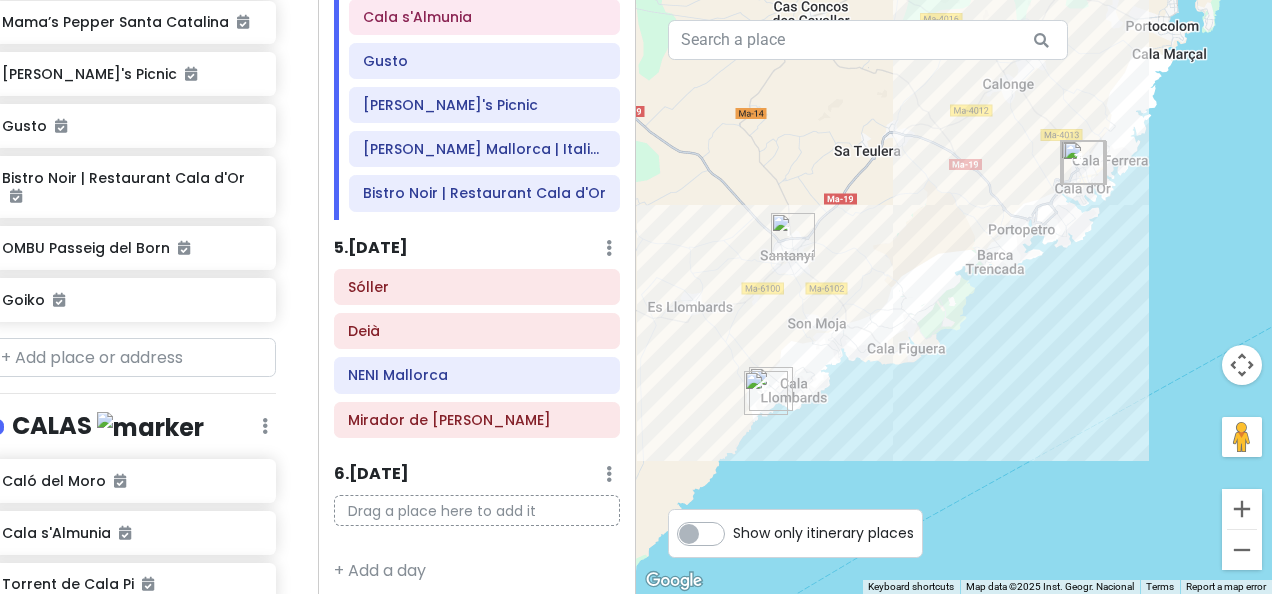 click on "5 .  [DATE]" at bounding box center [371, 248] 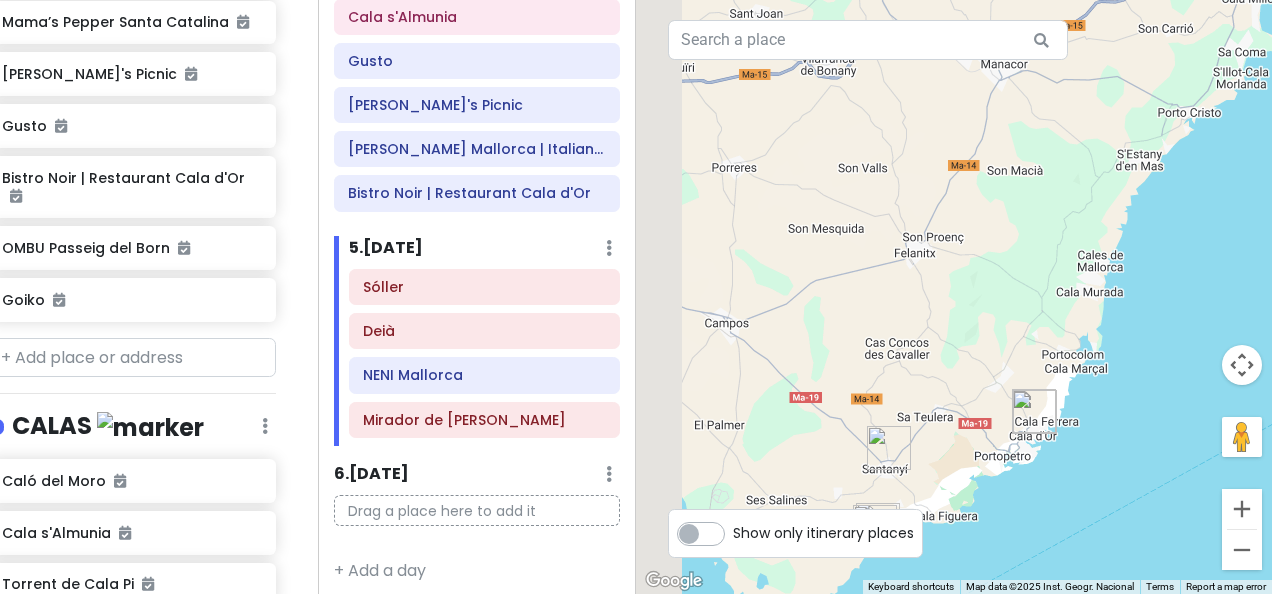 drag, startPoint x: 827, startPoint y: 238, endPoint x: 1108, endPoint y: 436, distance: 343.75137 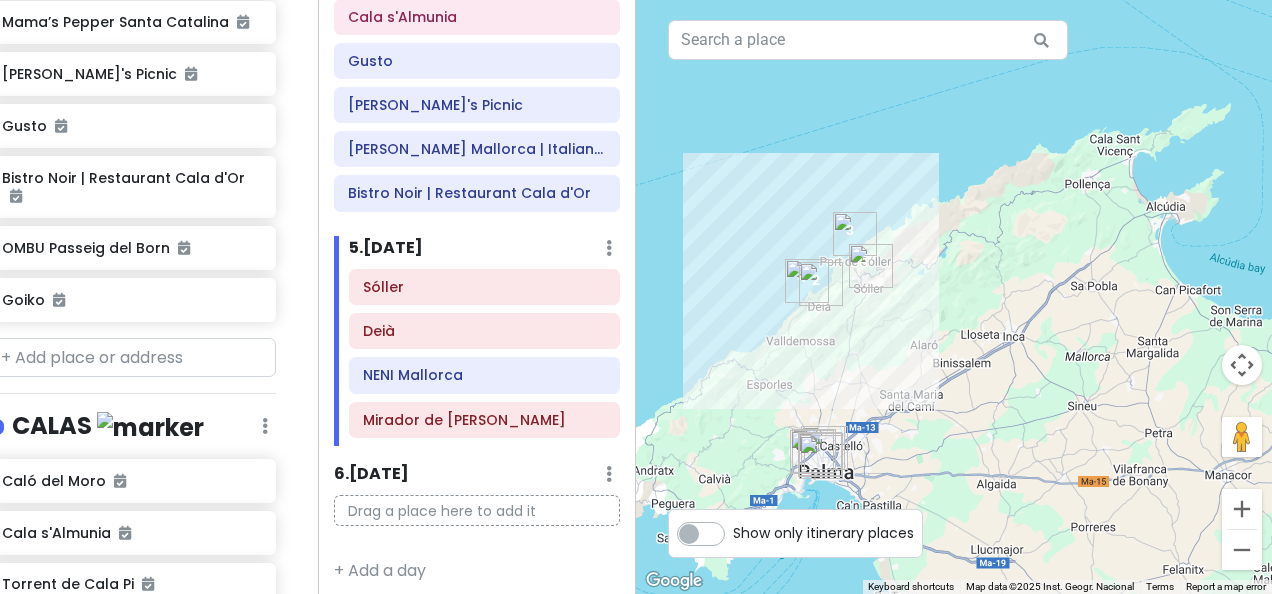 drag, startPoint x: 846, startPoint y: 197, endPoint x: 882, endPoint y: 412, distance: 217.99312 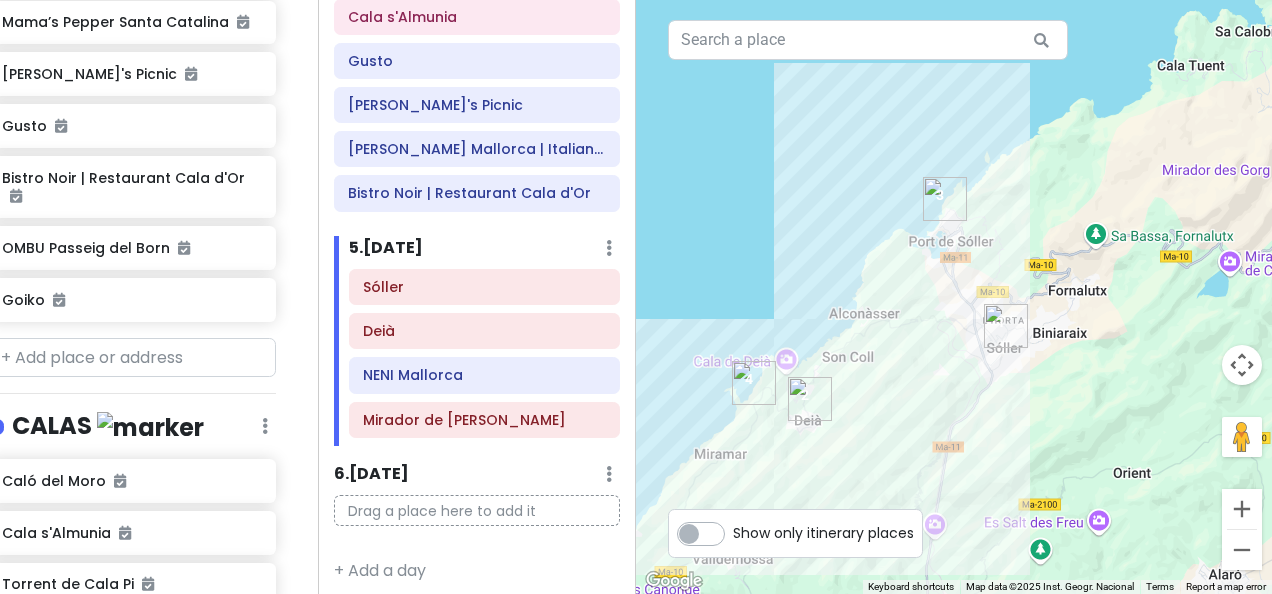 drag, startPoint x: 947, startPoint y: 362, endPoint x: 1012, endPoint y: 397, distance: 73.82411 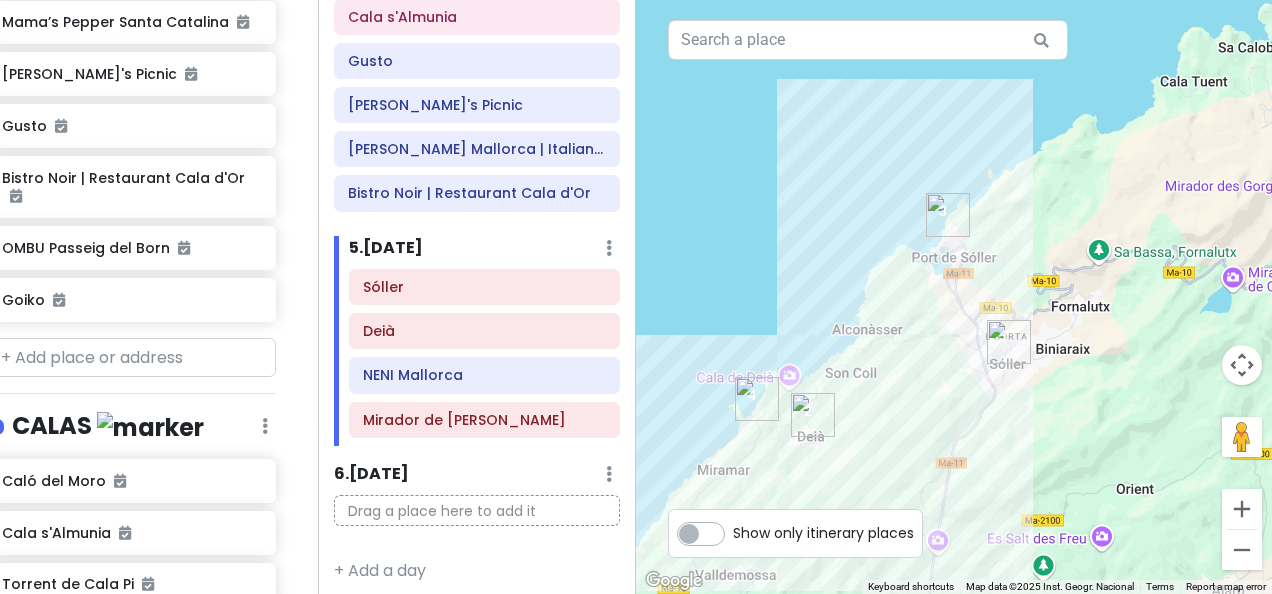 drag, startPoint x: 917, startPoint y: 397, endPoint x: 918, endPoint y: 419, distance: 22.022715 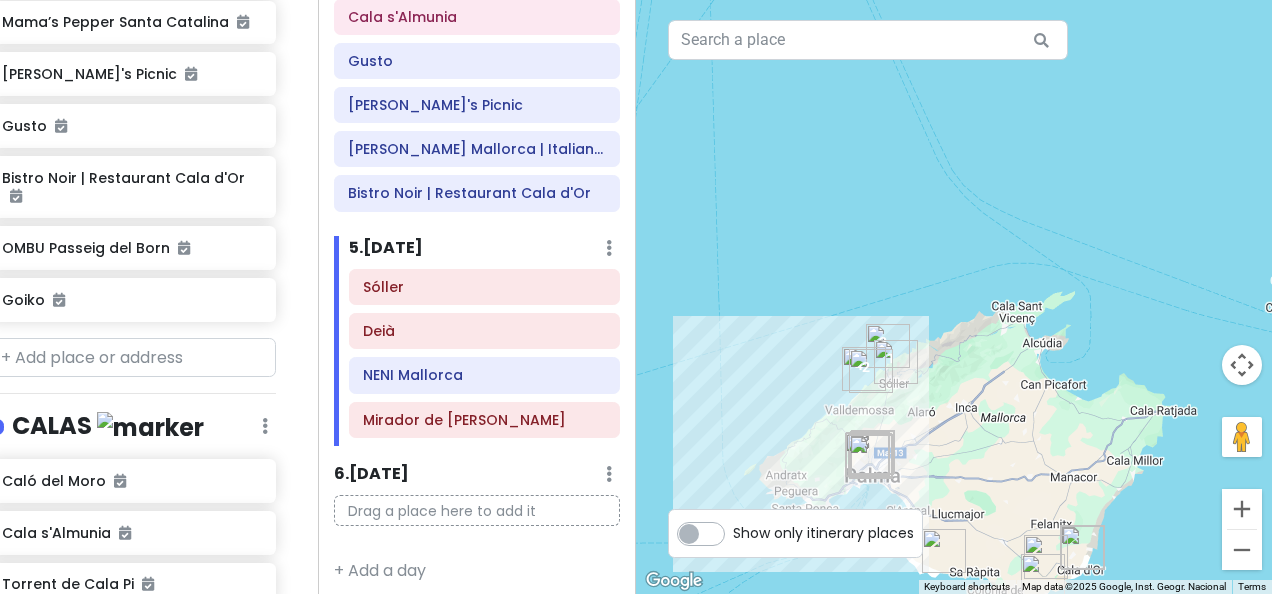 click on "6 .  Mon 8/11" at bounding box center (371, 474) 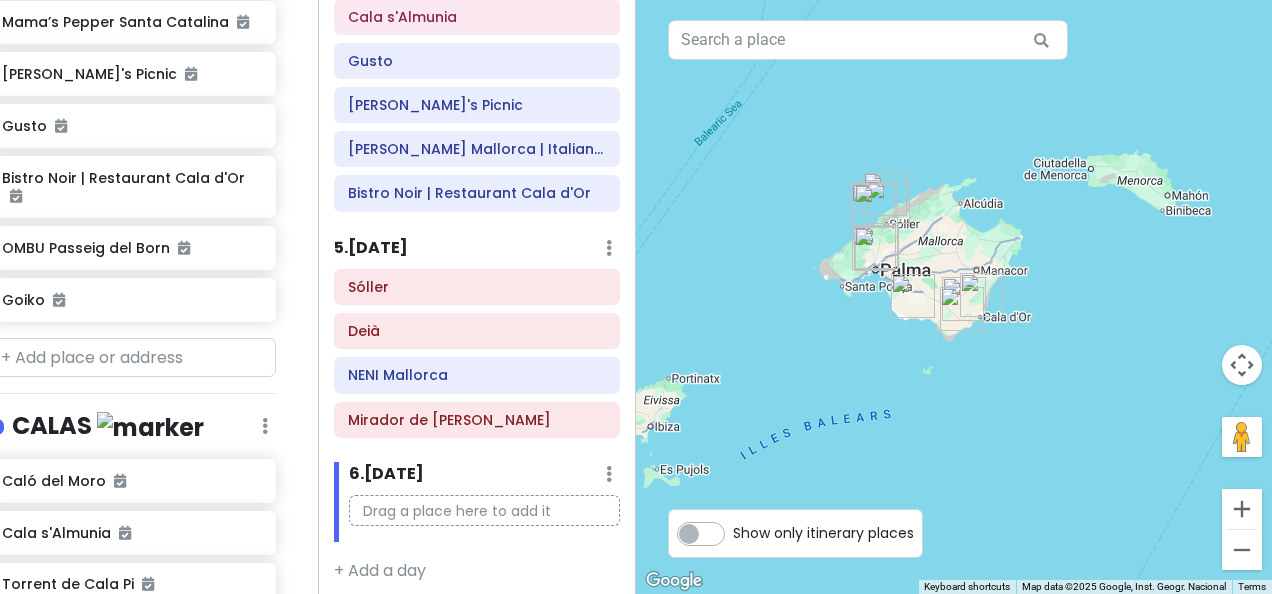 drag, startPoint x: 1035, startPoint y: 384, endPoint x: 1018, endPoint y: 243, distance: 142.02112 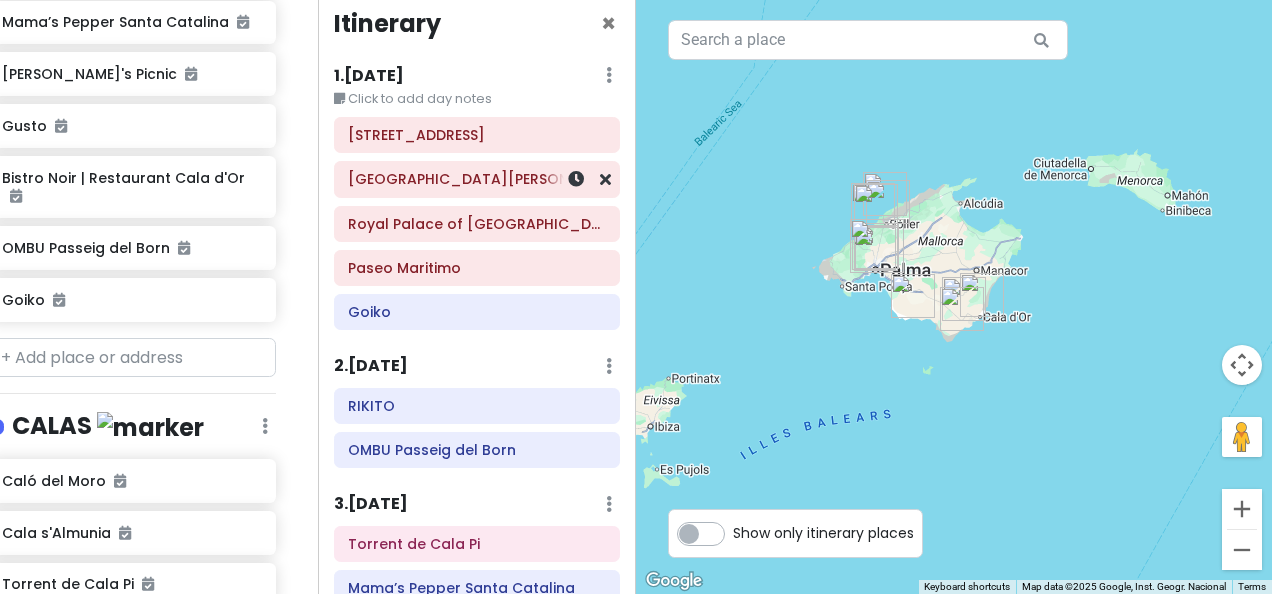 scroll, scrollTop: 0, scrollLeft: 0, axis: both 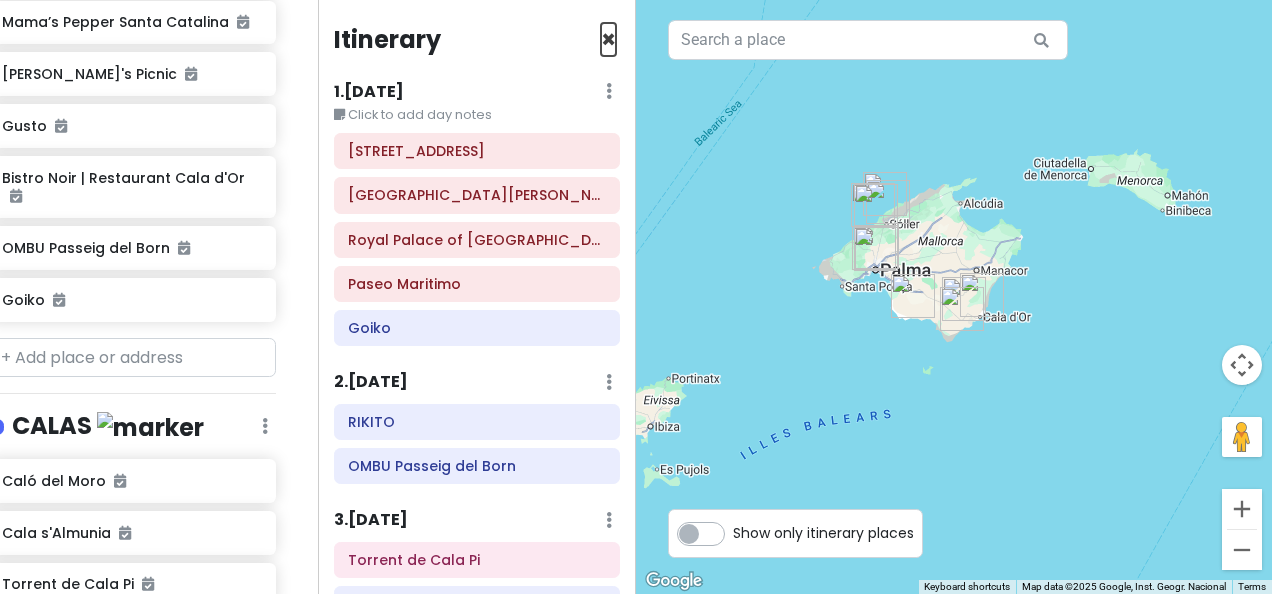 click on "×" at bounding box center (608, 39) 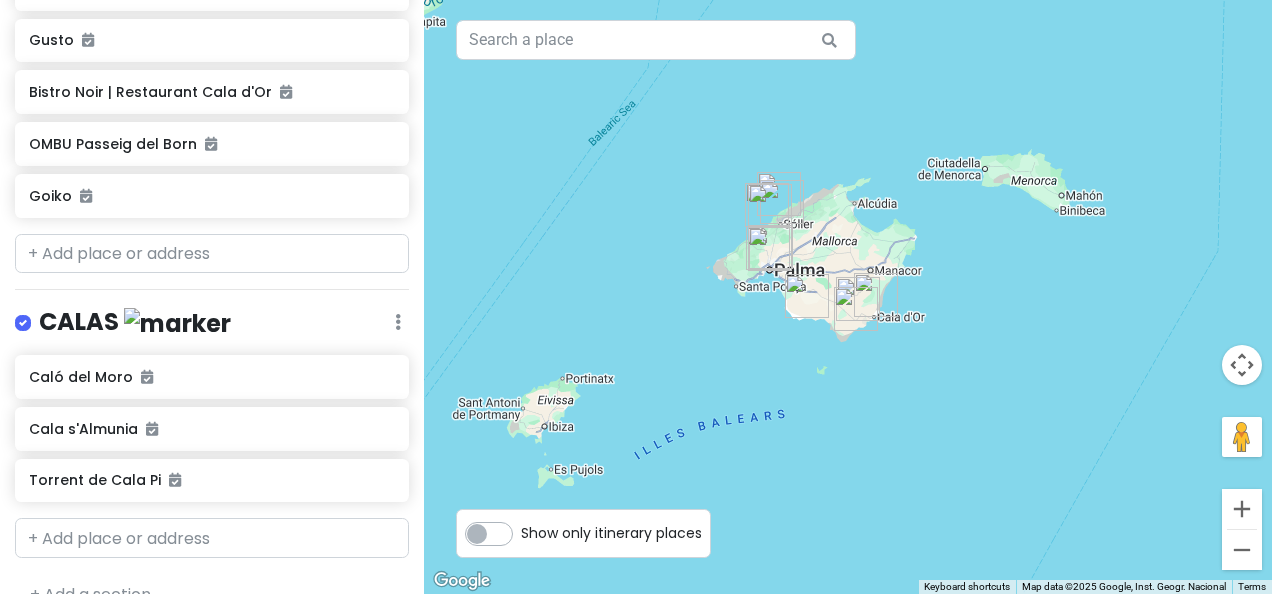 scroll, scrollTop: 1152, scrollLeft: 0, axis: vertical 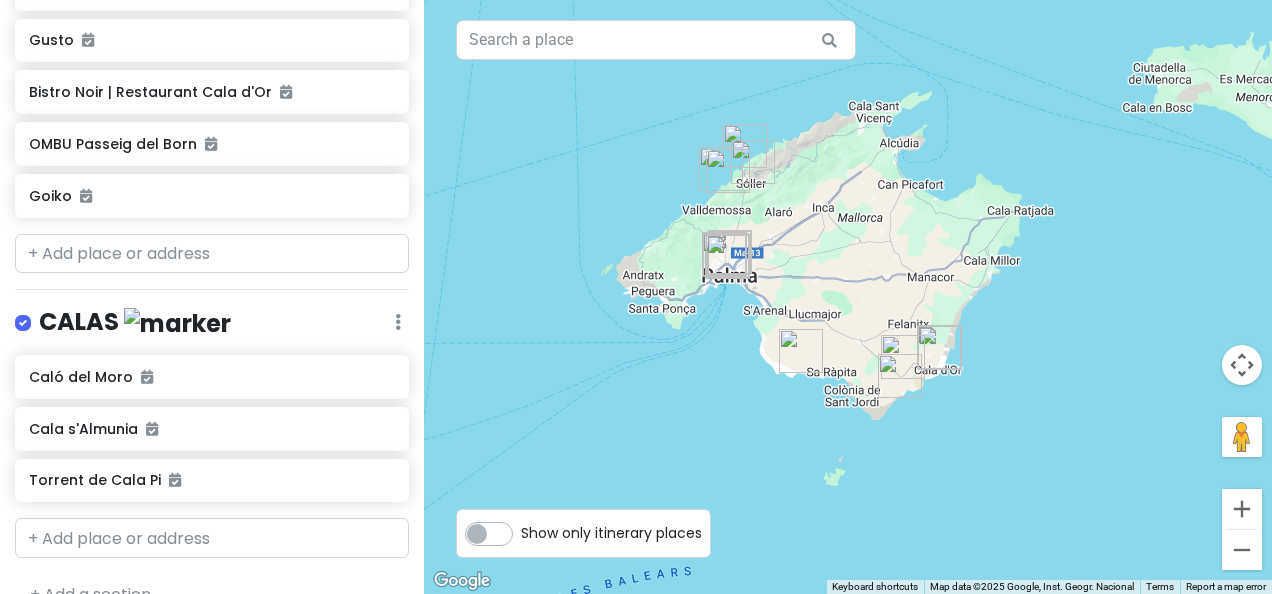 drag, startPoint x: 691, startPoint y: 357, endPoint x: 688, endPoint y: 383, distance: 26.172504 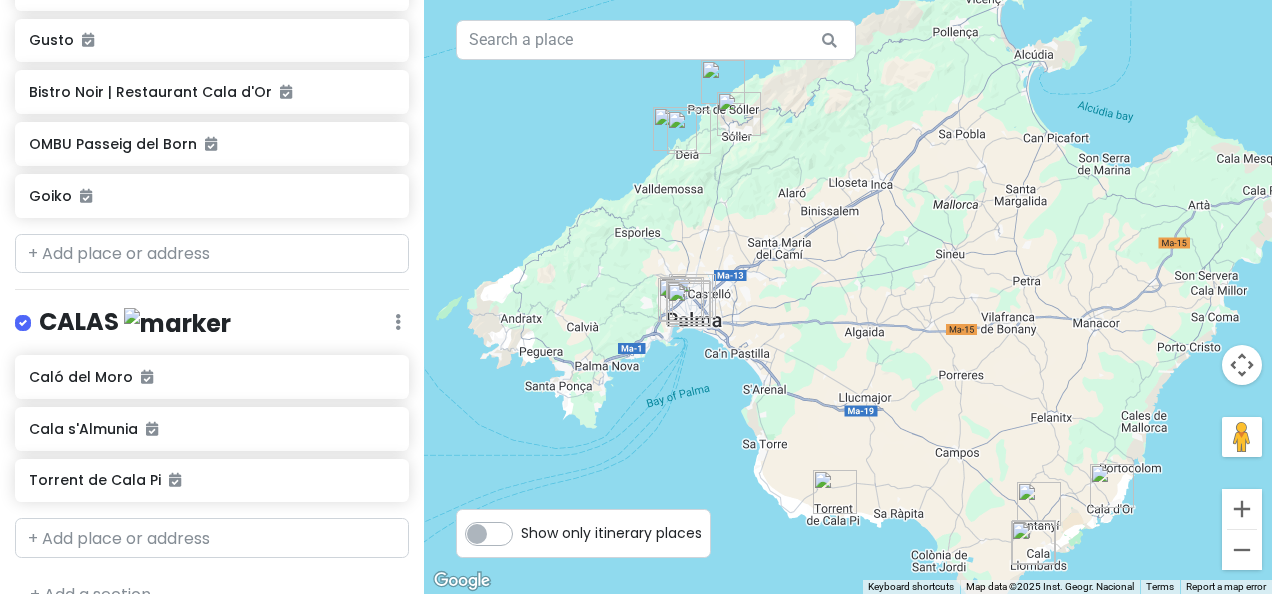 drag, startPoint x: 750, startPoint y: 383, endPoint x: 687, endPoint y: 418, distance: 72.06941 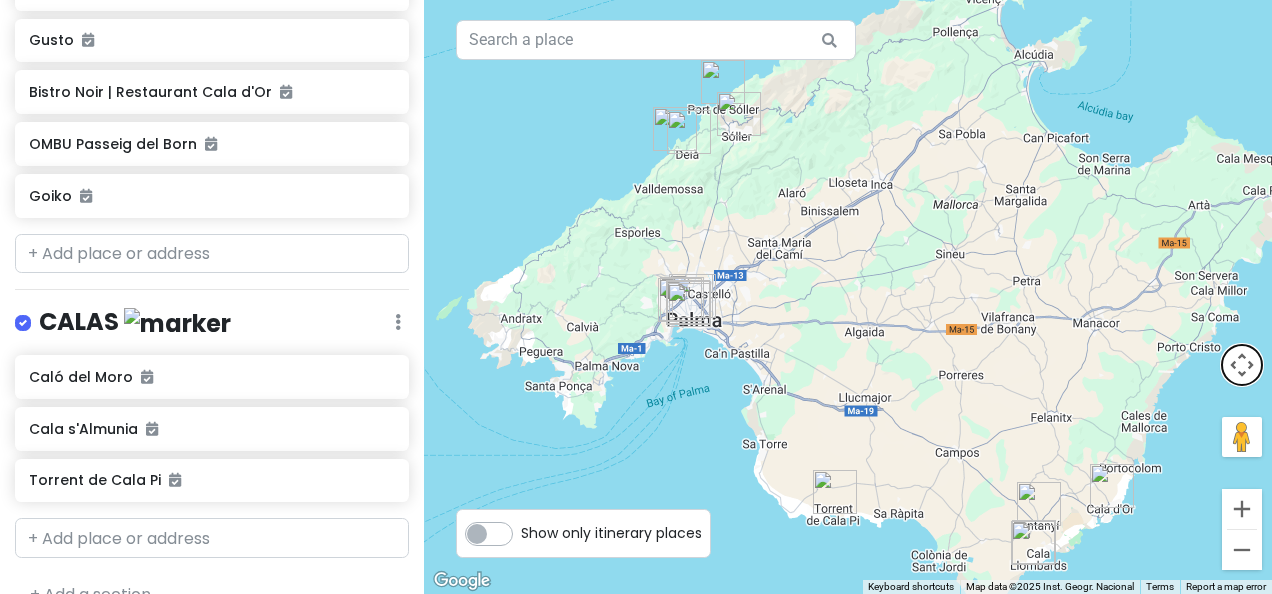 click at bounding box center (1242, 365) 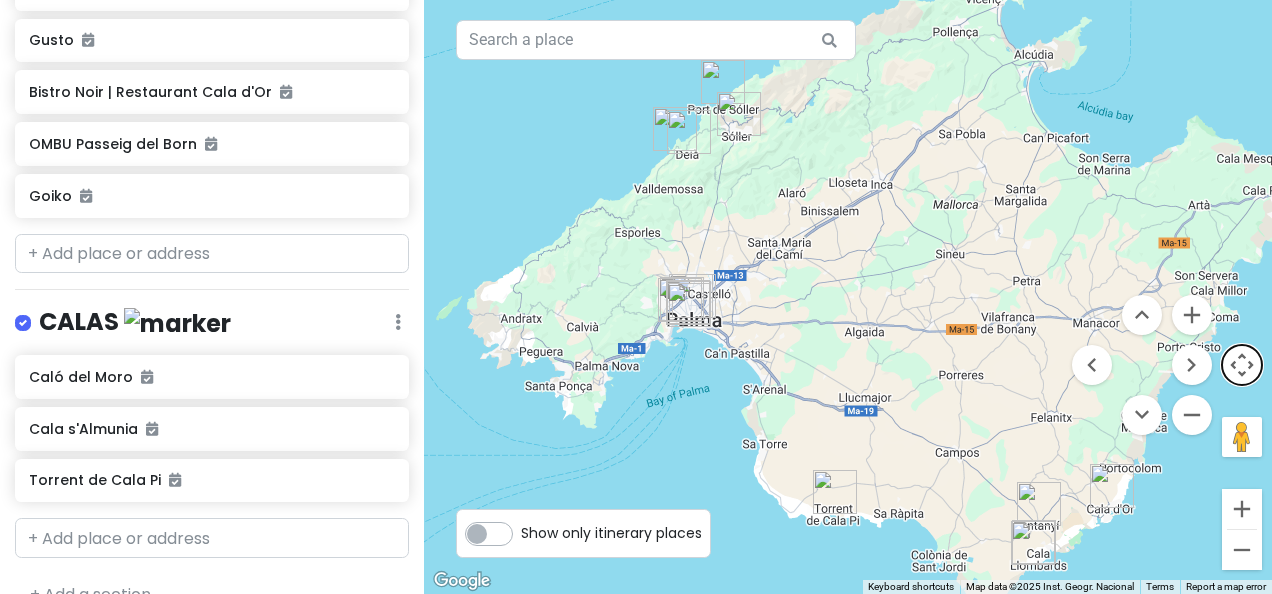 click at bounding box center [1242, 365] 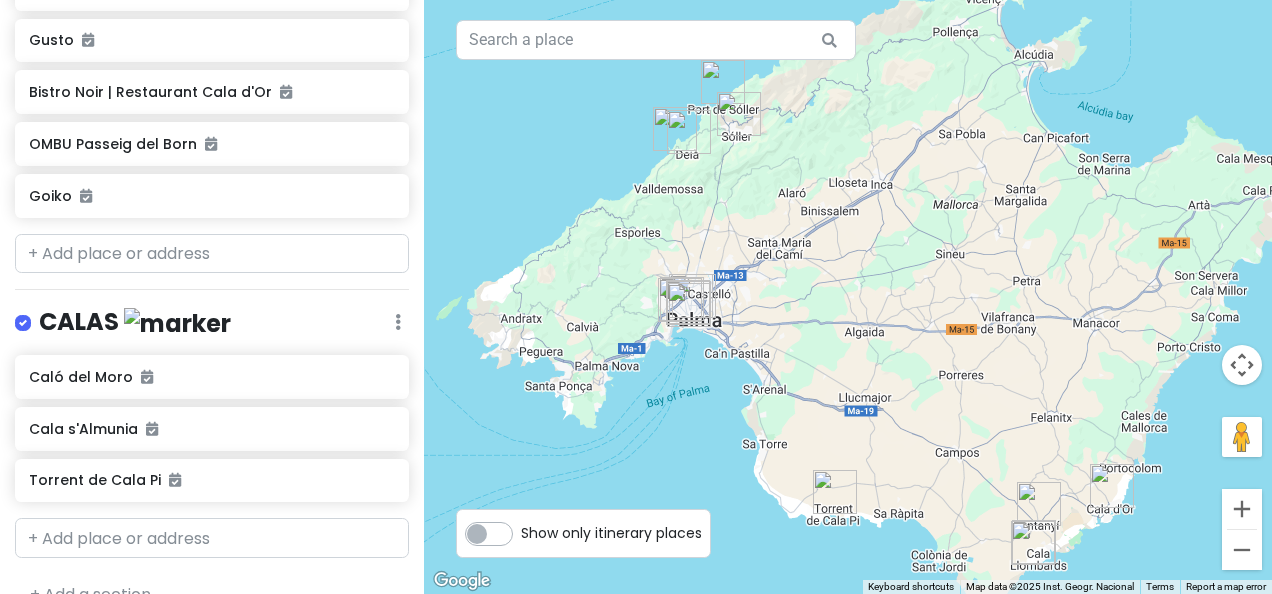 click on "Show only itinerary places" at bounding box center (611, 529) 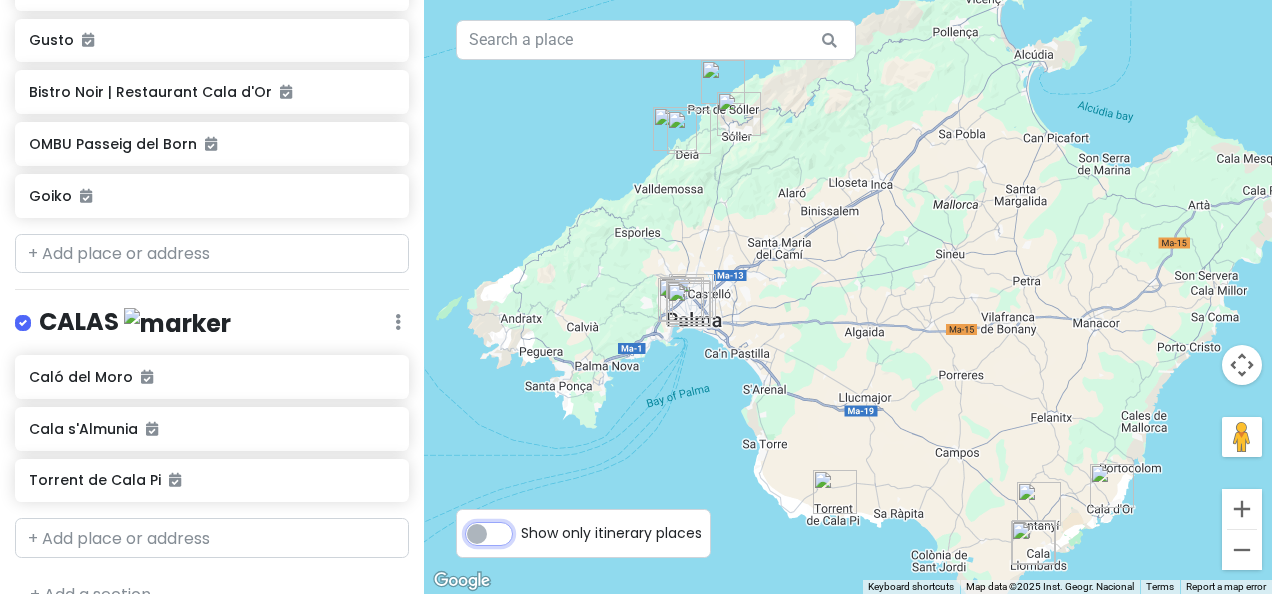 click on "Show only itinerary places" at bounding box center (527, 523) 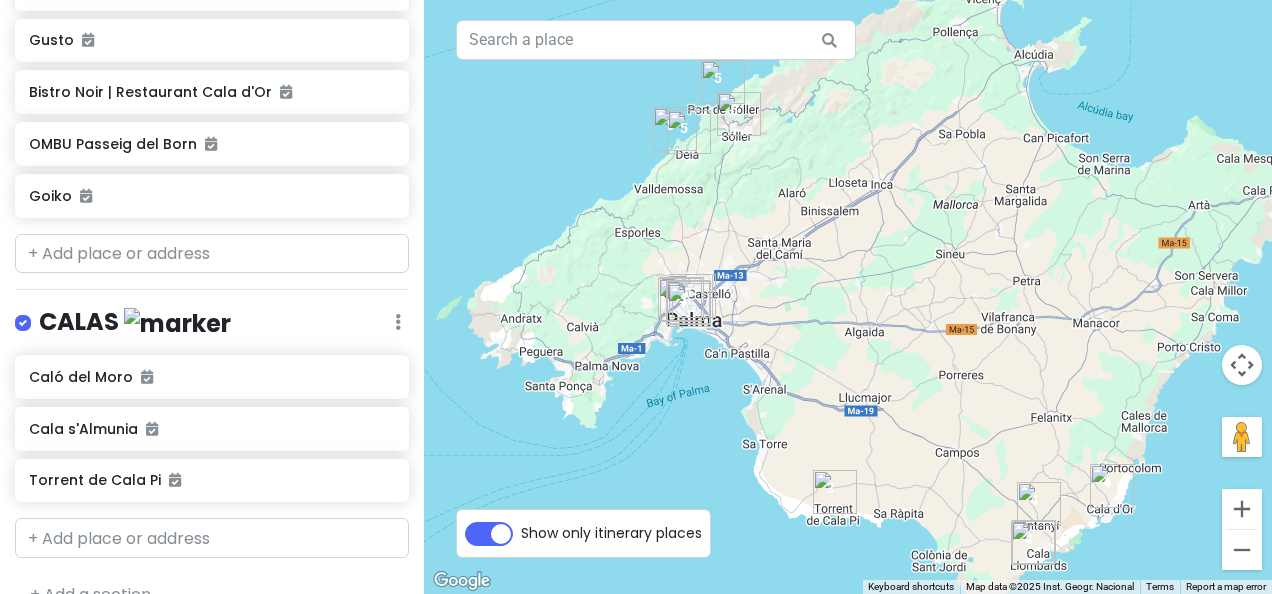 click on "Show only itinerary places" at bounding box center [611, 529] 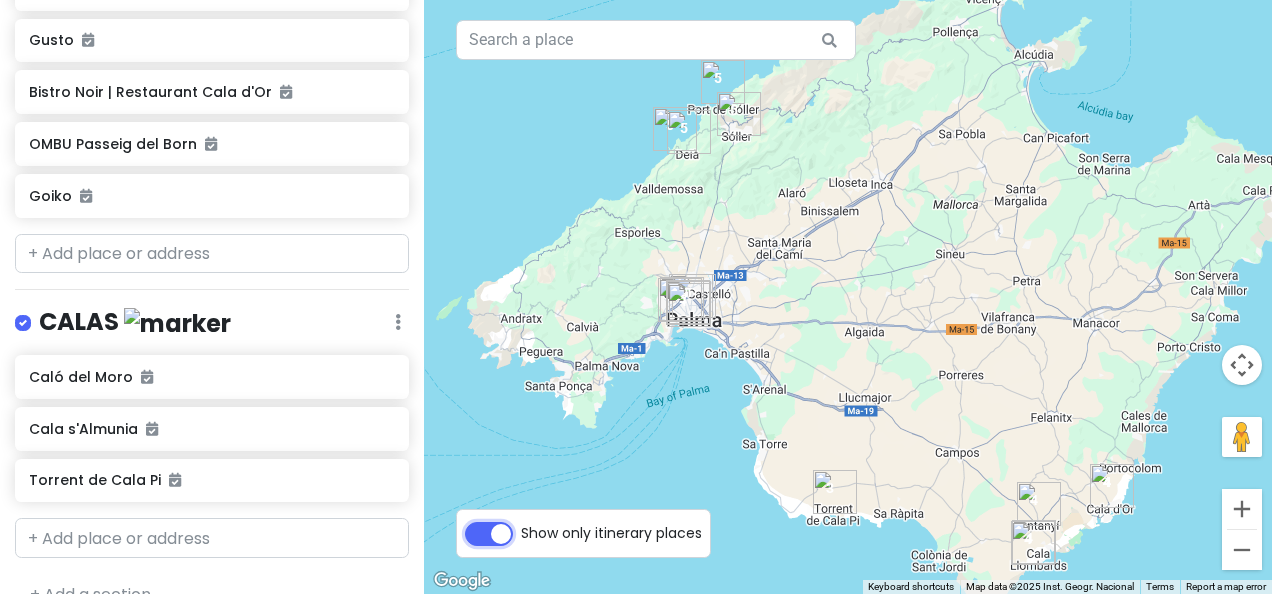 click on "Show only itinerary places" at bounding box center [527, 523] 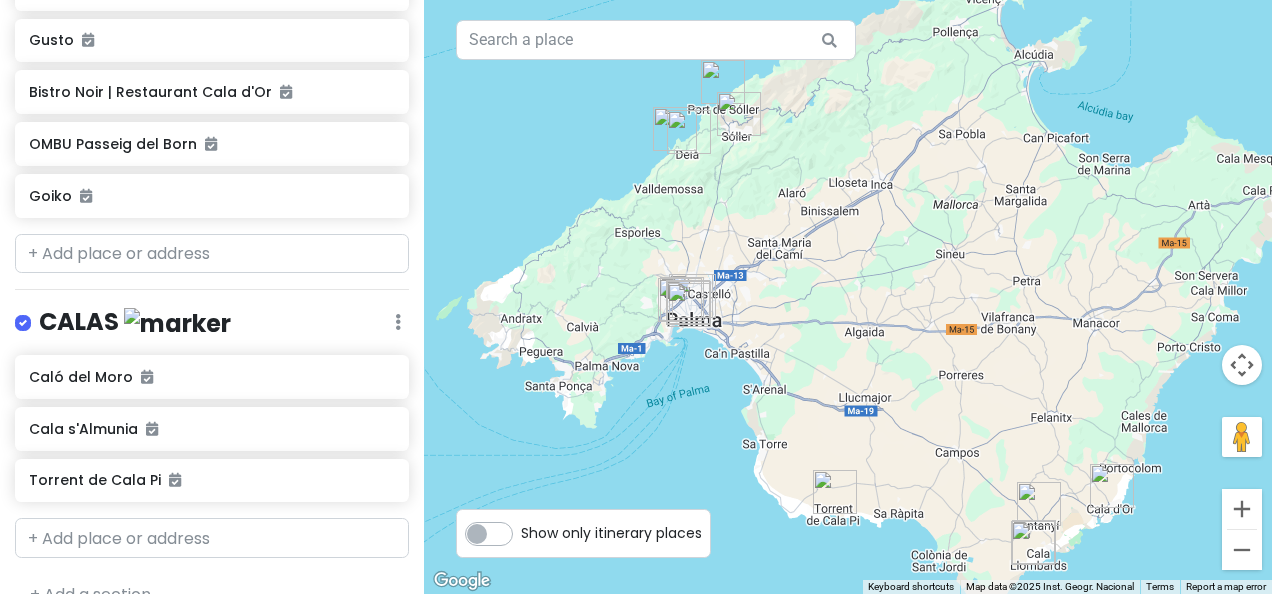 click on "Show only itinerary places" at bounding box center [611, 529] 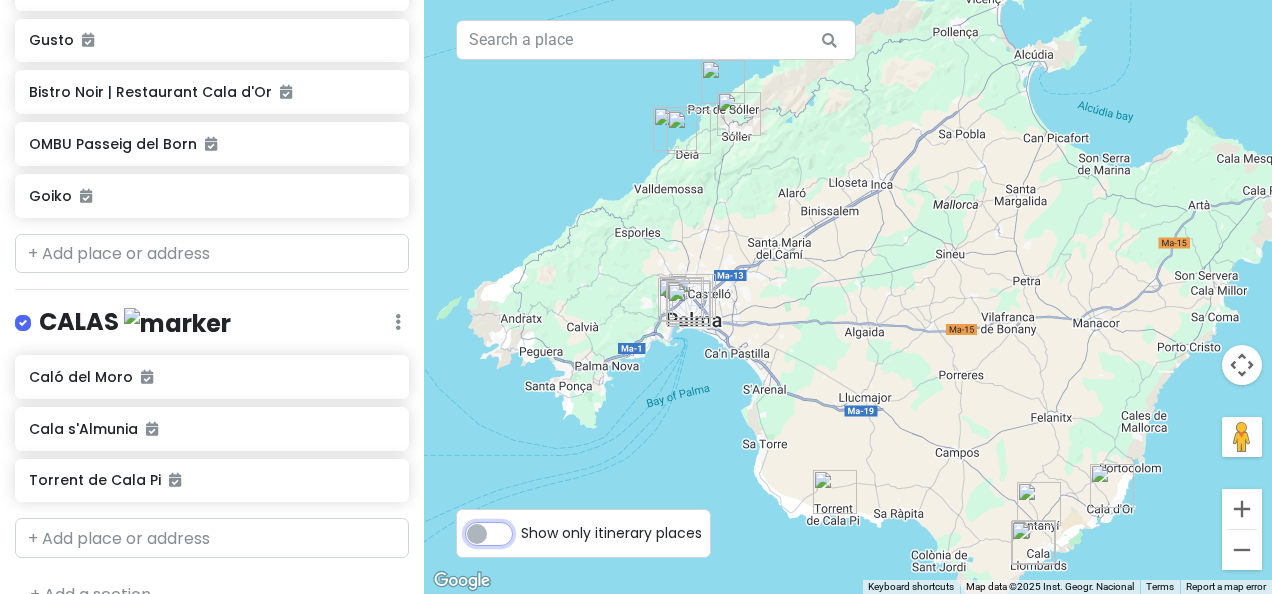 click on "Show only itinerary places" at bounding box center (527, 523) 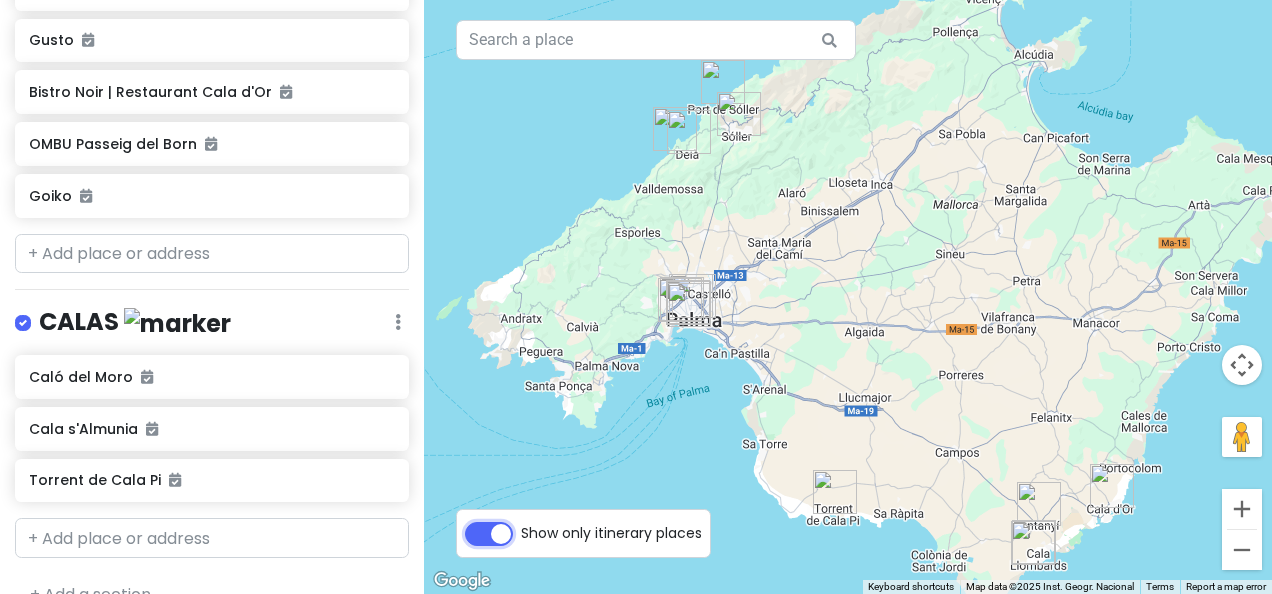 checkbox on "true" 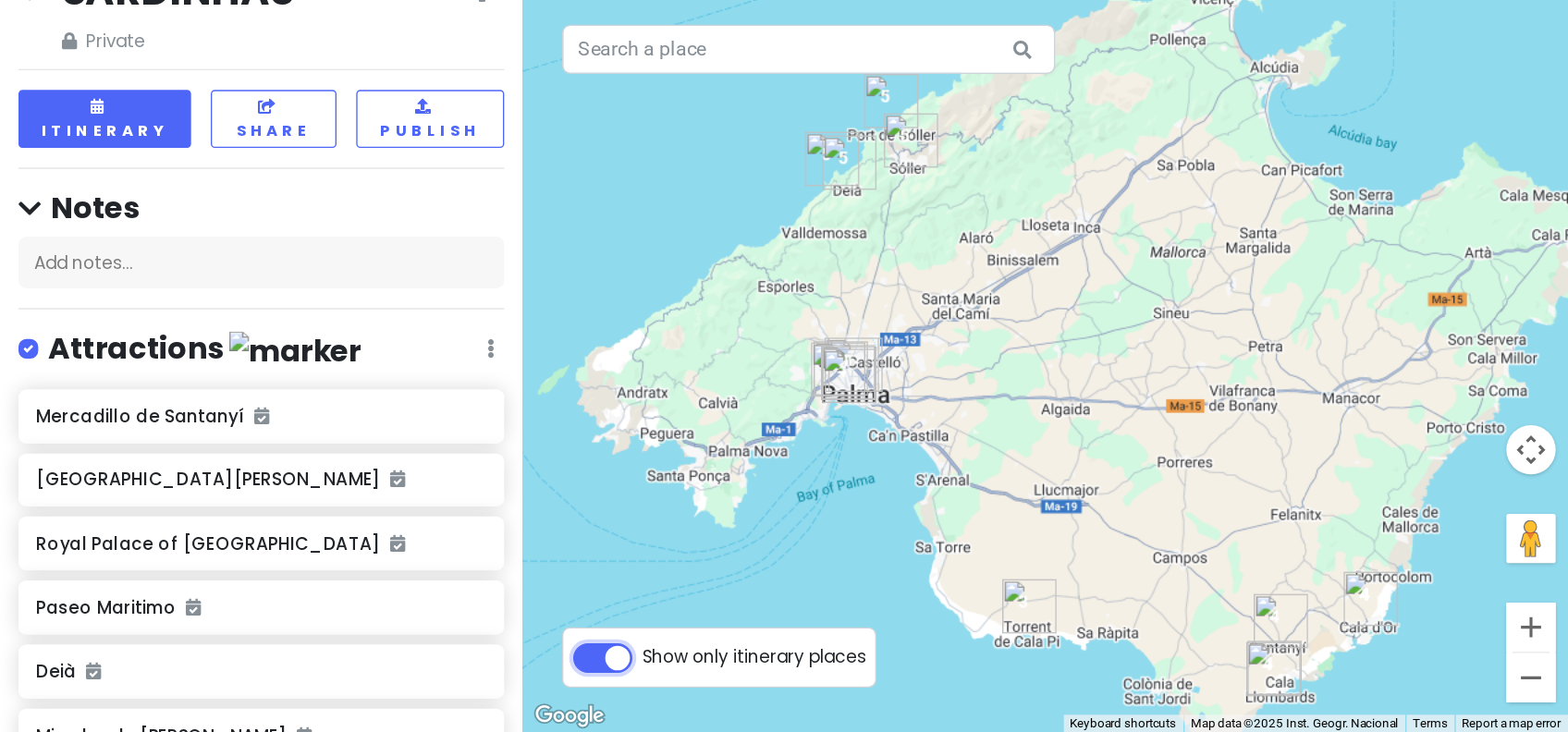 scroll, scrollTop: 0, scrollLeft: 0, axis: both 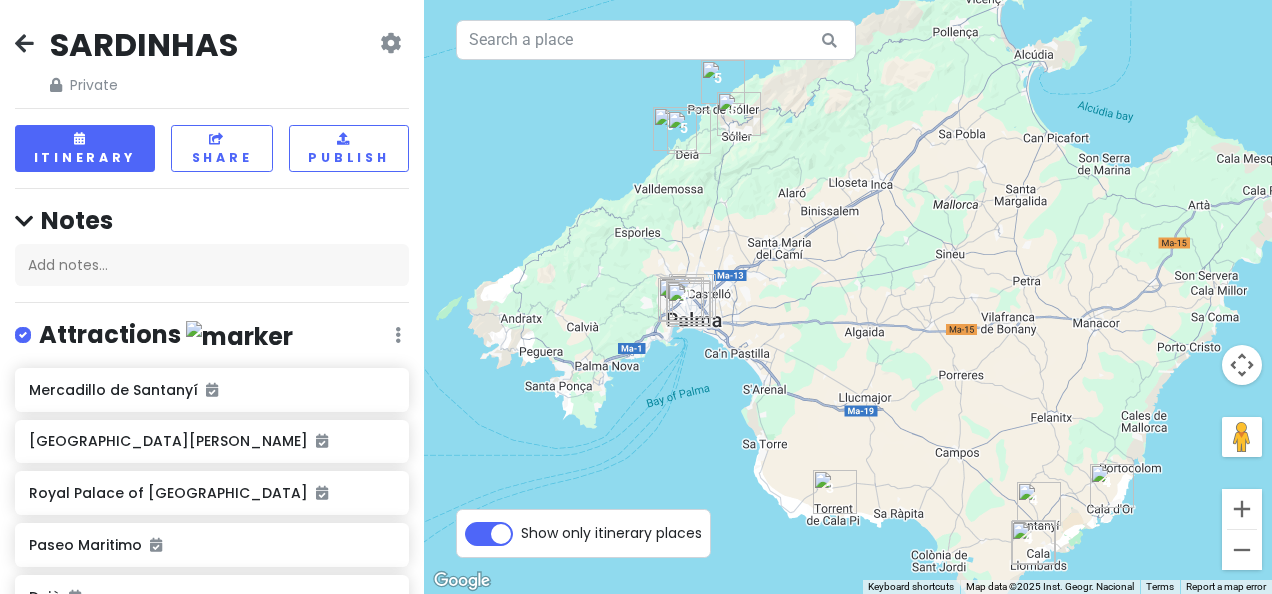 click at bounding box center (24, 43) 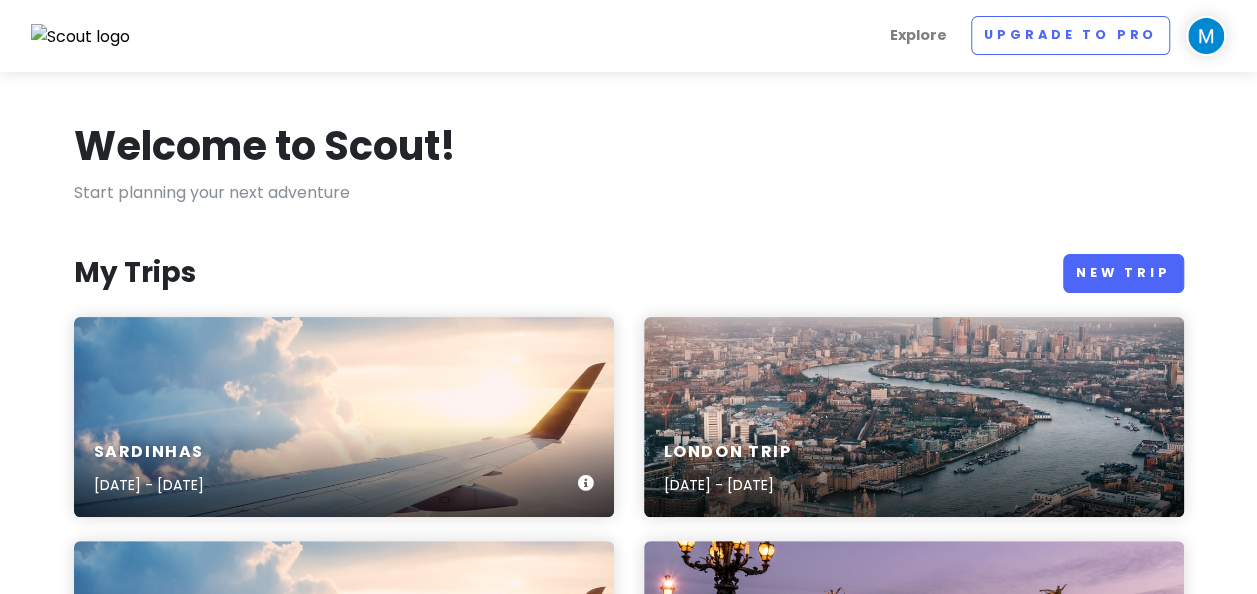 click on "SARDINHAS Aug 6, 2025 - Aug 11, 2025" at bounding box center (344, 469) 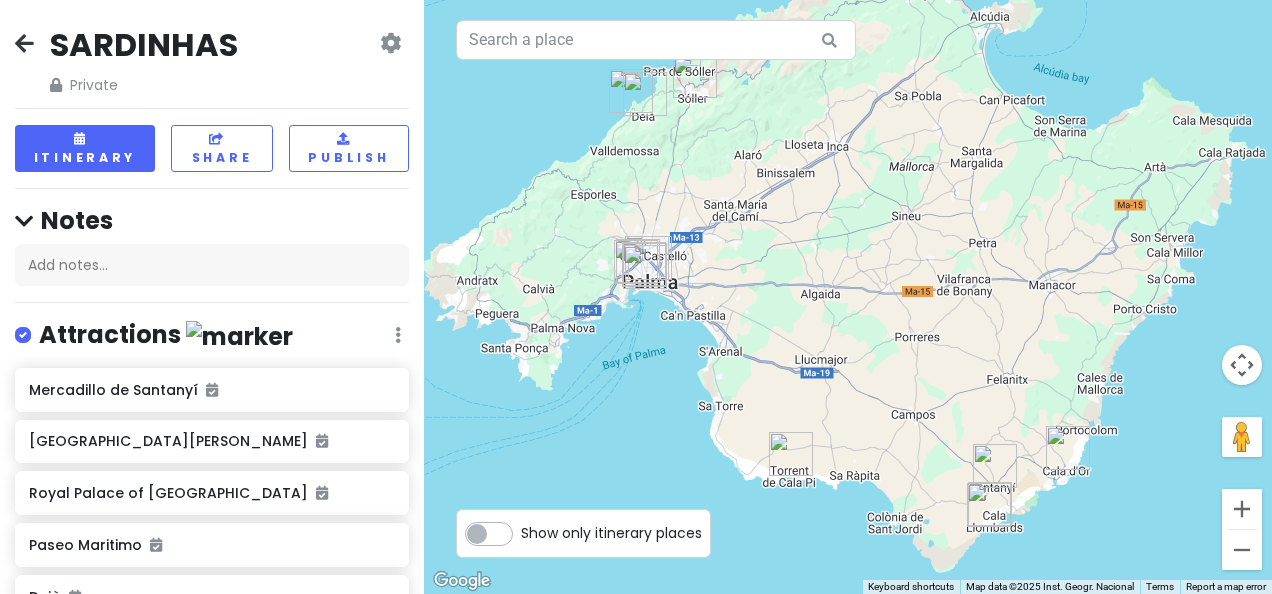 click on "Show only itinerary places" at bounding box center (611, 529) 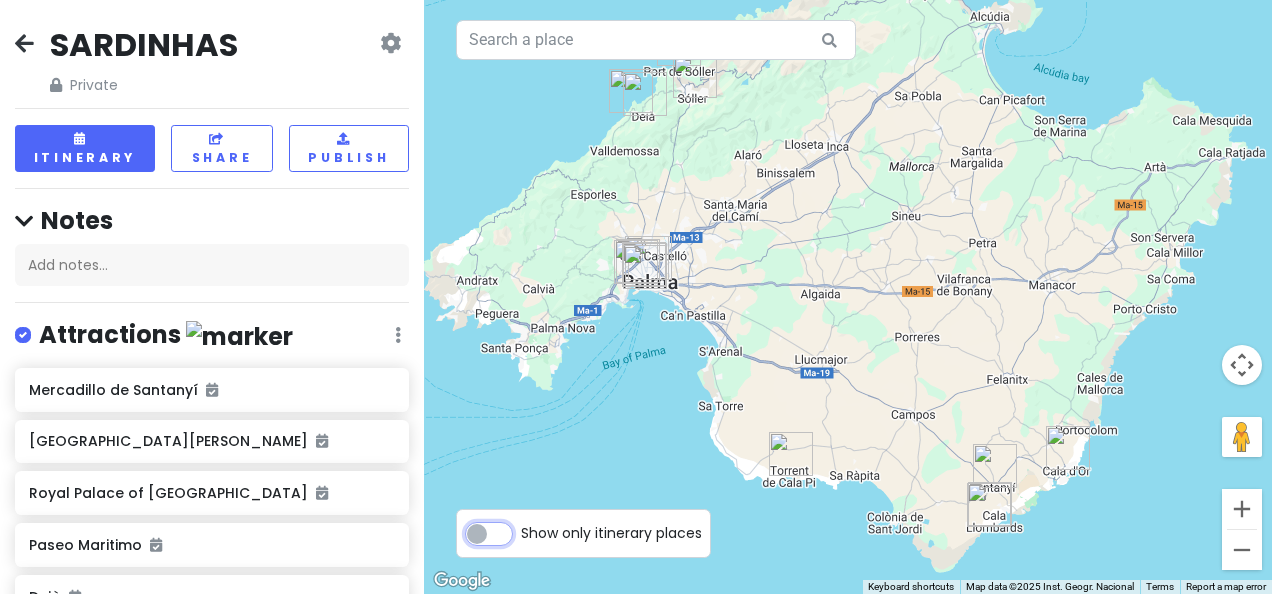 click on "Show only itinerary places" at bounding box center (527, 523) 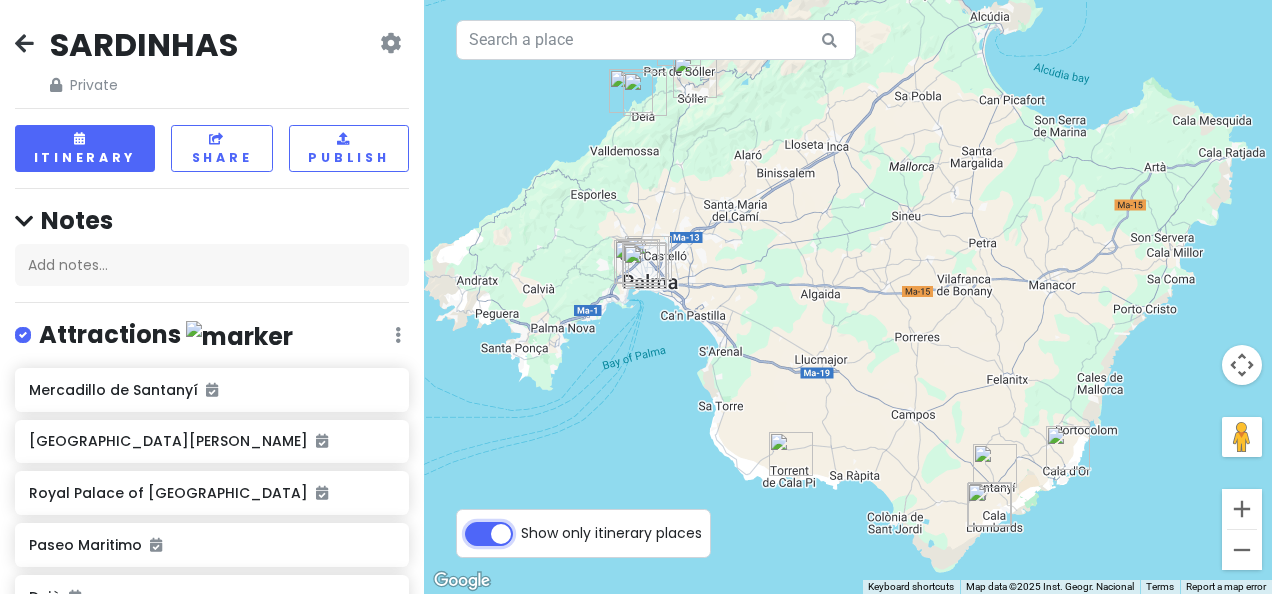 checkbox on "true" 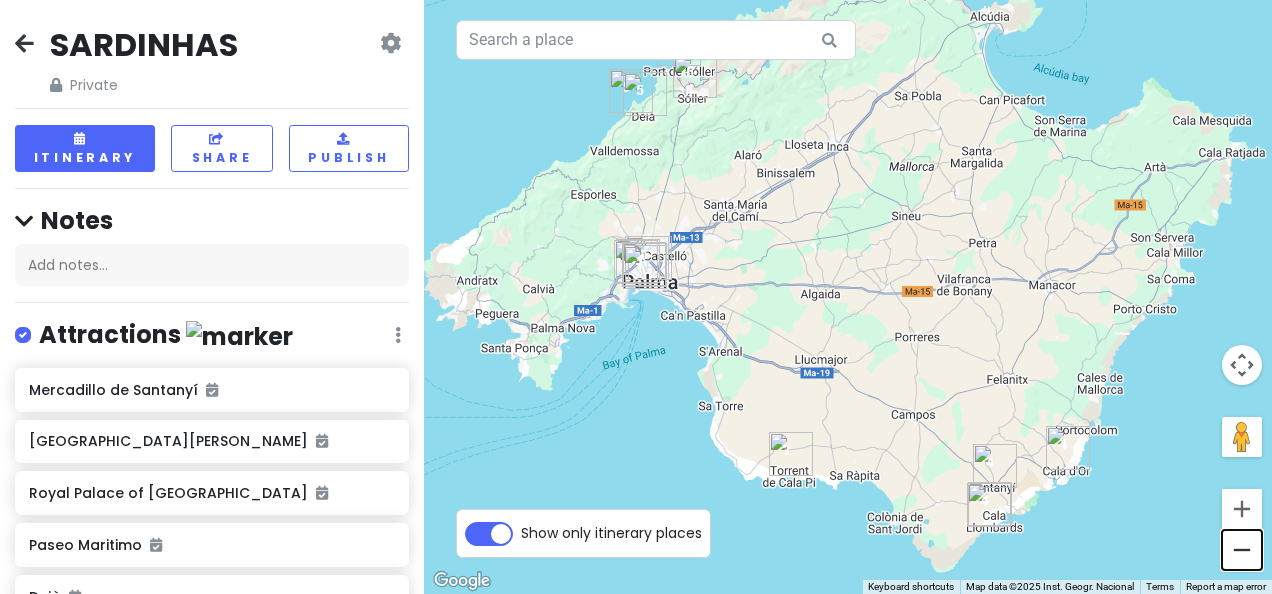 click at bounding box center [1242, 550] 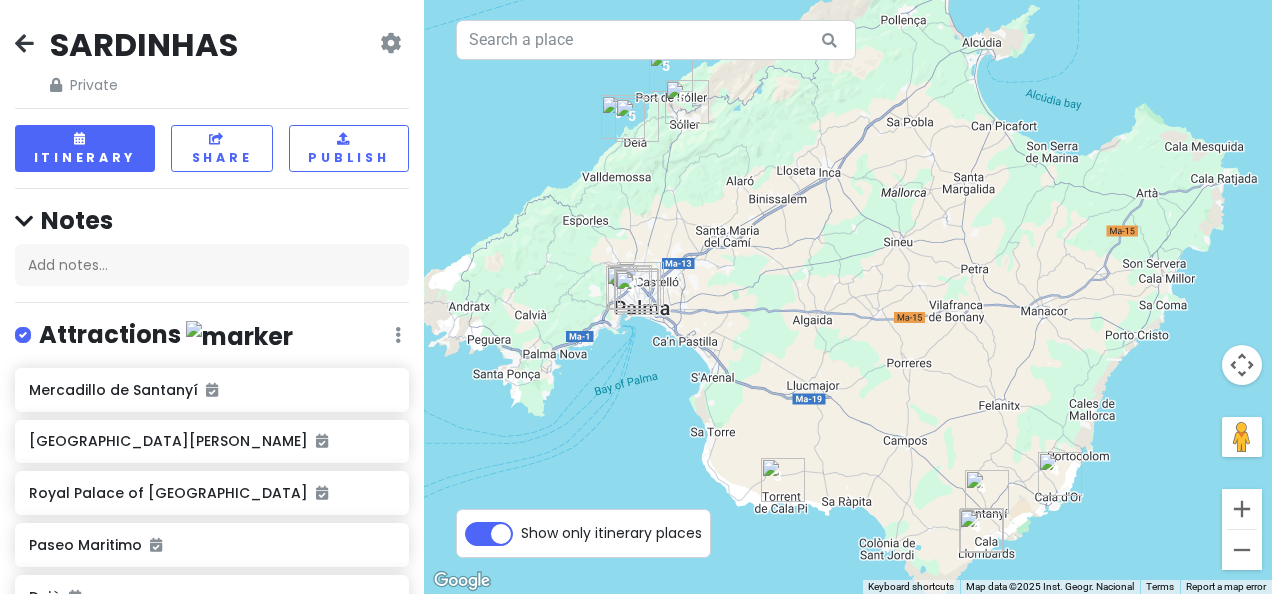 drag, startPoint x: 967, startPoint y: 337, endPoint x: 970, endPoint y: 320, distance: 17.262676 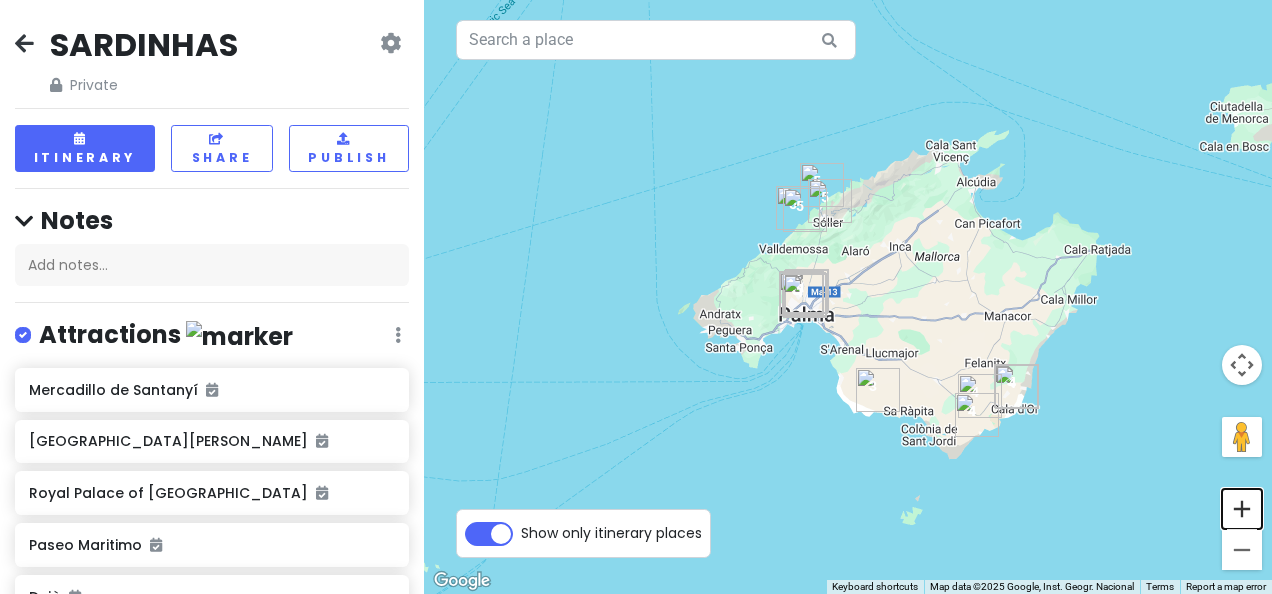 click at bounding box center [1242, 509] 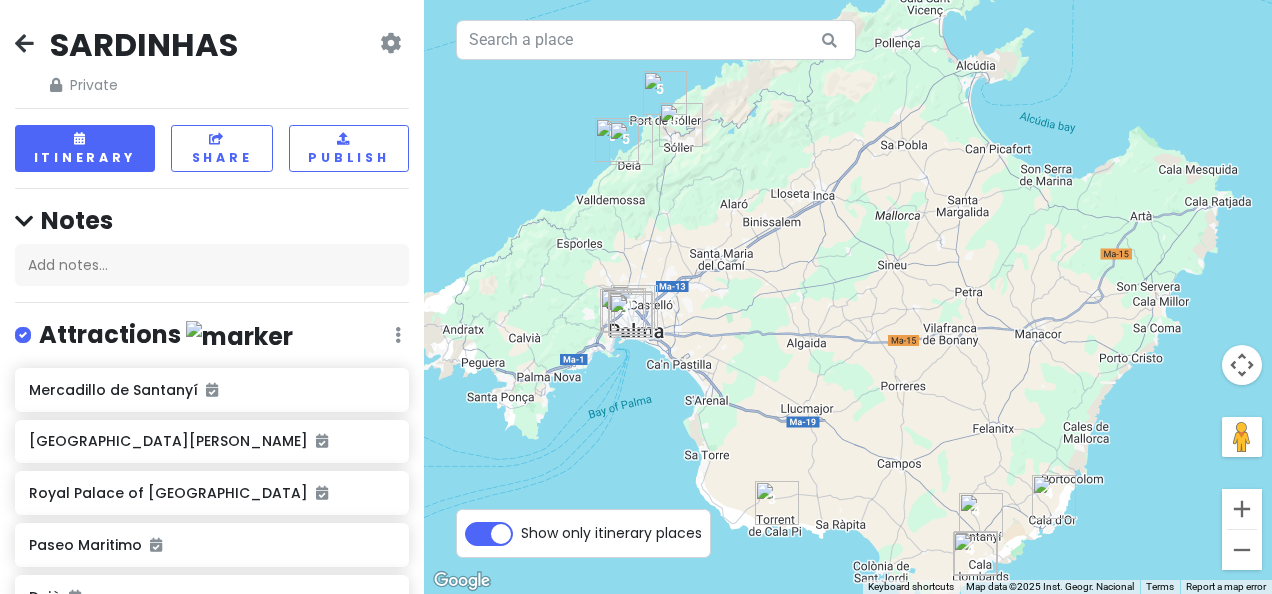 drag, startPoint x: 1058, startPoint y: 382, endPoint x: 938, endPoint y: 382, distance: 120 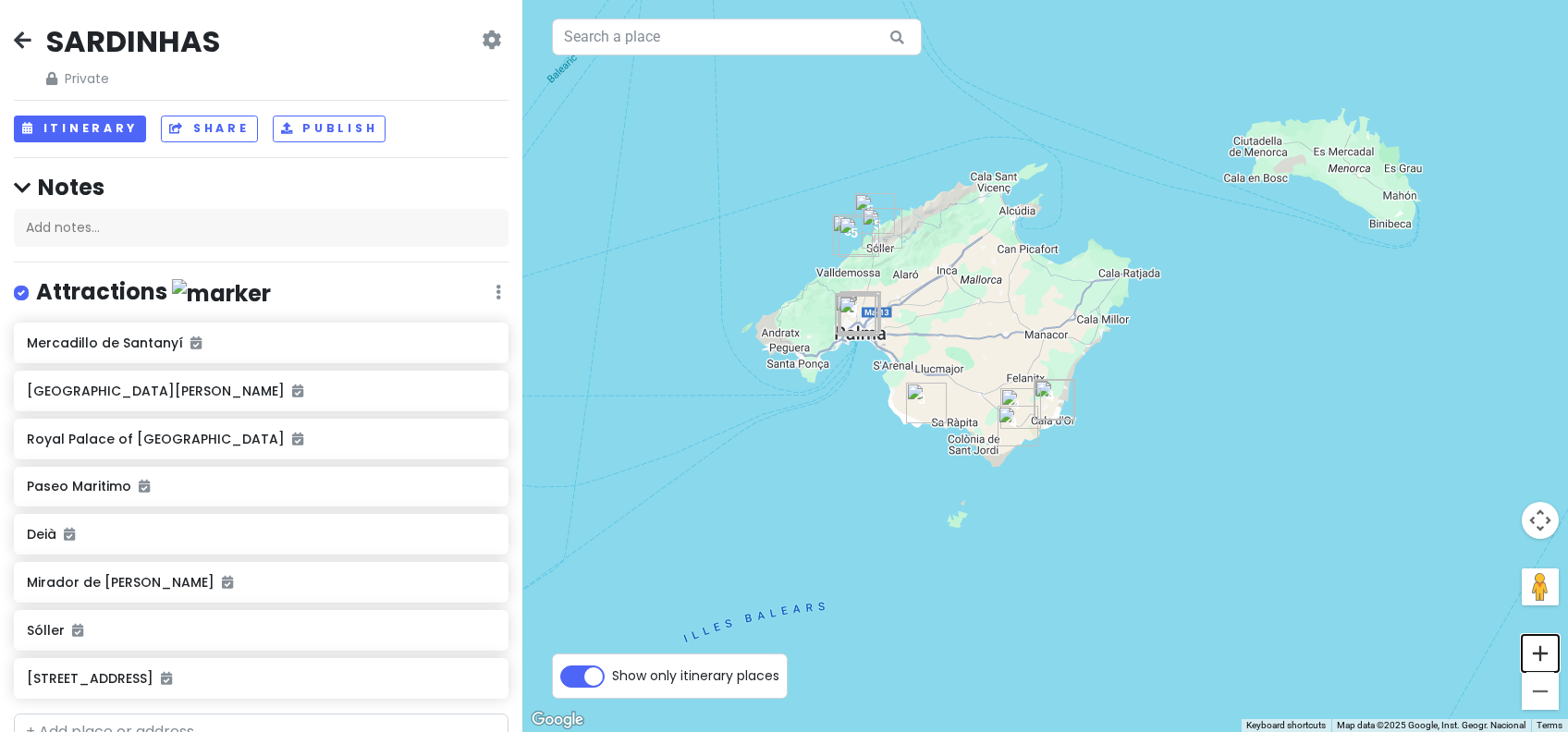 click at bounding box center (1540, 653) 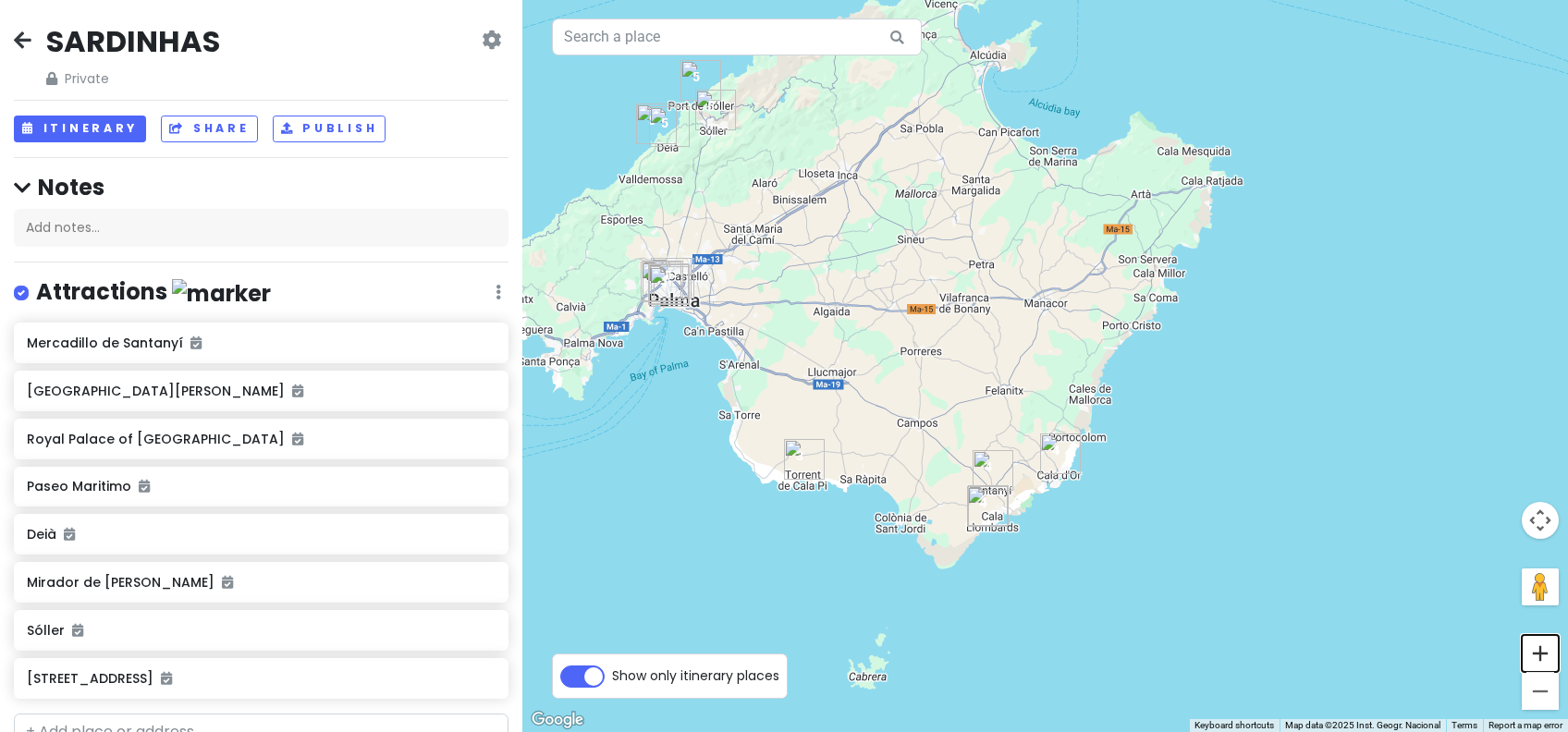 click at bounding box center [1540, 653] 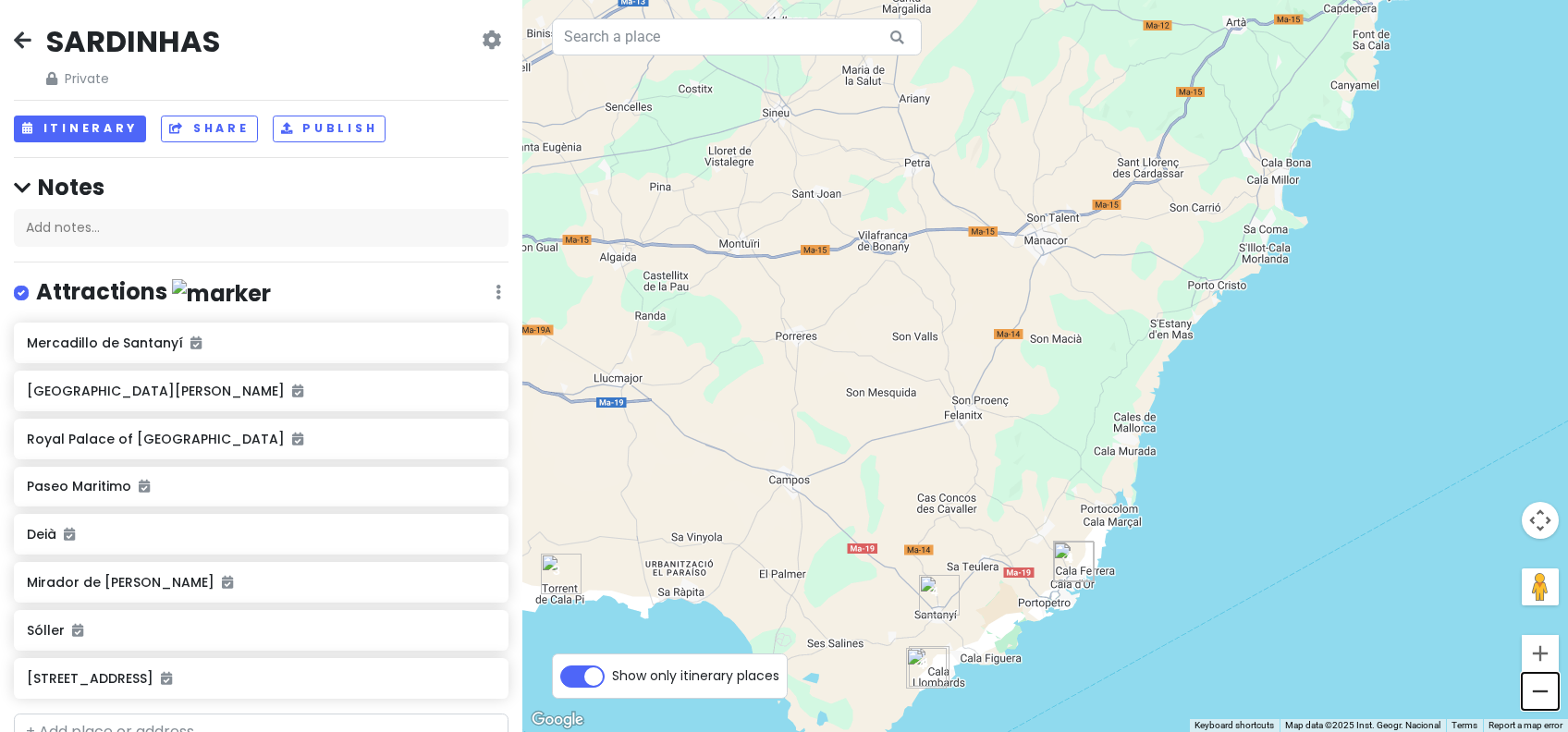 click at bounding box center [1540, 691] 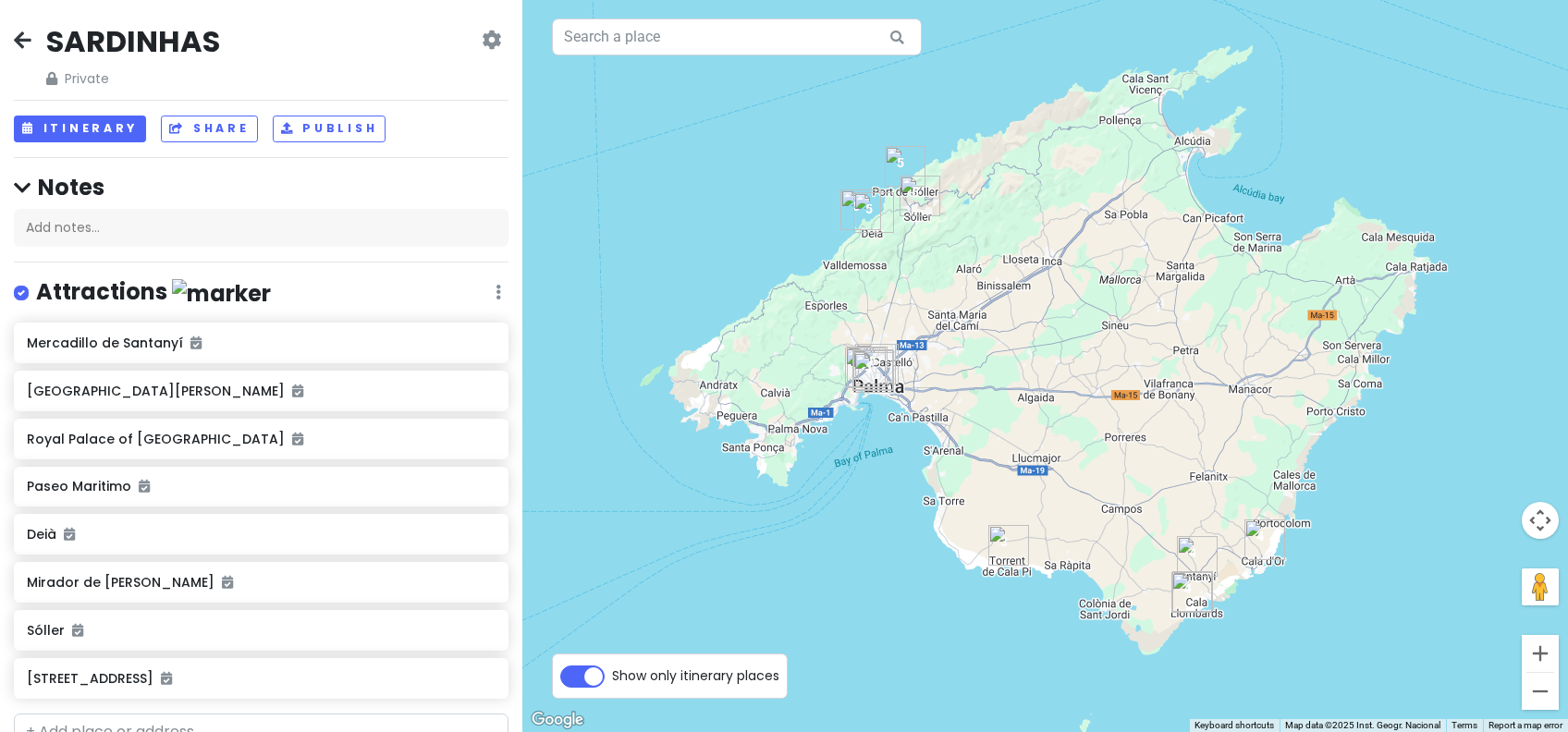 drag, startPoint x: 1251, startPoint y: 388, endPoint x: 1457, endPoint y: 478, distance: 224.80214 